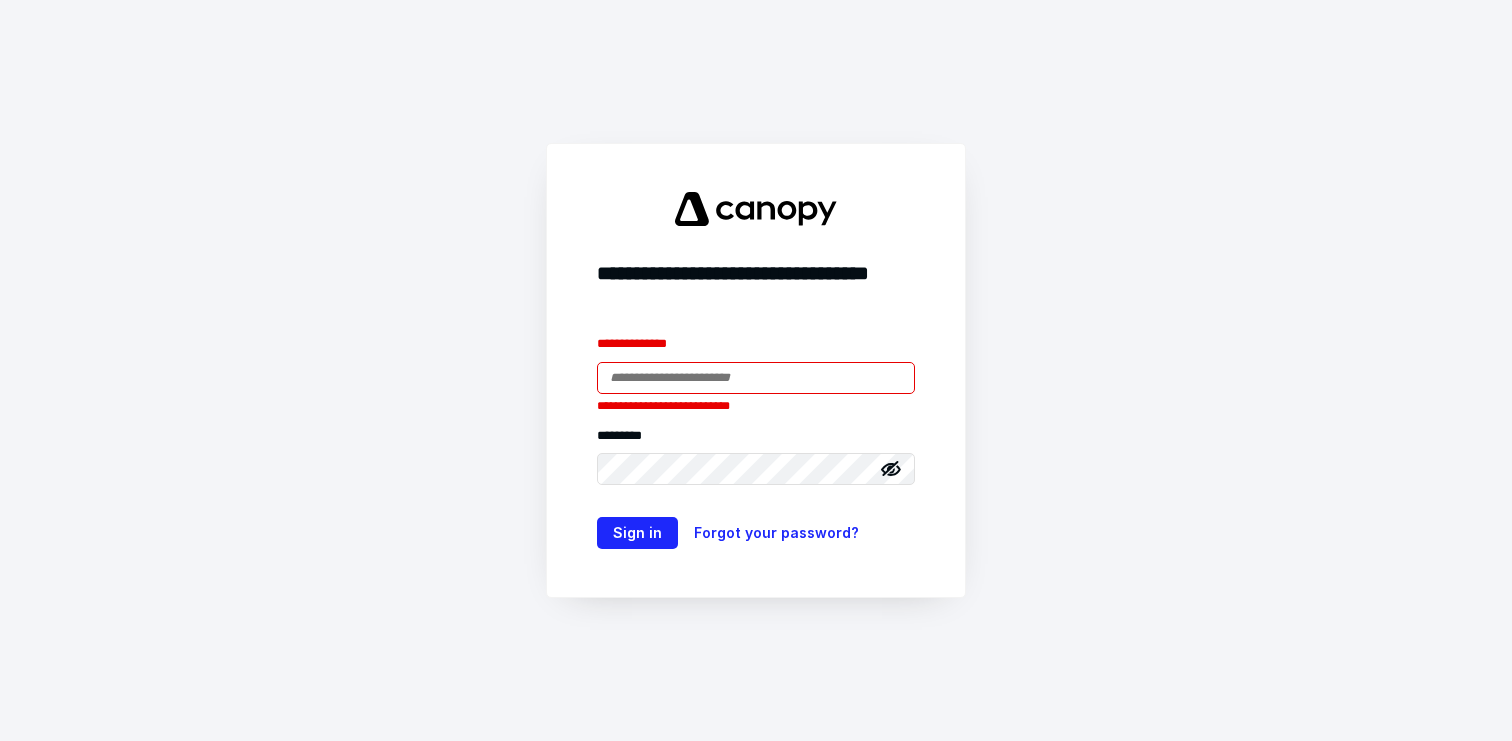 scroll, scrollTop: 0, scrollLeft: 0, axis: both 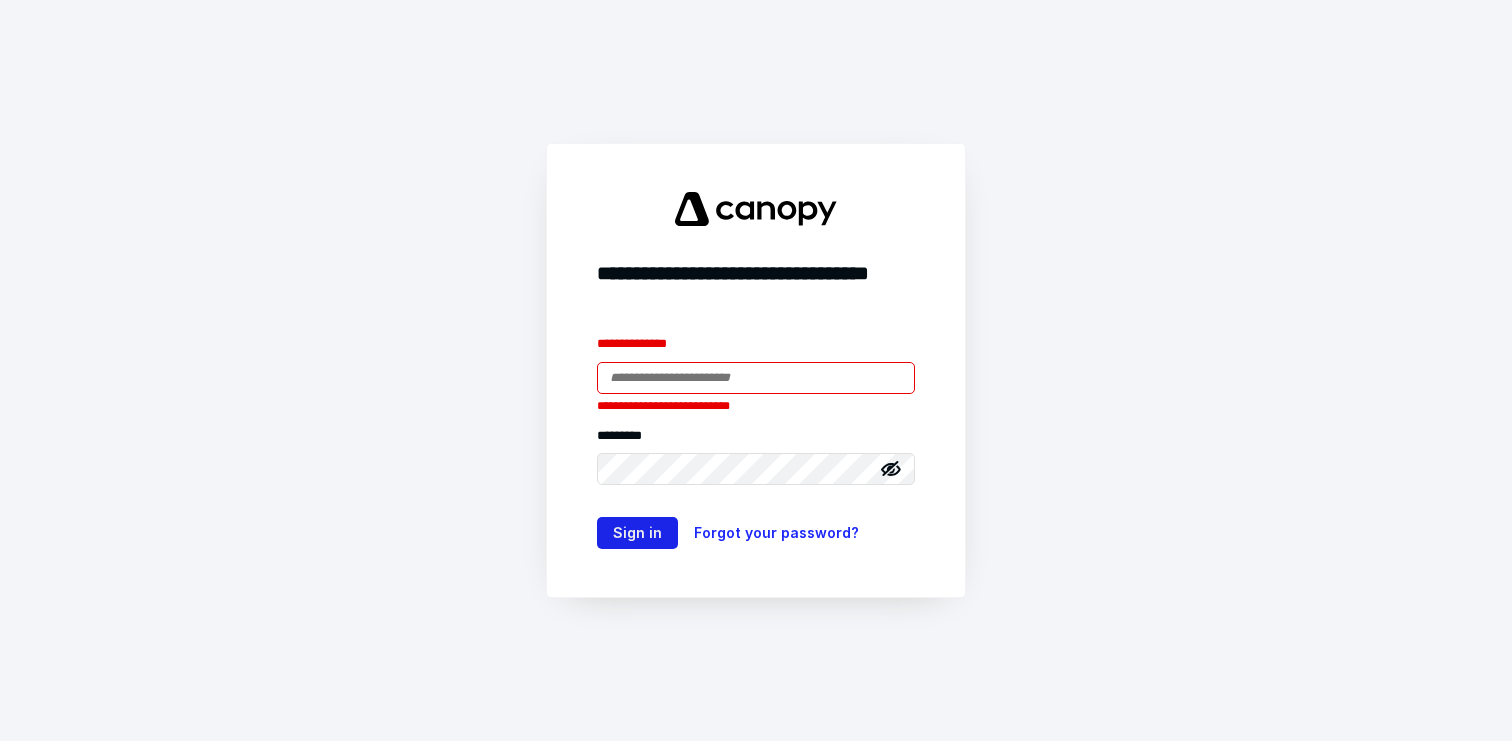 type on "**********" 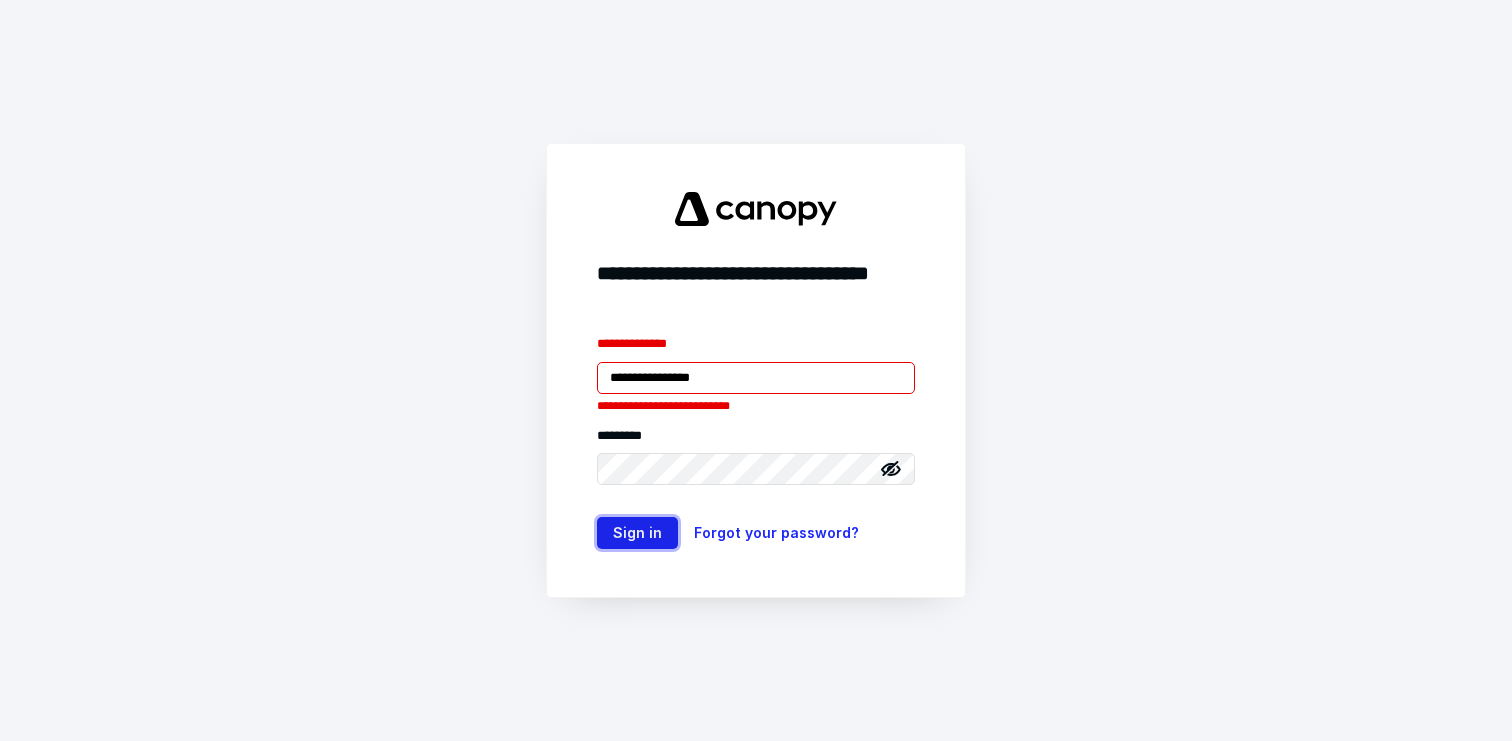 click on "Sign in" at bounding box center (637, 533) 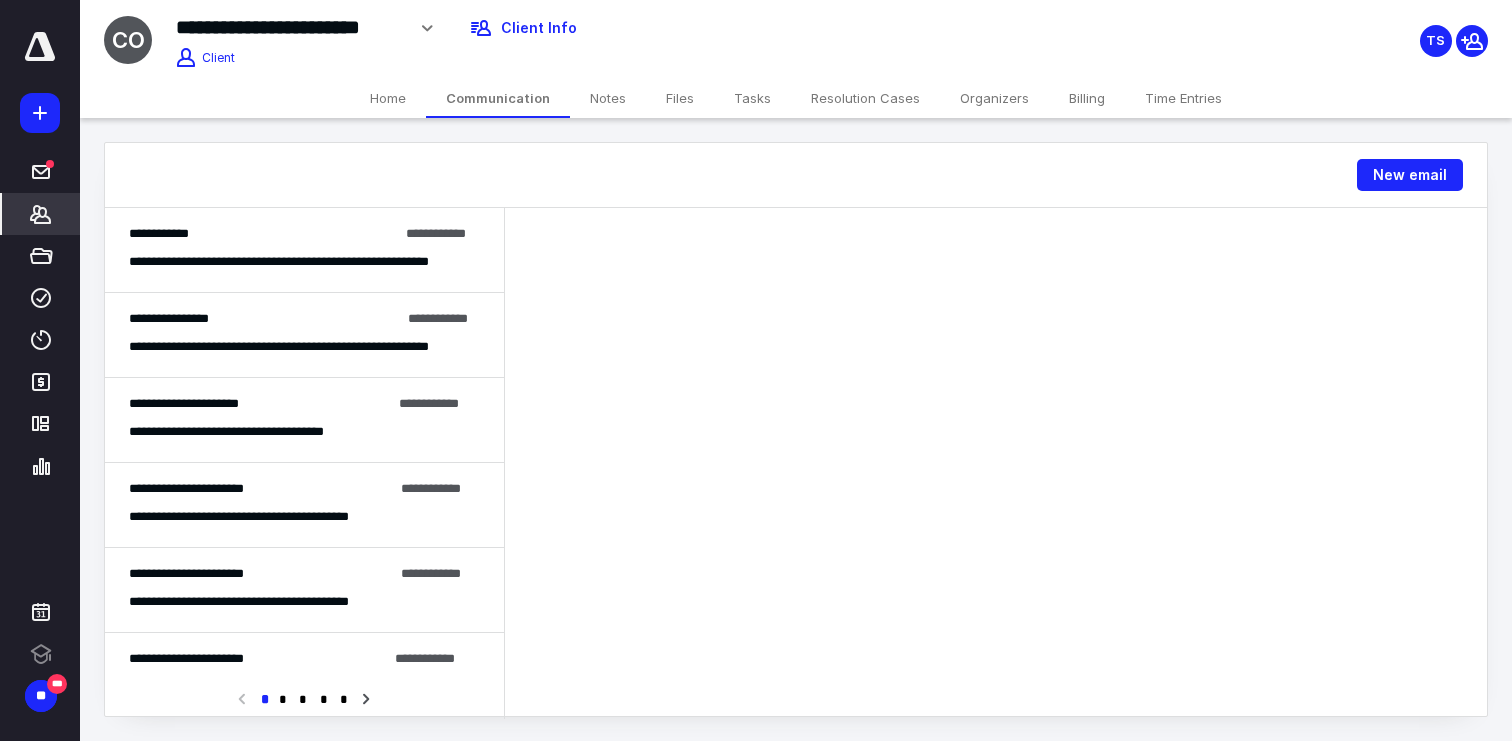 click 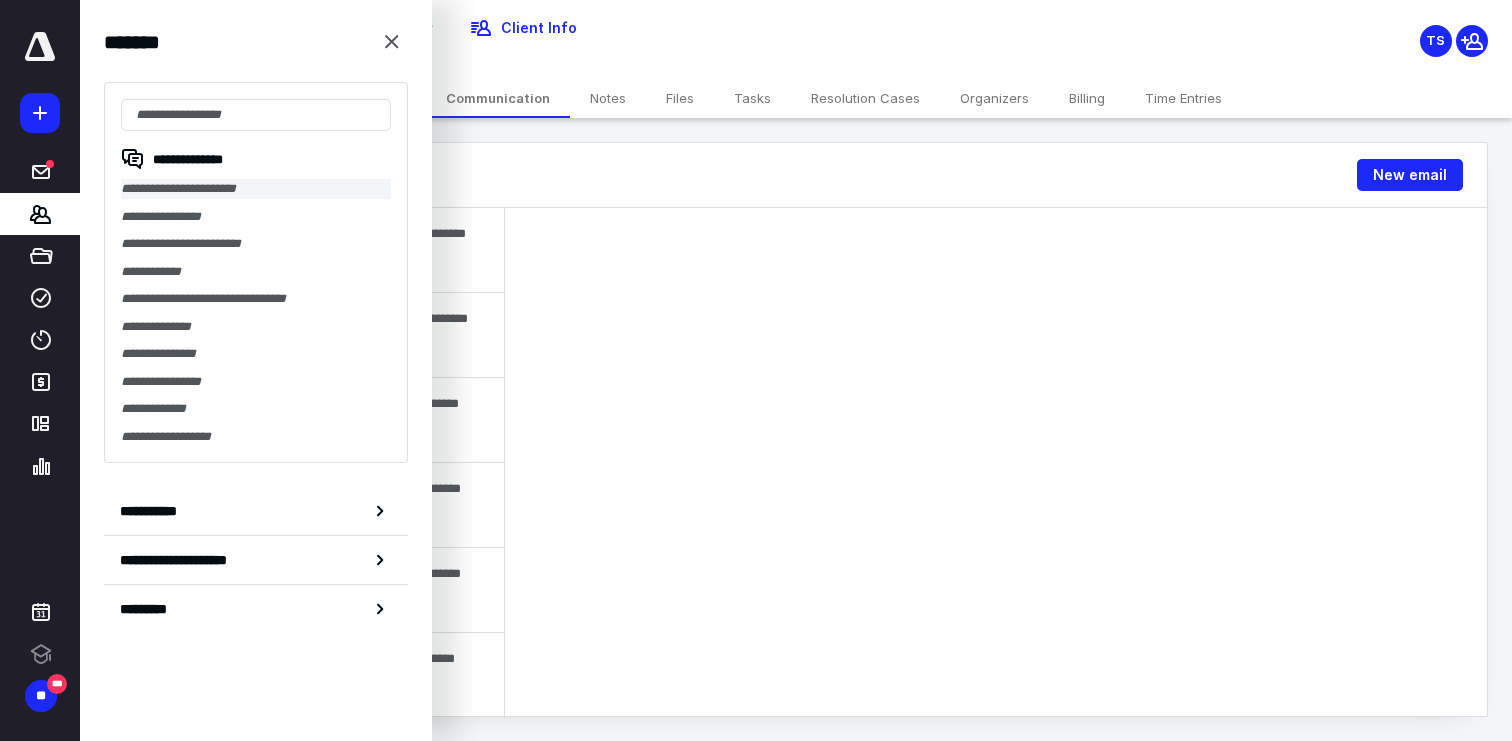 scroll, scrollTop: 0, scrollLeft: 0, axis: both 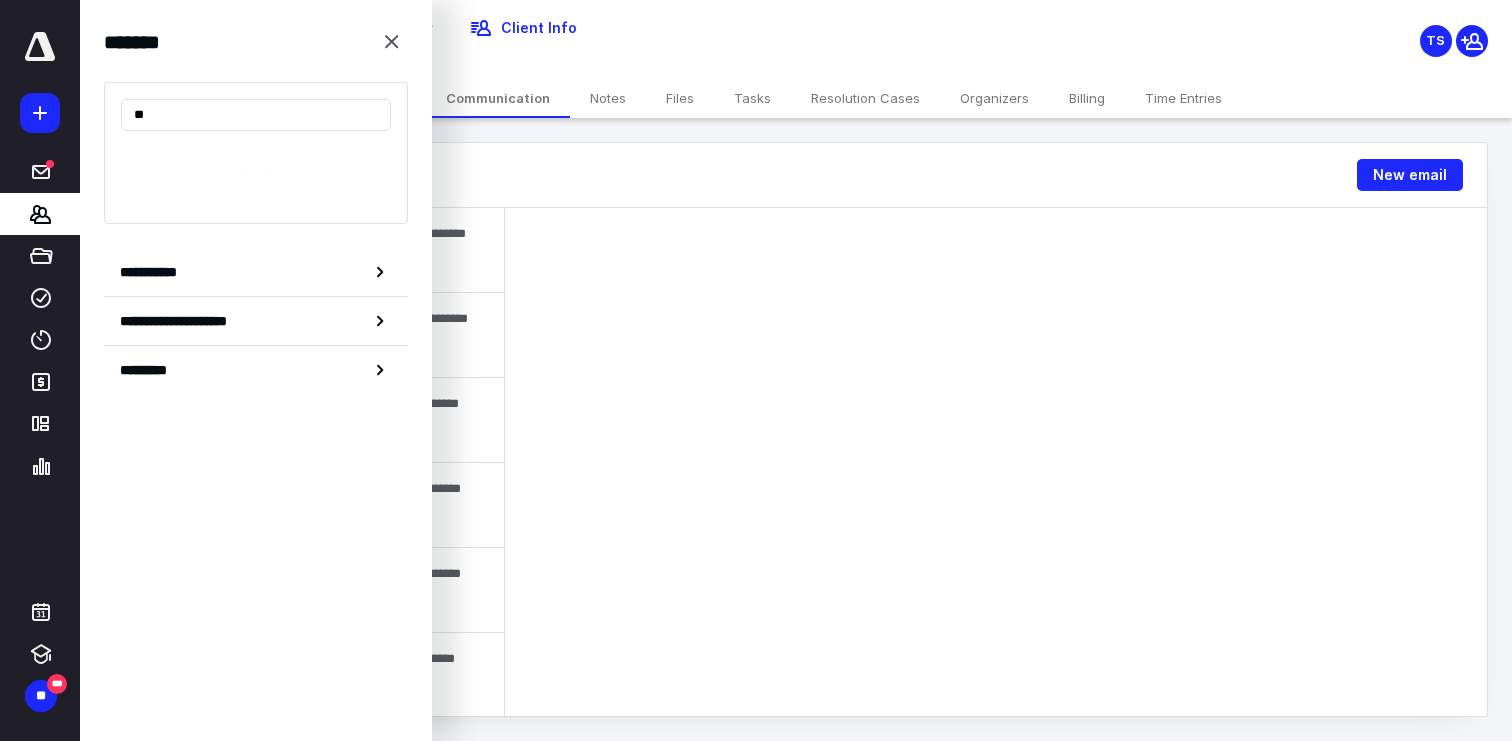 type on "*" 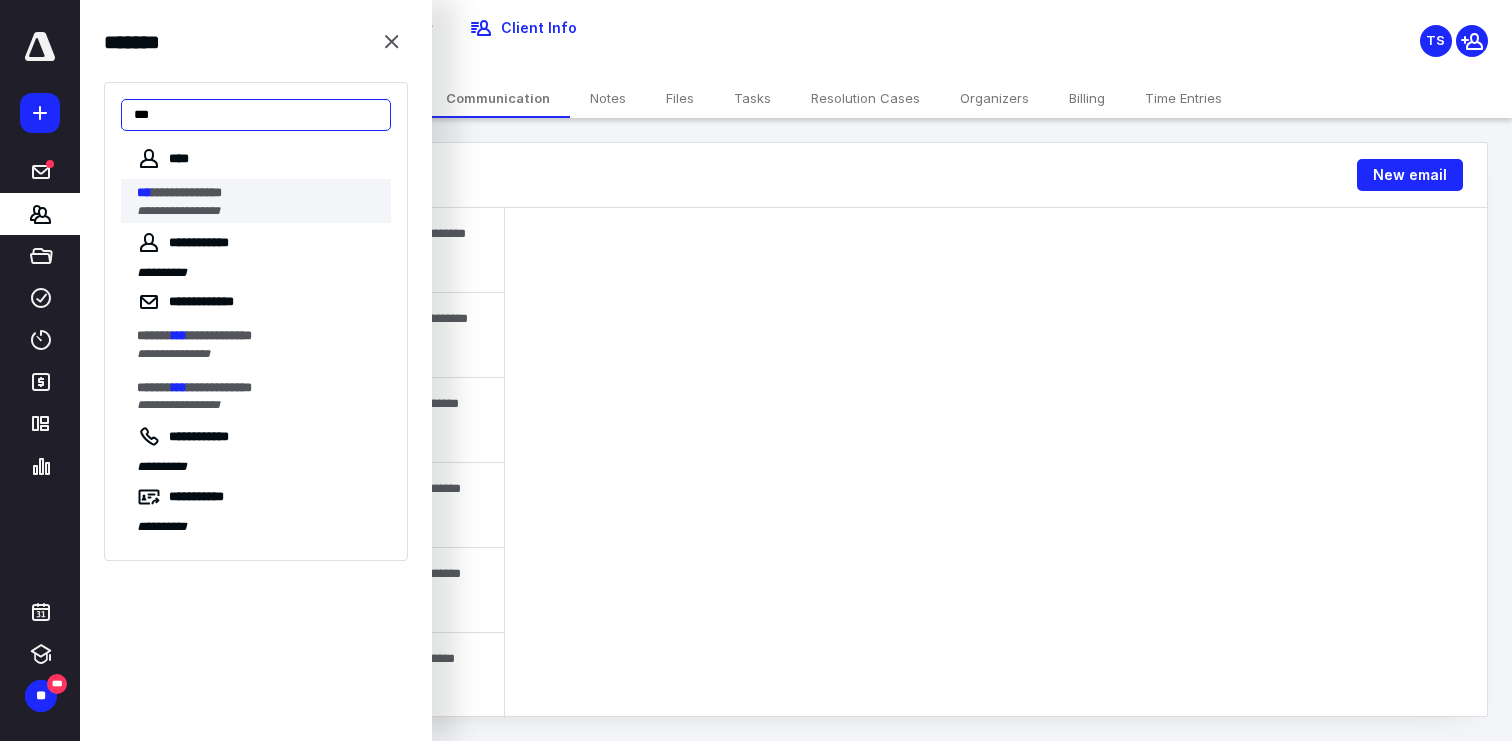 type on "***" 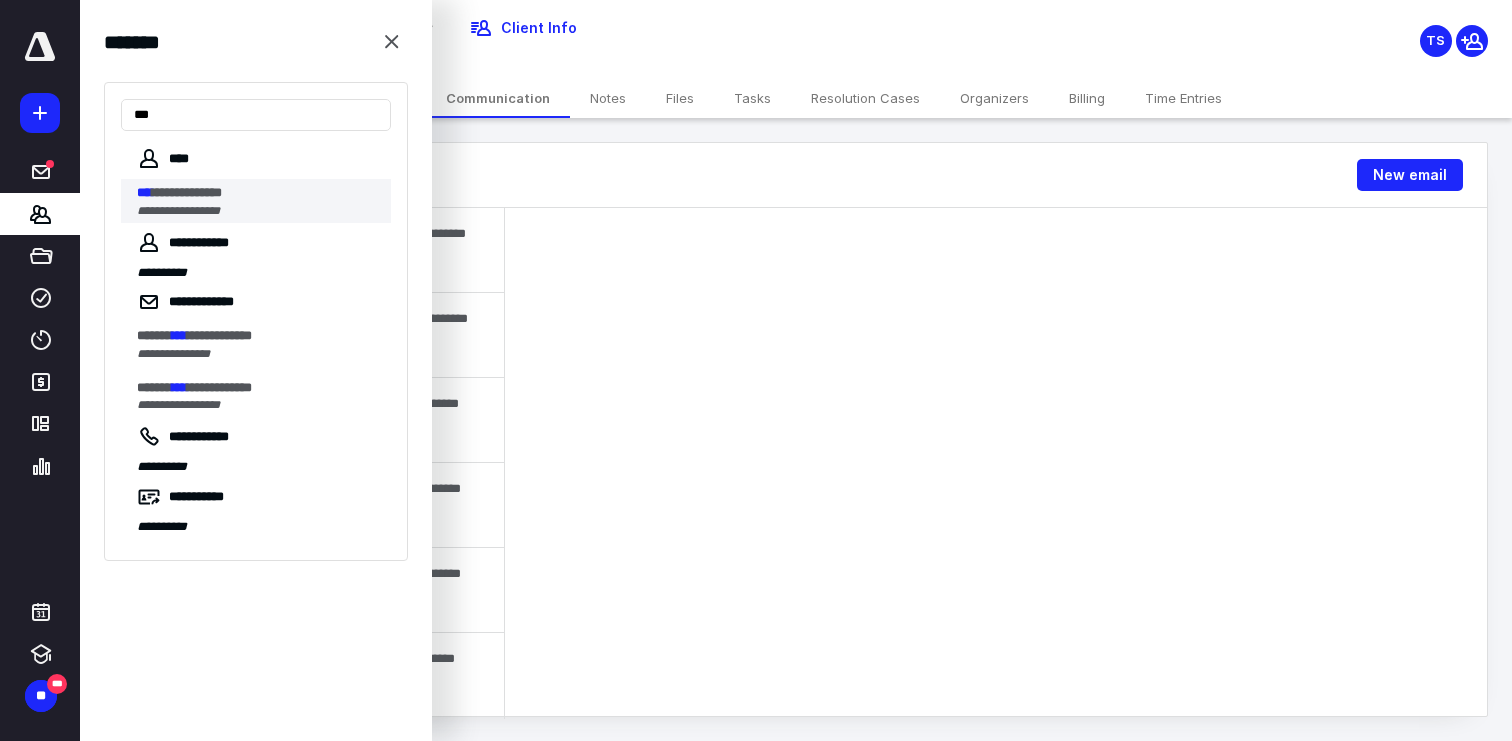 click on "**********" at bounding box center (187, 192) 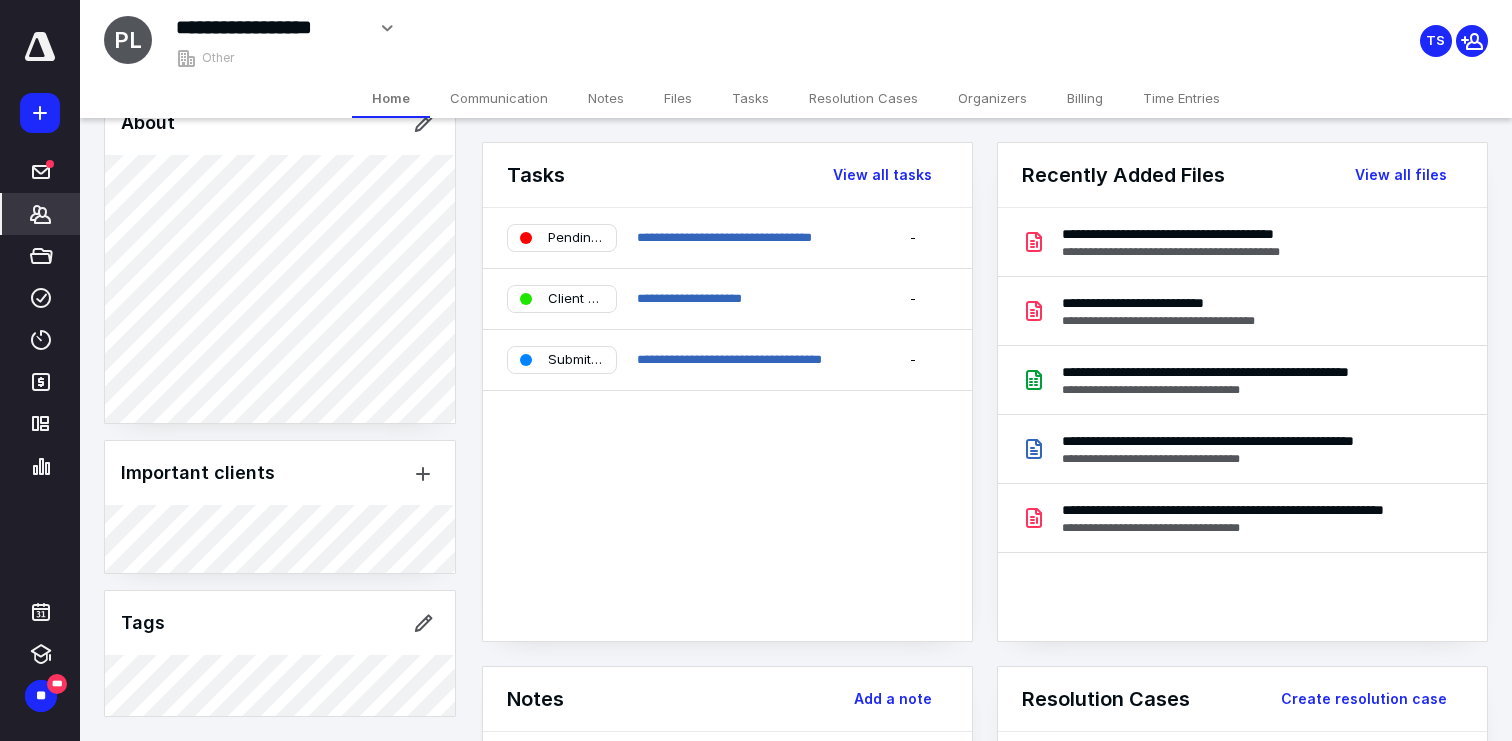 scroll, scrollTop: 0, scrollLeft: 0, axis: both 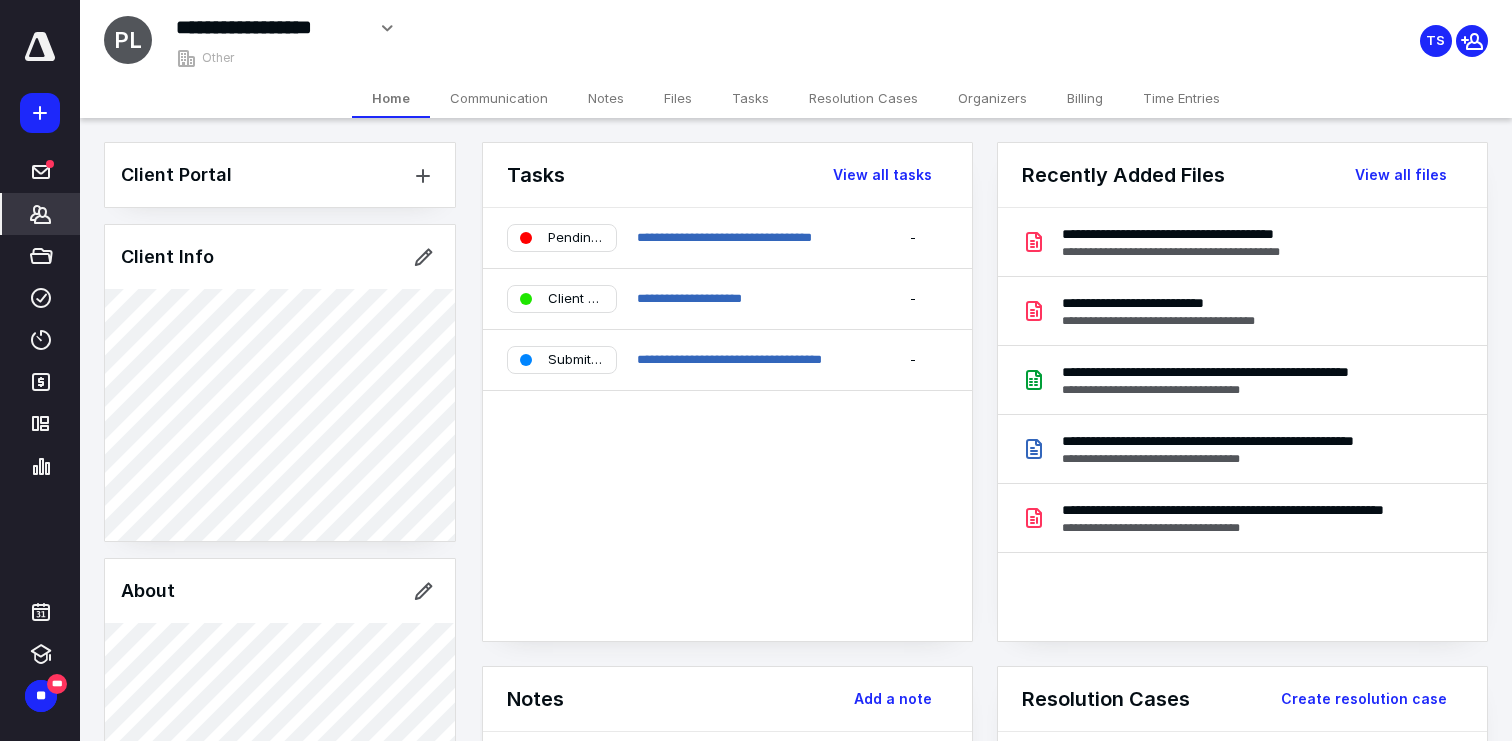 click at bounding box center [40, 113] 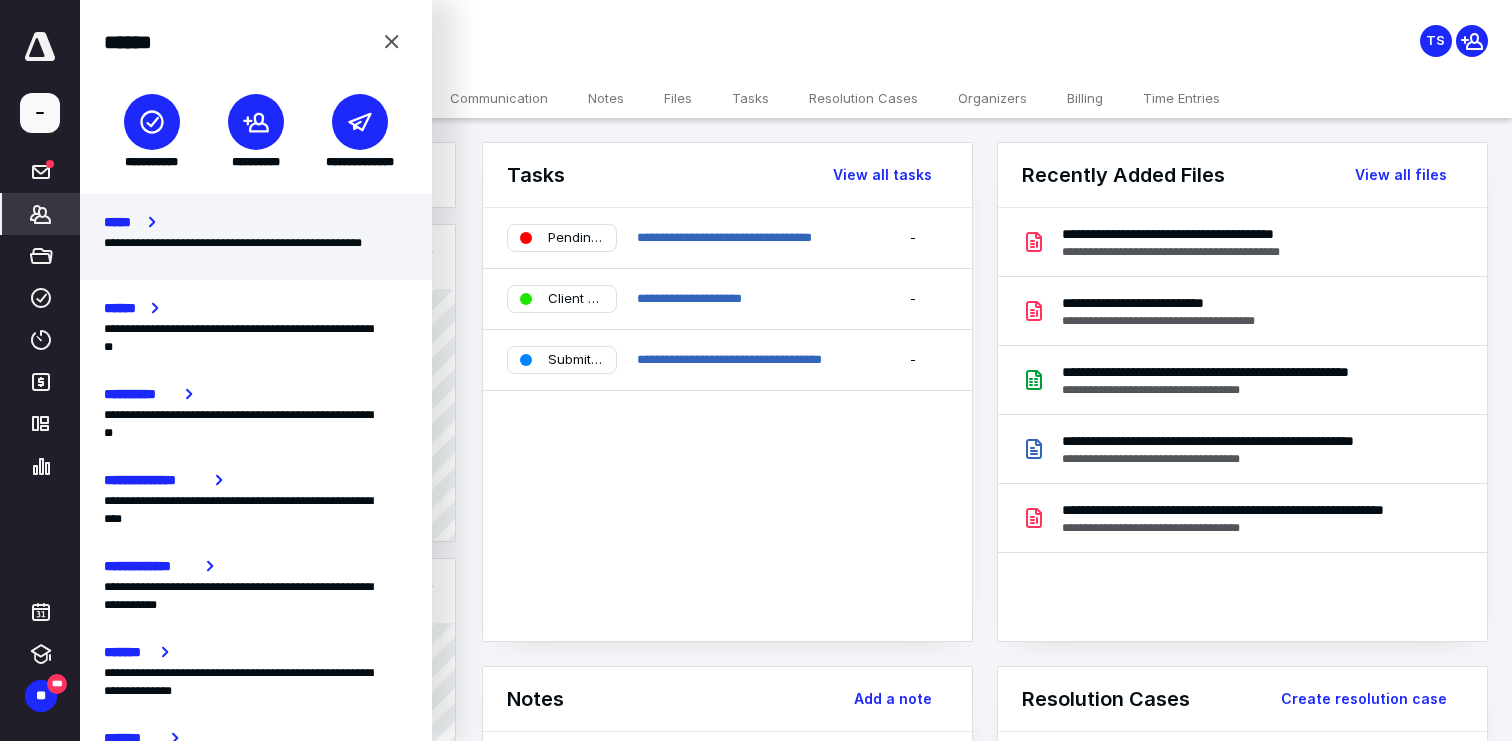 scroll, scrollTop: 227, scrollLeft: 0, axis: vertical 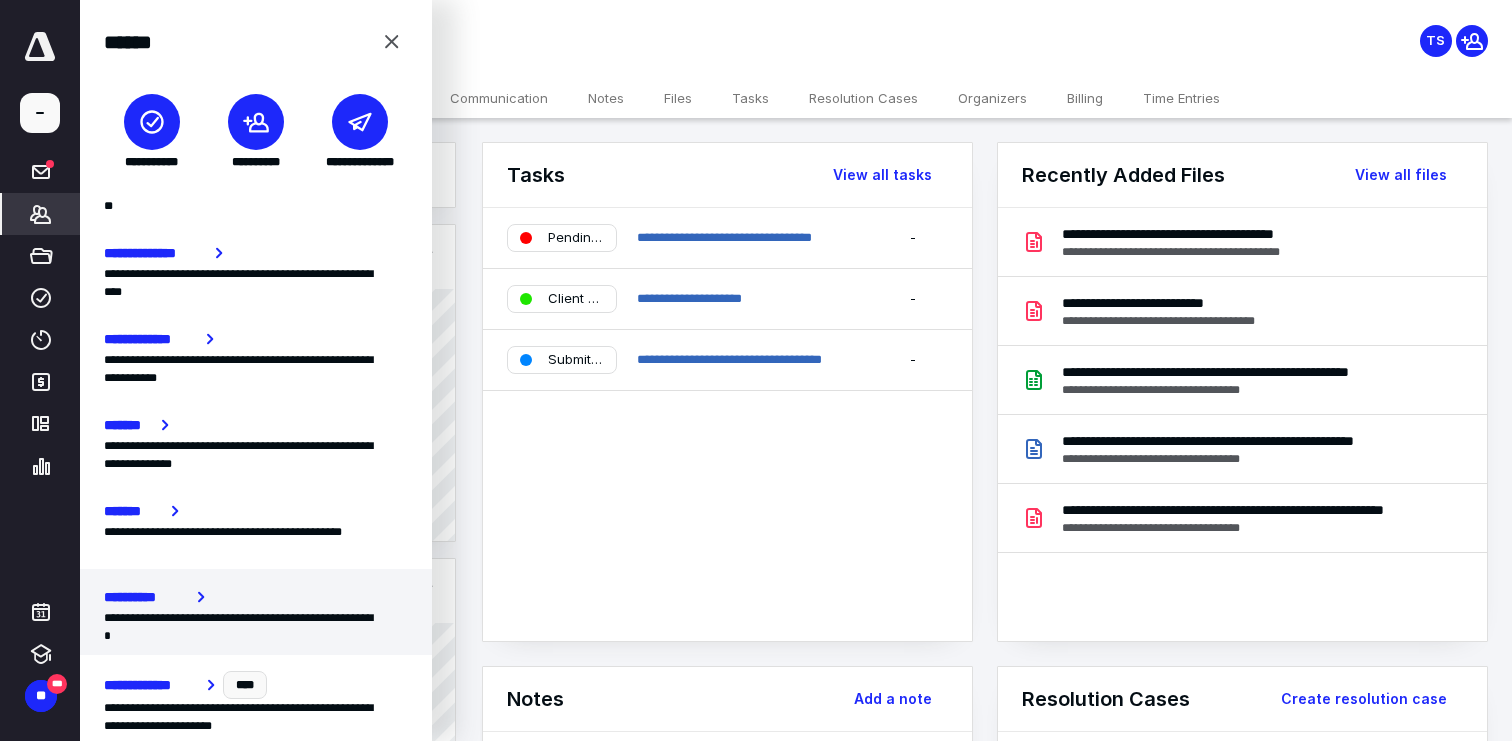 click on "**********" at bounding box center [256, 627] 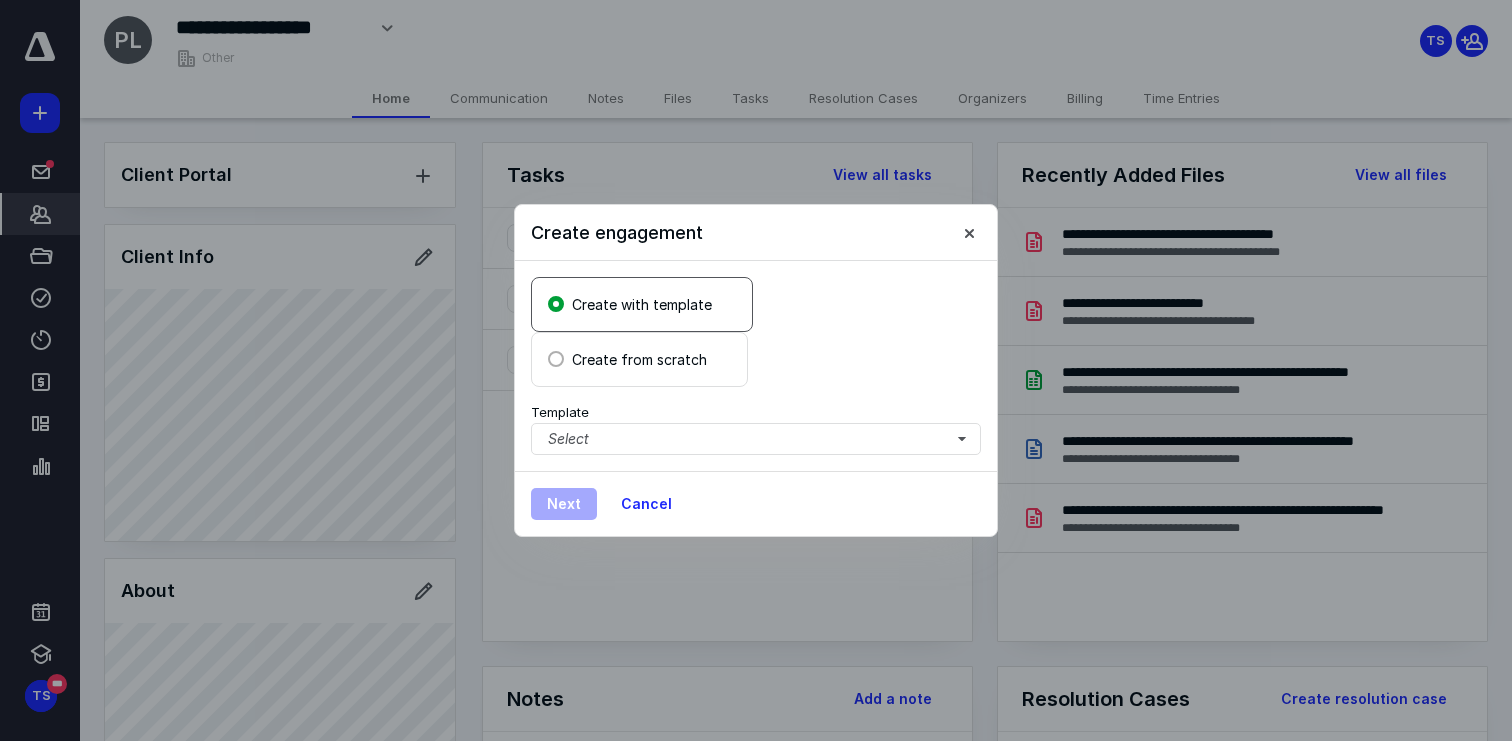 click at bounding box center (556, 359) 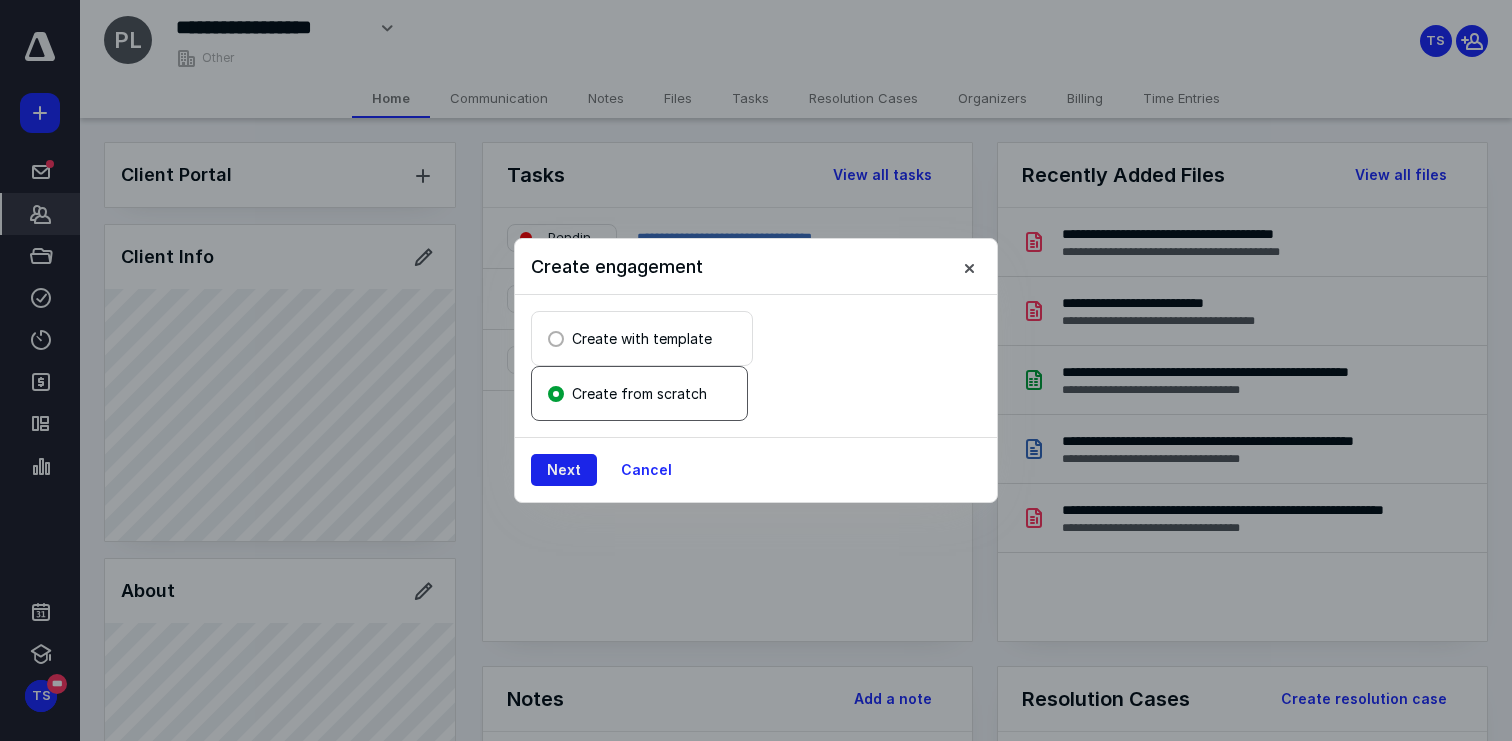 click on "Next" at bounding box center (564, 470) 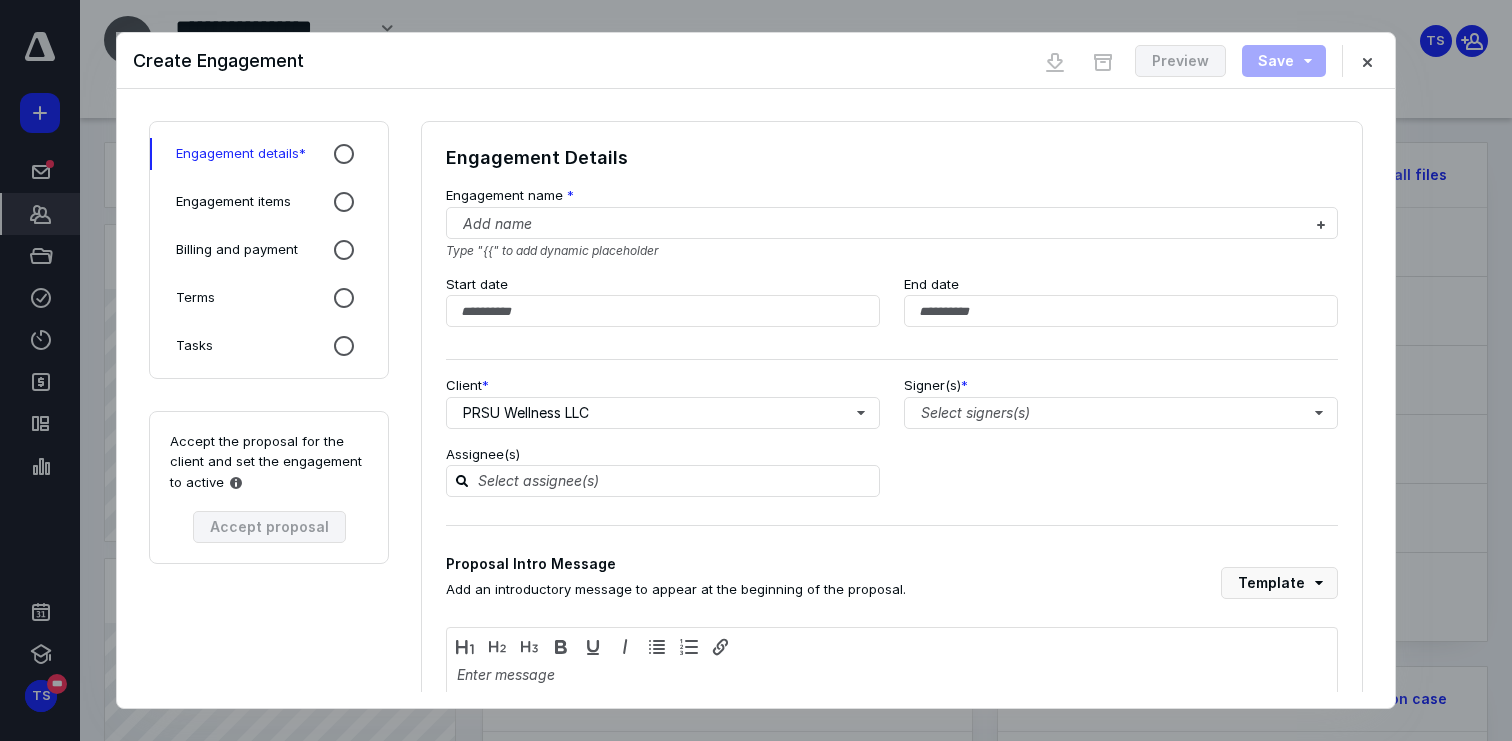 click on "Type "{{" to add dynamic placeholder" at bounding box center (892, 251) 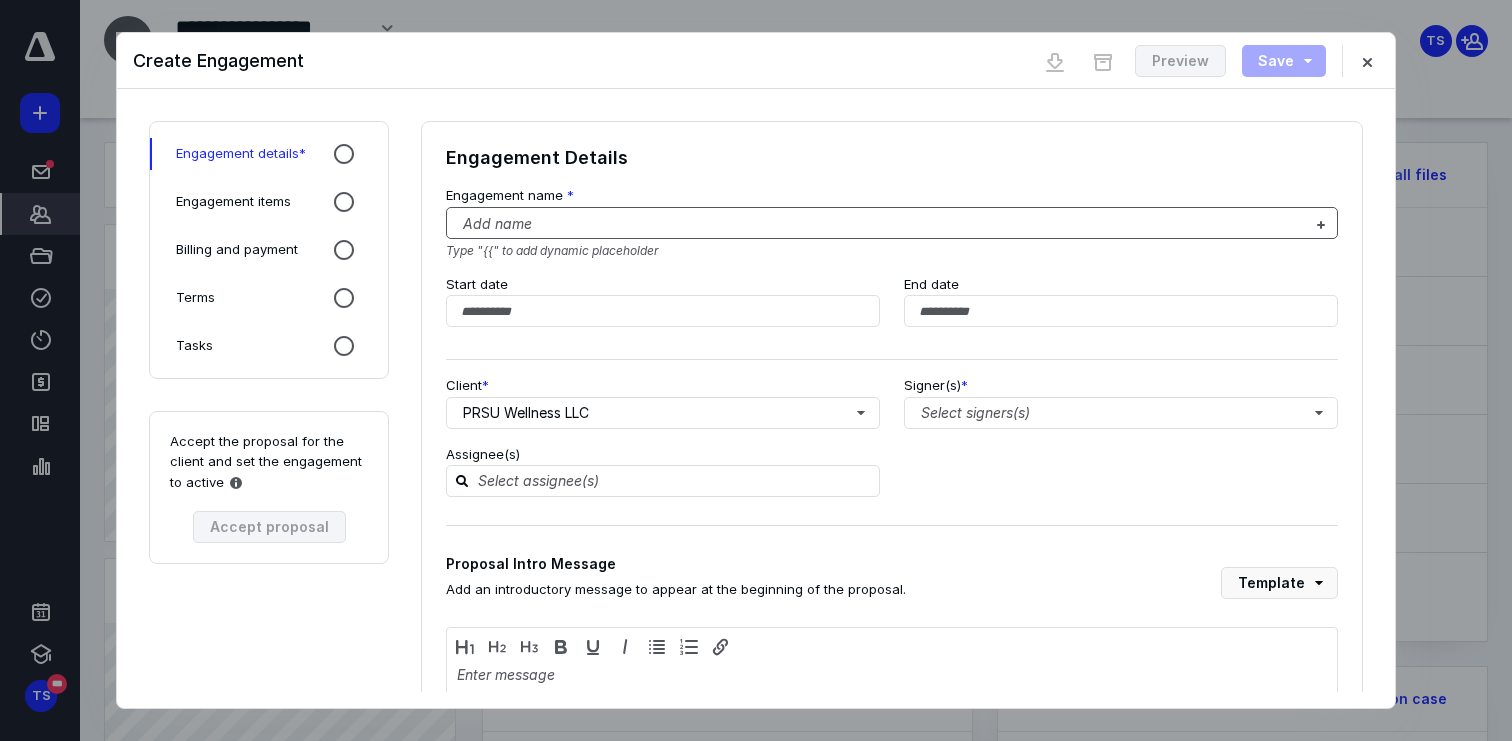 click at bounding box center (880, 224) 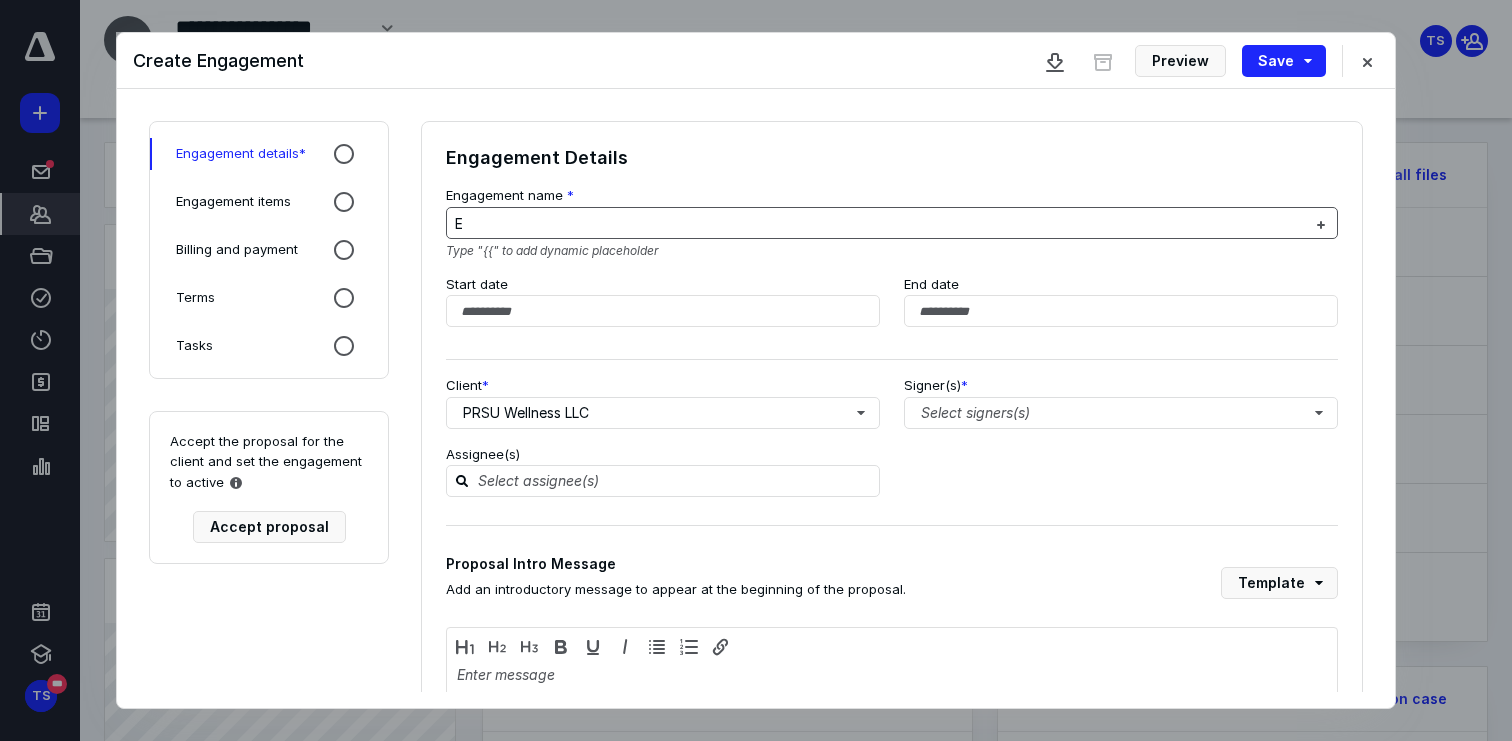 type 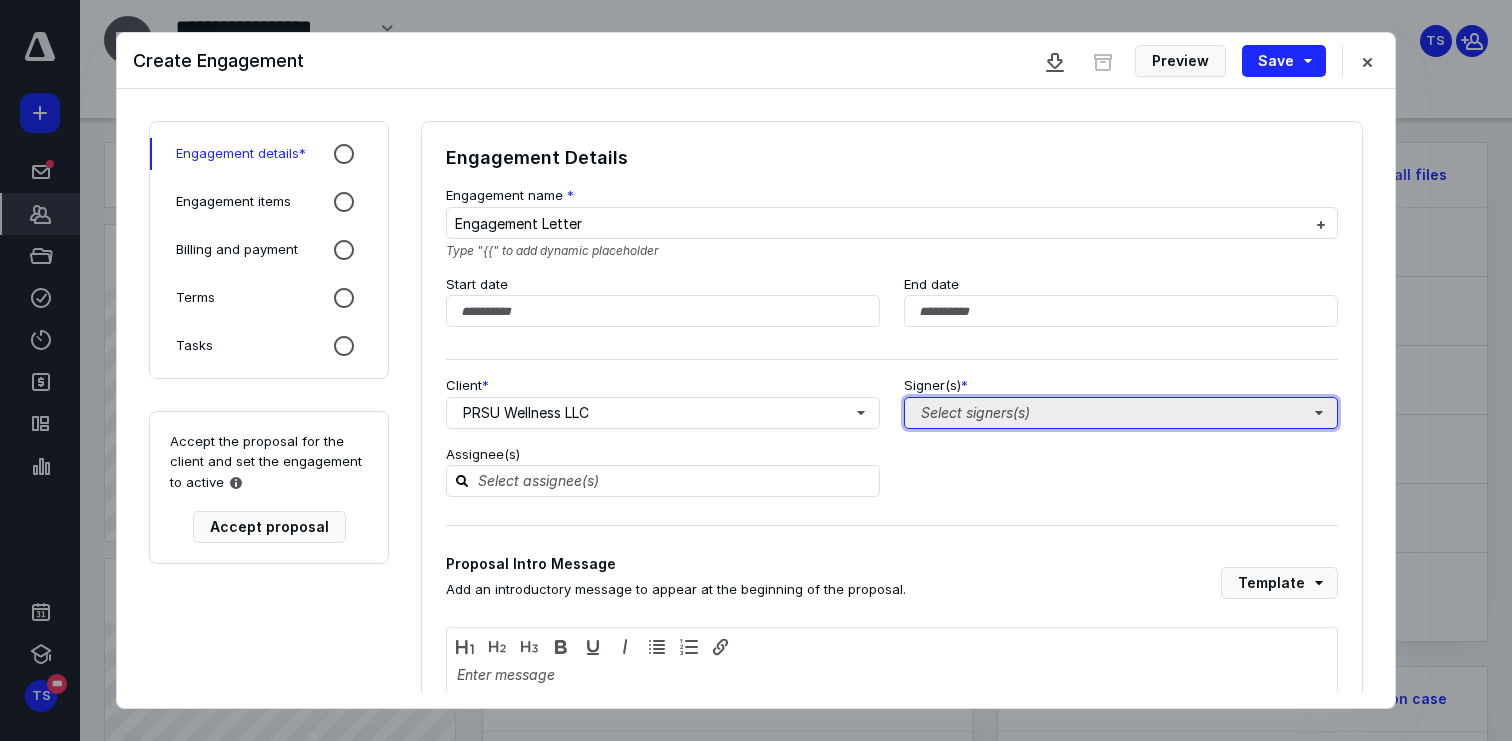 click on "Select signers(s)" at bounding box center (1121, 413) 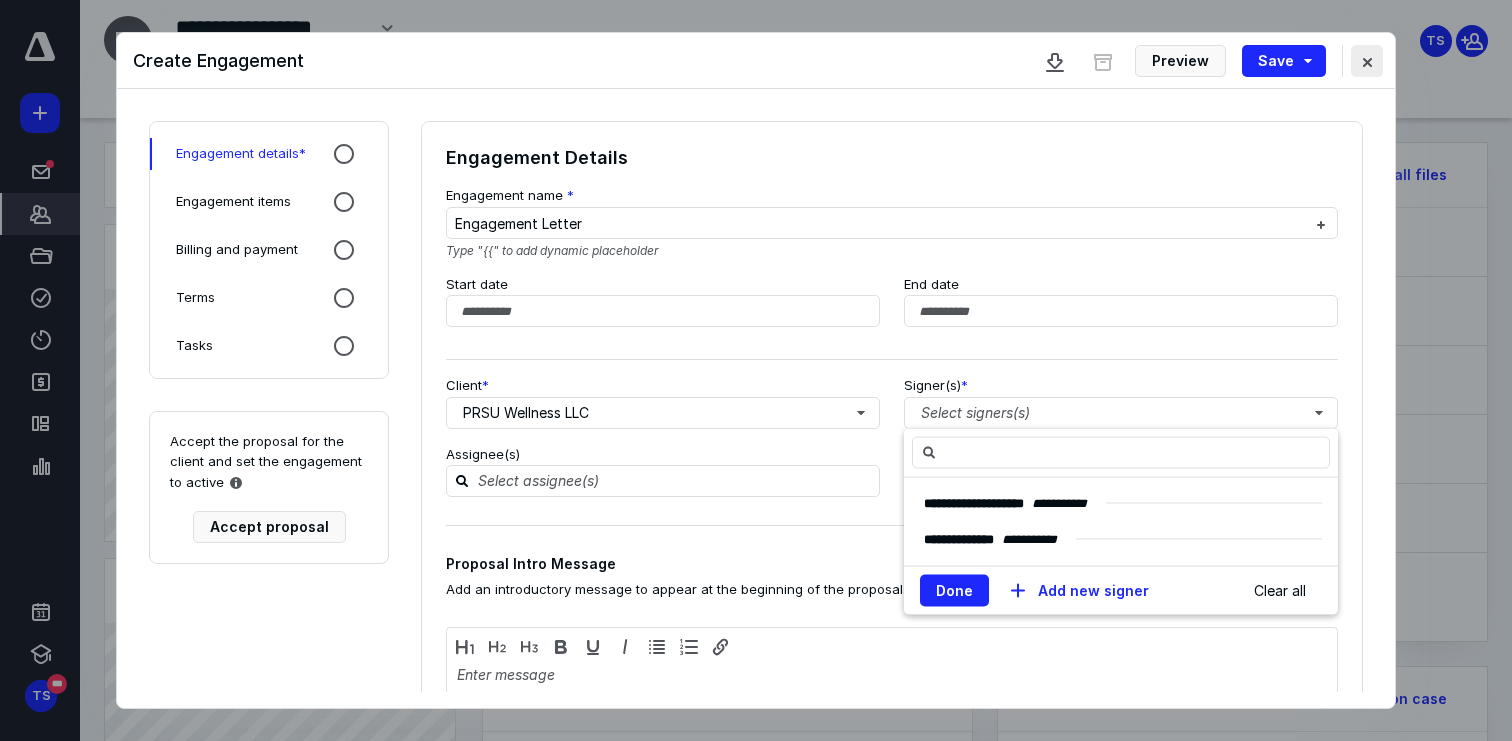 click at bounding box center (1367, 61) 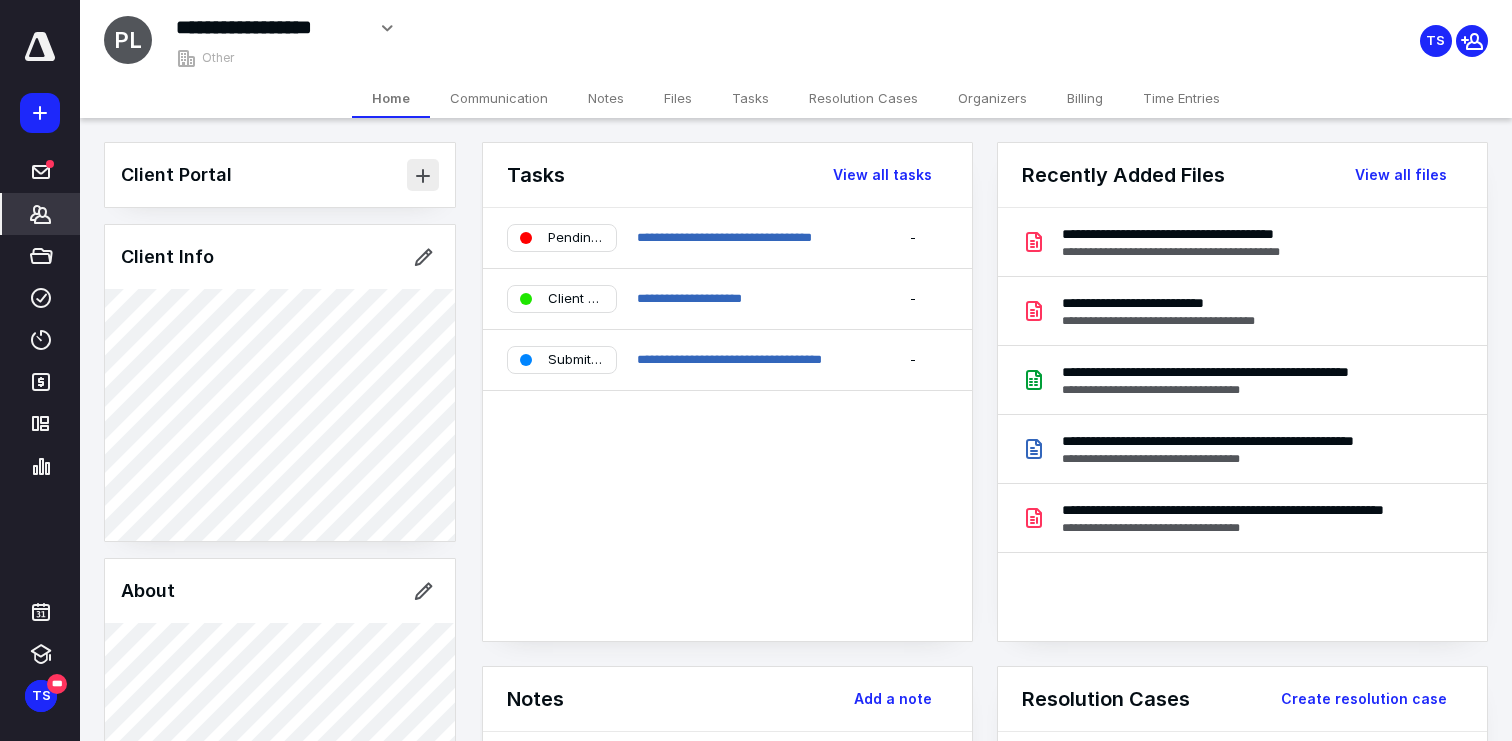 click at bounding box center (423, 175) 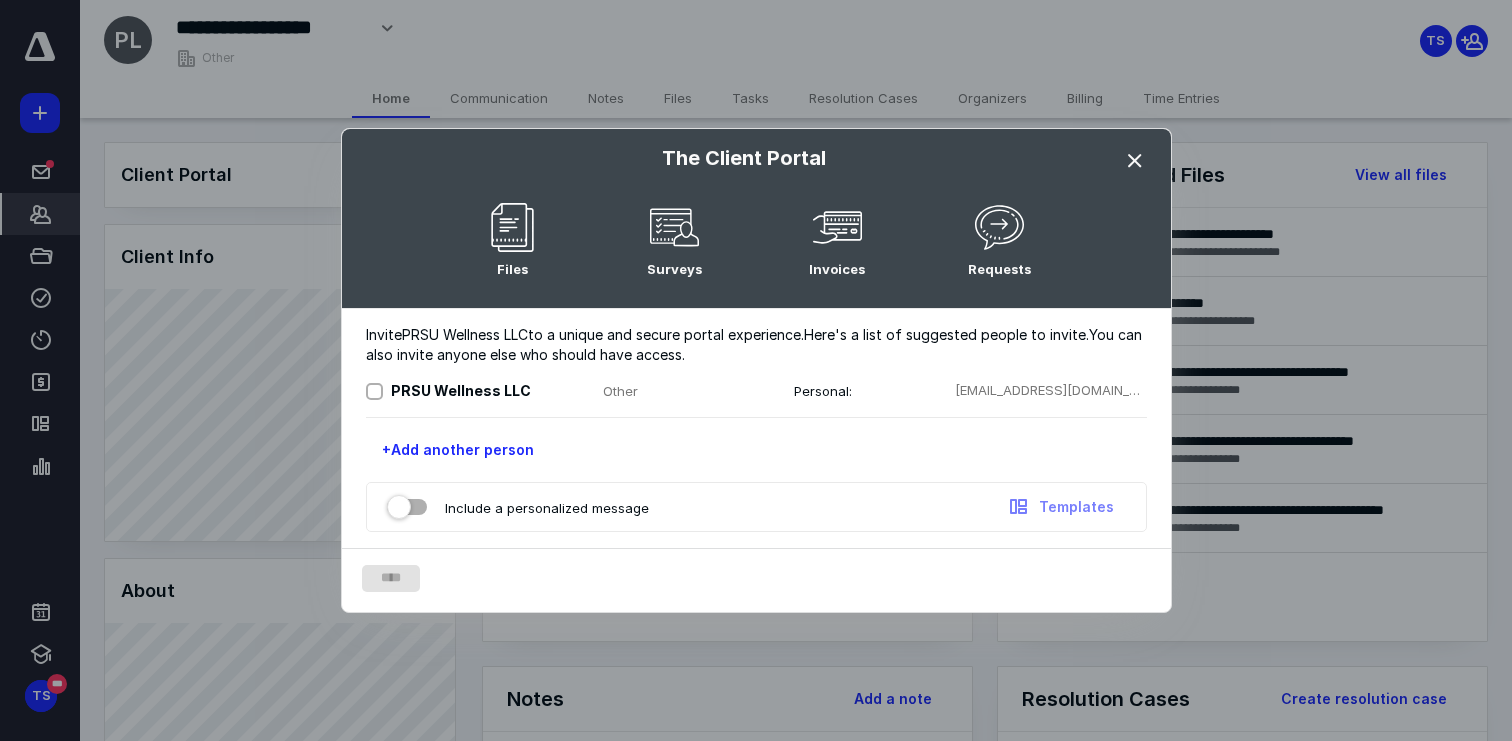 click on "Invite  PRSU Wellness LLC  to a unique and secure portal experience.  Here's a list of suggested people to invite.  You can also invite anyone else who should have access. PRSU Wellness LLC   Other Personal: [EMAIL_ADDRESS][DOMAIN_NAME] +Add another person Include a personalized message Templates" at bounding box center (756, 429) 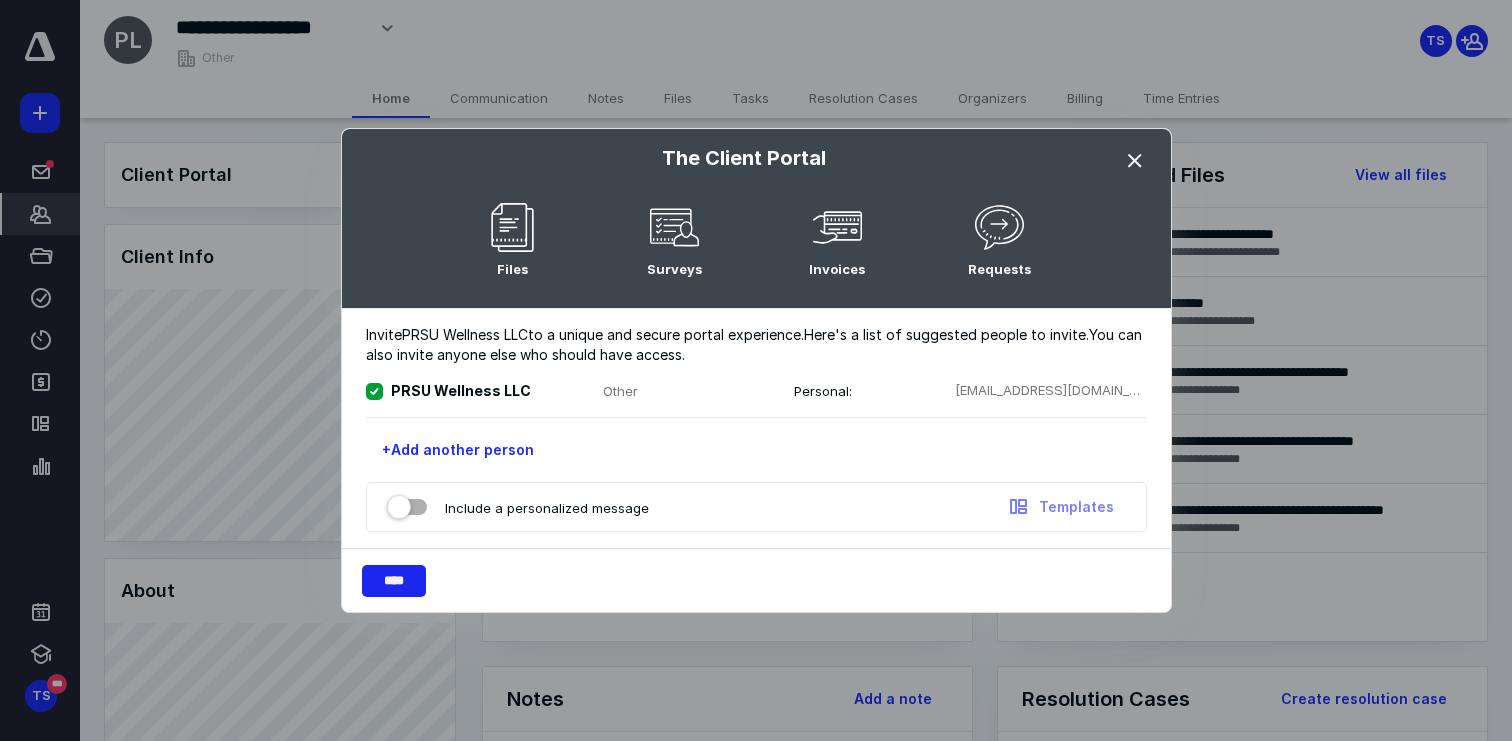 click on "****" at bounding box center (394, 581) 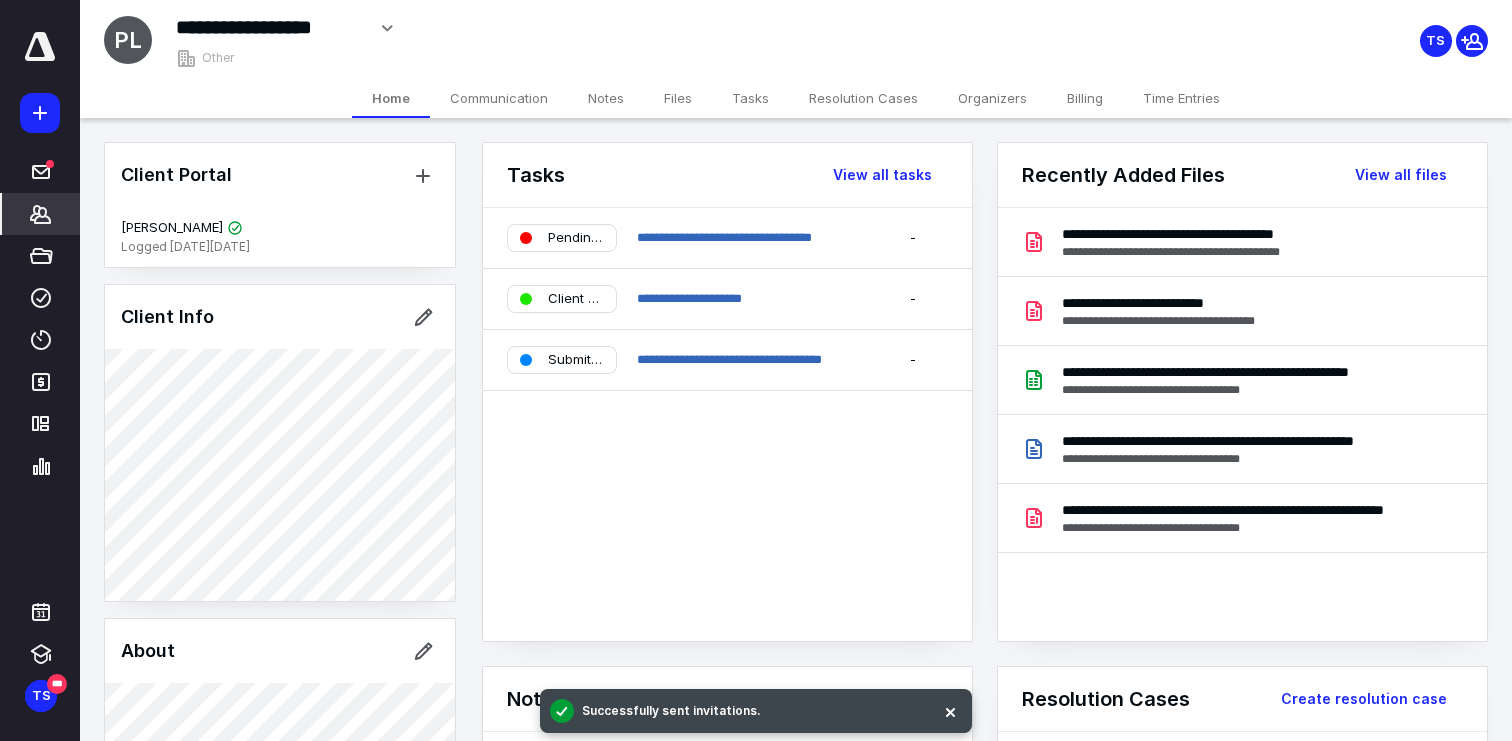 click 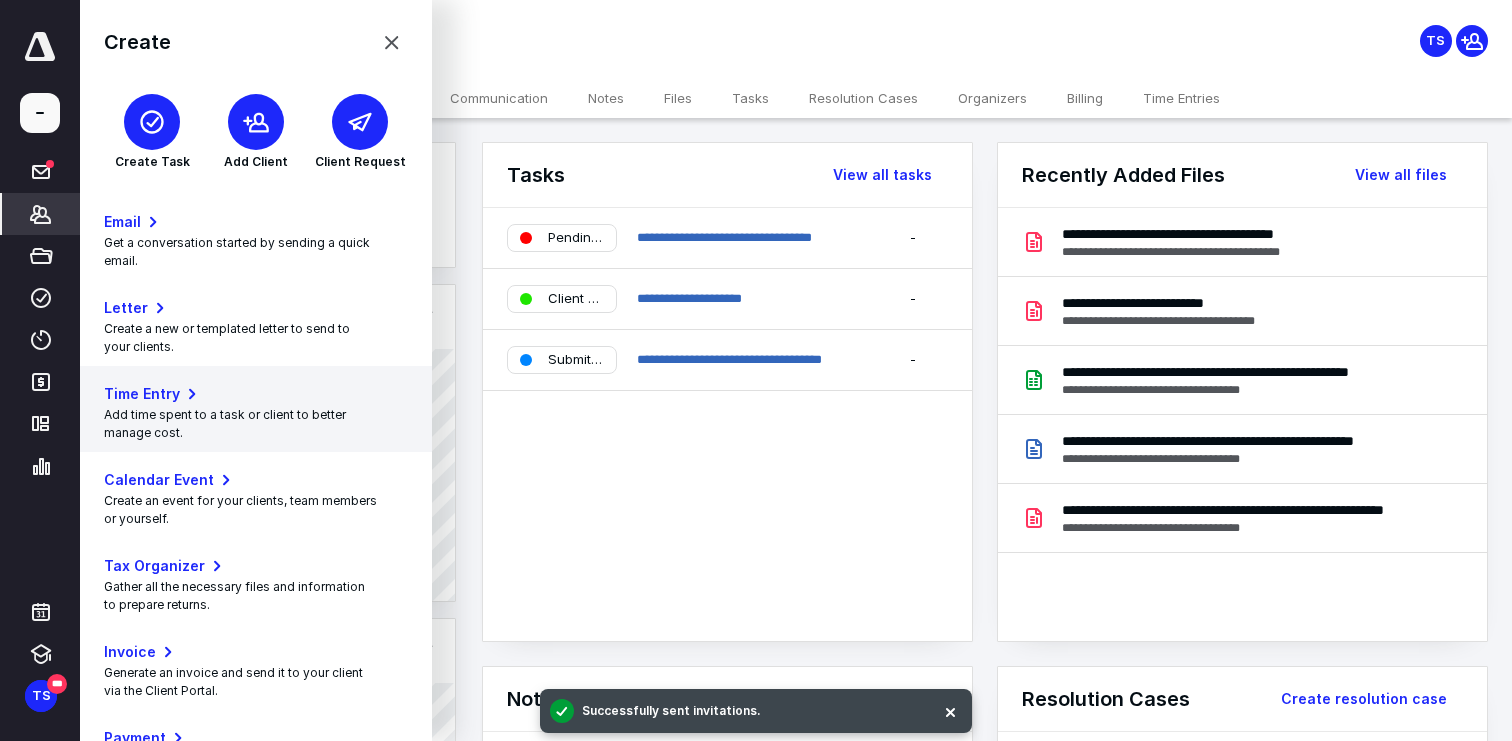 scroll, scrollTop: 227, scrollLeft: 0, axis: vertical 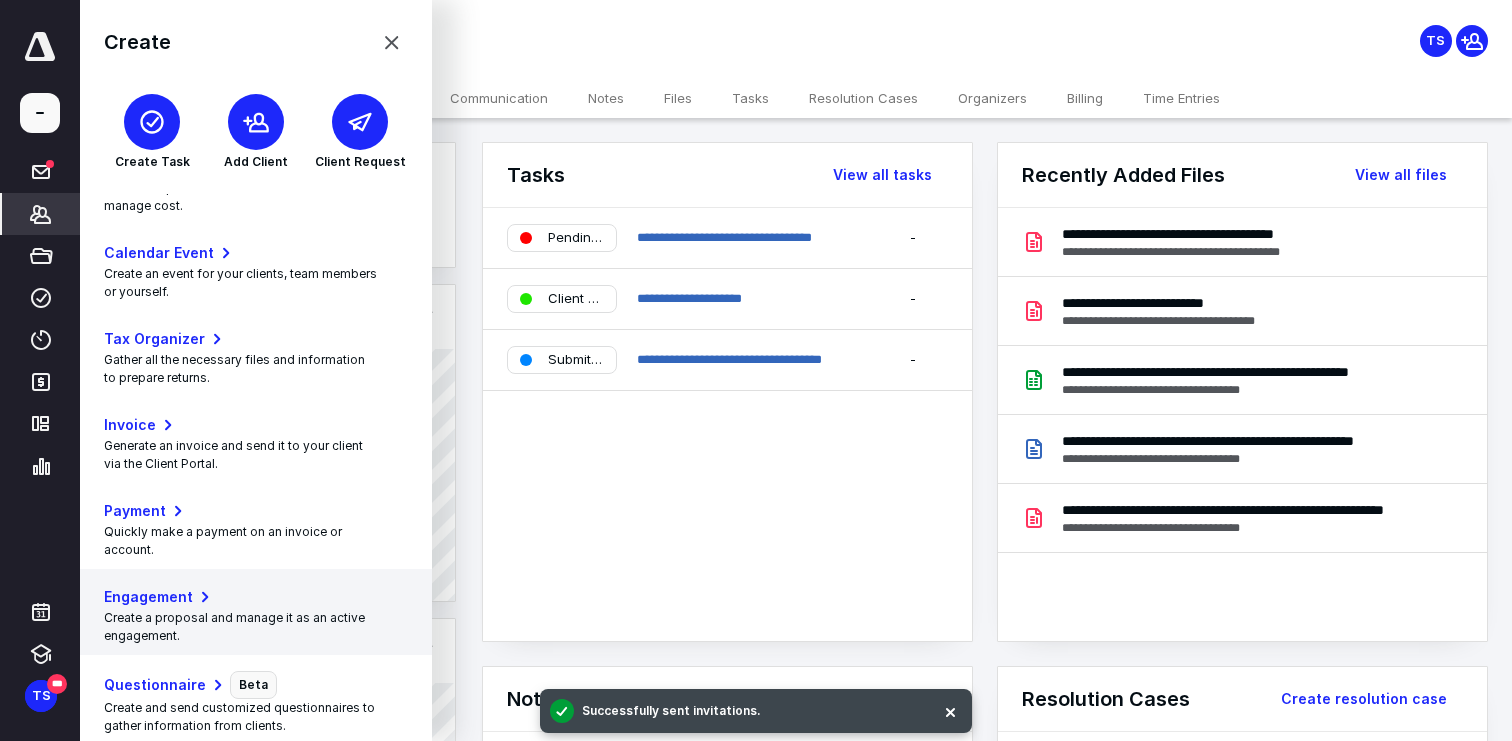 click on "Create a proposal and manage it as an active engagement." at bounding box center (256, 627) 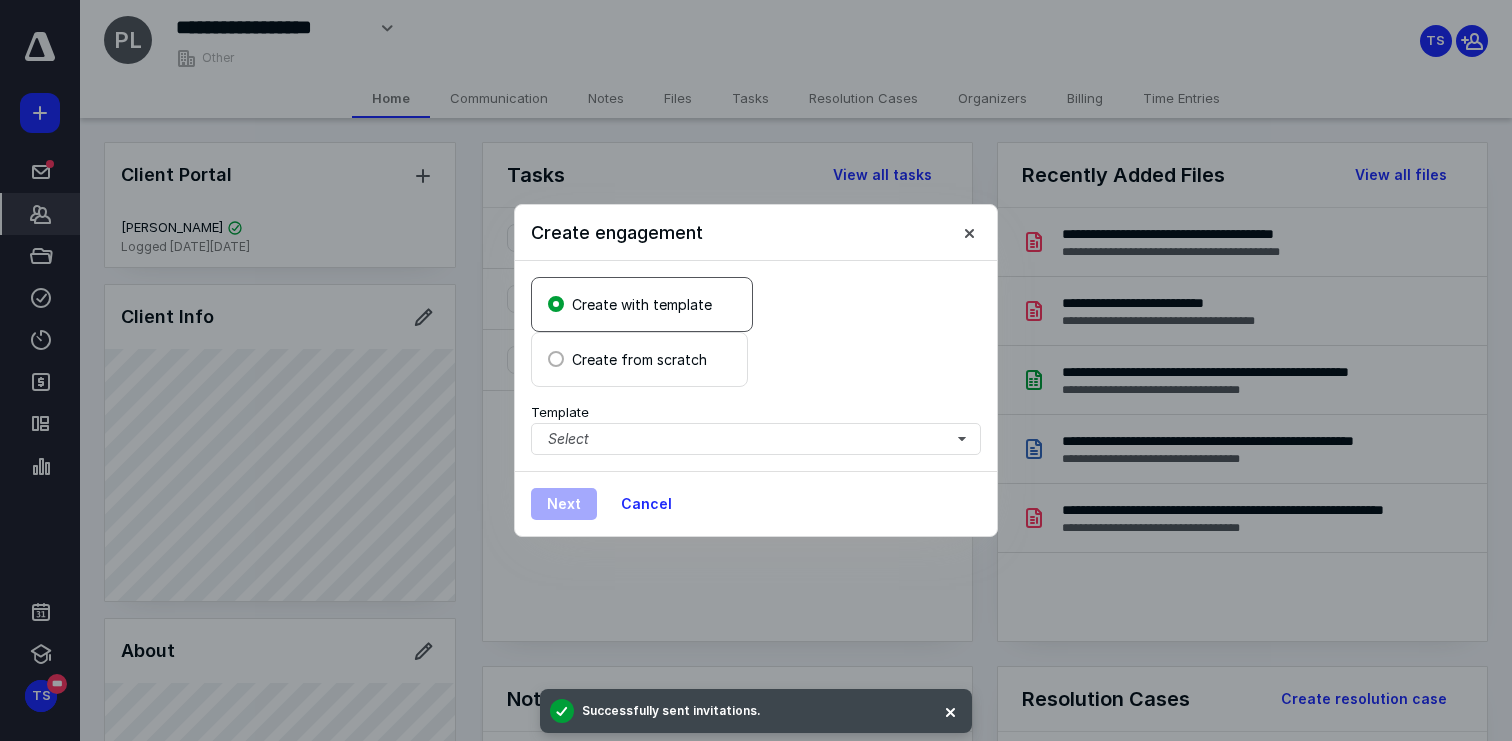 click on "Create from scratch" at bounding box center [639, 359] 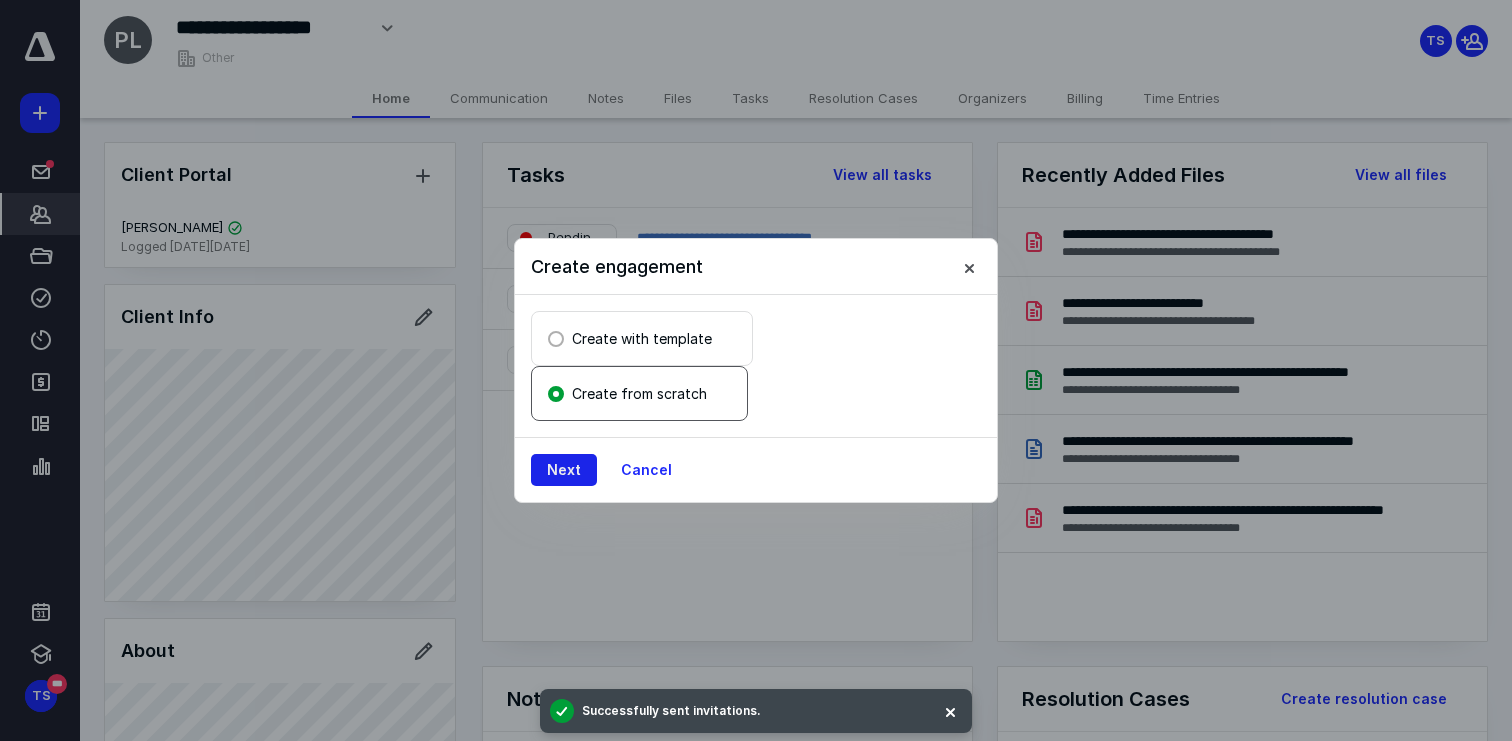 click on "Next" at bounding box center (564, 470) 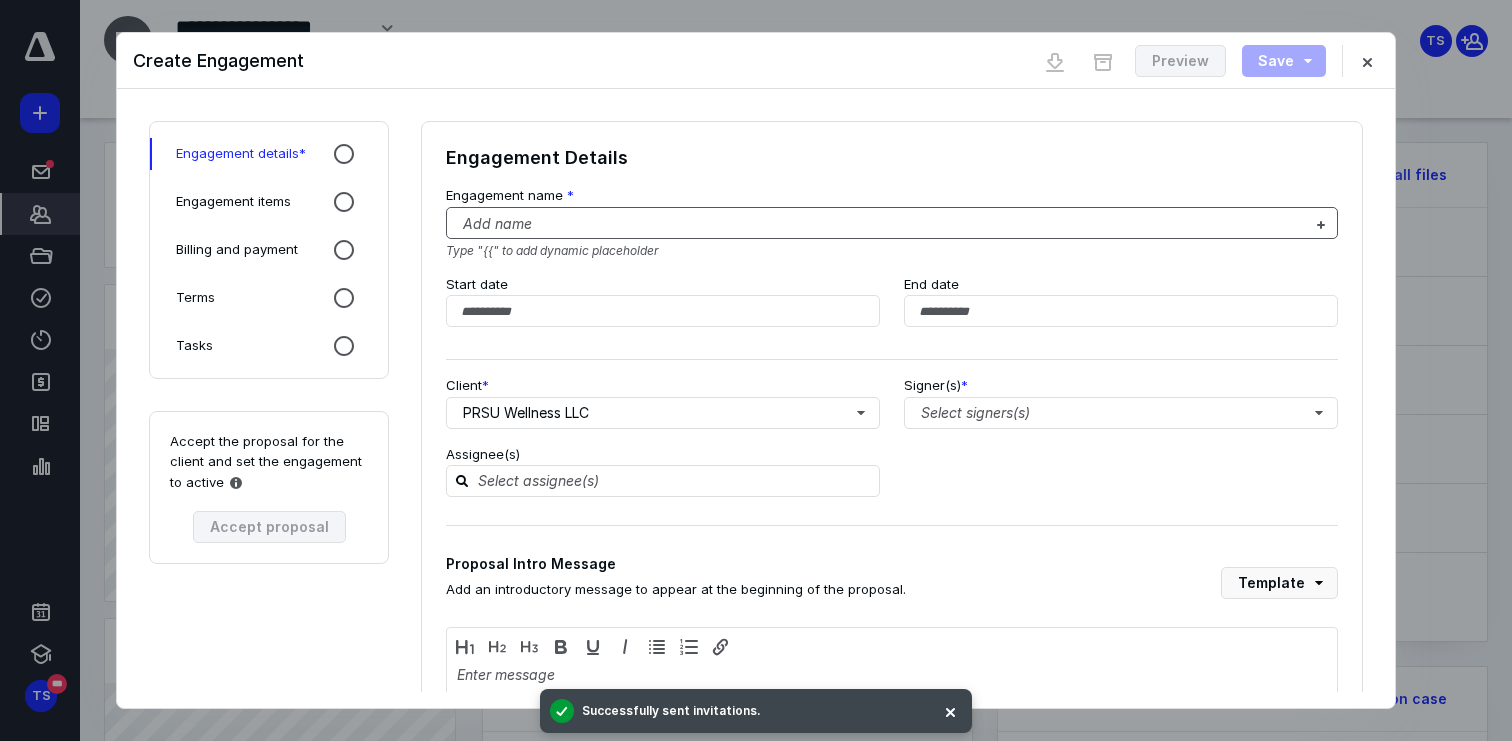 click at bounding box center (880, 224) 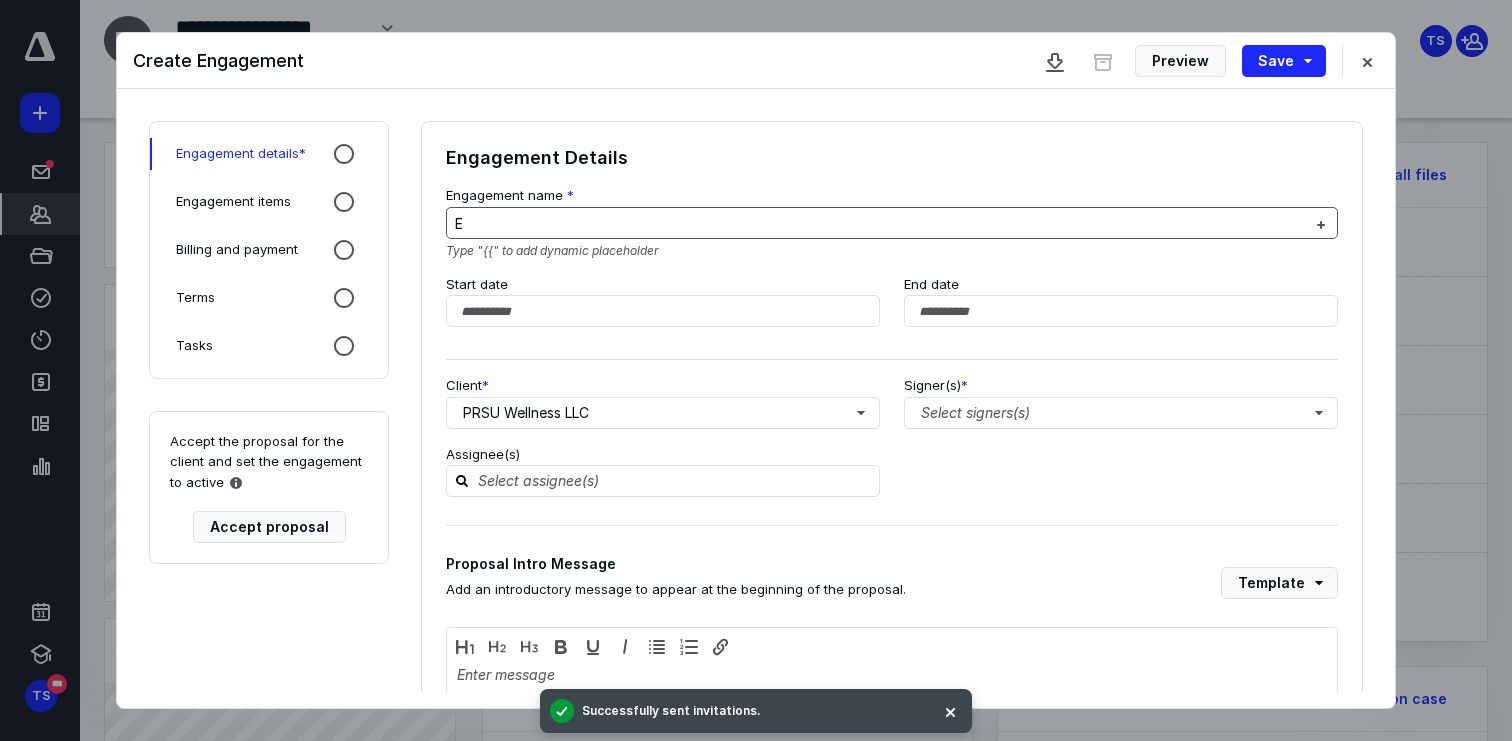 type 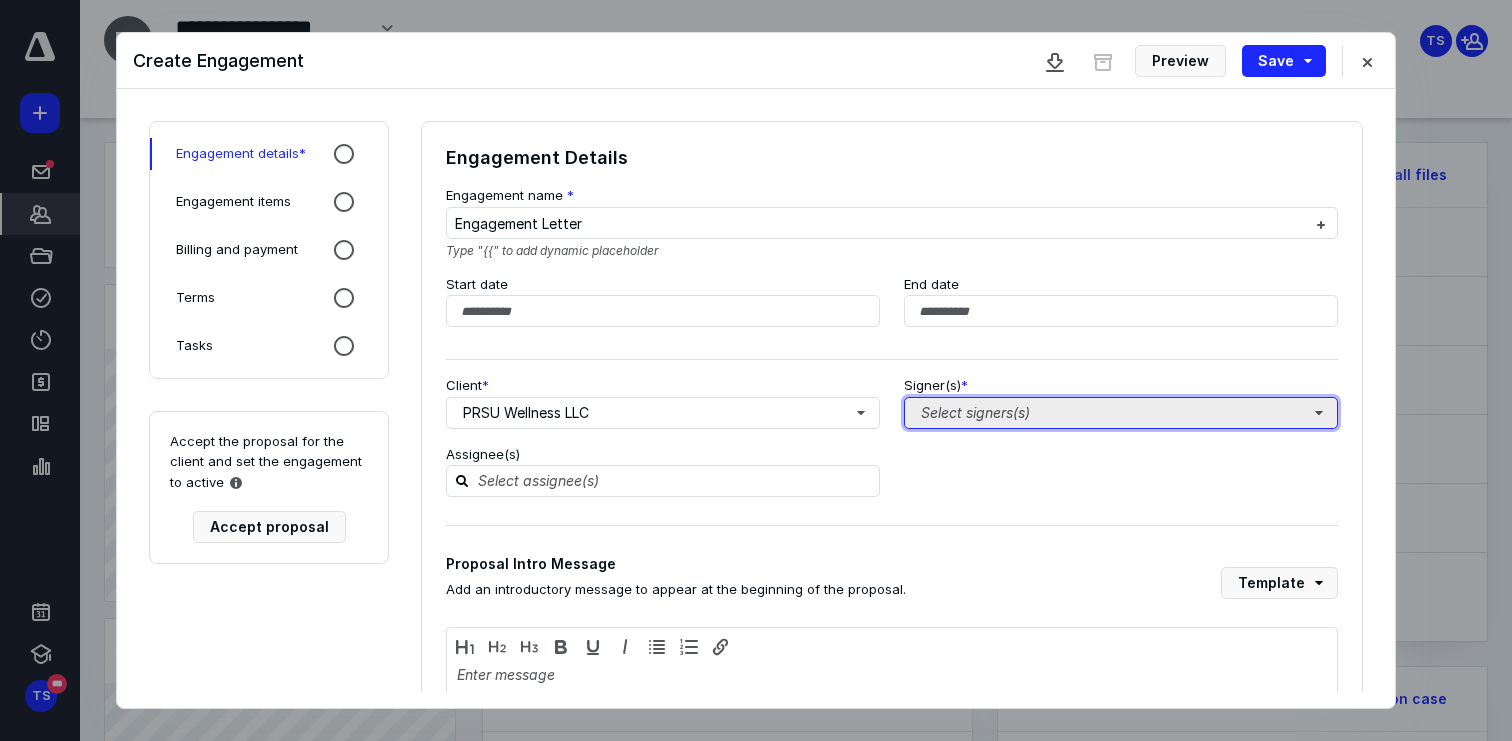 click on "Select signers(s)" at bounding box center [1121, 413] 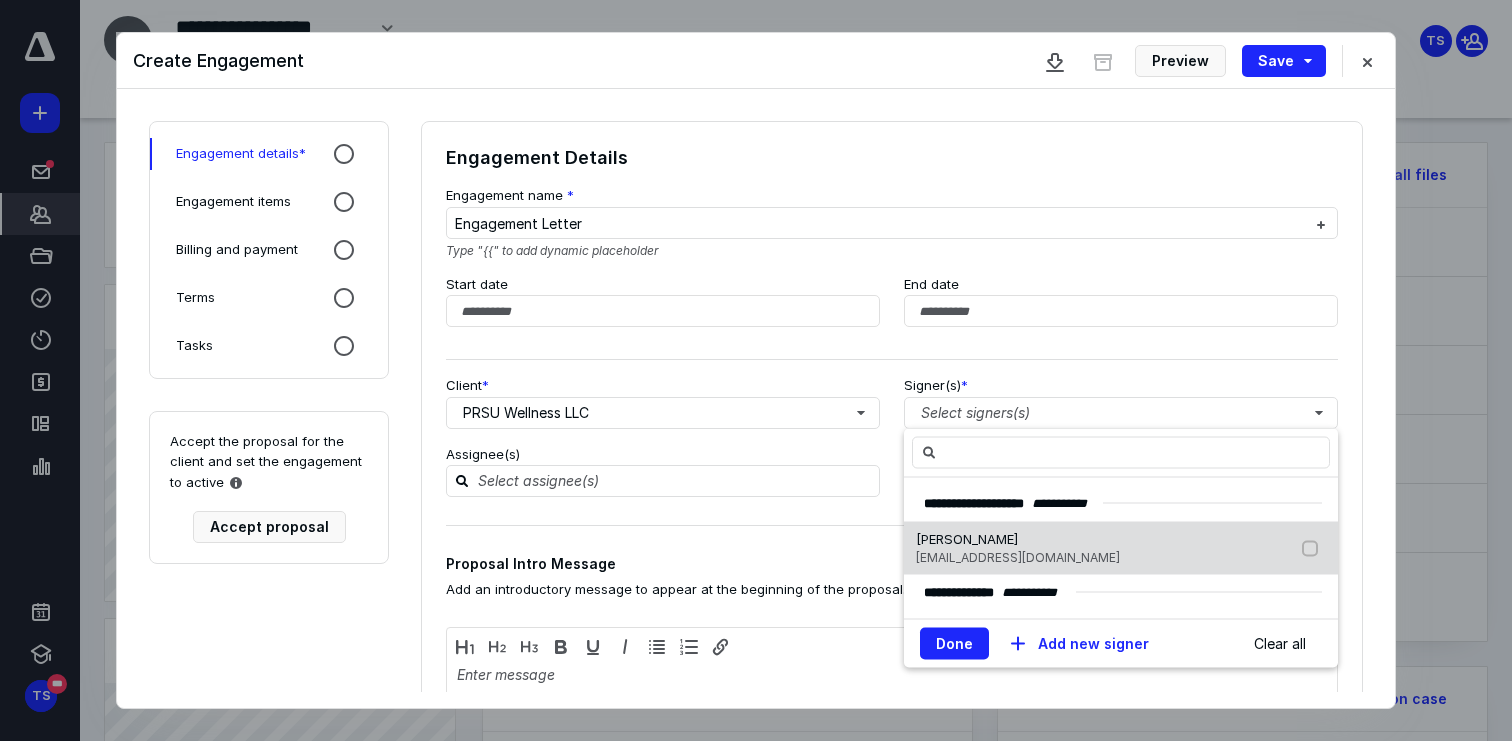 click on "[EMAIL_ADDRESS][DOMAIN_NAME]" at bounding box center (1018, 557) 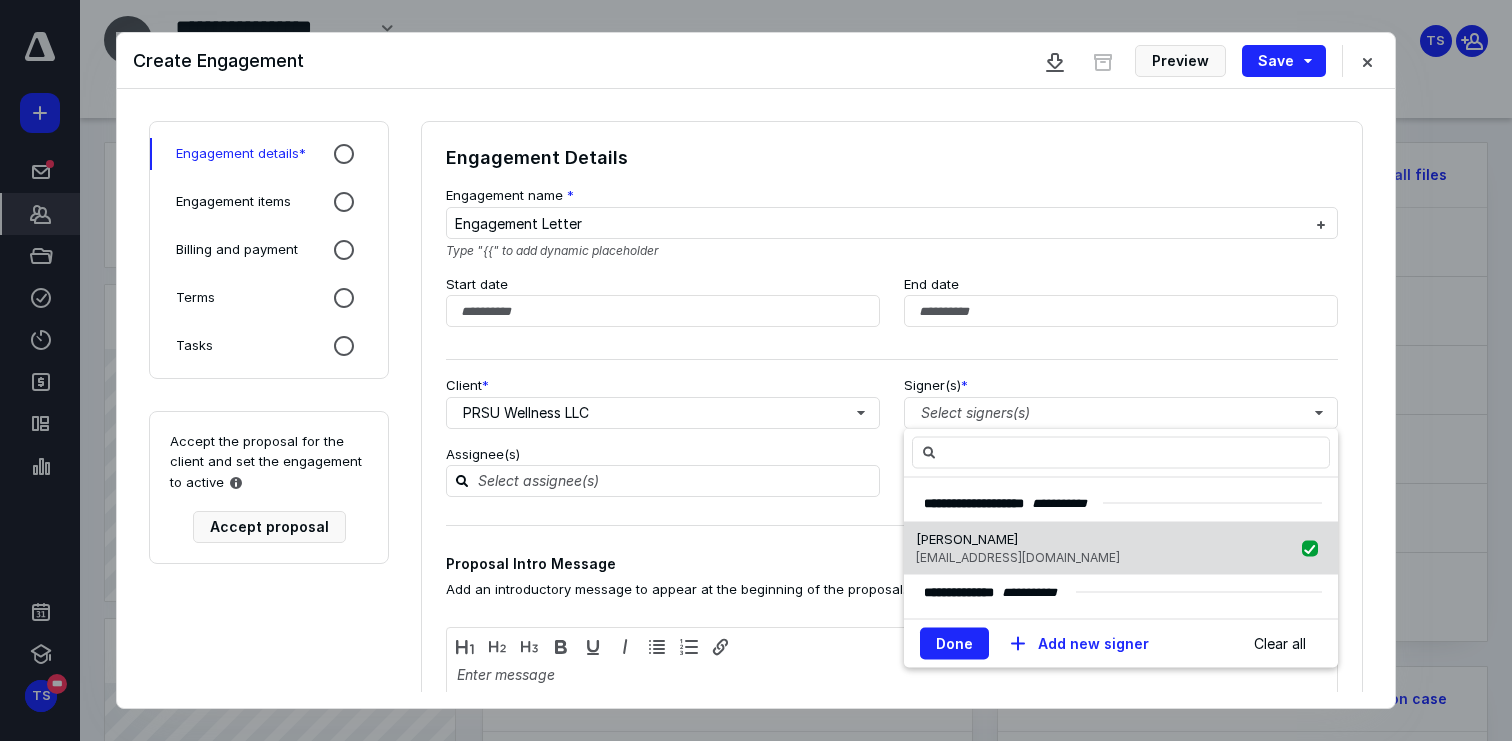 checkbox on "true" 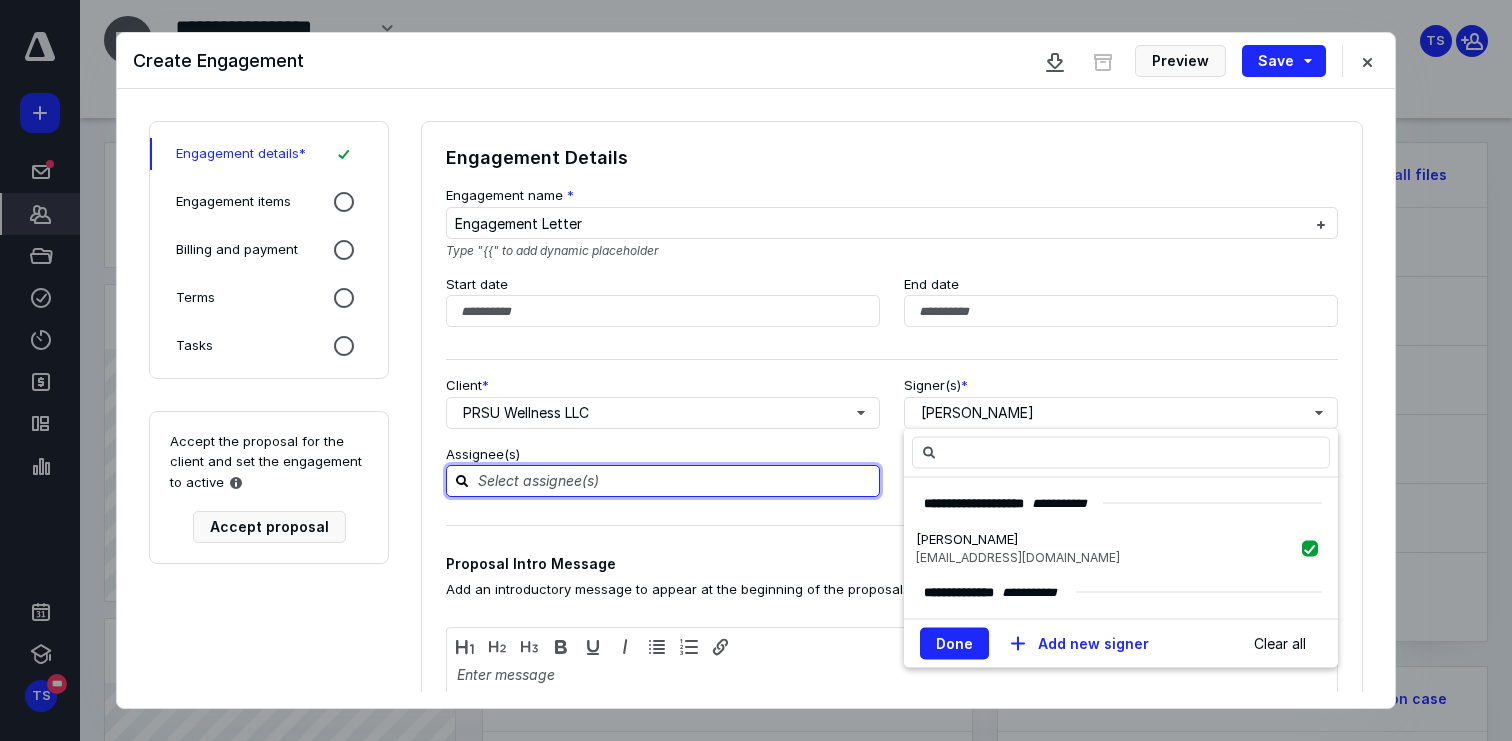 click at bounding box center [675, 480] 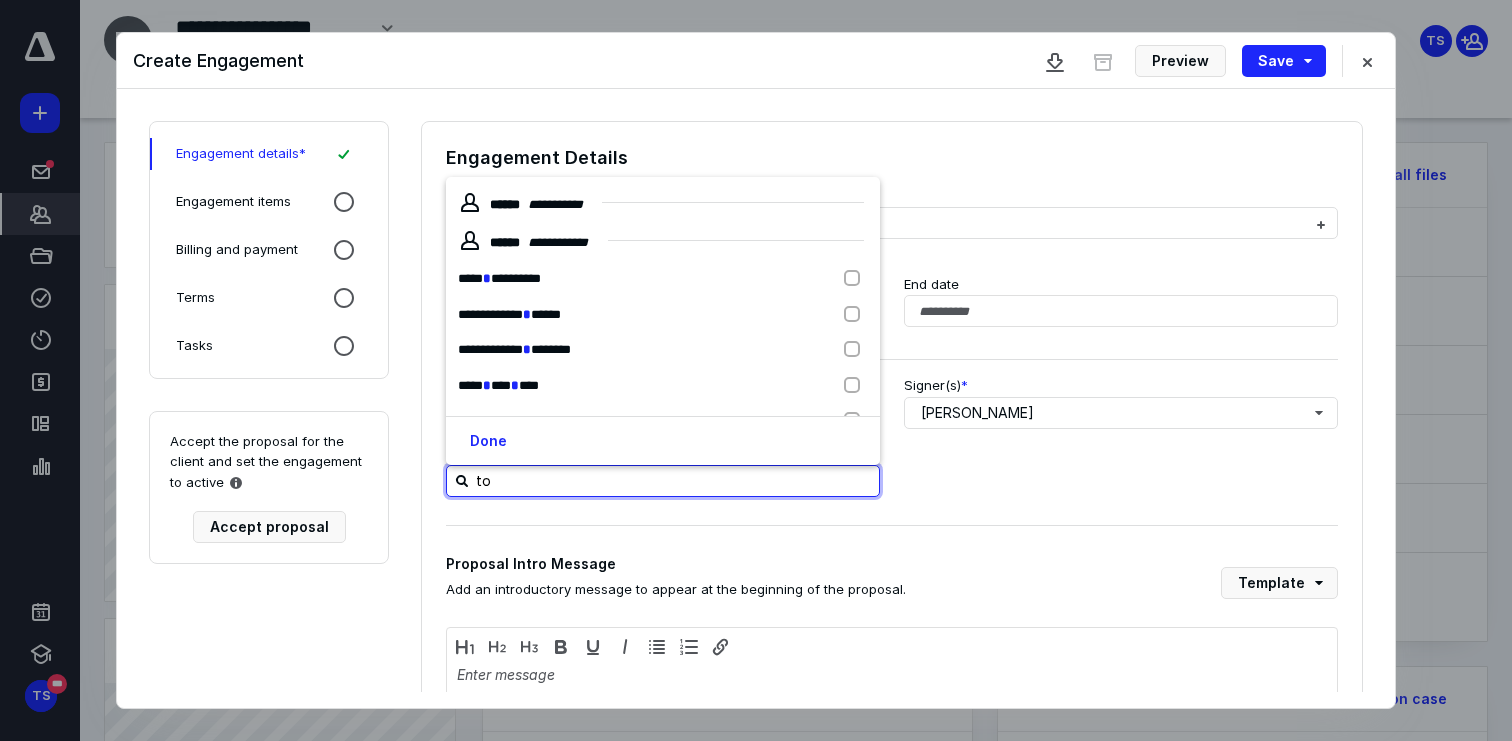 type on "ton" 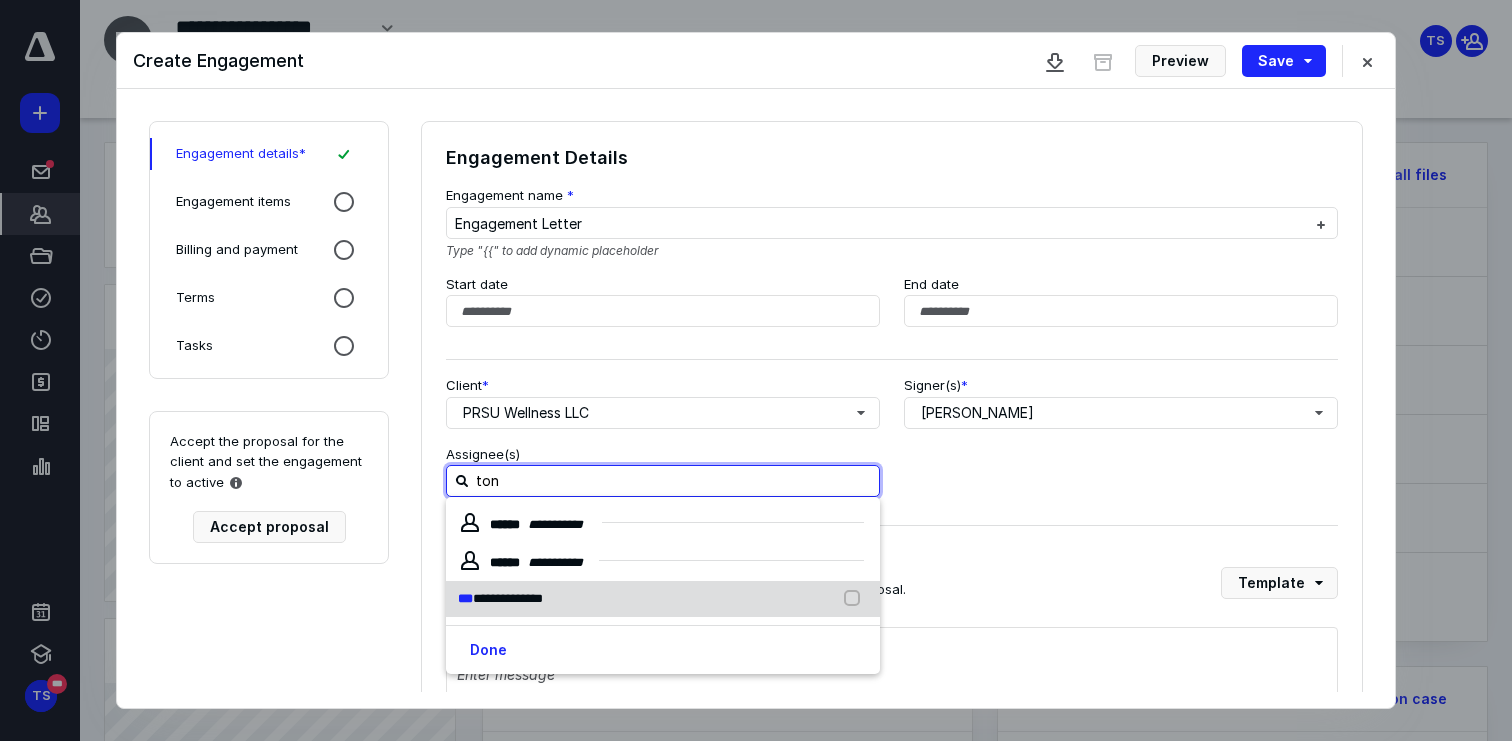 click on "**********" at bounding box center (663, 599) 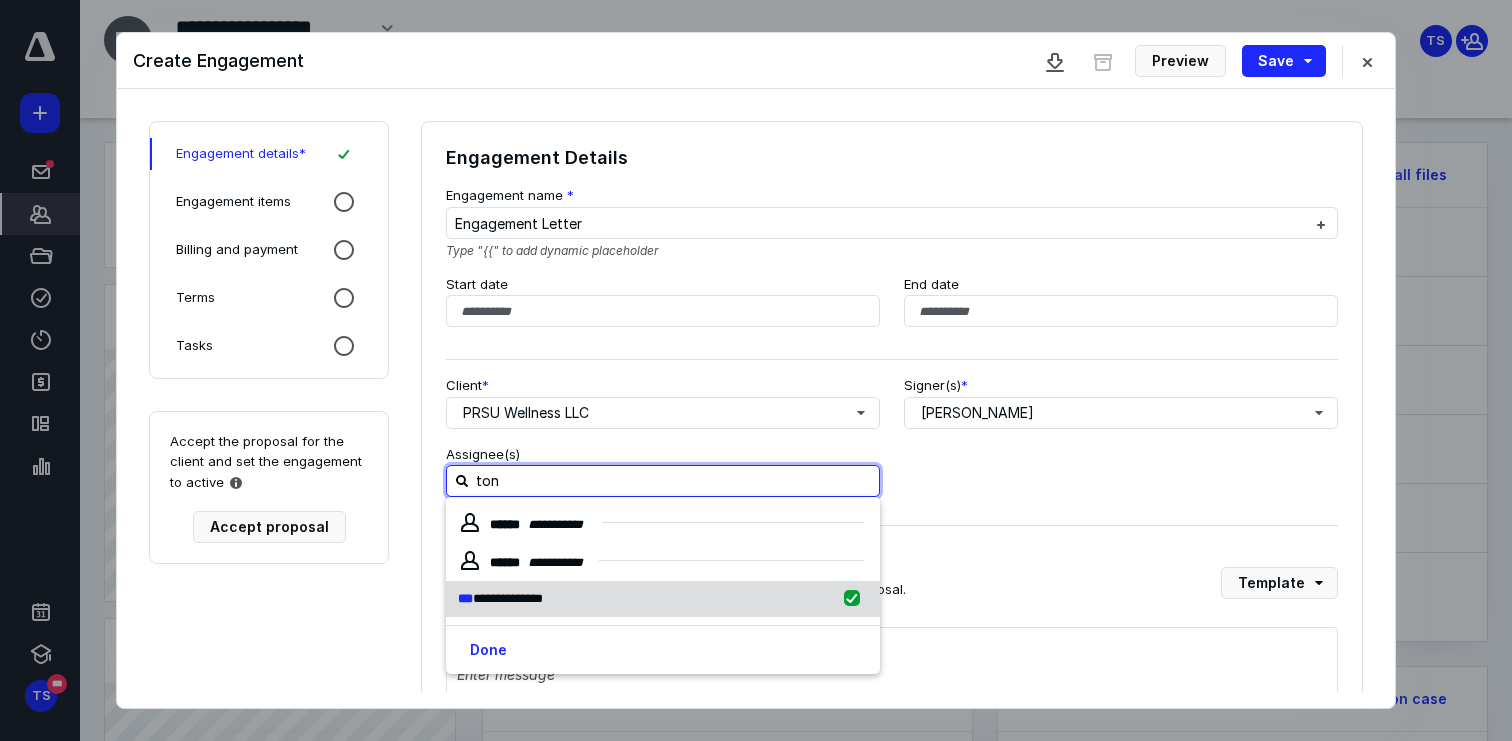 checkbox on "true" 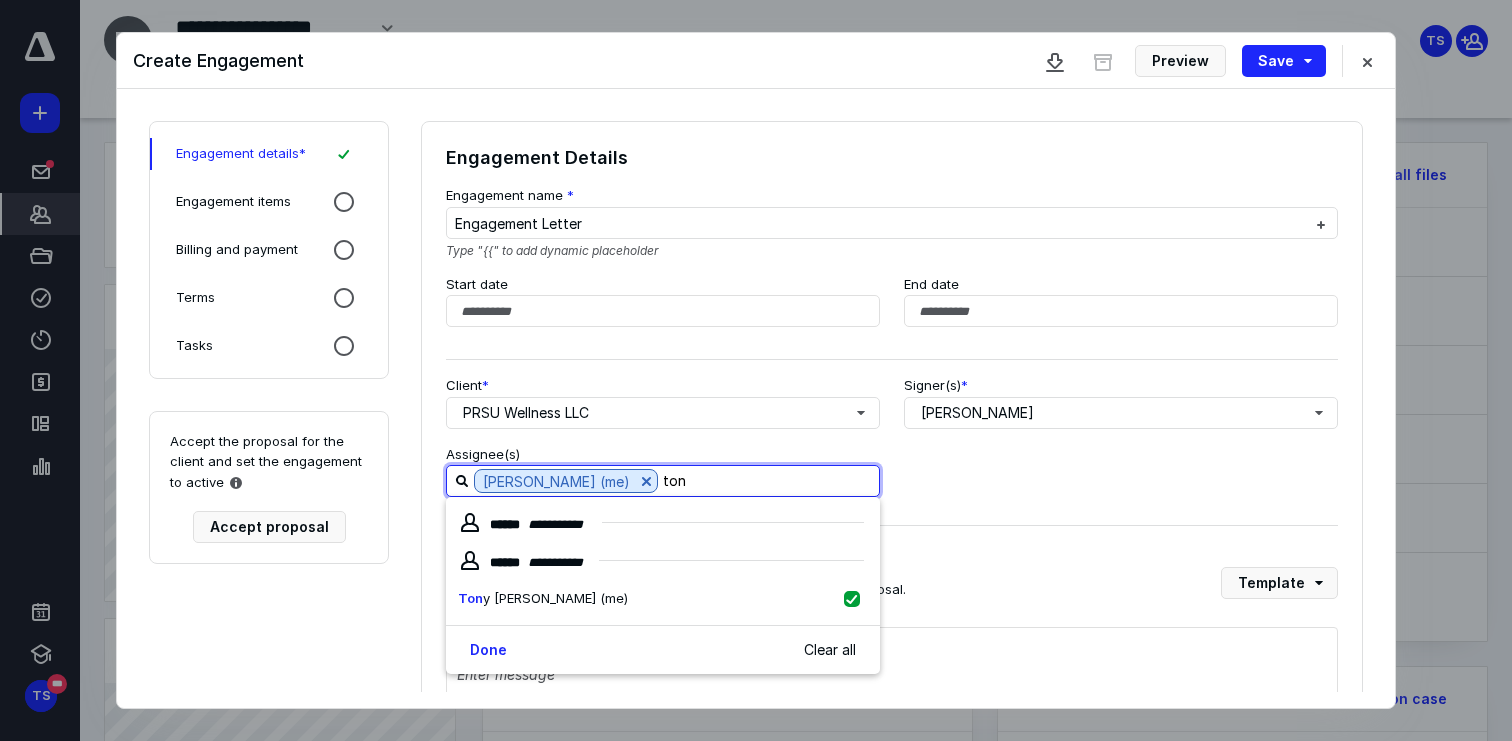 type on "ton" 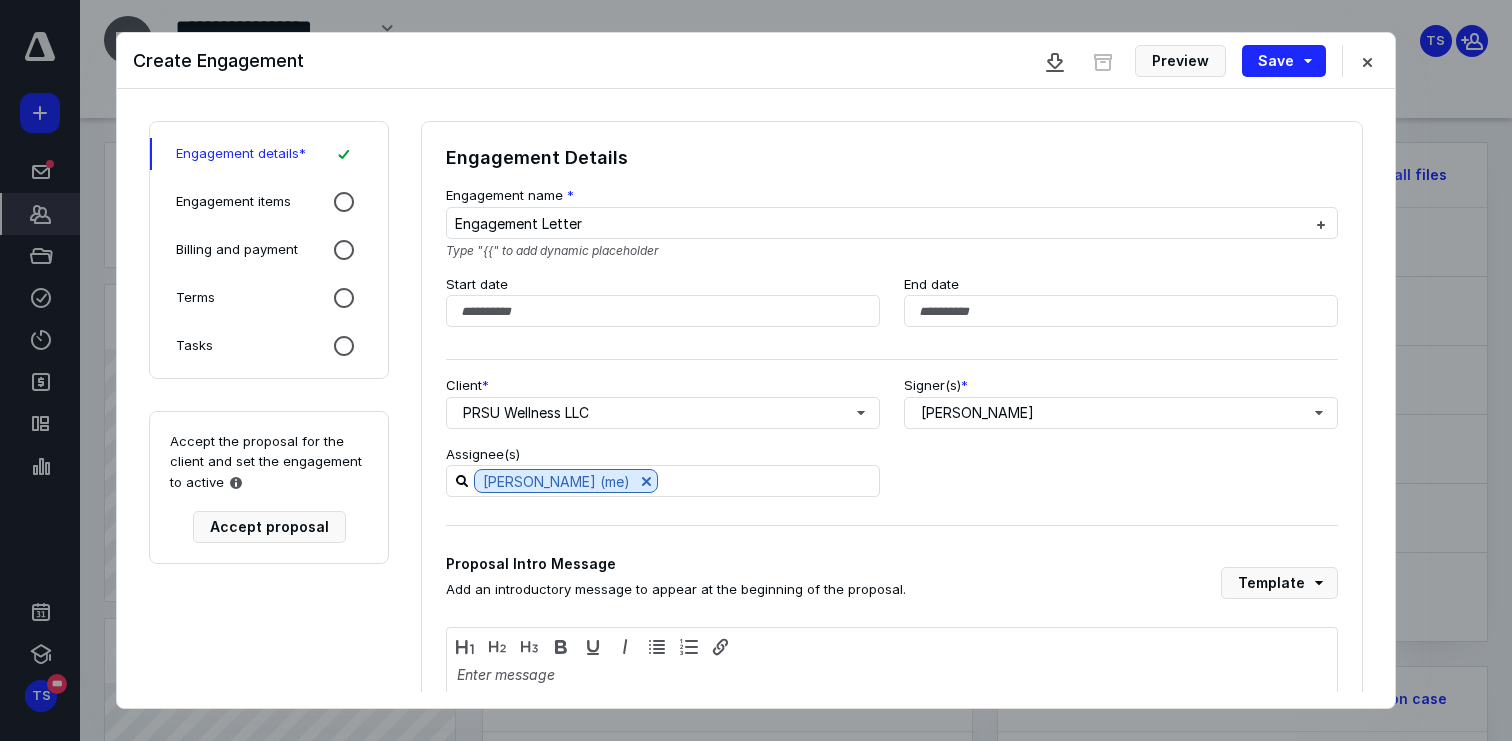 click on "Engagement items" at bounding box center (269, 202) 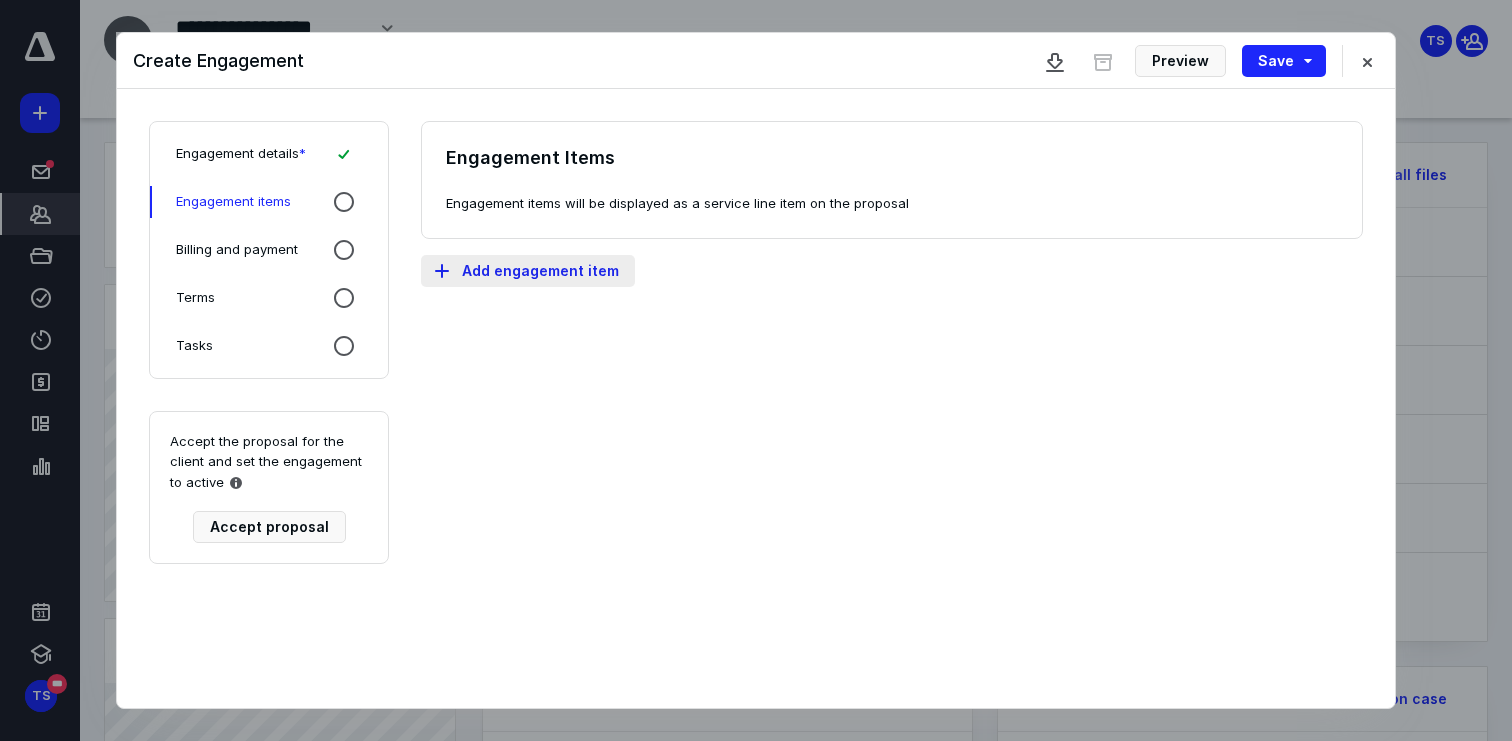 click on "Add engagement item" at bounding box center (528, 271) 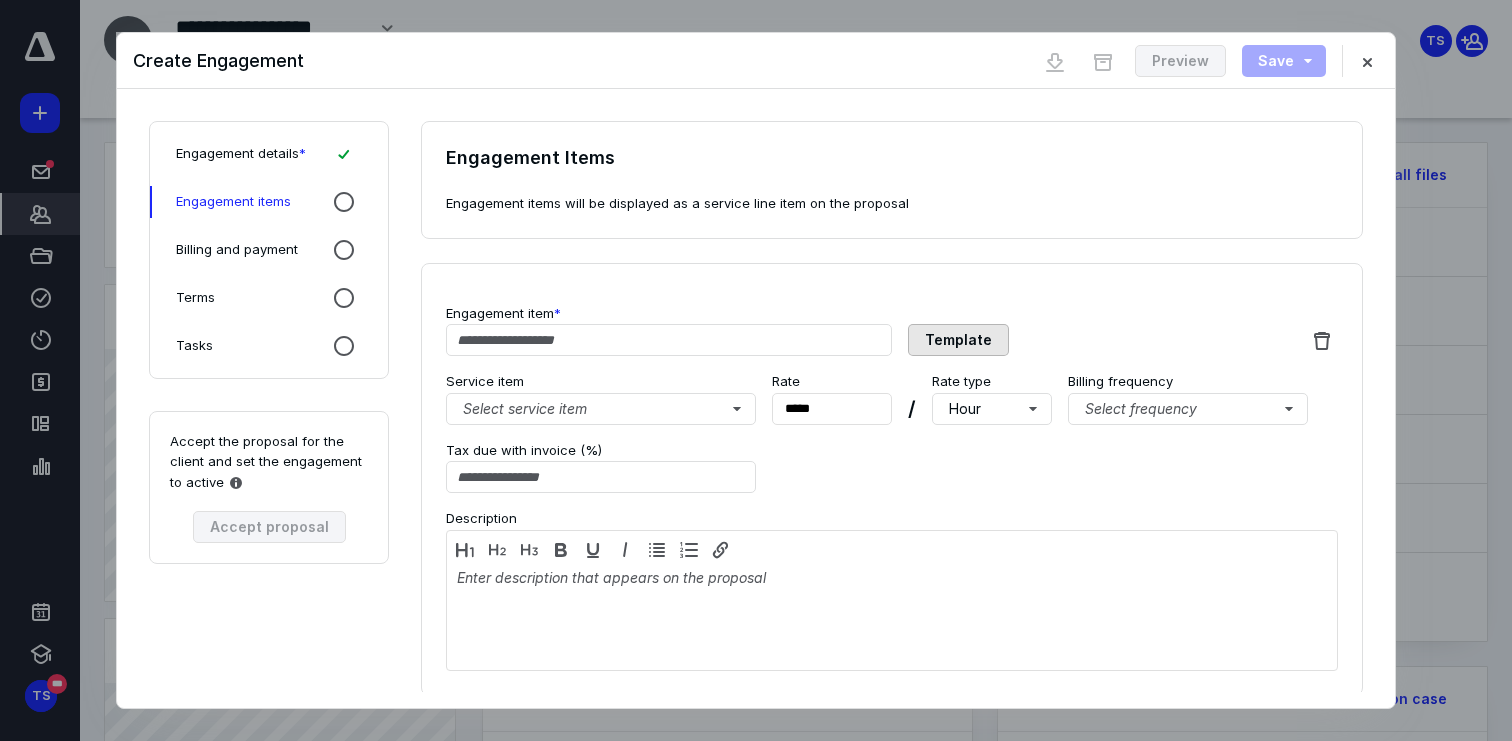 click on "Template" at bounding box center (958, 340) 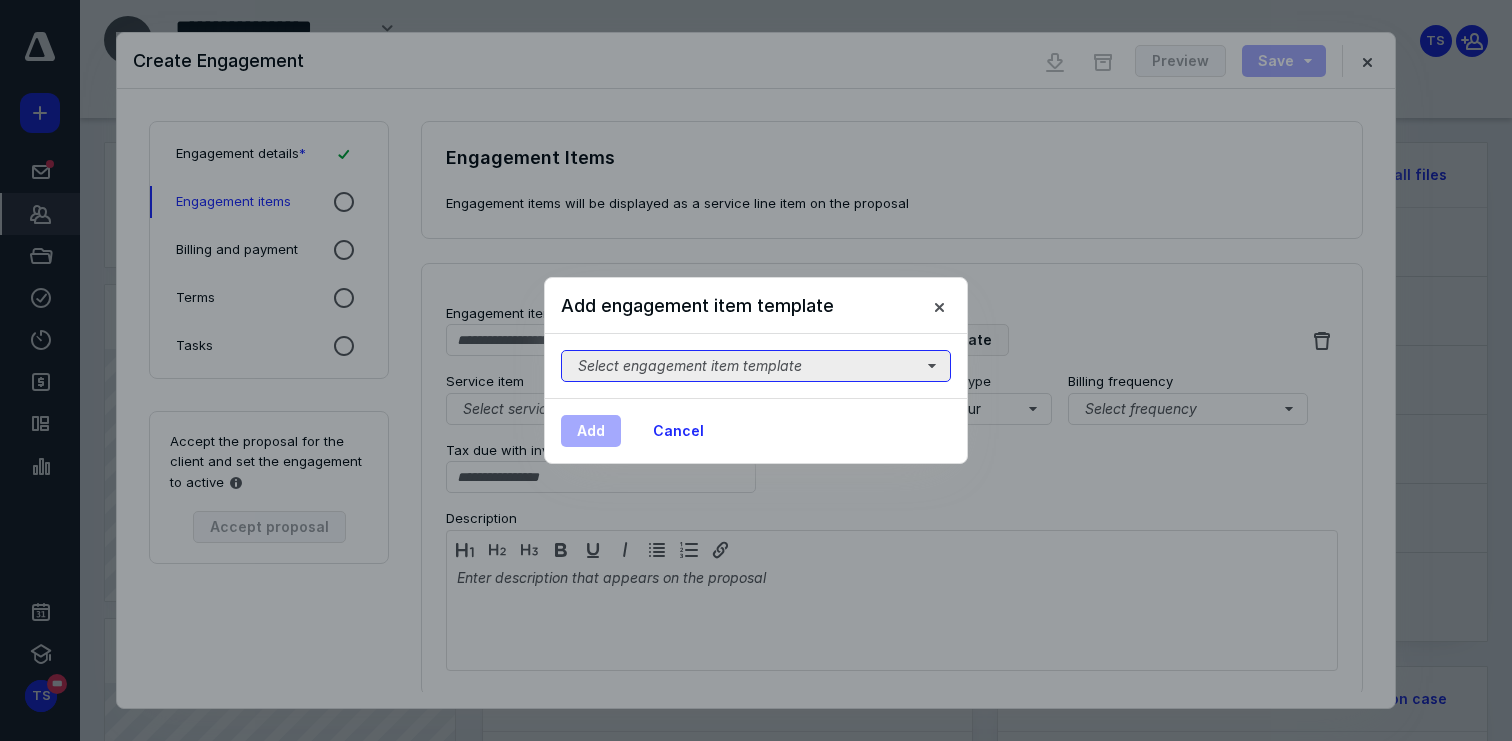 click on "Select engagement item template" at bounding box center (756, 366) 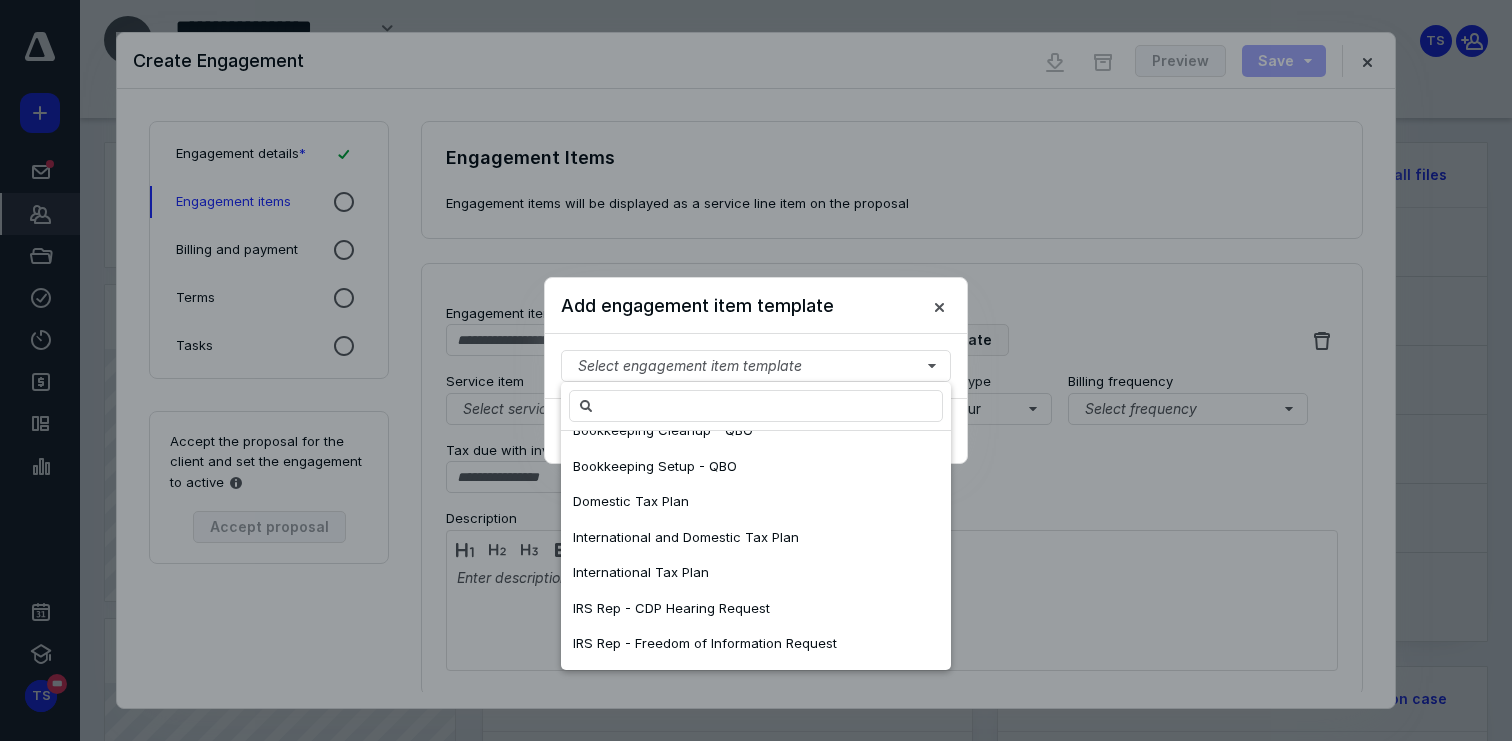 scroll, scrollTop: 502, scrollLeft: 0, axis: vertical 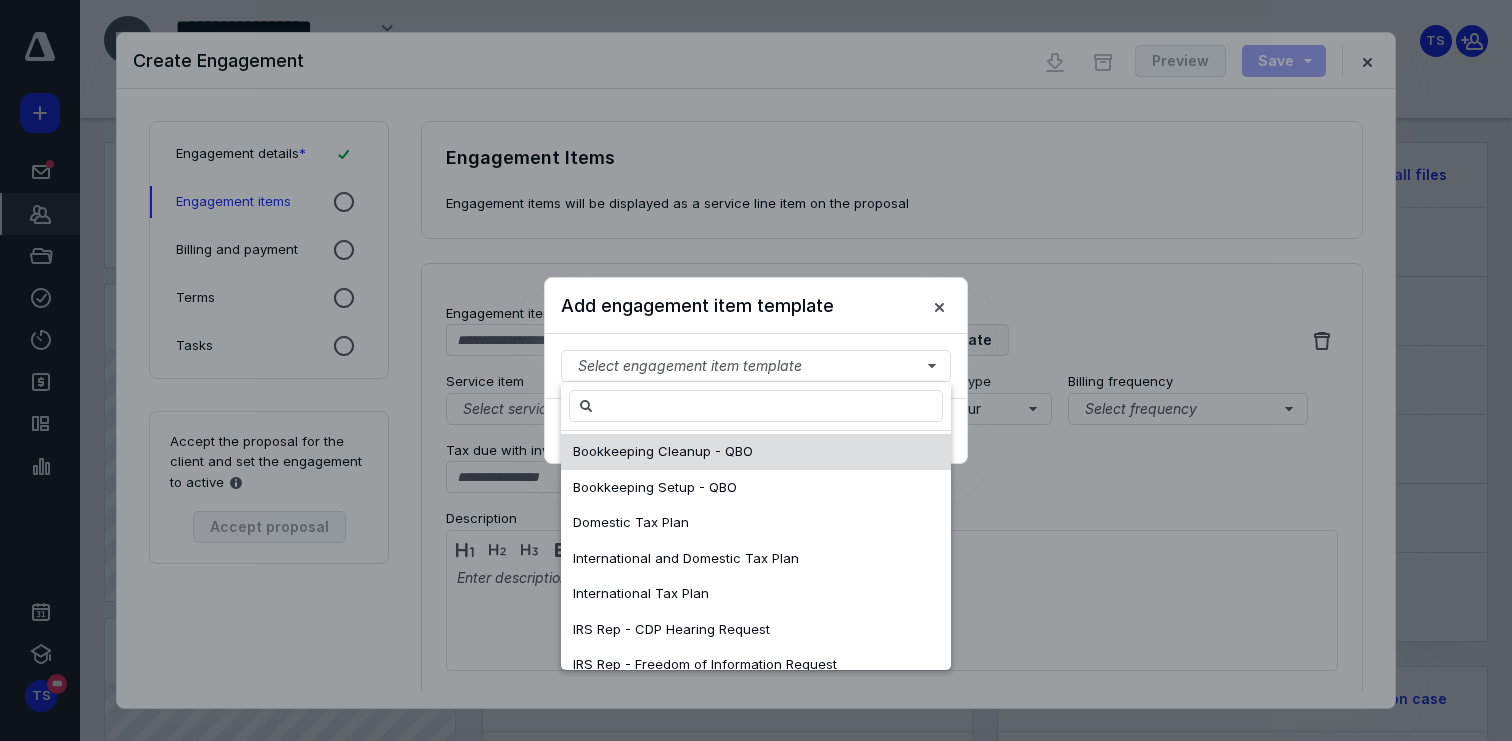 click on "Bookkeeping Cleanup - QBO" at bounding box center (663, 451) 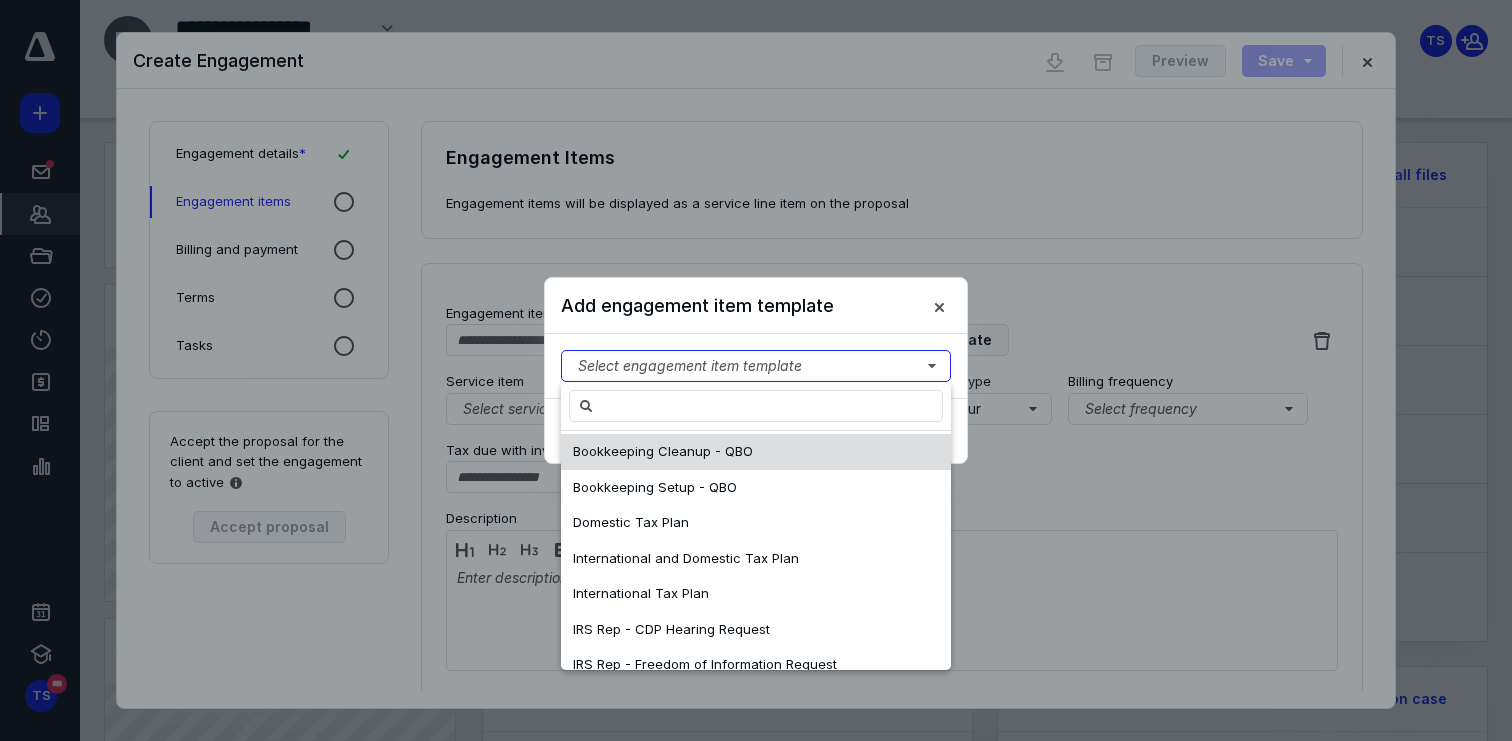 scroll, scrollTop: 0, scrollLeft: 0, axis: both 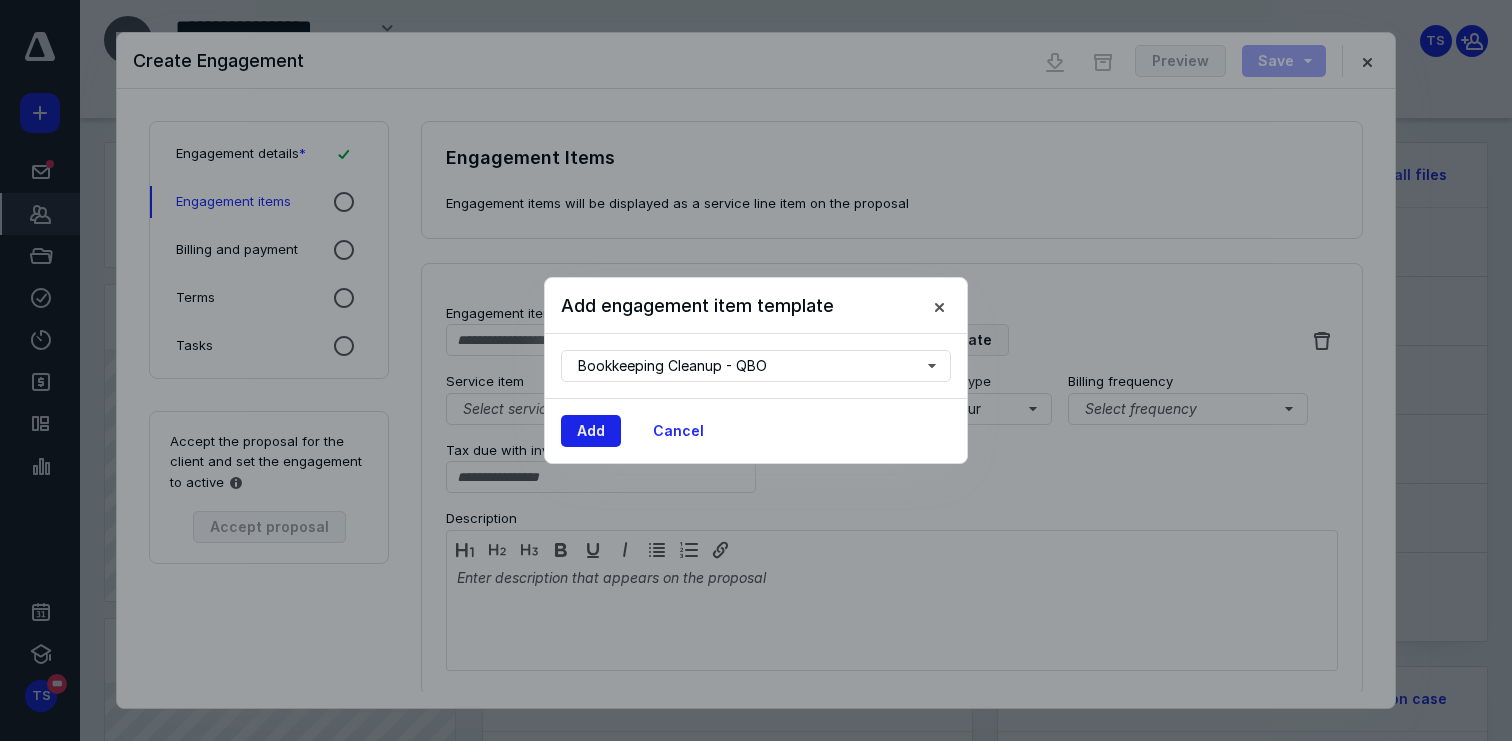 click on "Add" at bounding box center [591, 431] 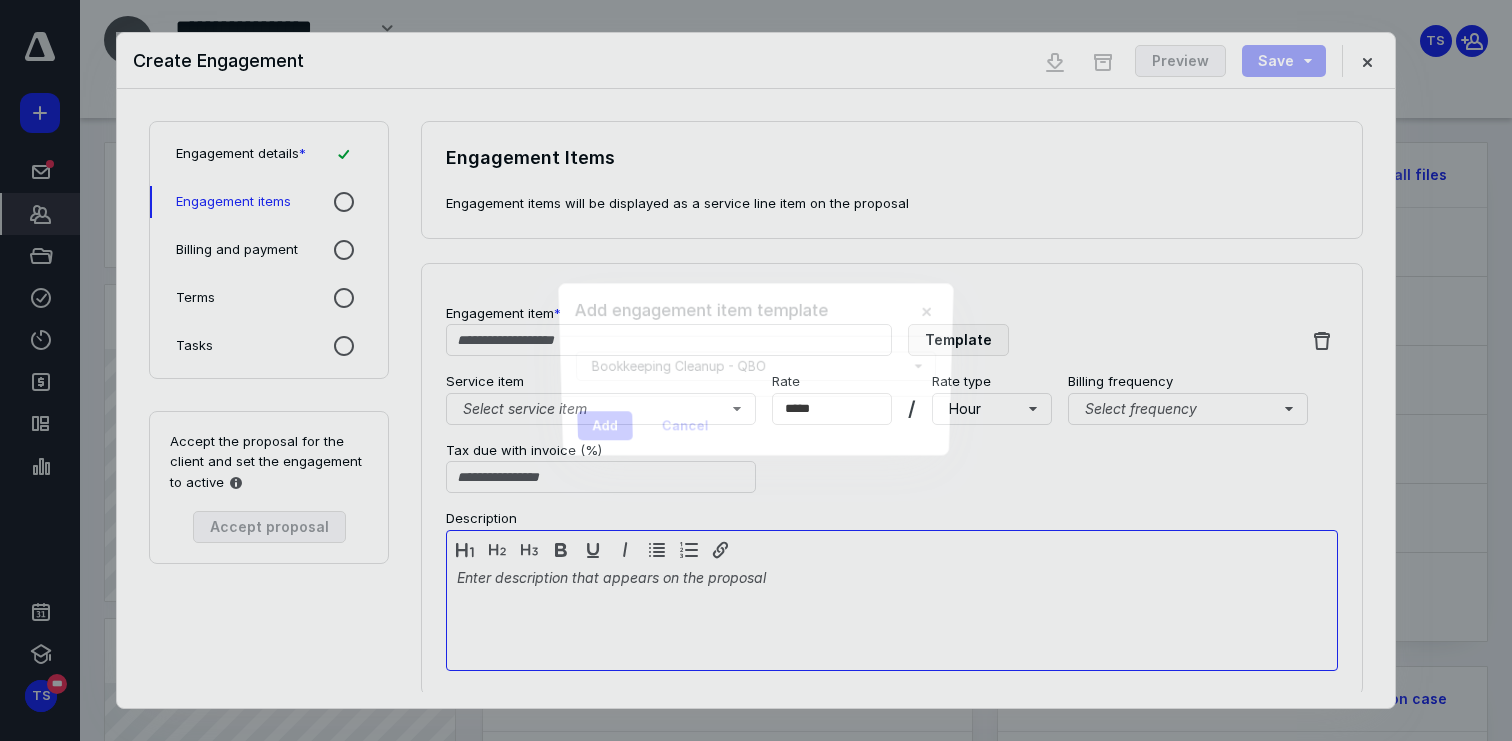 type on "**********" 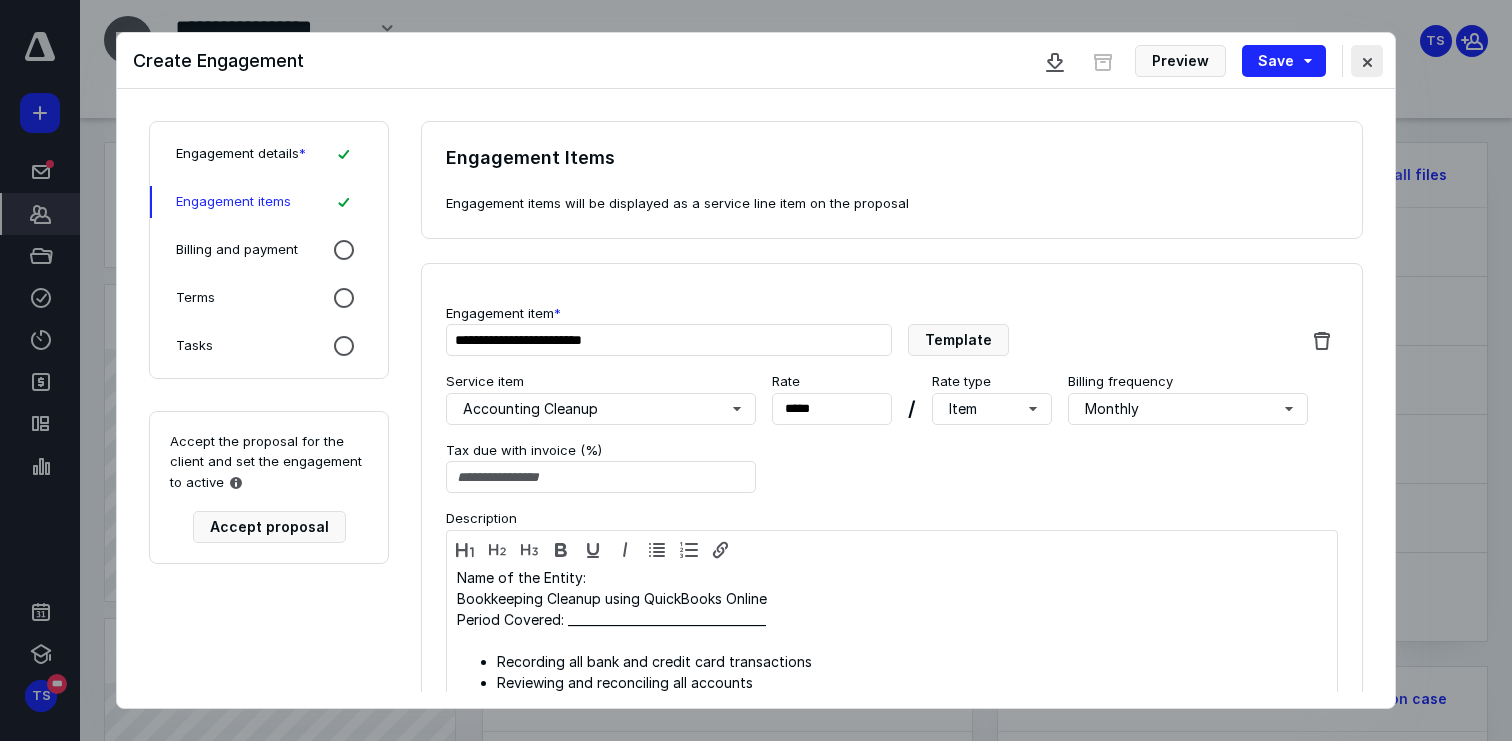 click at bounding box center [1367, 61] 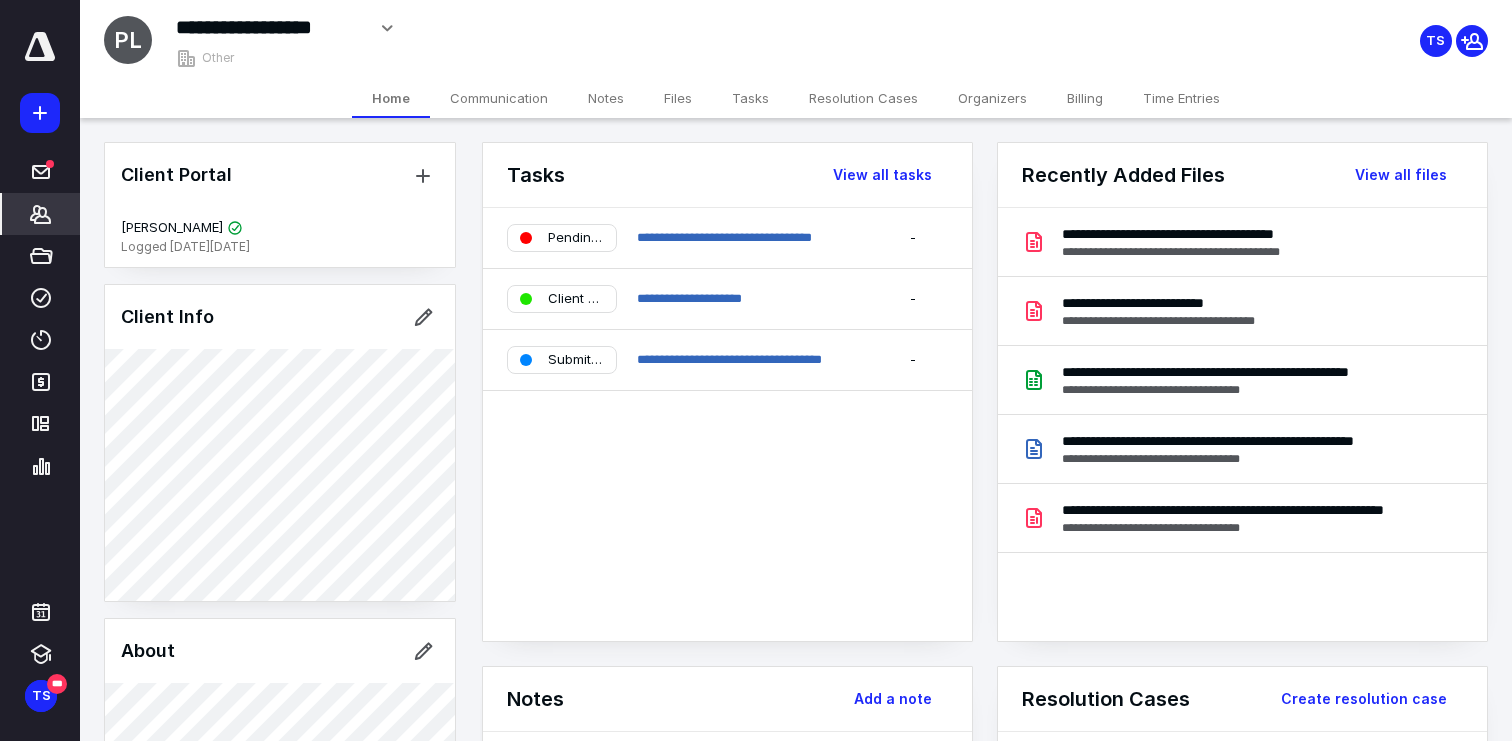 scroll, scrollTop: 528, scrollLeft: 0, axis: vertical 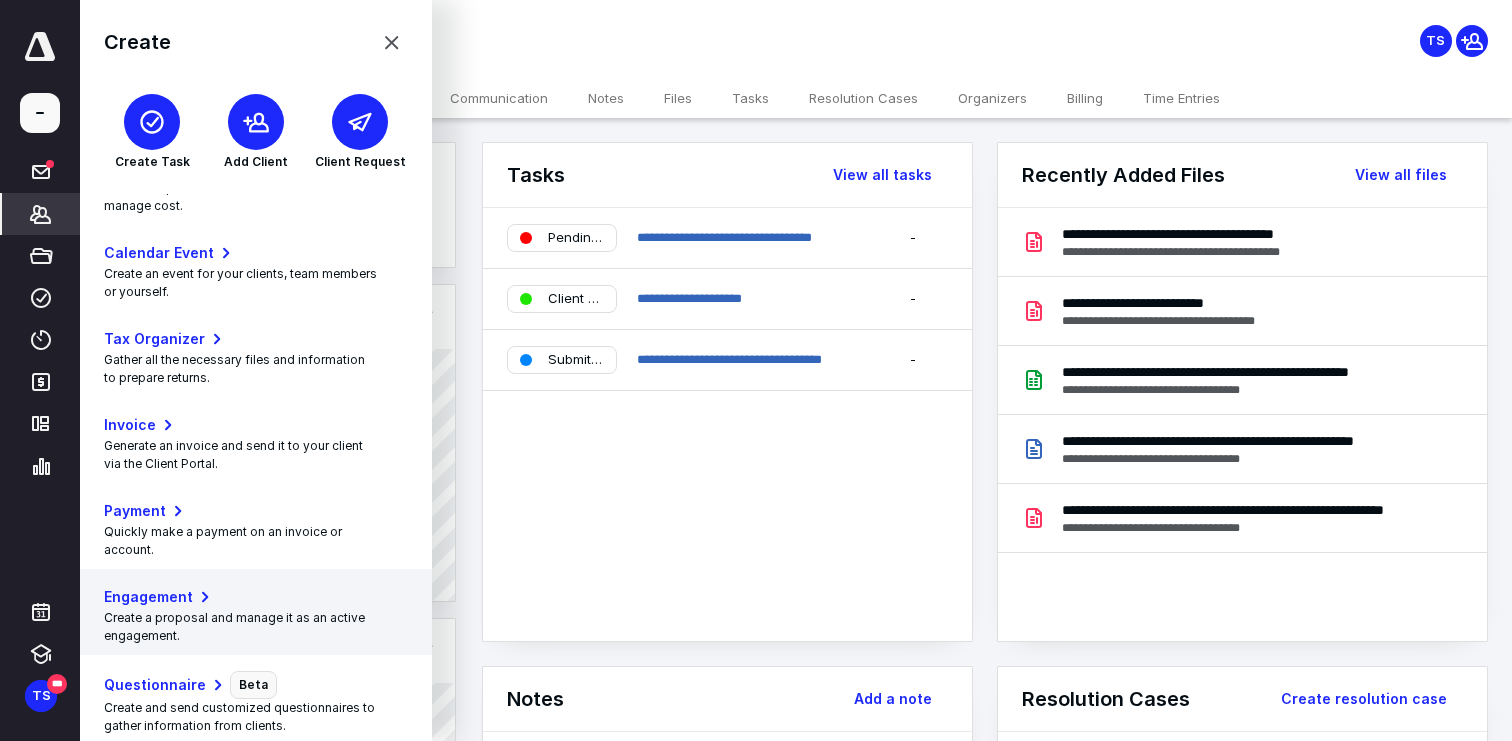 click on "Create a proposal and manage it as an active engagement." at bounding box center (256, 627) 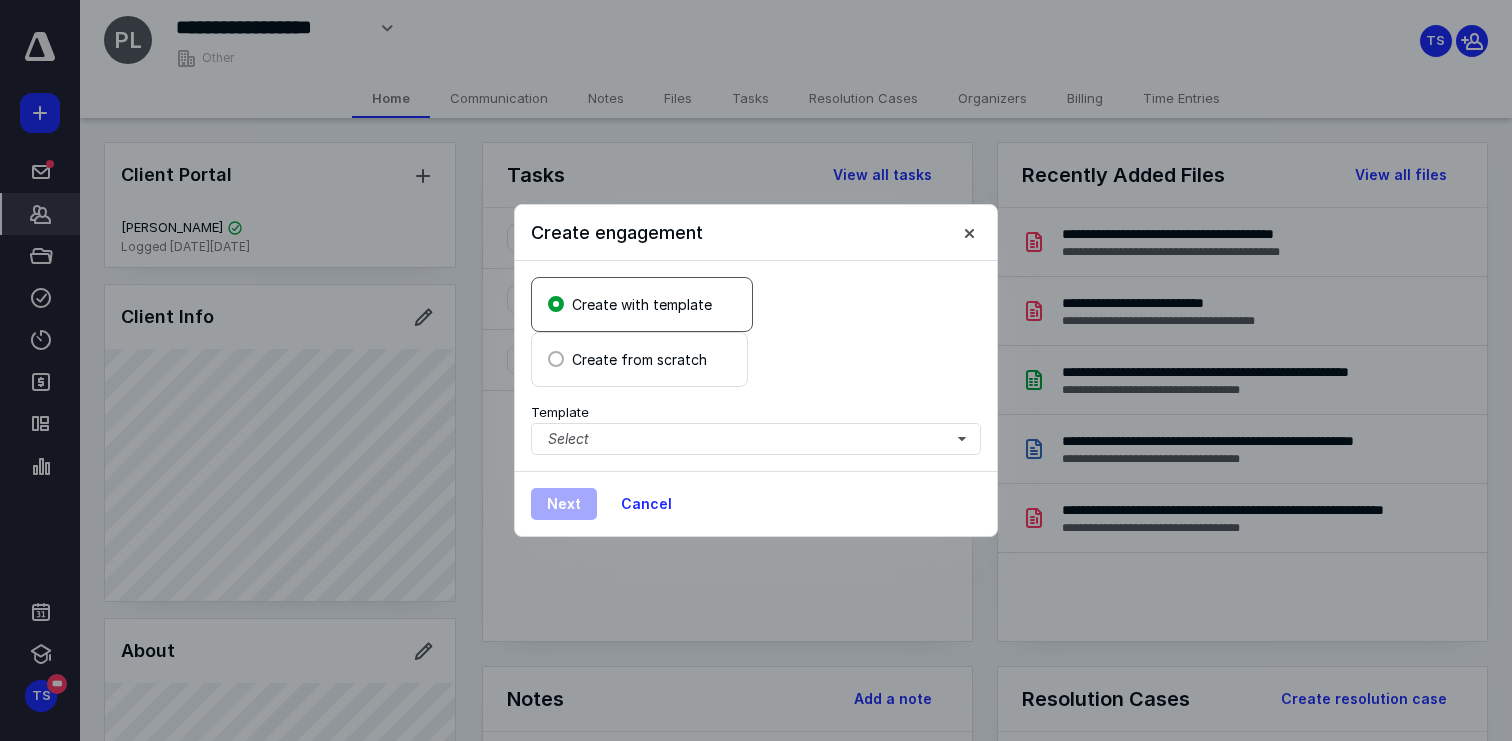 click on "Create from scratch" at bounding box center [639, 359] 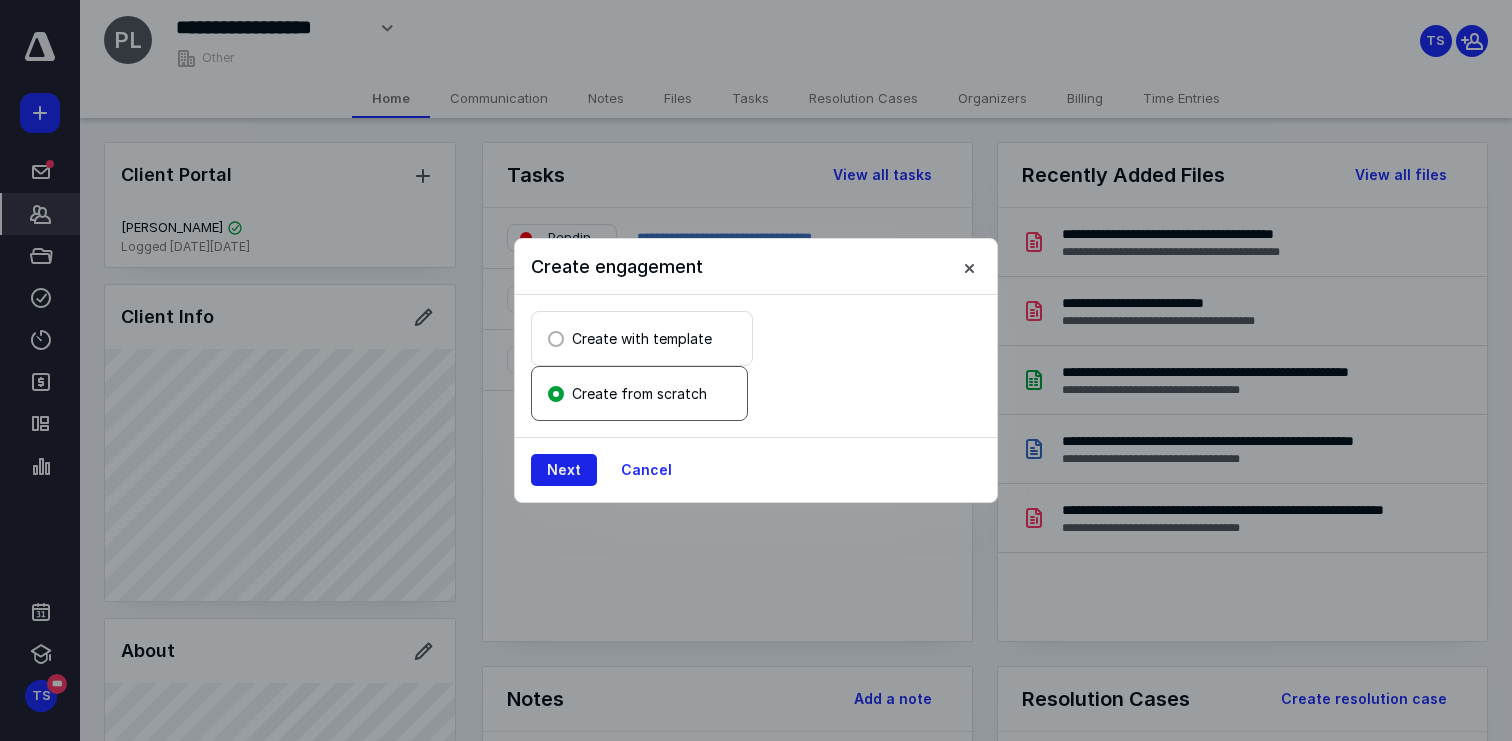 click on "Next" at bounding box center [564, 470] 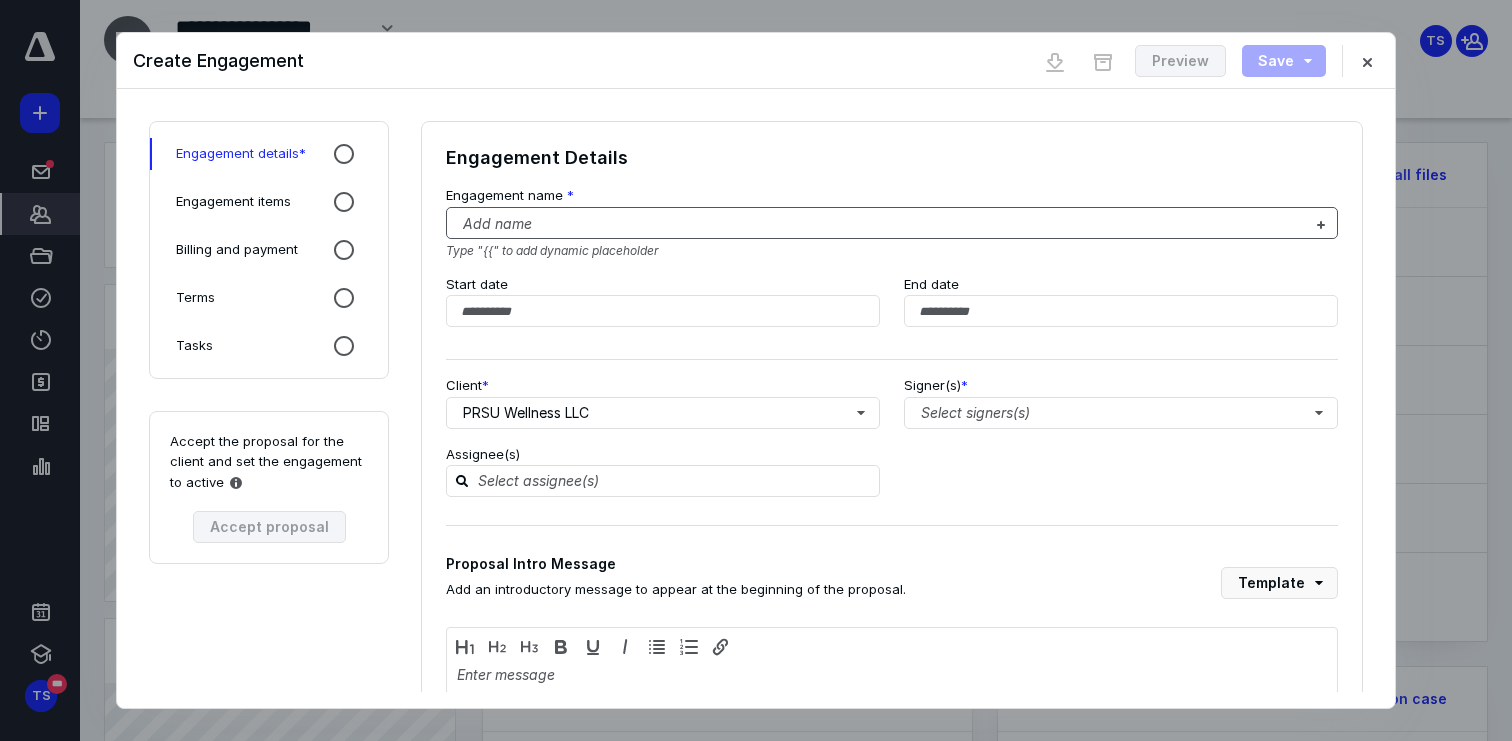 click at bounding box center (880, 224) 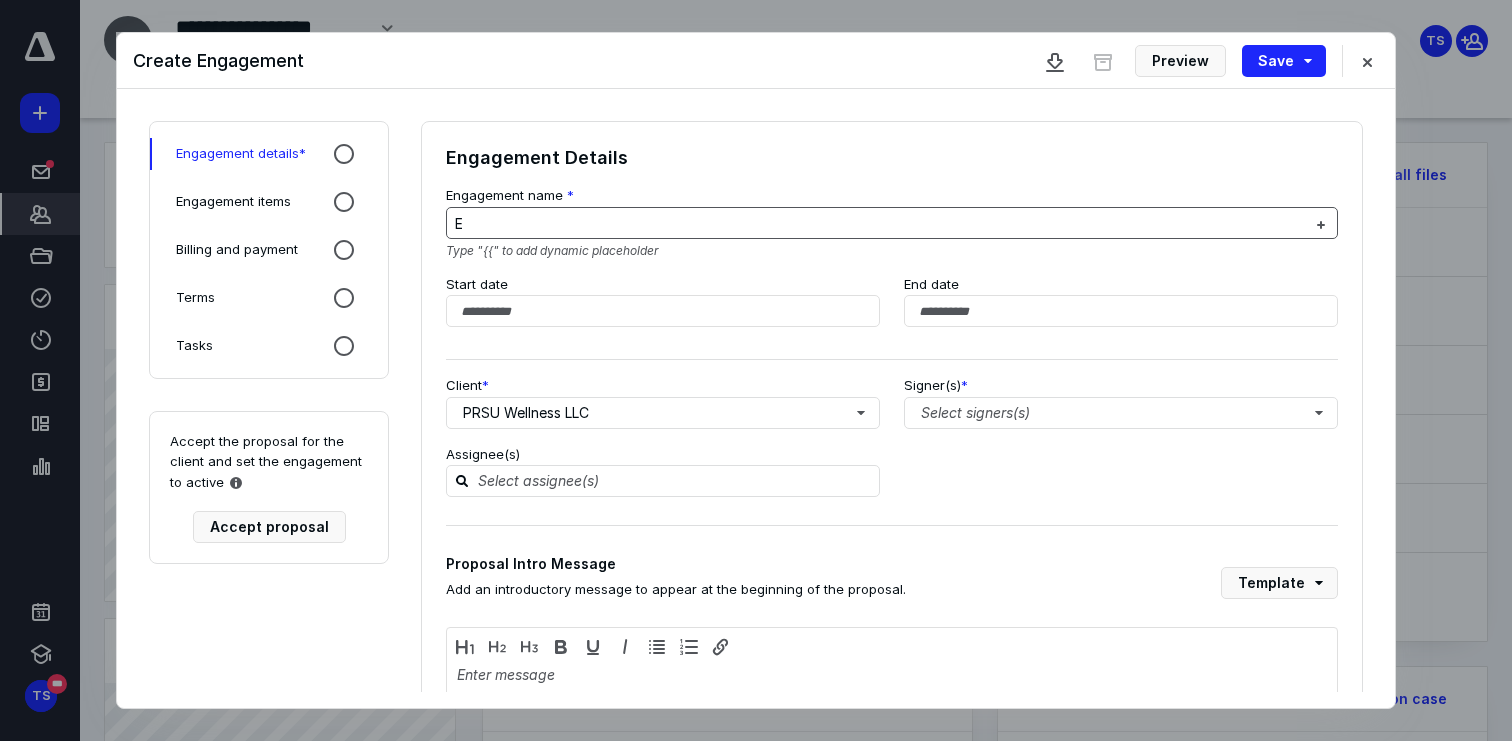 type 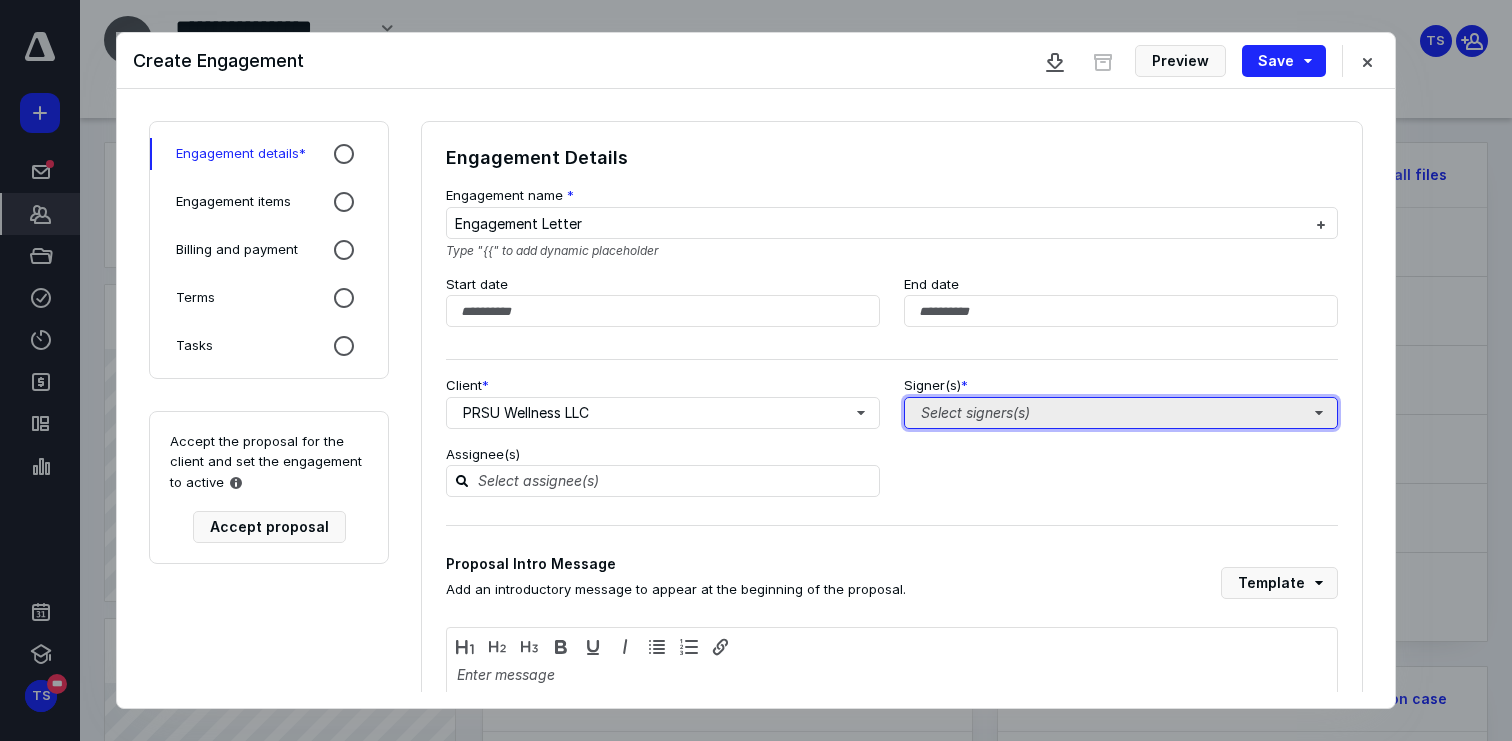 click on "Select signers(s)" at bounding box center (1121, 413) 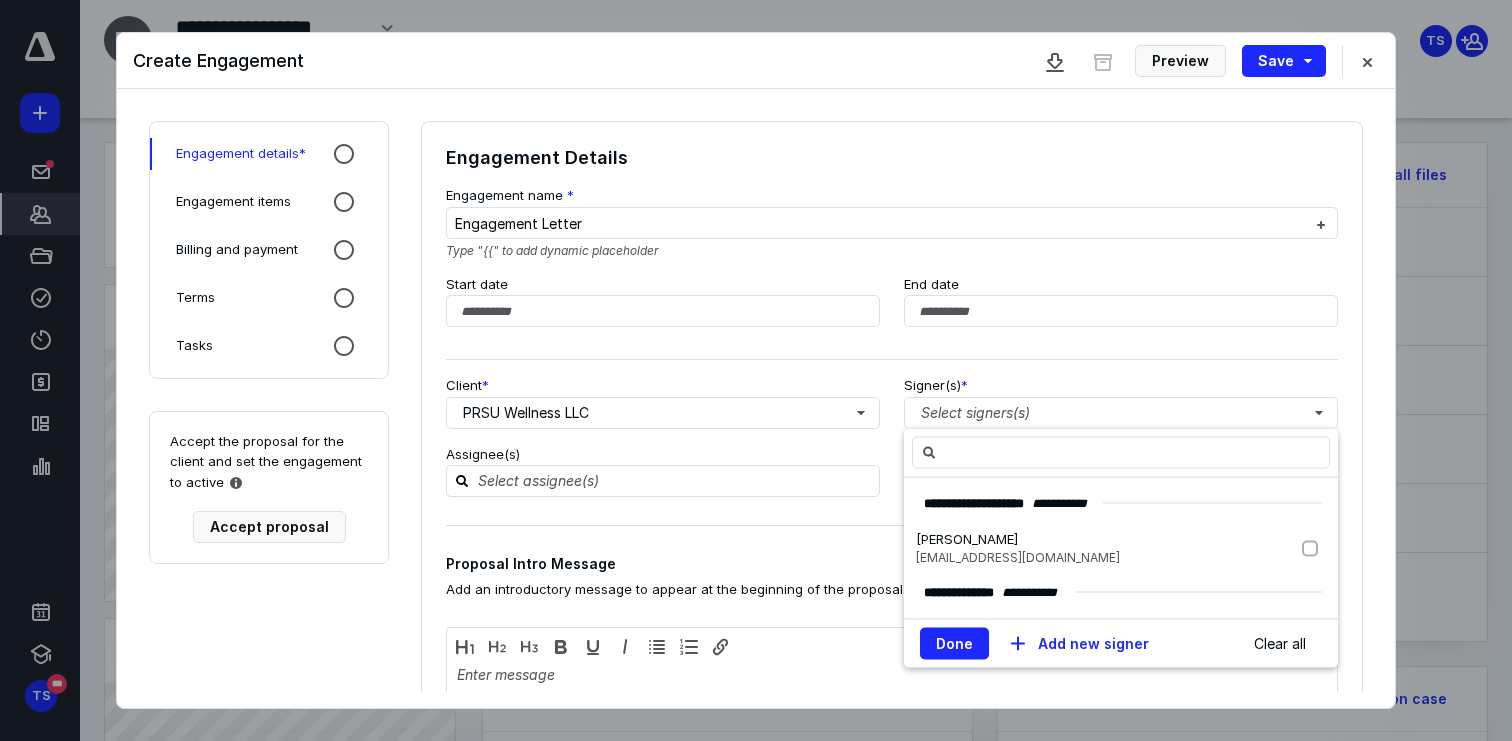 click on "**********" at bounding box center (990, 592) 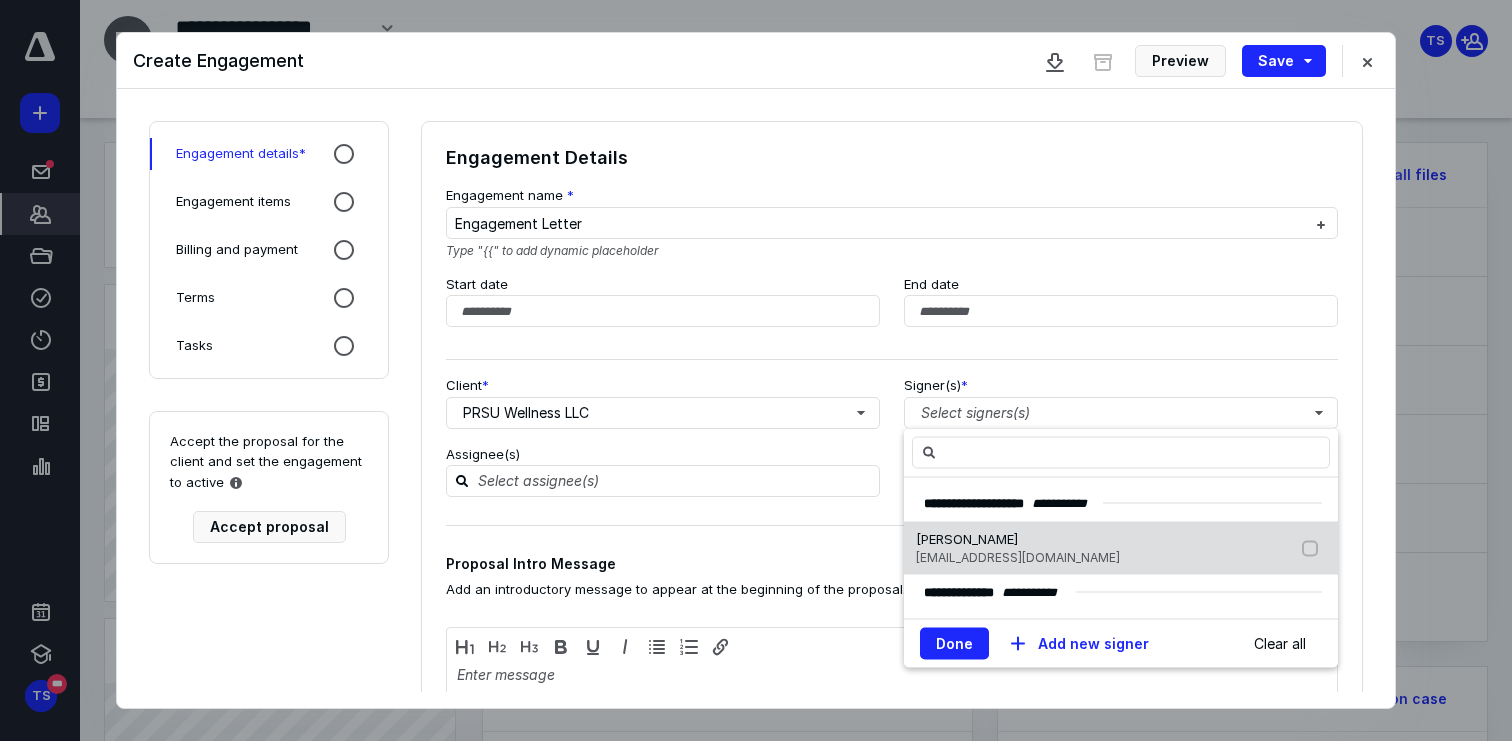 click on "[EMAIL_ADDRESS][DOMAIN_NAME]" at bounding box center [1018, 557] 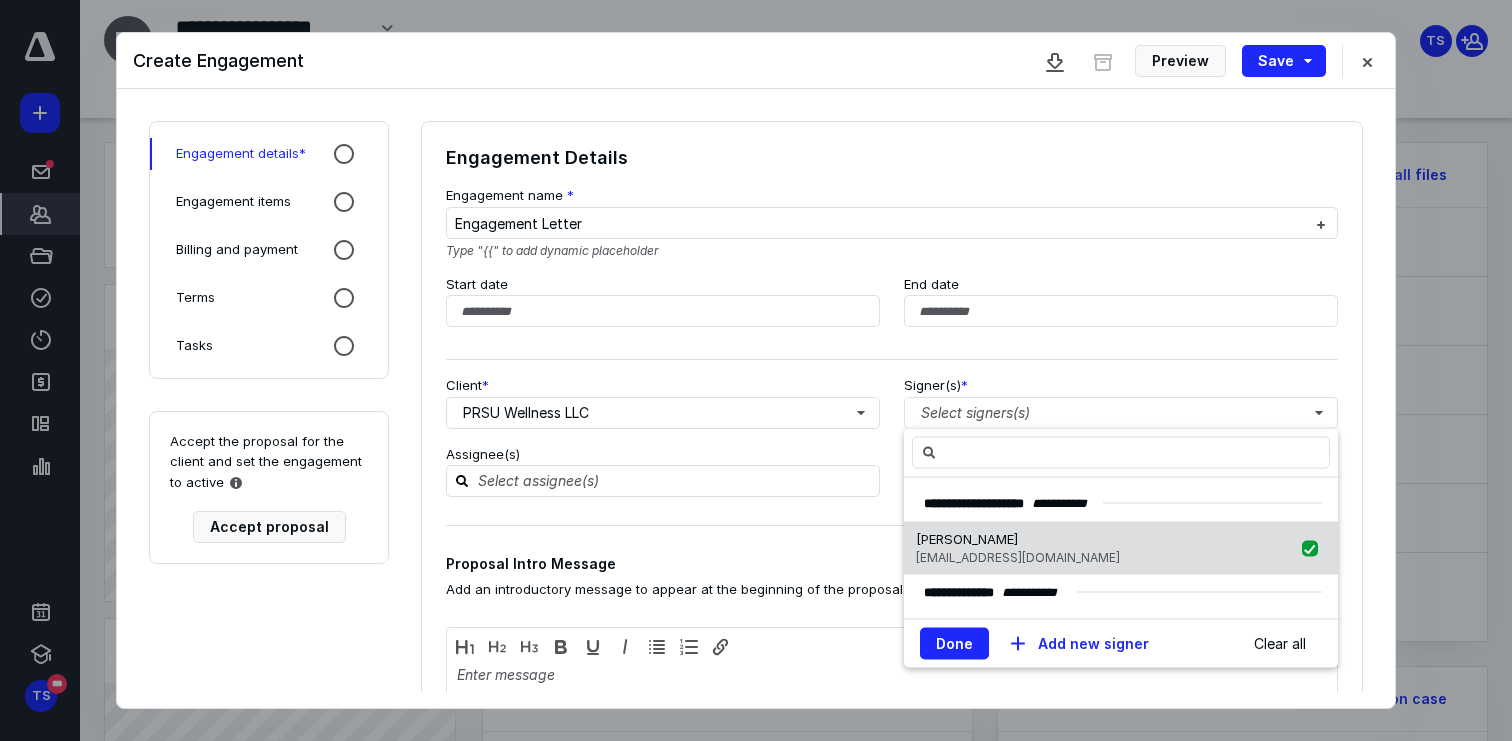 checkbox on "true" 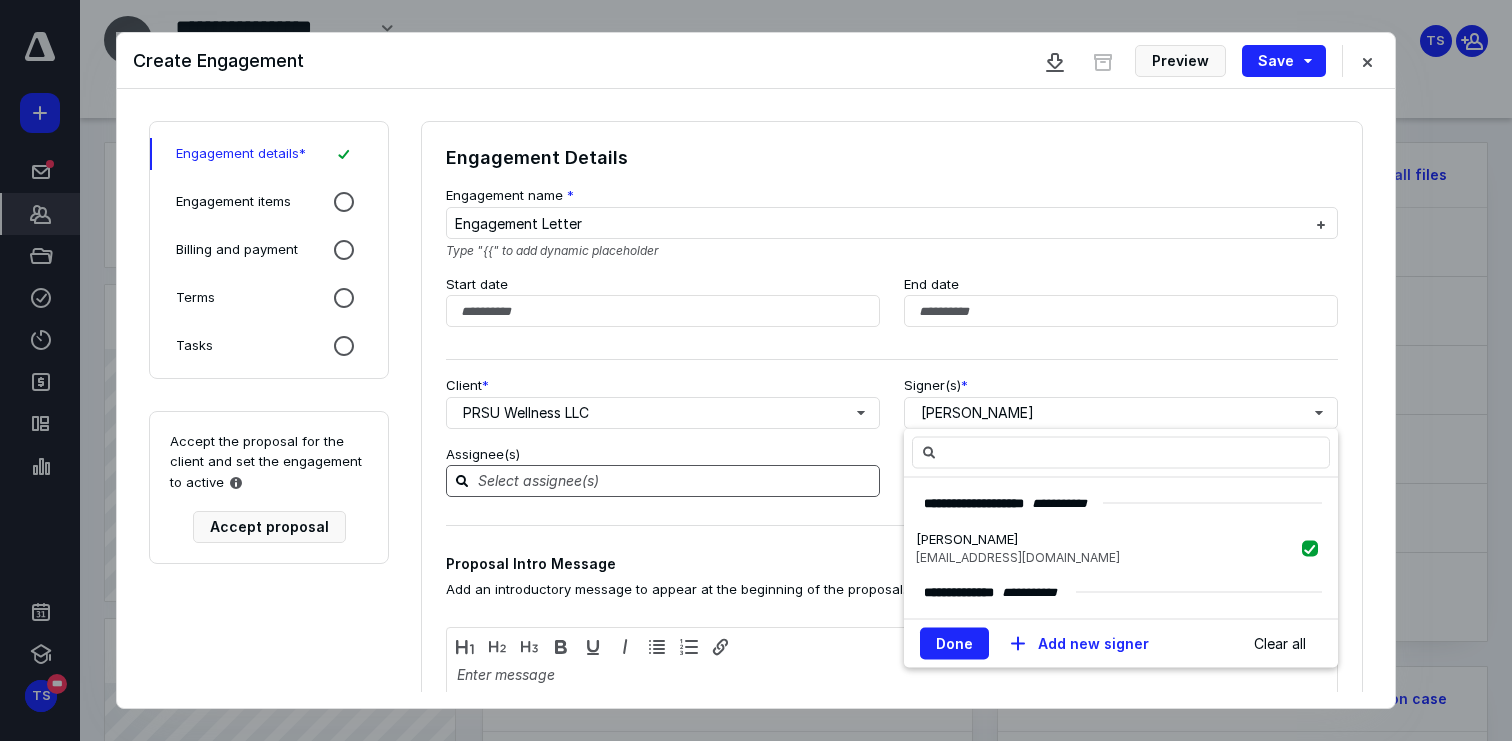 click at bounding box center [675, 481] 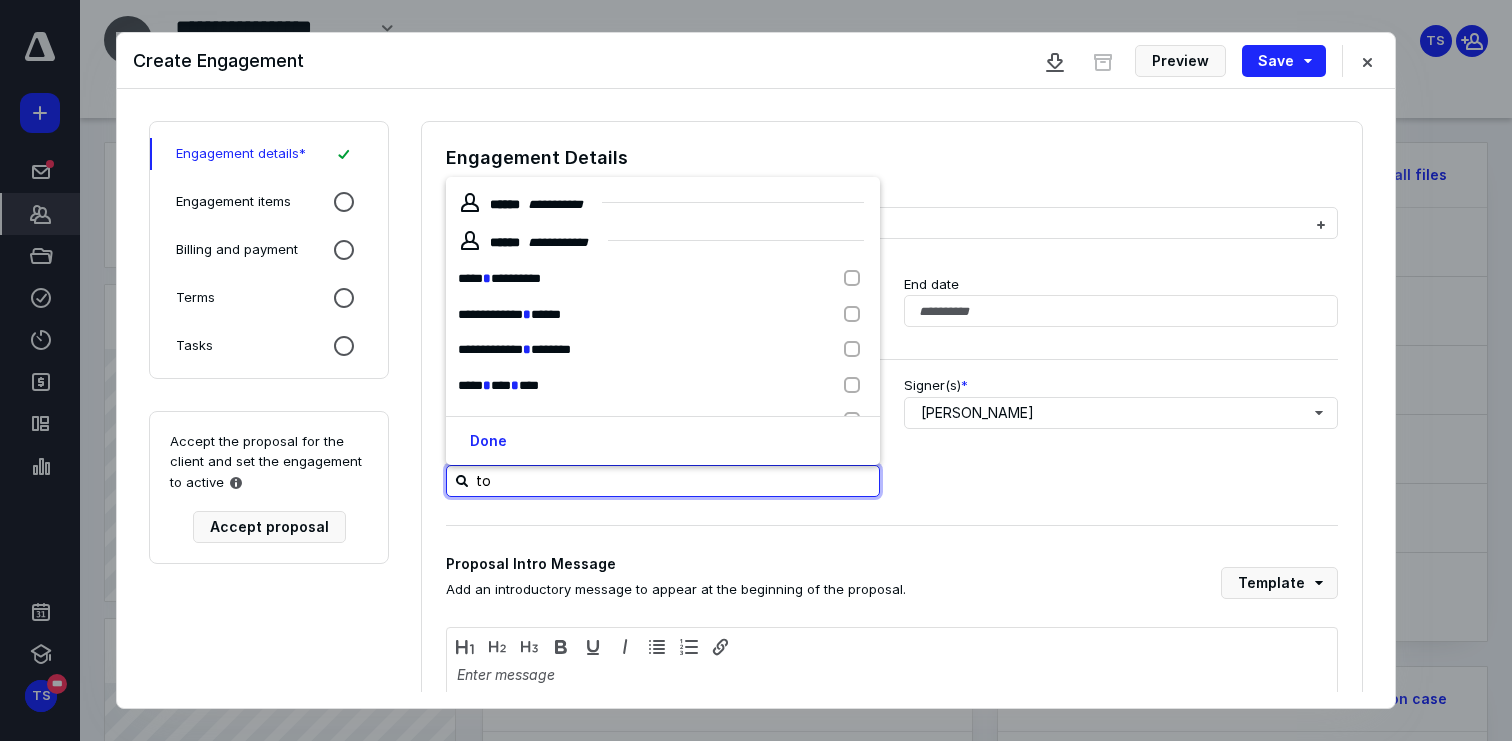 type on "ton" 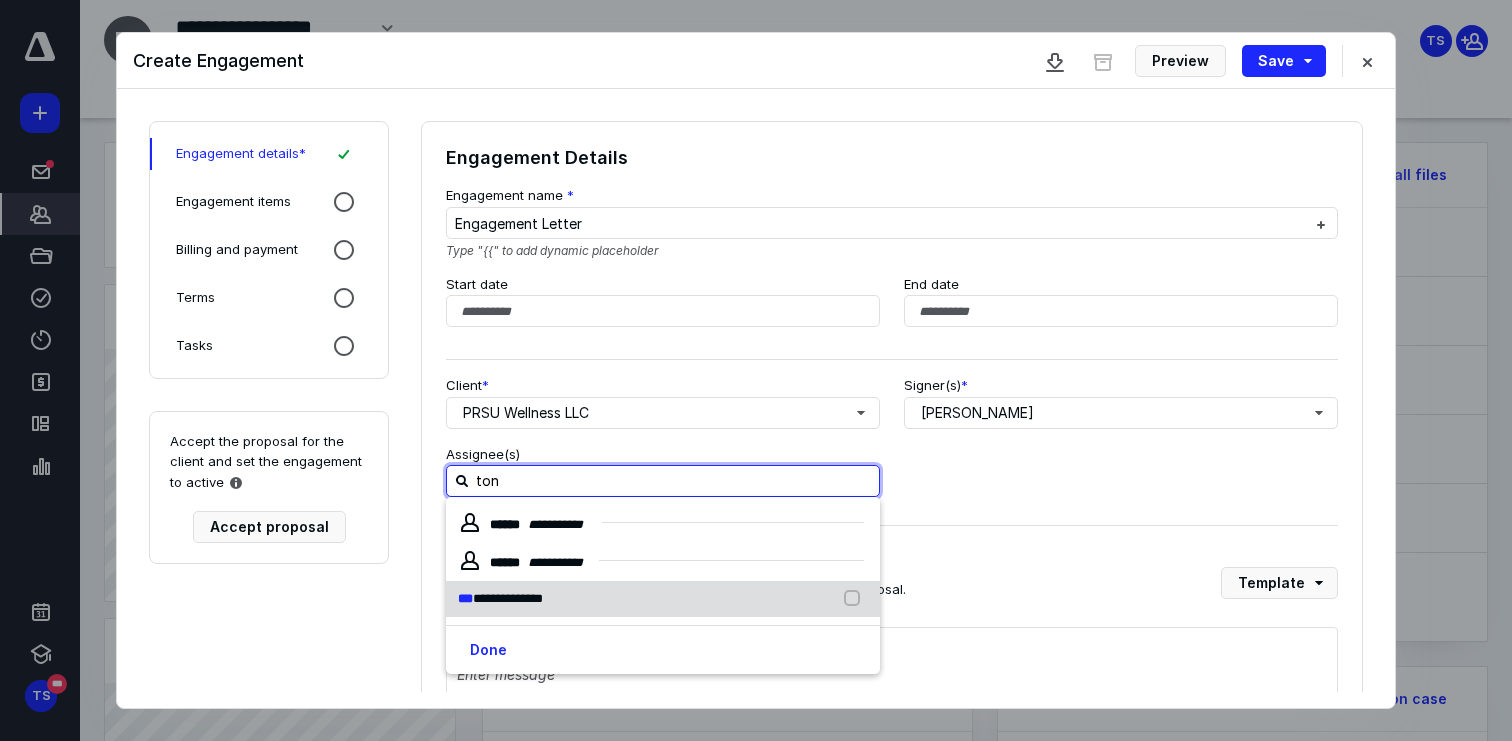 click on "**********" at bounding box center (508, 598) 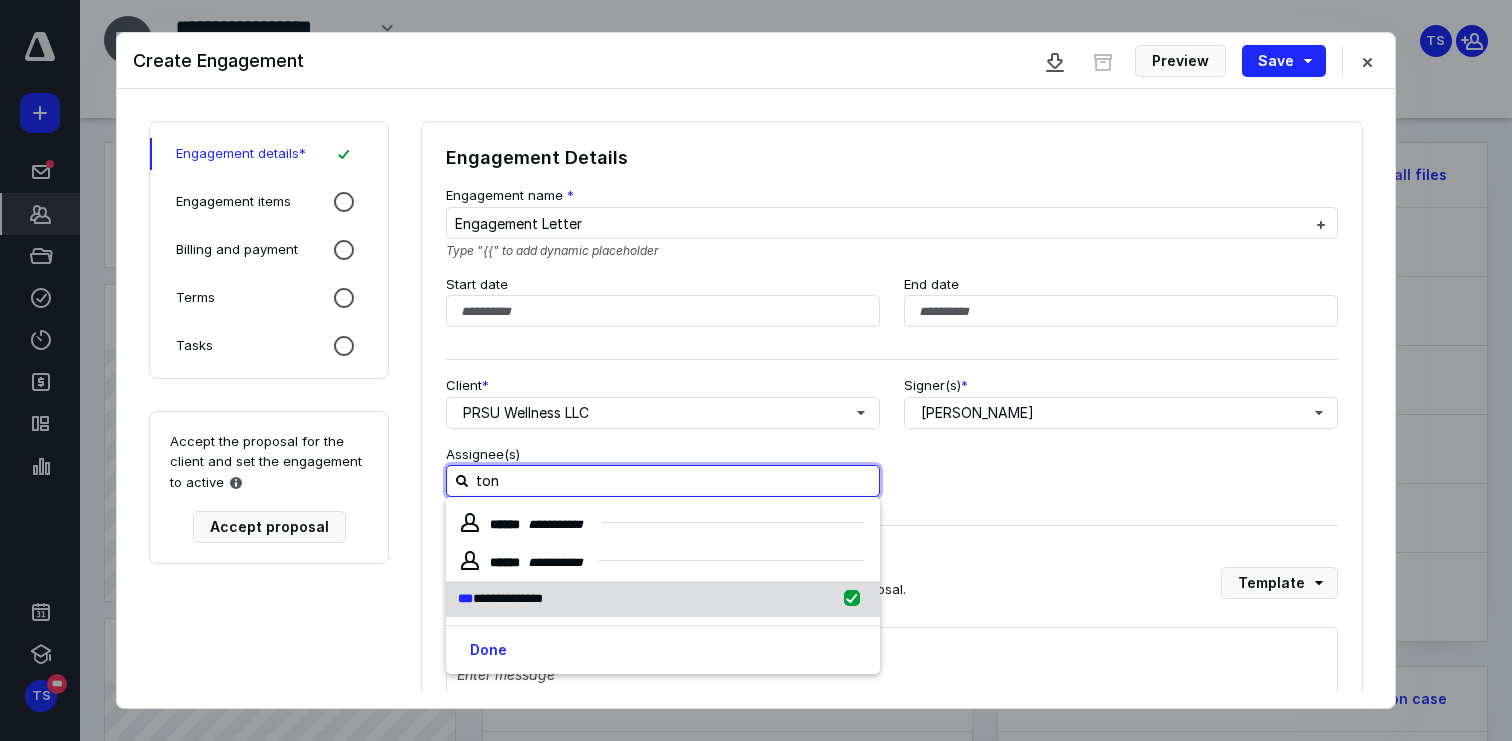 checkbox on "true" 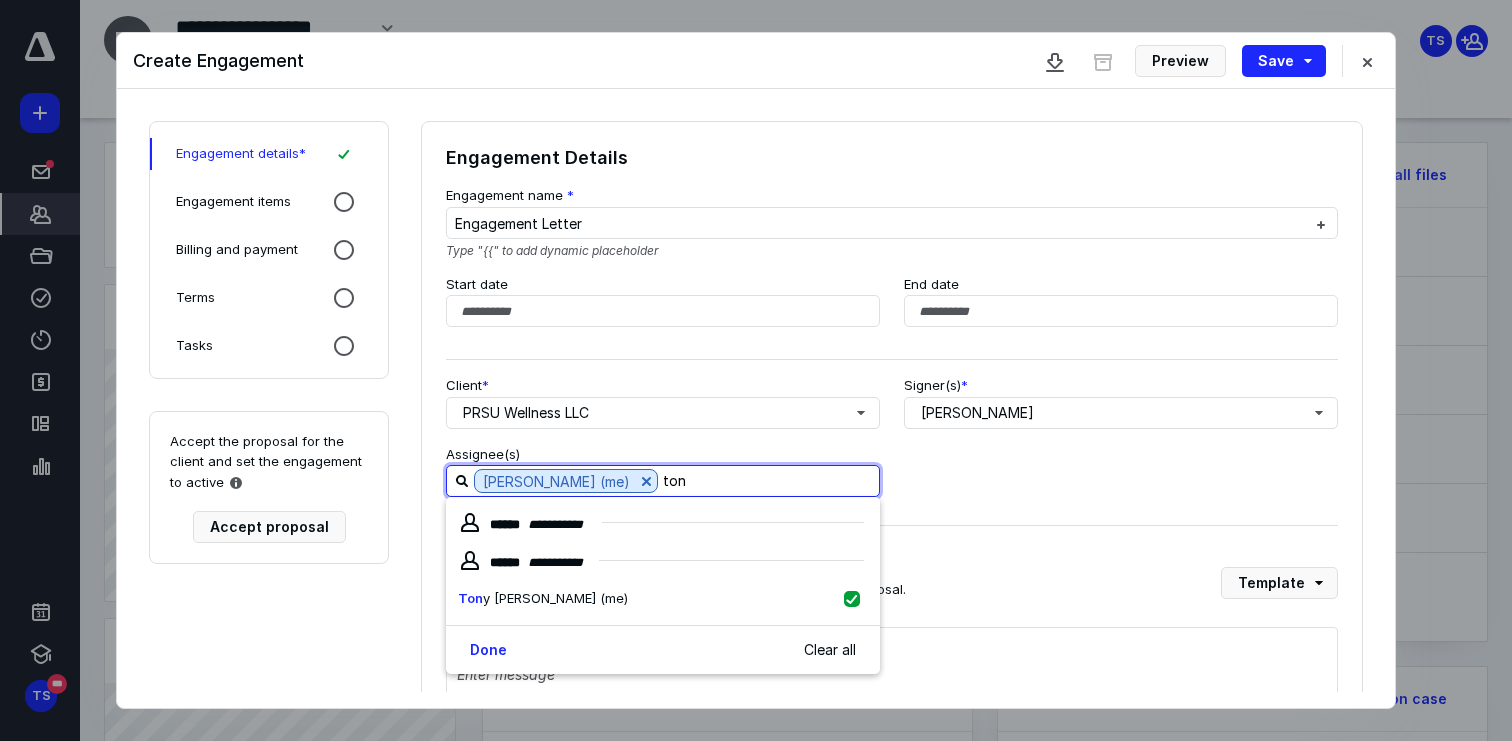 type on "ton" 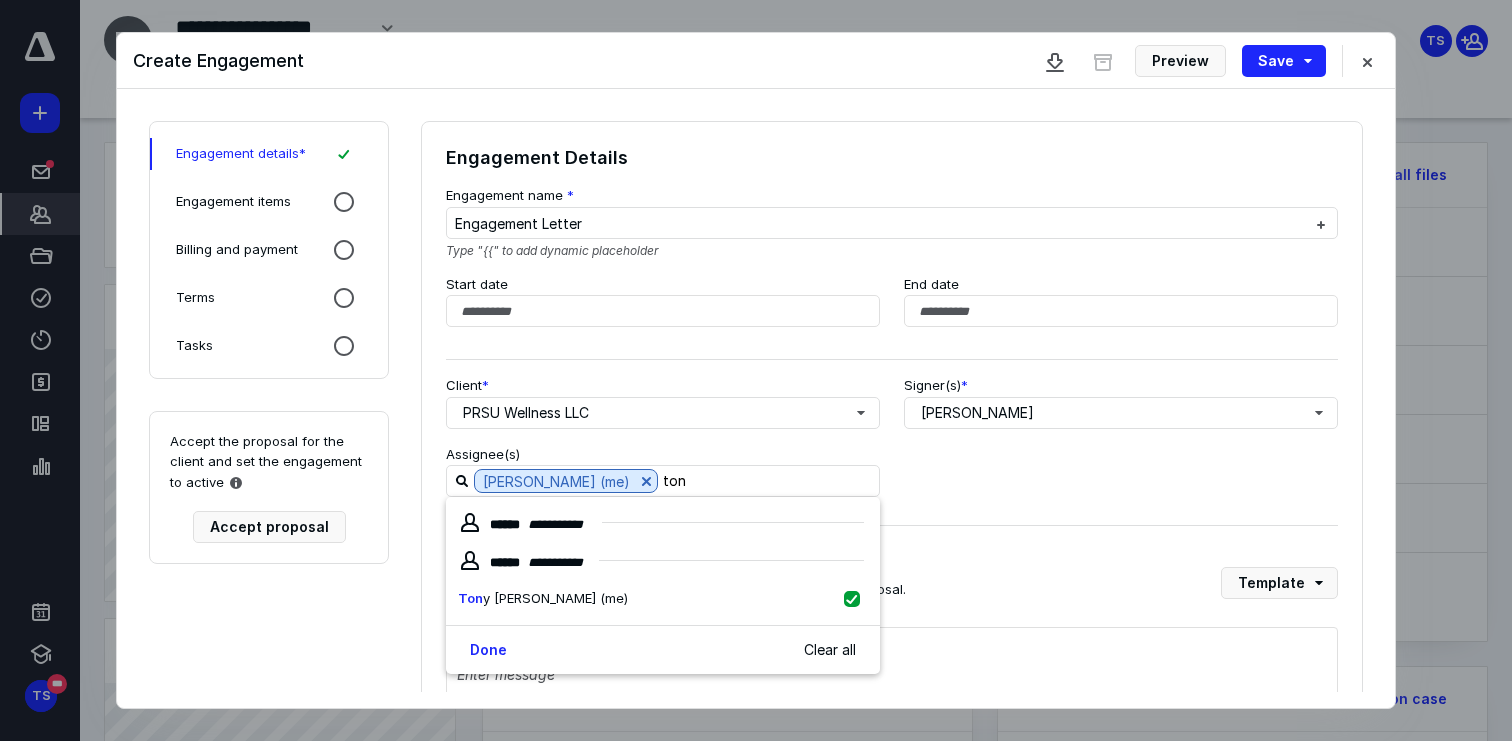 click on "Engagement Details Engagement name   * Engagement Letter Type "{{" to add dynamic placeholder Start date End date End date must be after start date Client  * PRSU Wellness LLC Signer(s)  * [PERSON_NAME] Assignee(s) [PERSON_NAME] (me) ton Proposal Intro Message Add an introductory message to appear at the beginning of the proposal. Template Engagement Items Engagement items will be displayed as a service line item on the proposal Add engagement item Billing Info There are no engagement items Add an engagement item to manage billing and payment details Add engagement item General Terms General terms Select letter template Tasks There are no task templates Add a task template to automate task creation upon engagement acceptance Add task template" at bounding box center [892, 398] 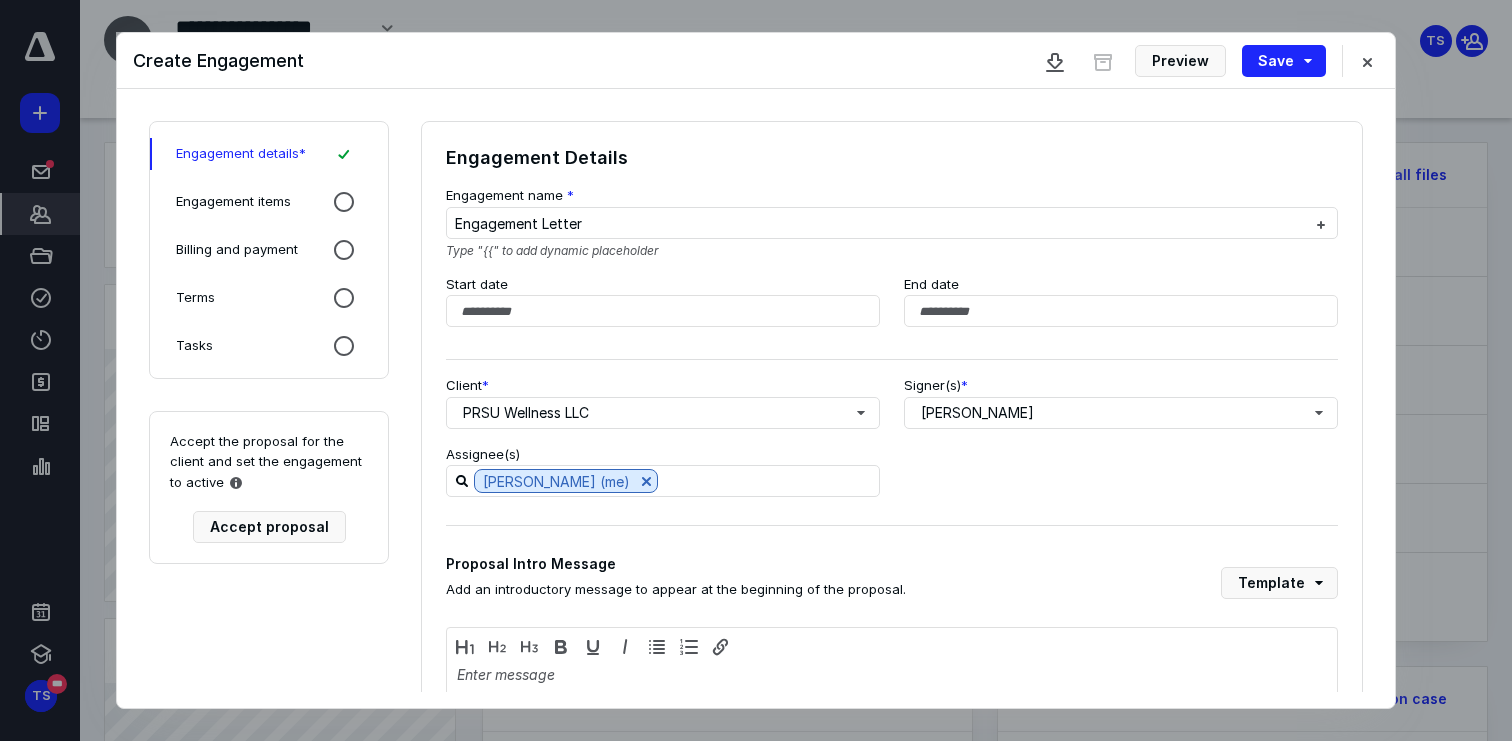click on "Engagement items" at bounding box center [233, 202] 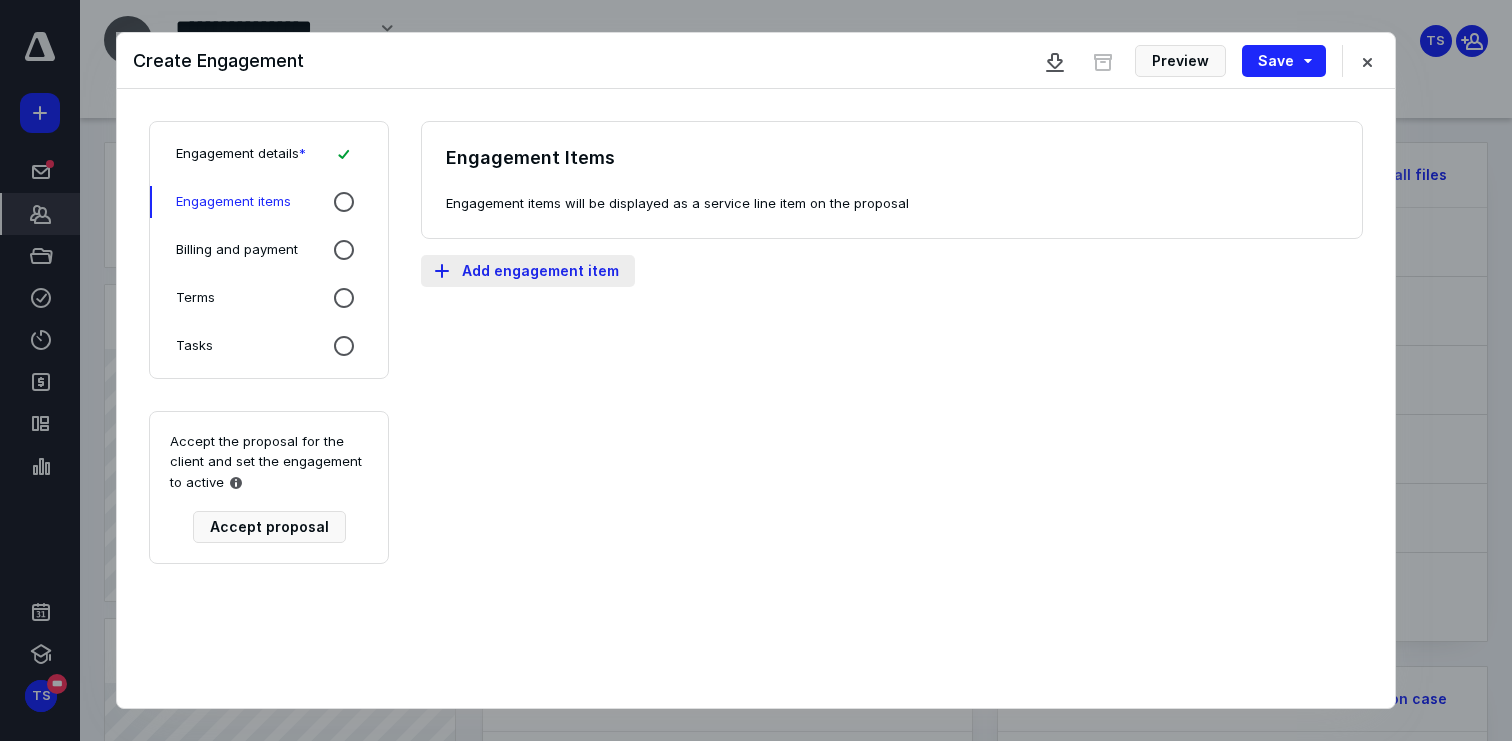 click on "Add engagement item" at bounding box center (528, 271) 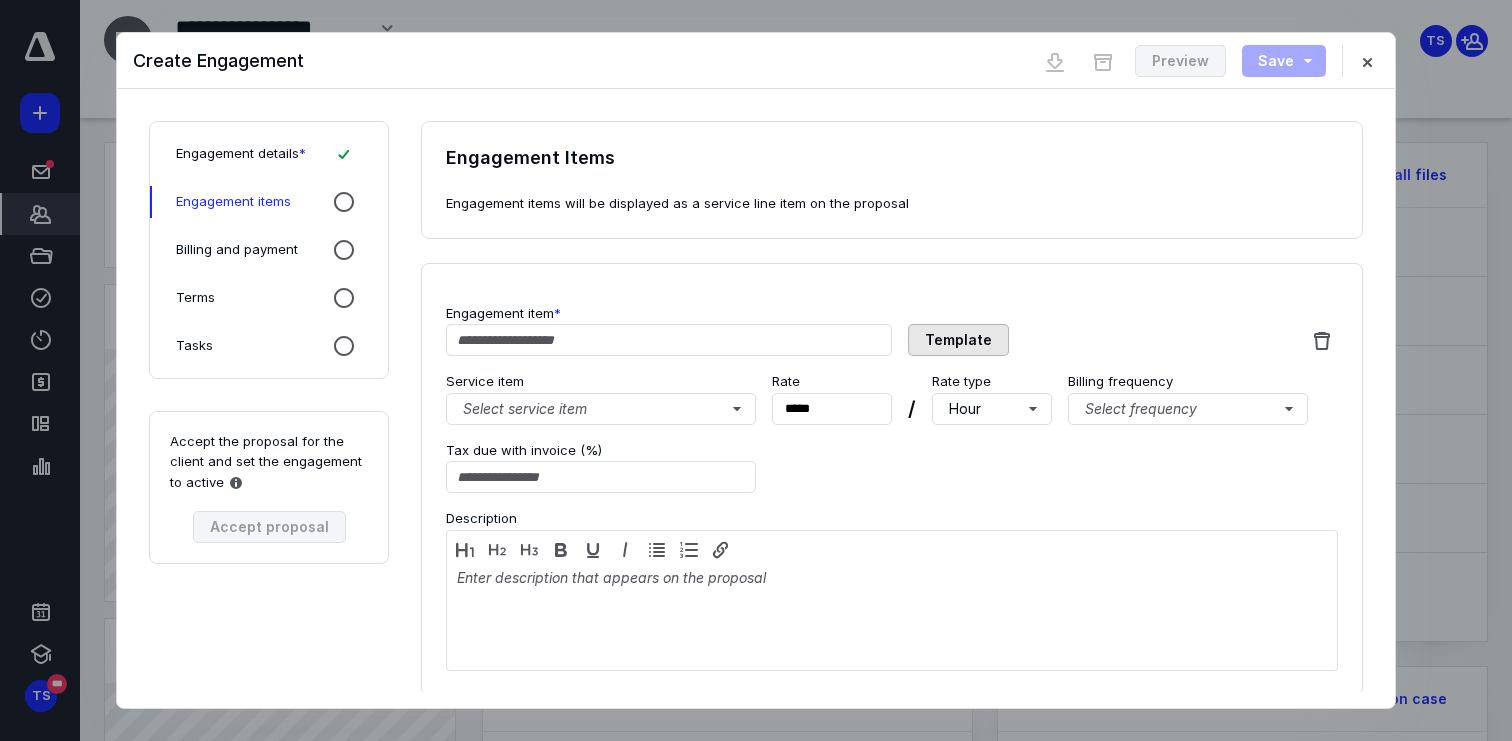 click on "Template" at bounding box center [958, 340] 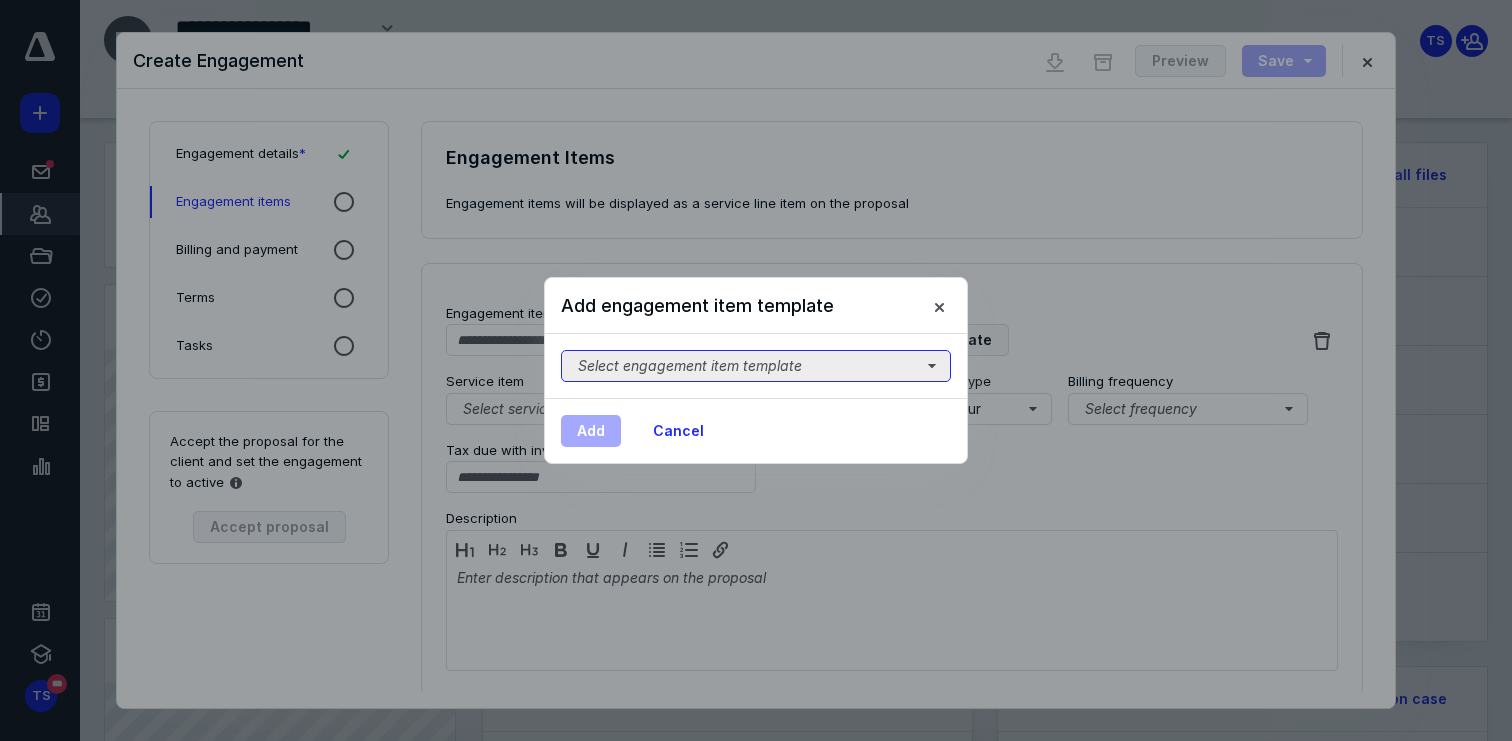 click on "Select engagement item template" at bounding box center (756, 366) 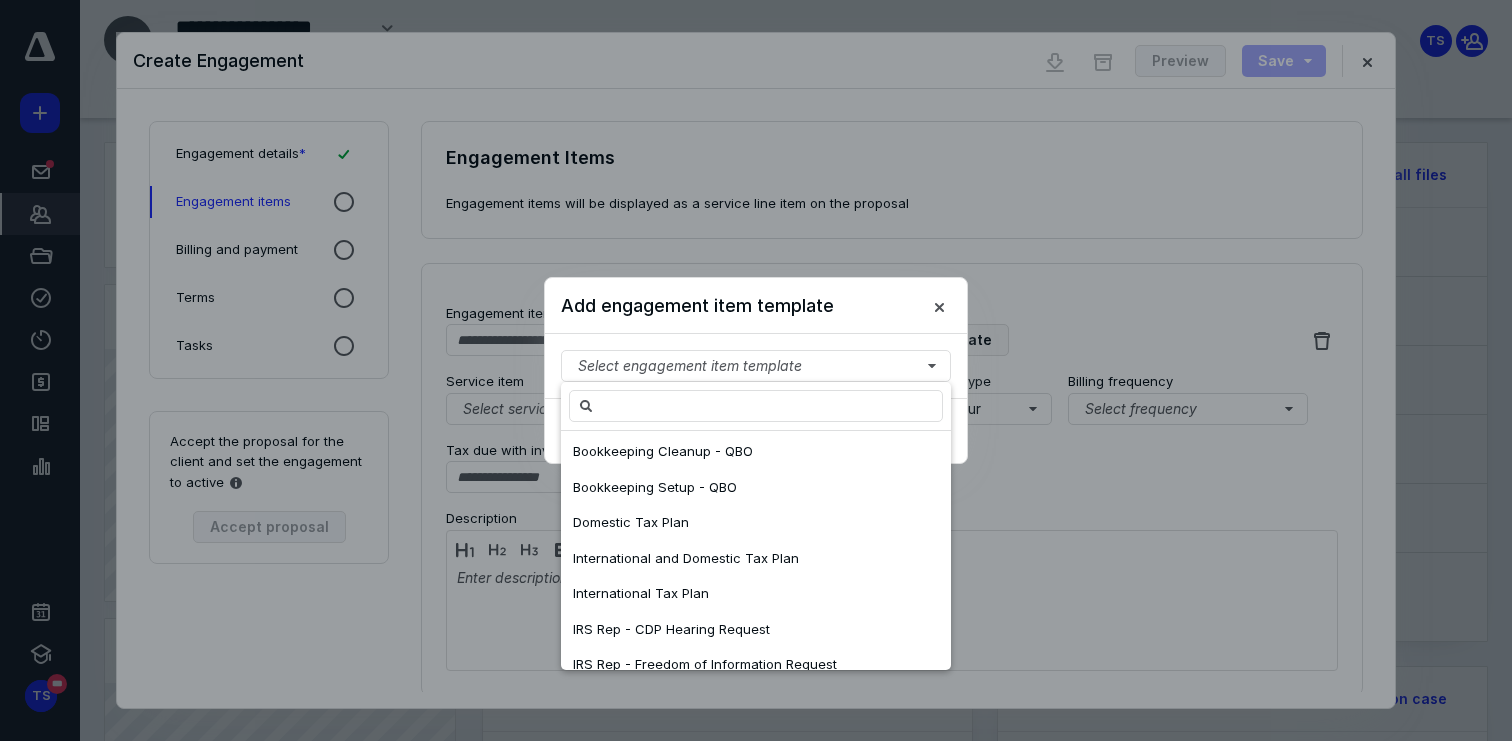scroll, scrollTop: 498, scrollLeft: 0, axis: vertical 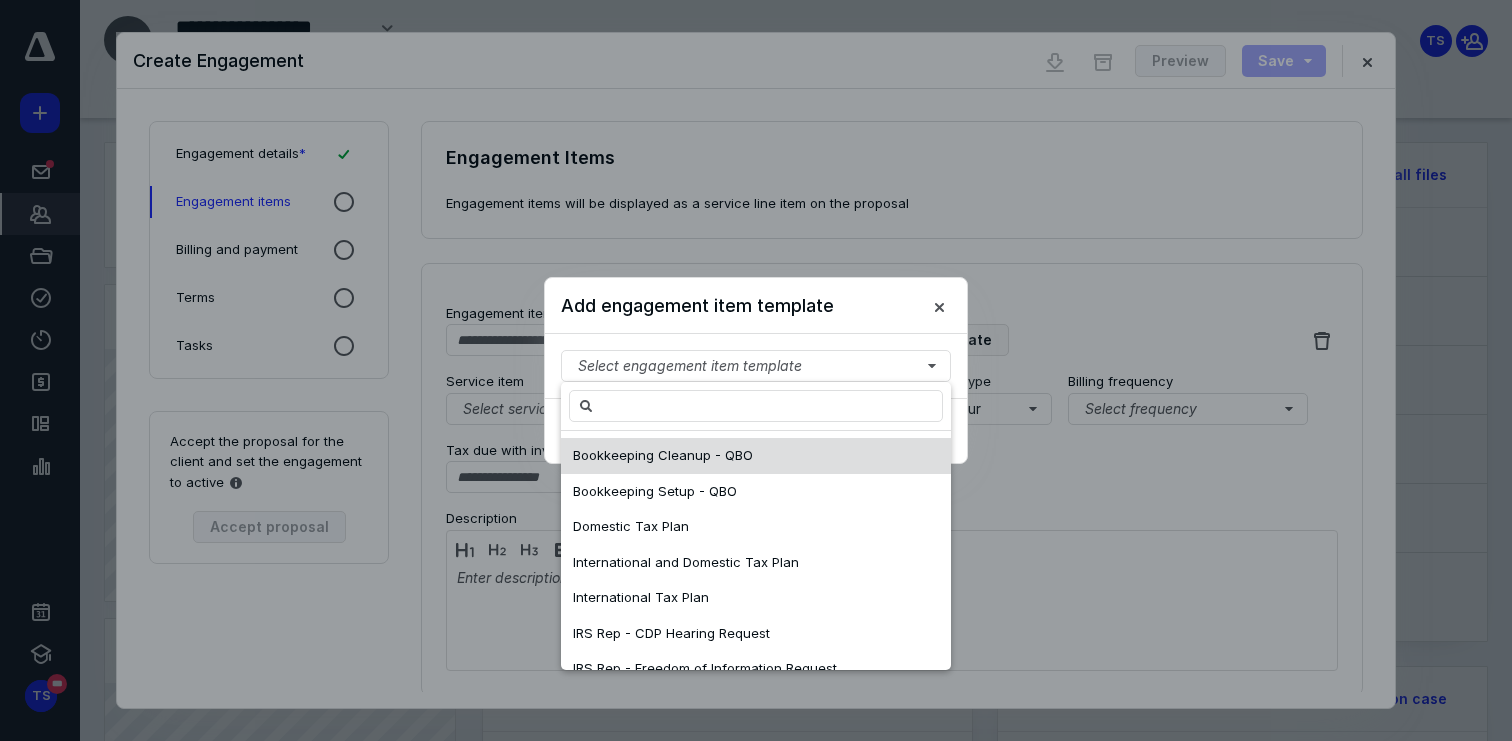 click on "Bookkeeping Cleanup - QBO" at bounding box center (663, 456) 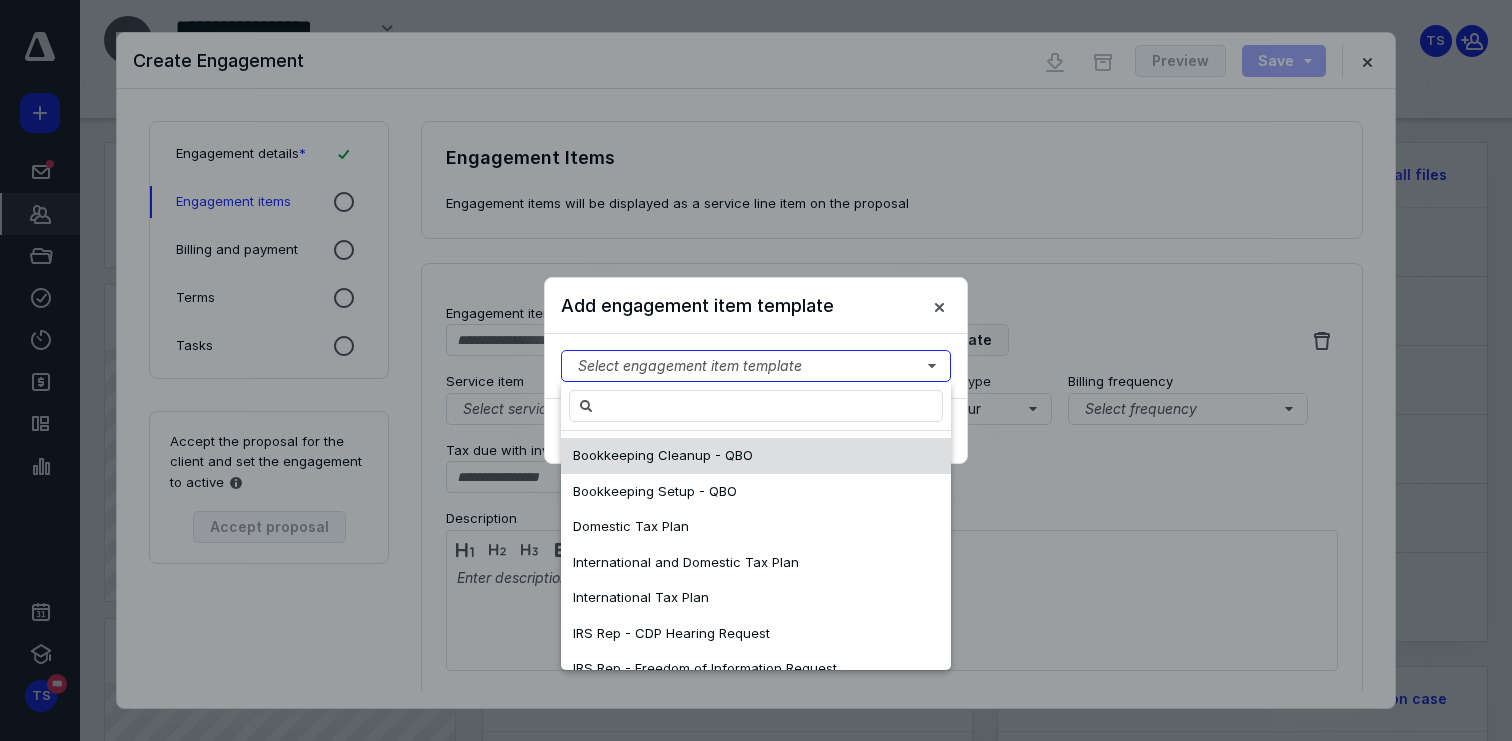 scroll, scrollTop: 0, scrollLeft: 0, axis: both 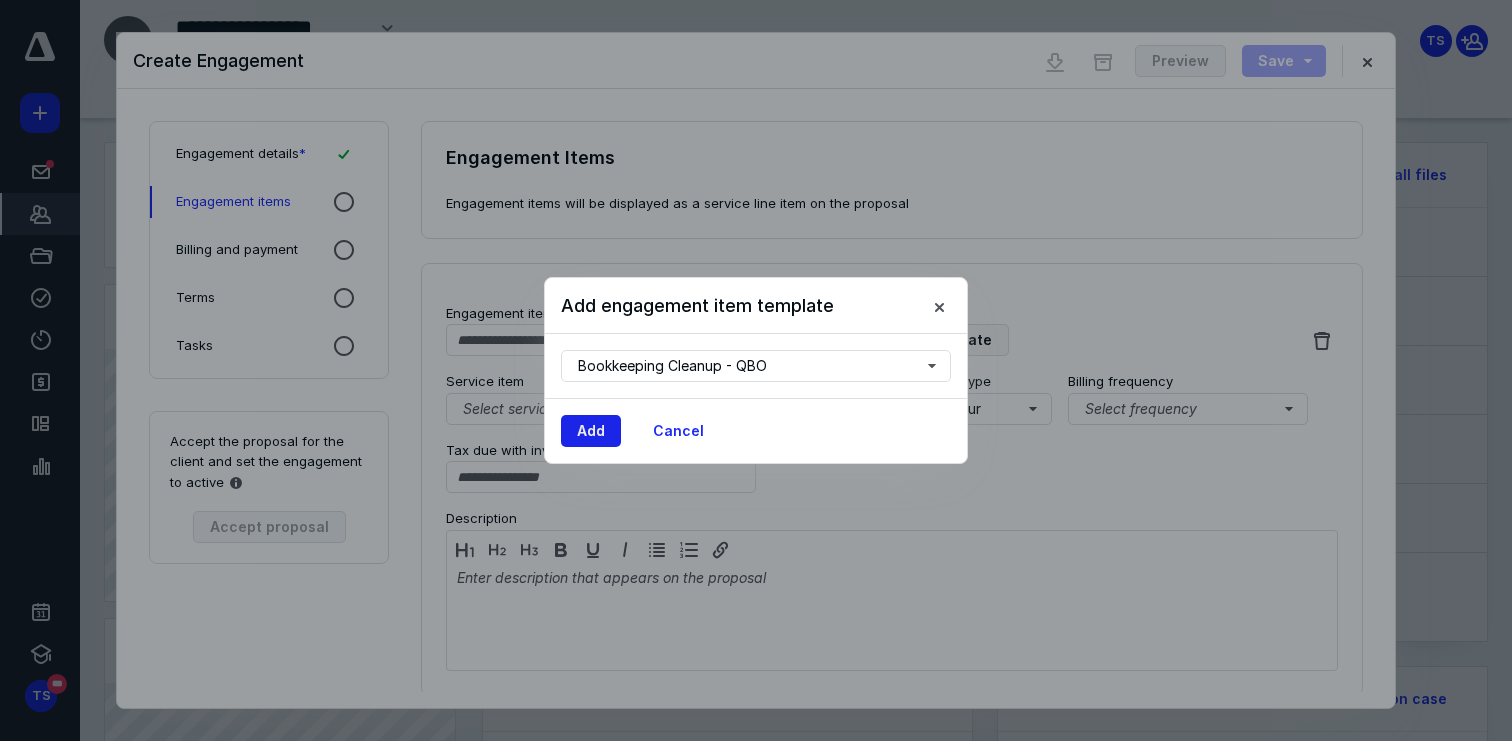 click on "Add" at bounding box center (591, 431) 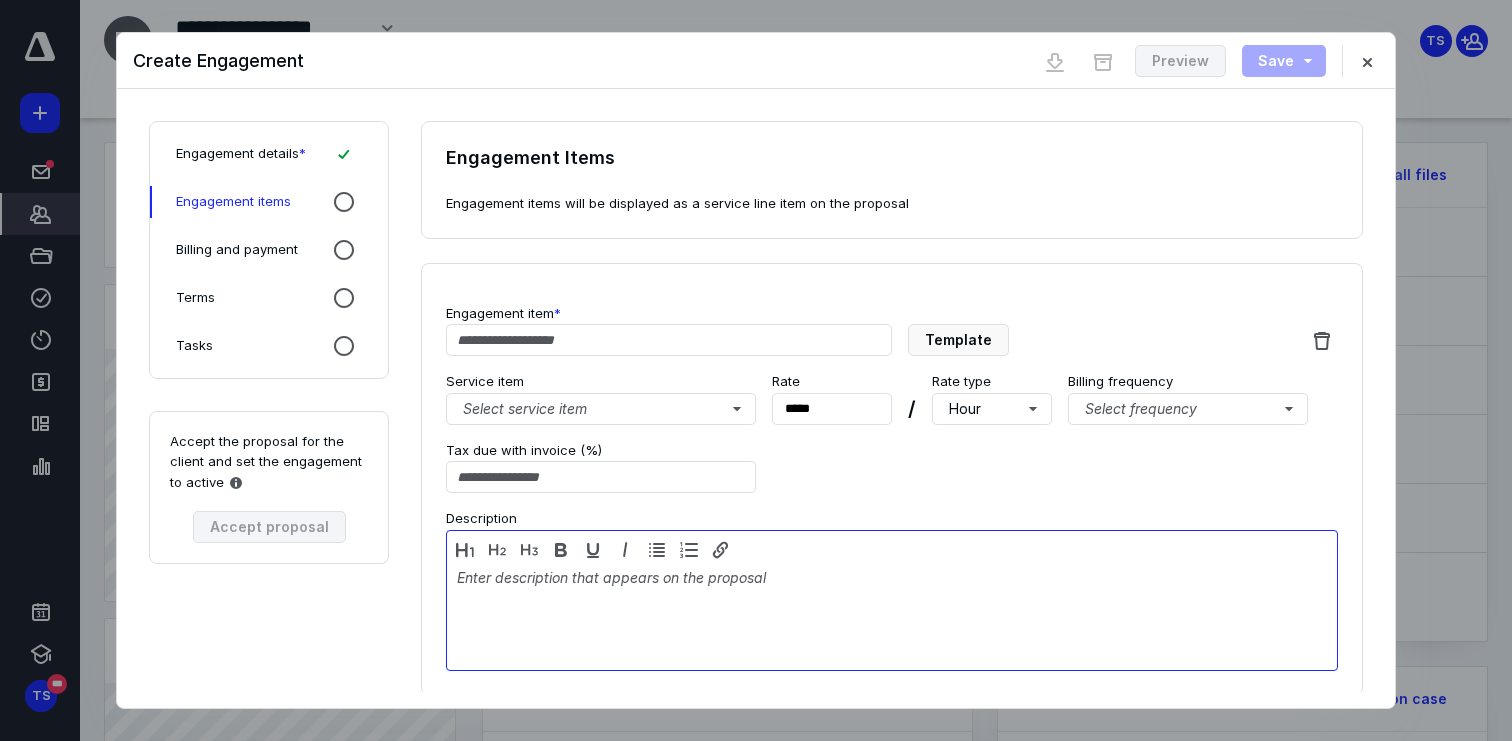 type on "**********" 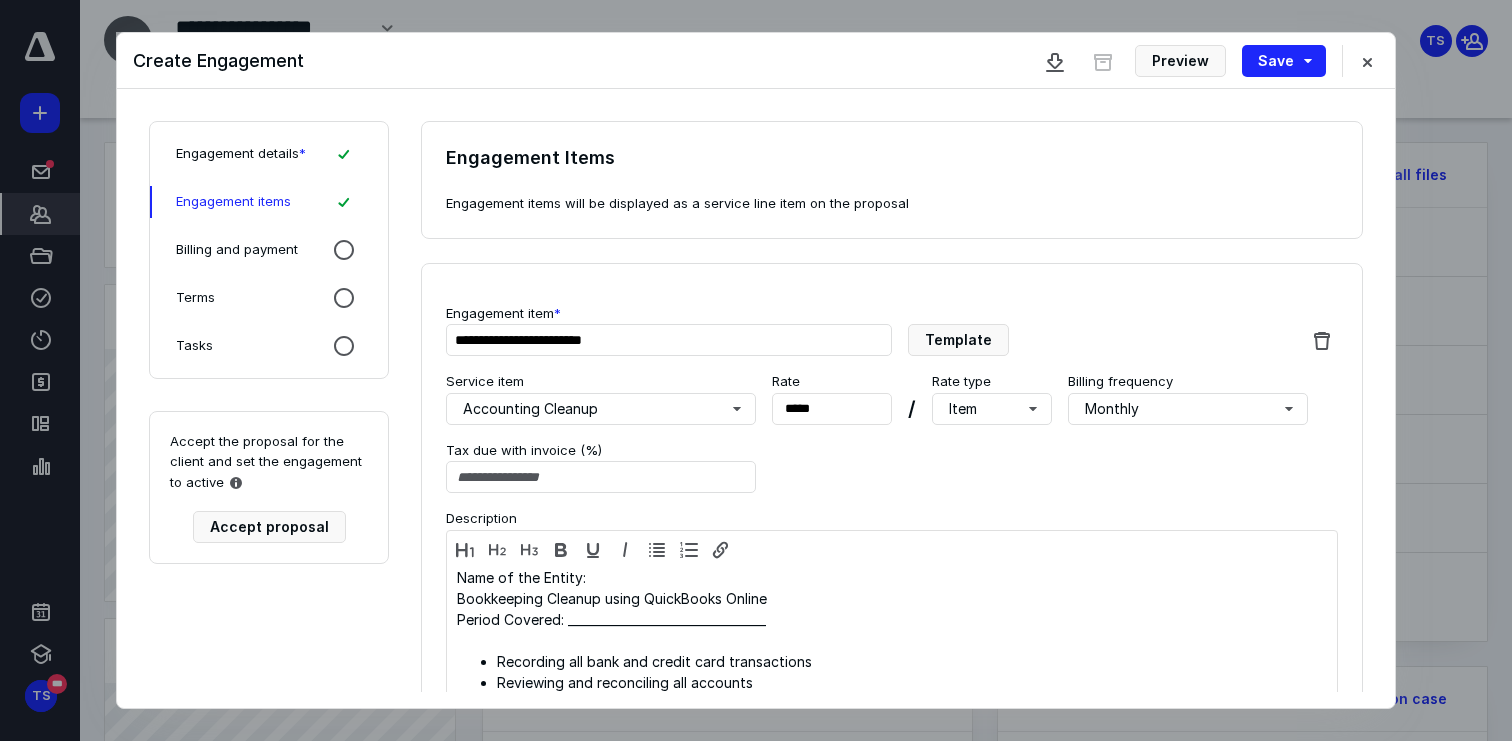 click on "Rate * *****" at bounding box center (832, 398) 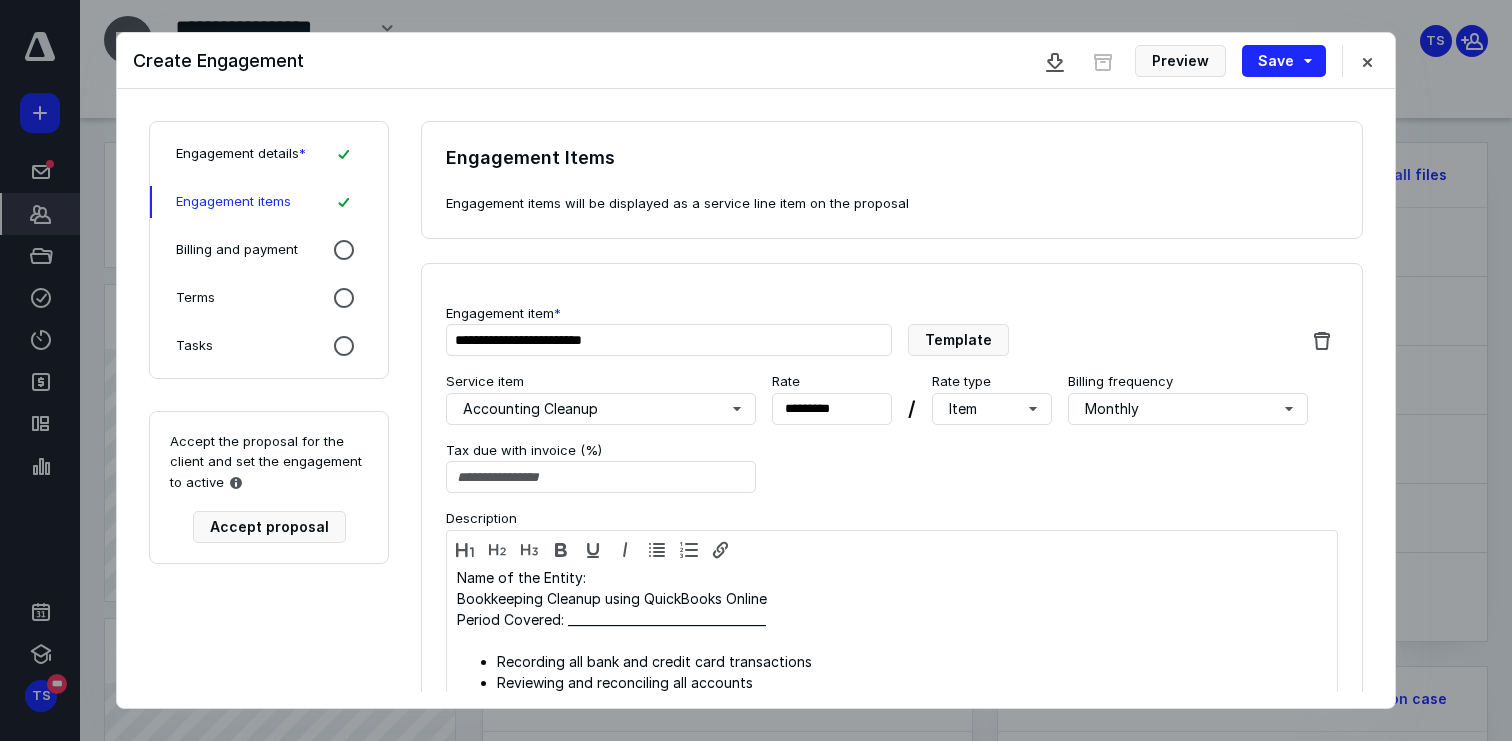 click on "Description" at bounding box center [892, 519] 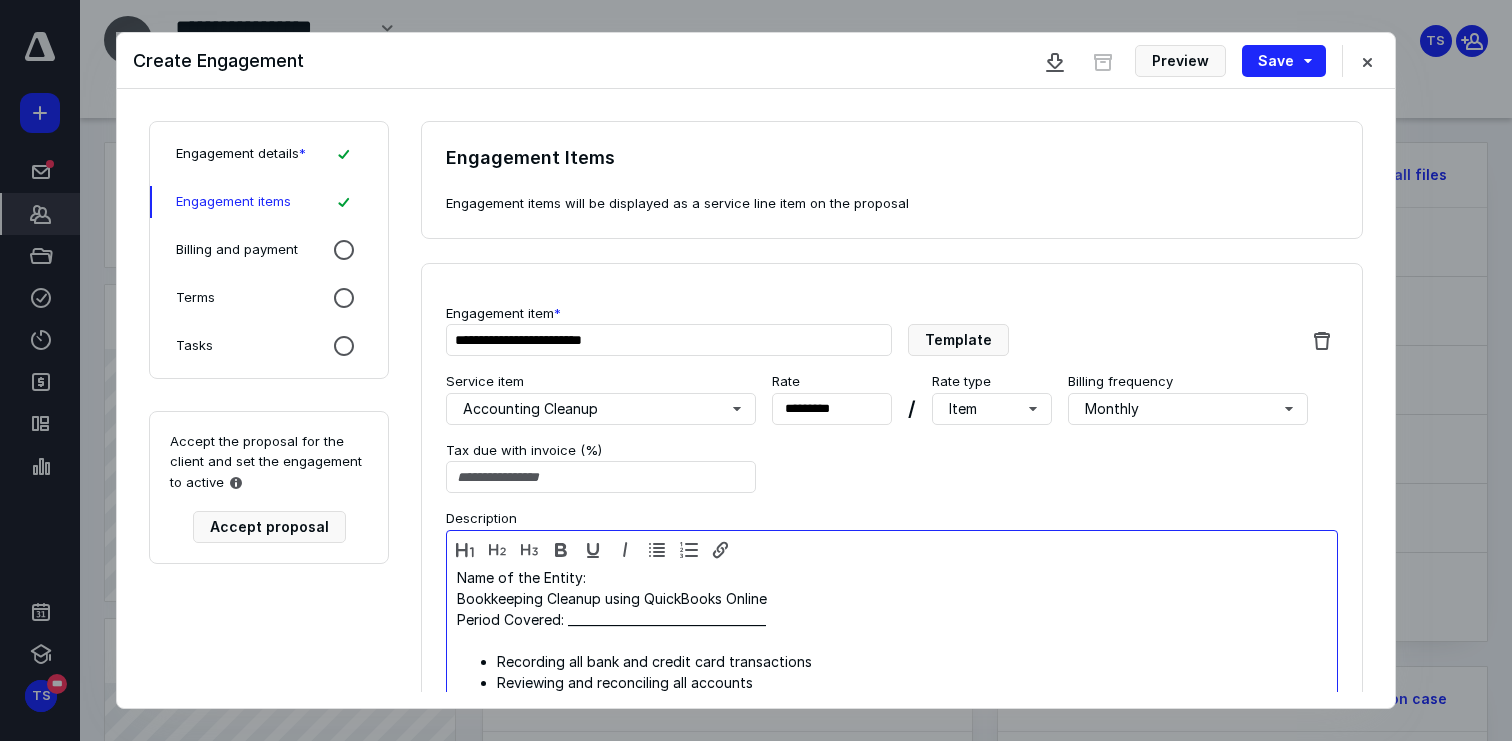 click on "Name of the Entity: Bookkeeping
Cleanup using QuickBooks Online" at bounding box center [892, 588] 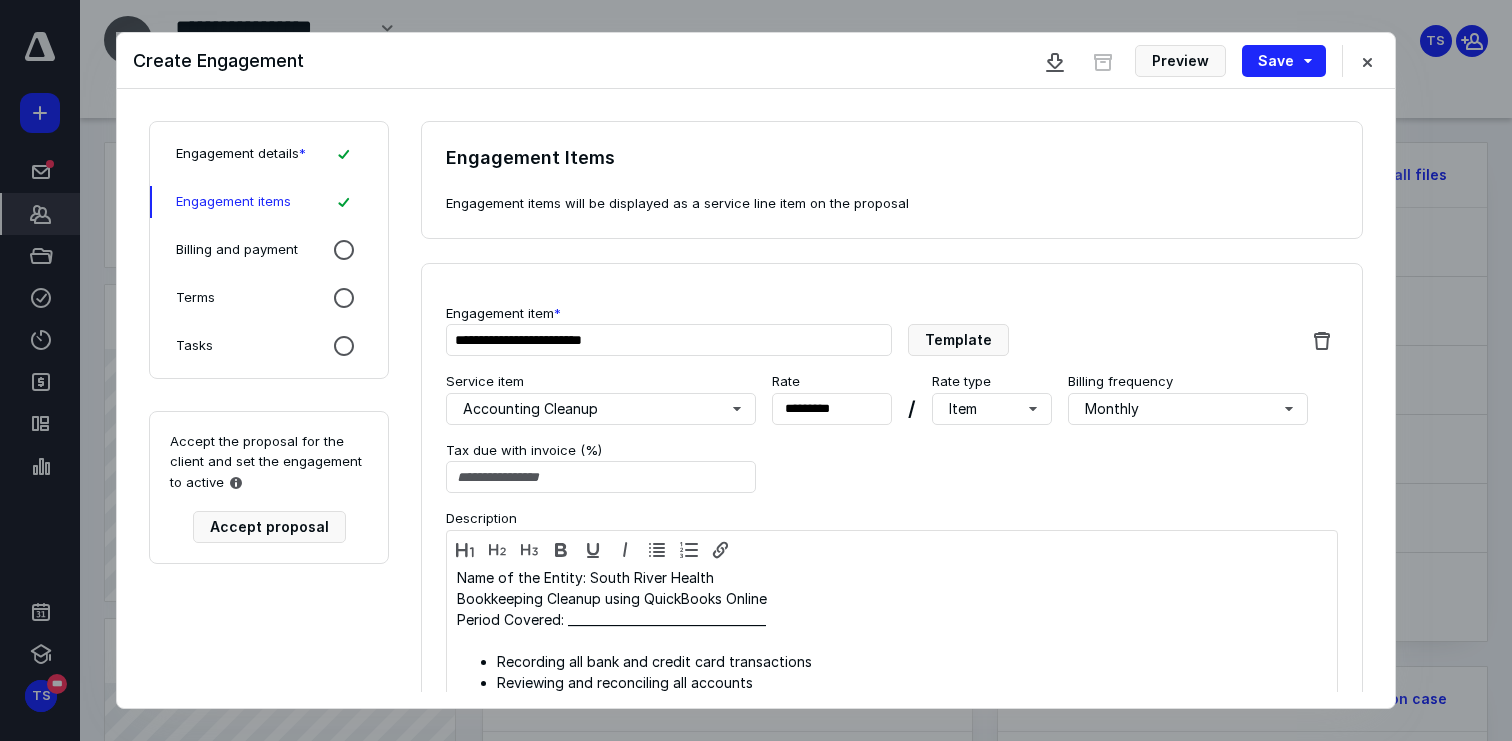 click on "Rate **** *****" at bounding box center (832, 398) 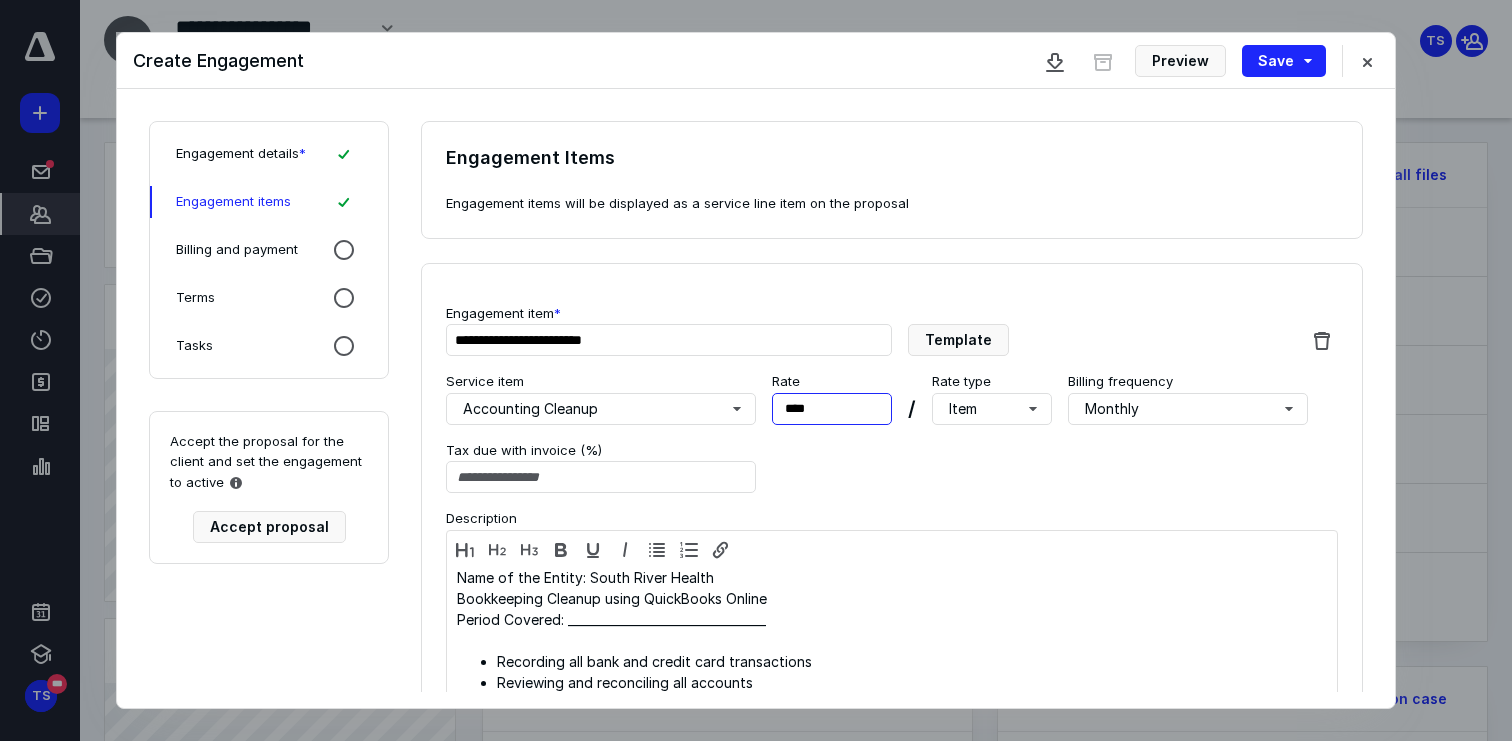 click on "****" at bounding box center (832, 409) 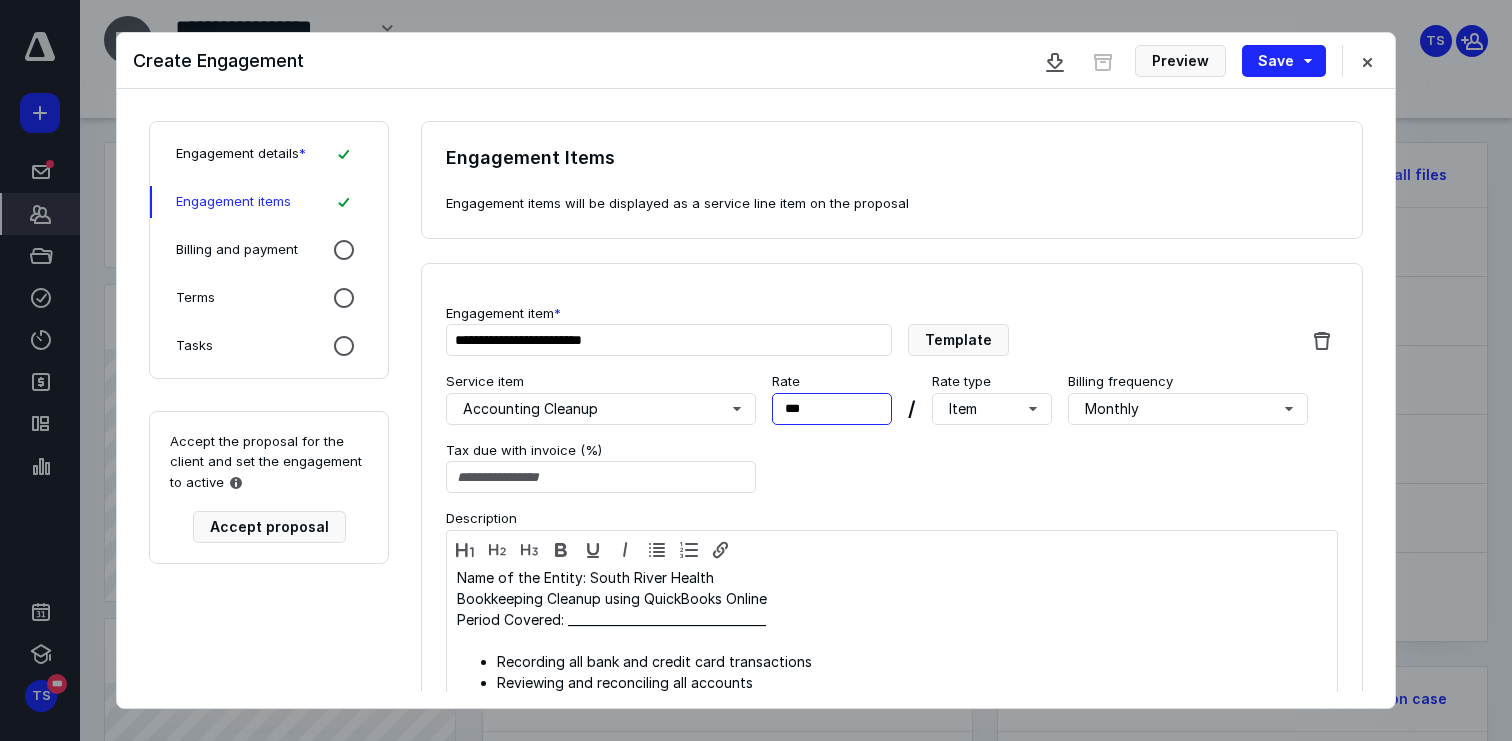 type on "****" 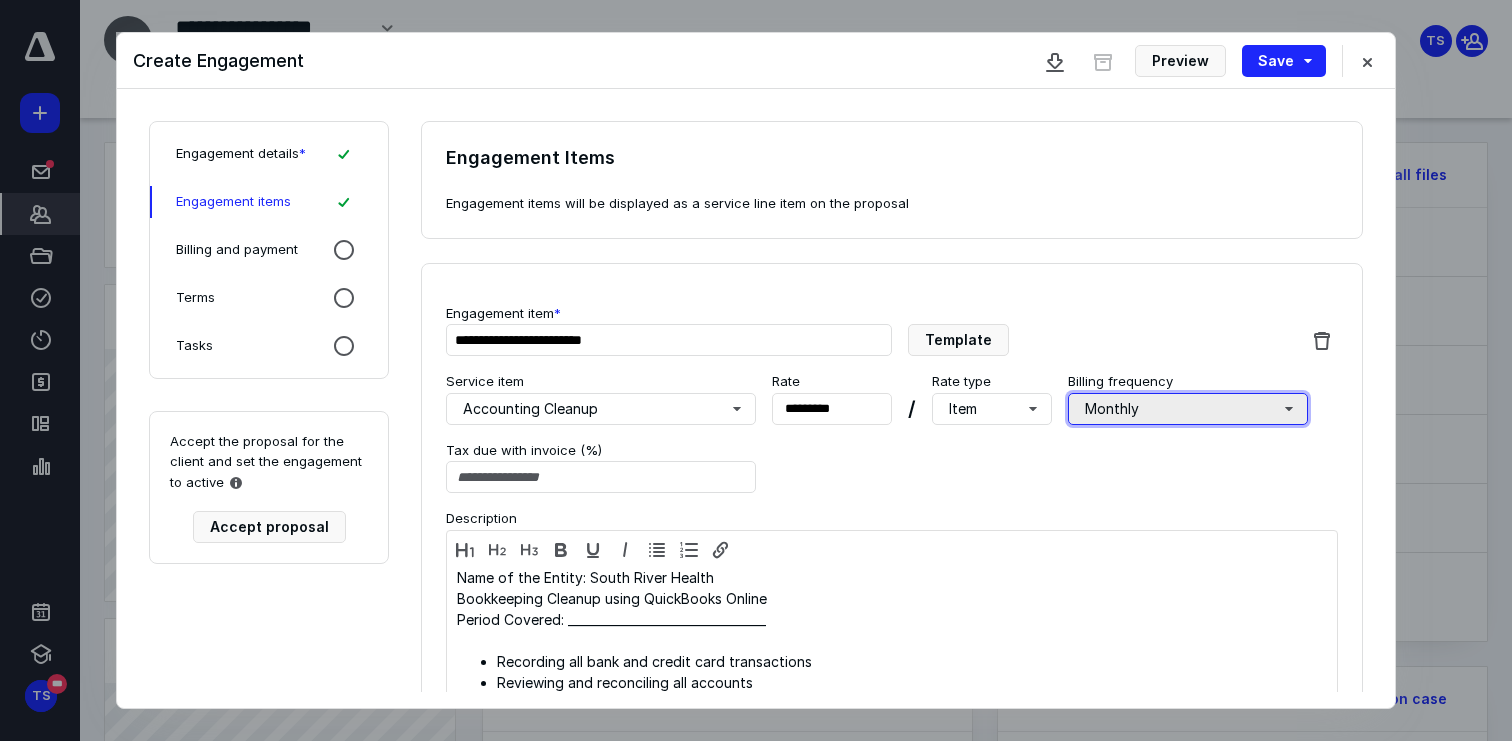 click on "Monthly" at bounding box center (1188, 409) 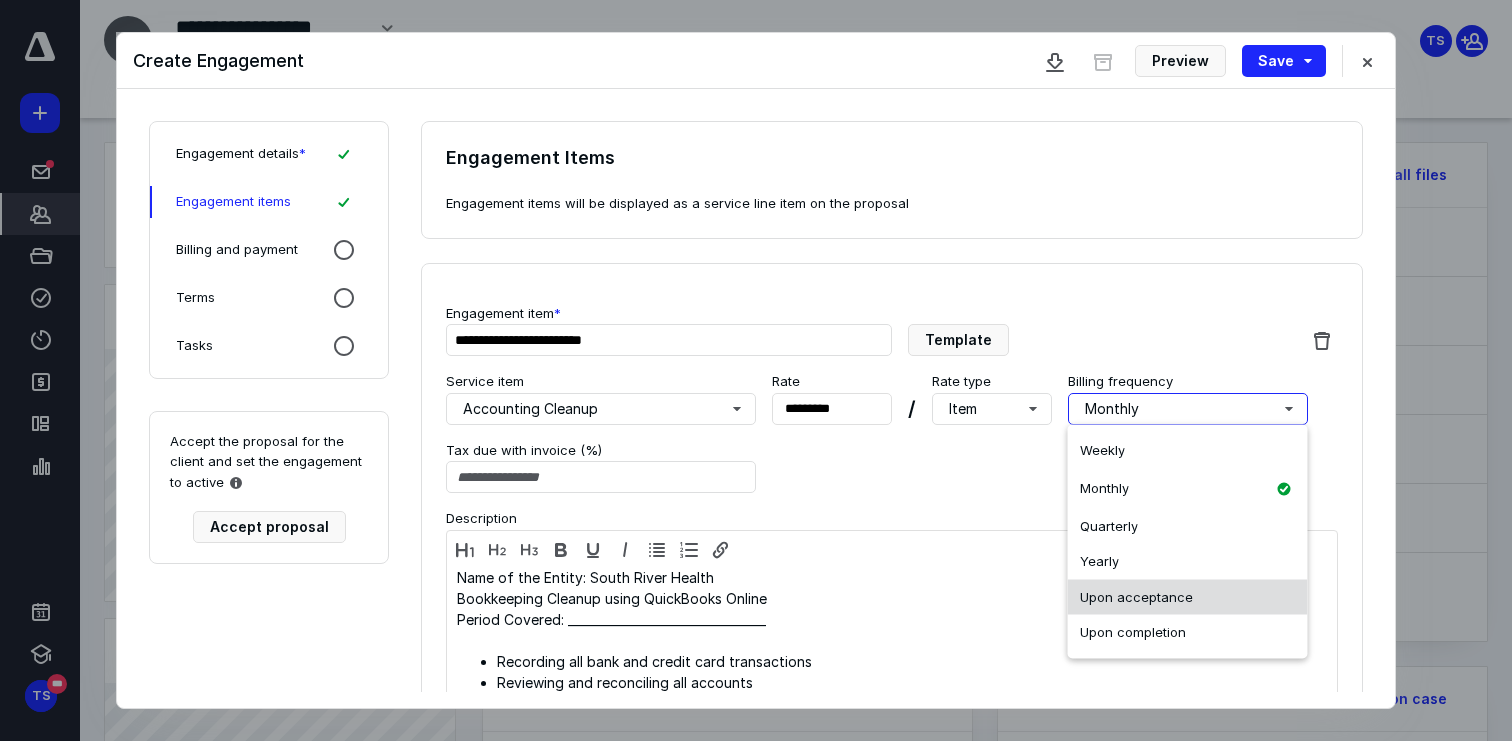 click on "Upon acceptance" at bounding box center (1136, 597) 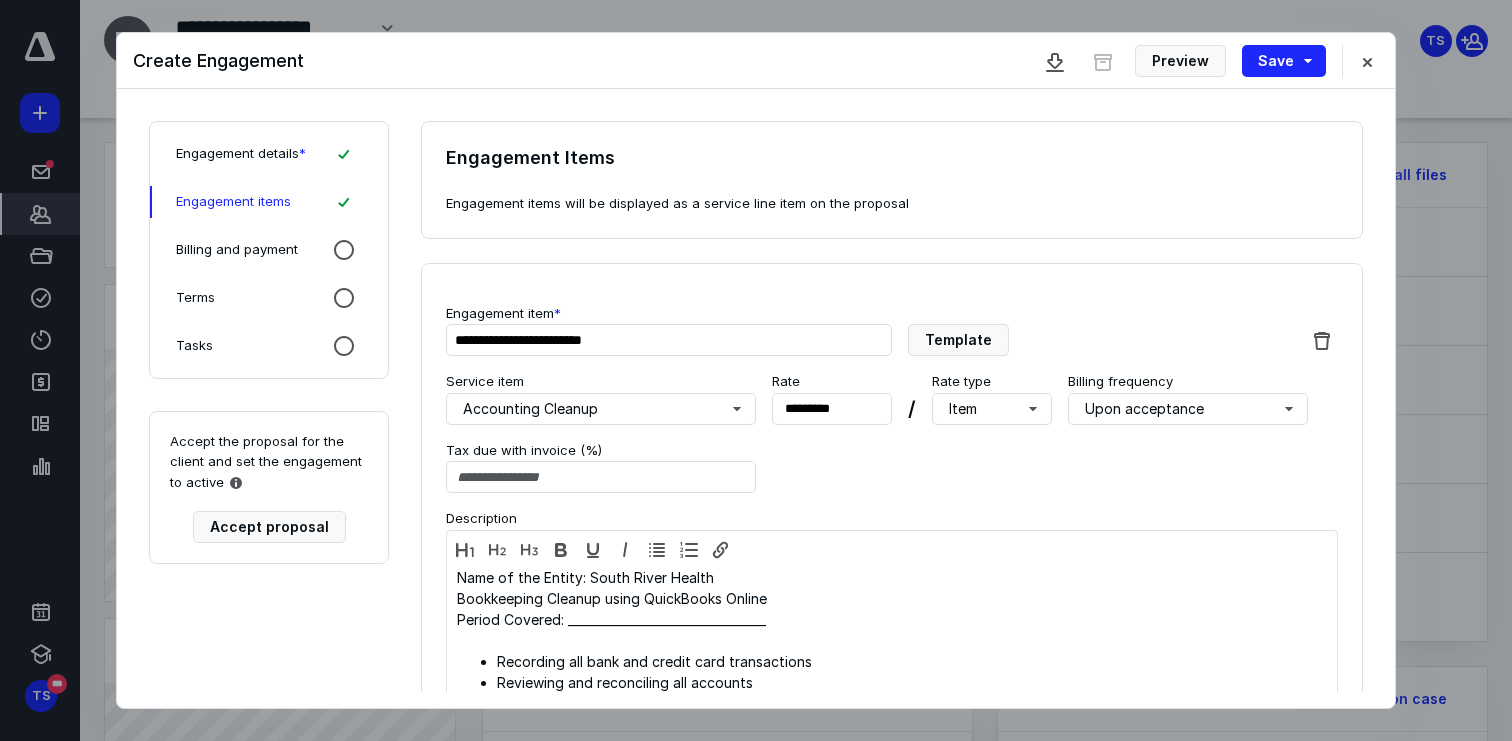 click on "**********" at bounding box center [892, 525] 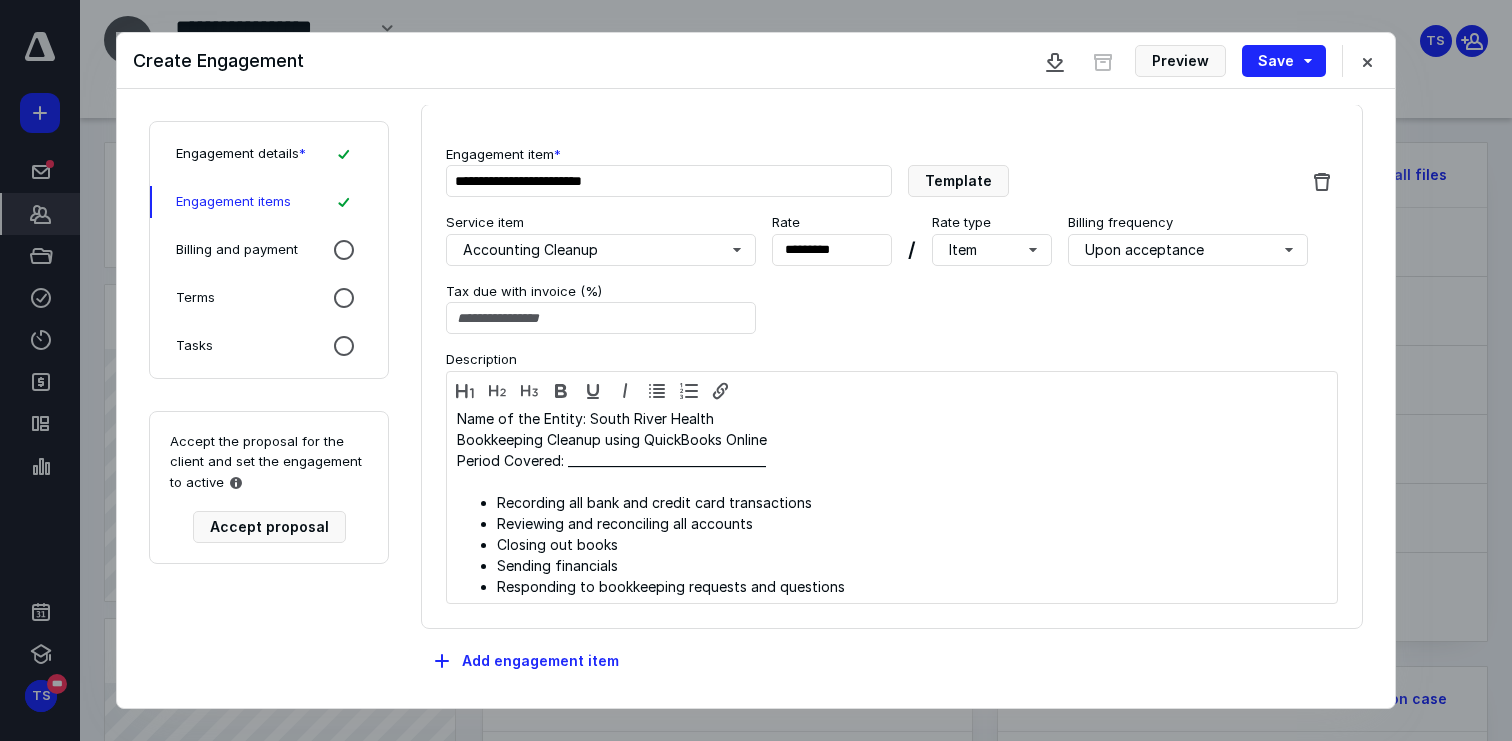 scroll, scrollTop: 157, scrollLeft: 0, axis: vertical 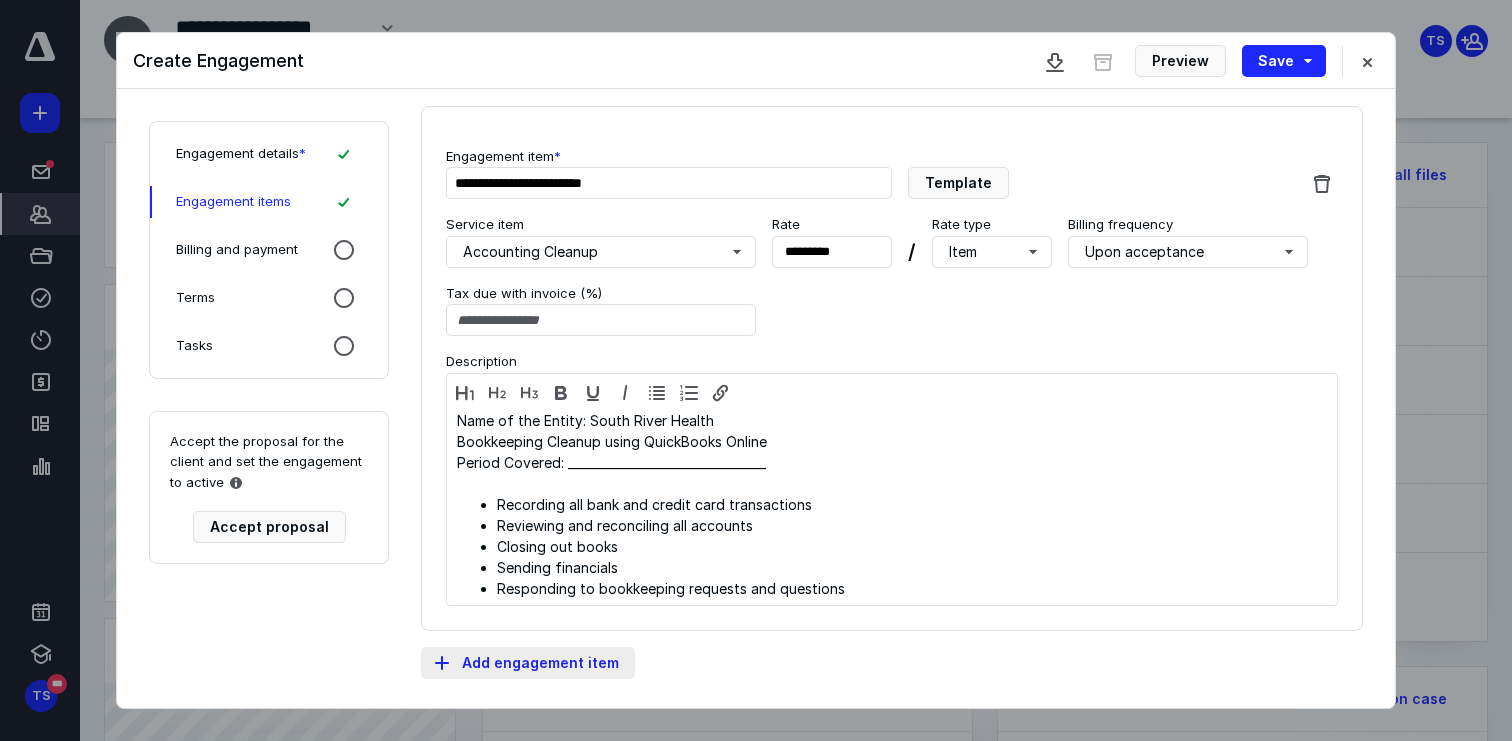 click on "Add engagement item" at bounding box center (528, 663) 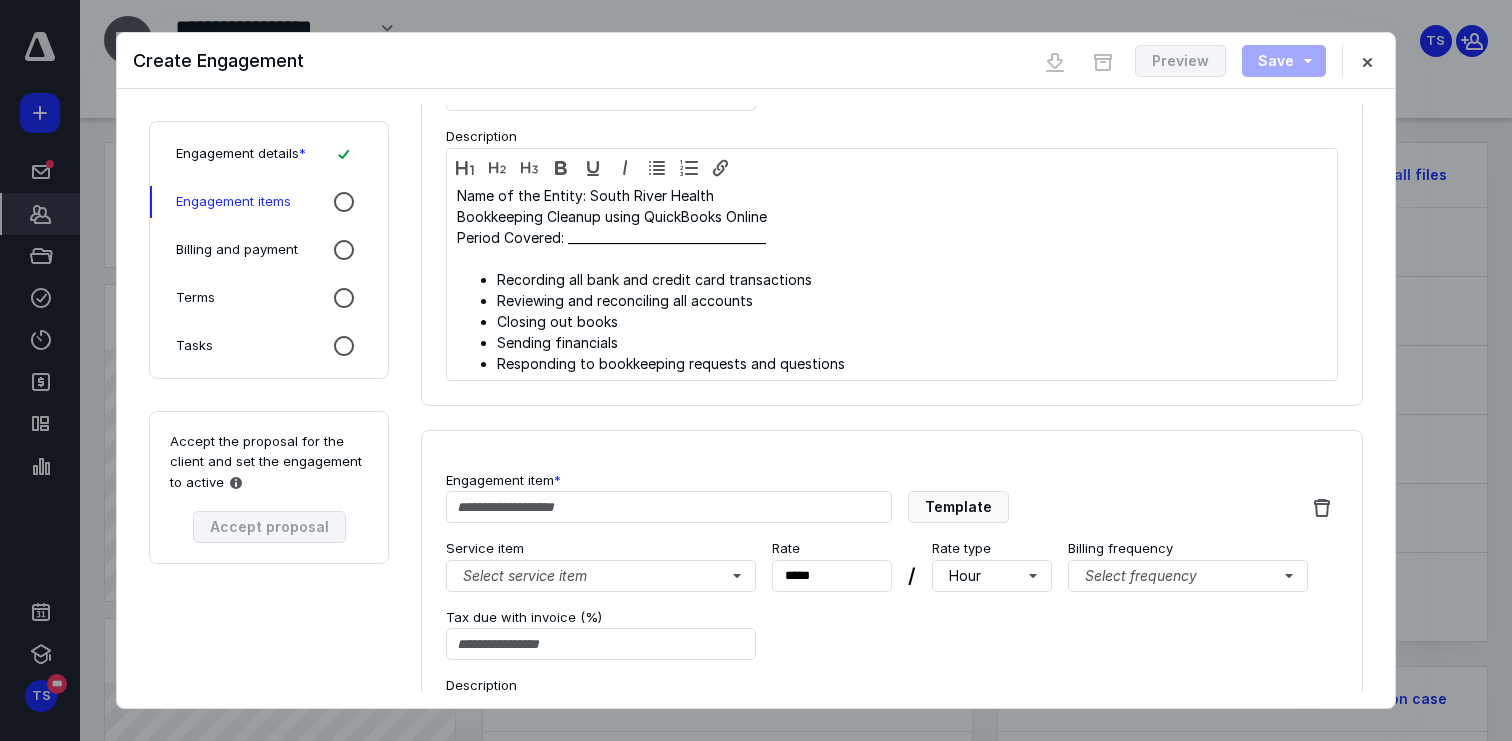 scroll, scrollTop: 390, scrollLeft: 0, axis: vertical 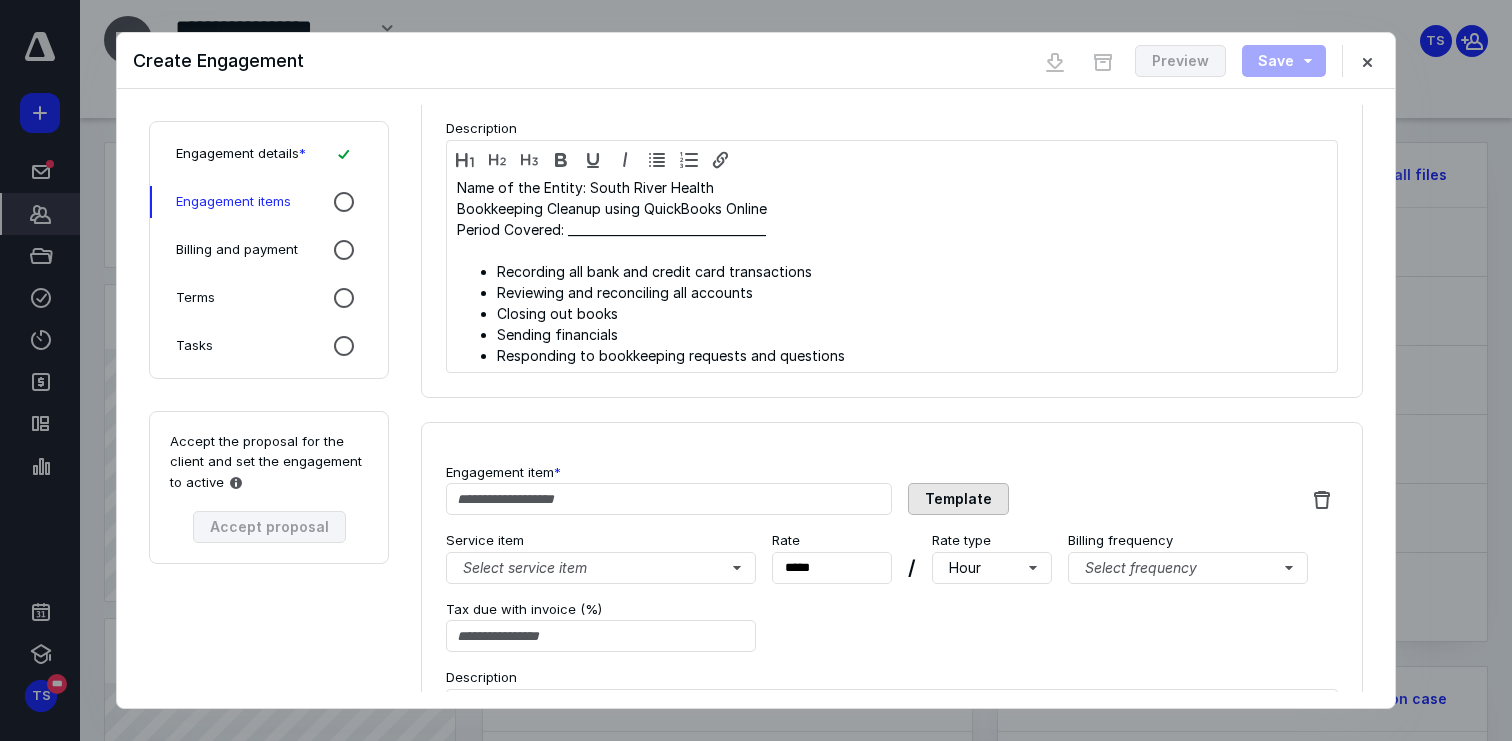 click on "Template" at bounding box center [958, 499] 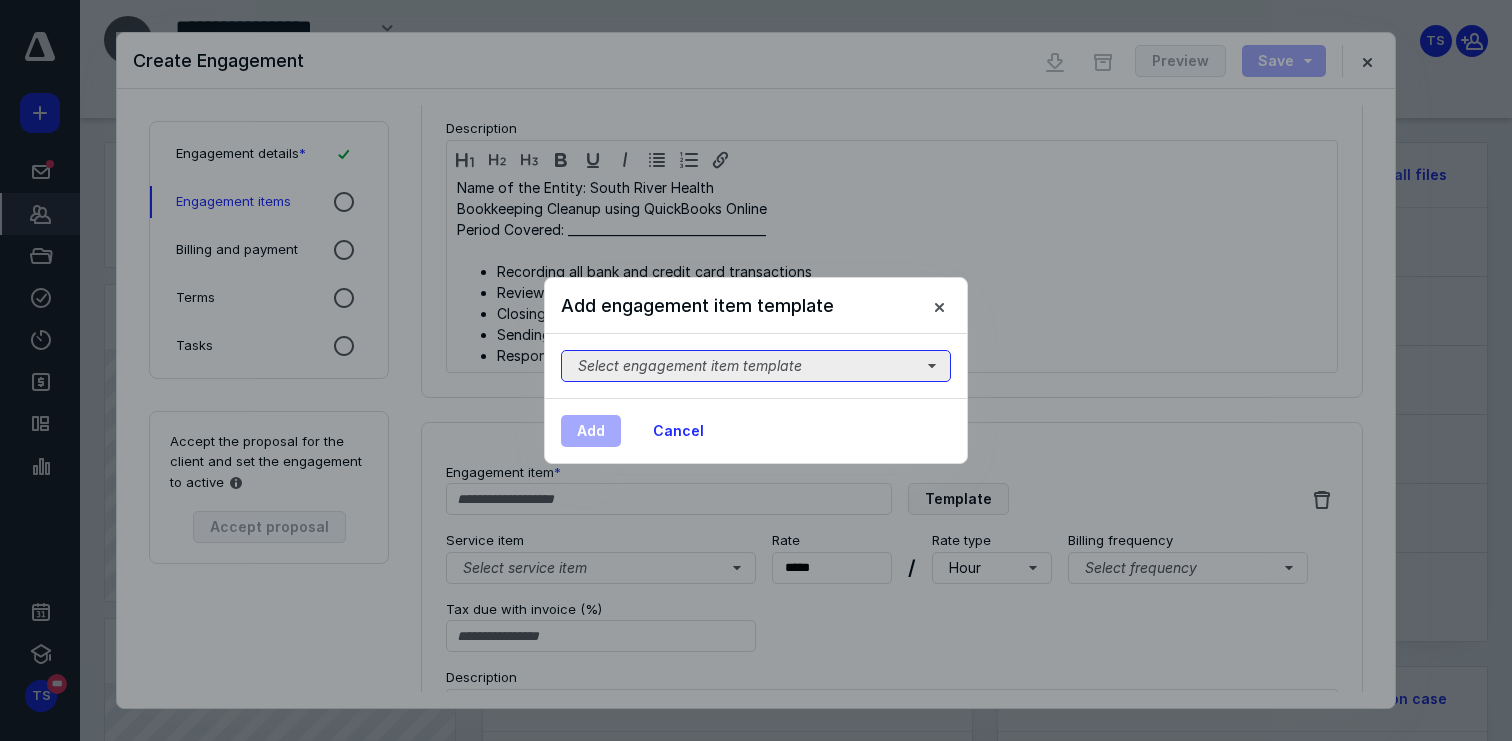 click on "Select engagement item template" at bounding box center [756, 366] 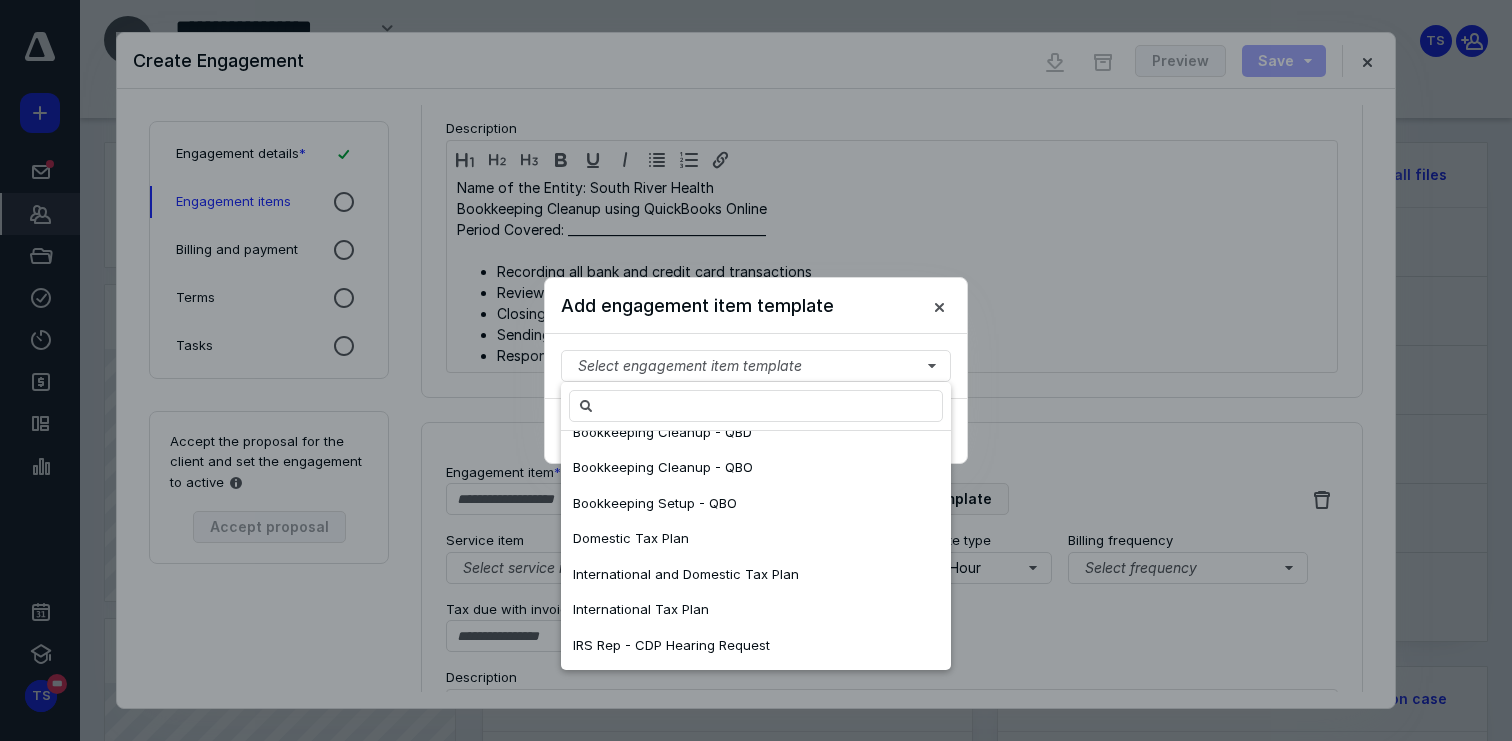 scroll, scrollTop: 484, scrollLeft: 0, axis: vertical 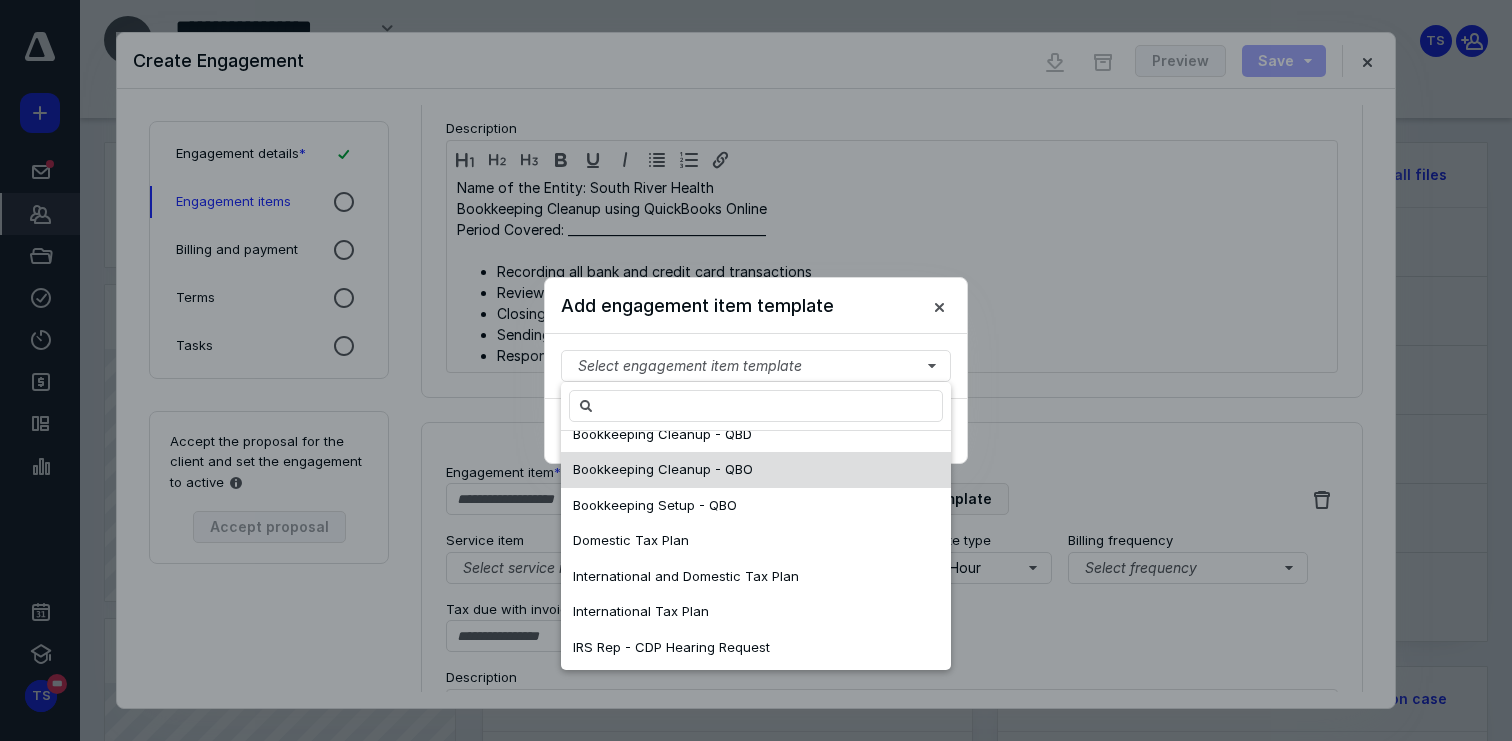 click on "Bookkeeping Cleanup - QBO" at bounding box center (663, 469) 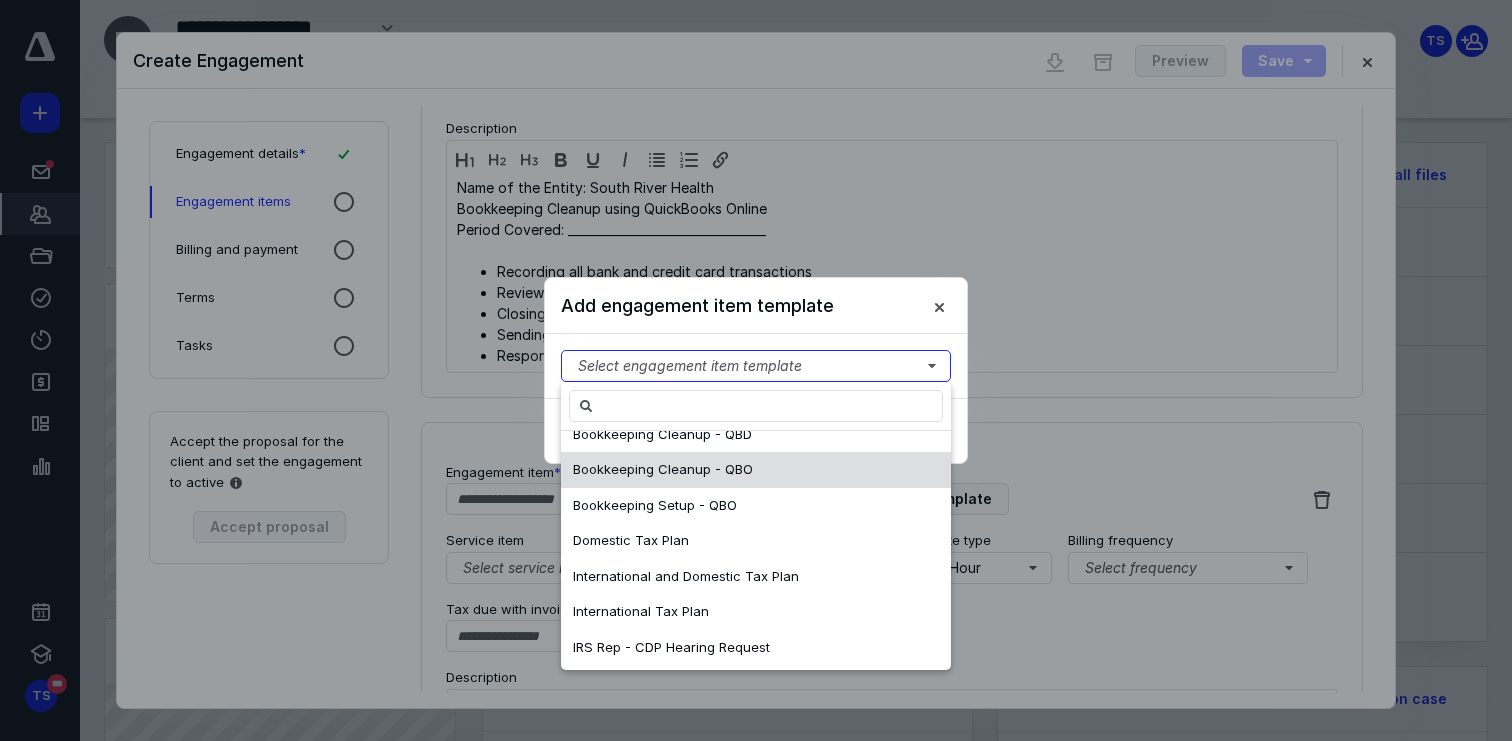 scroll, scrollTop: 0, scrollLeft: 0, axis: both 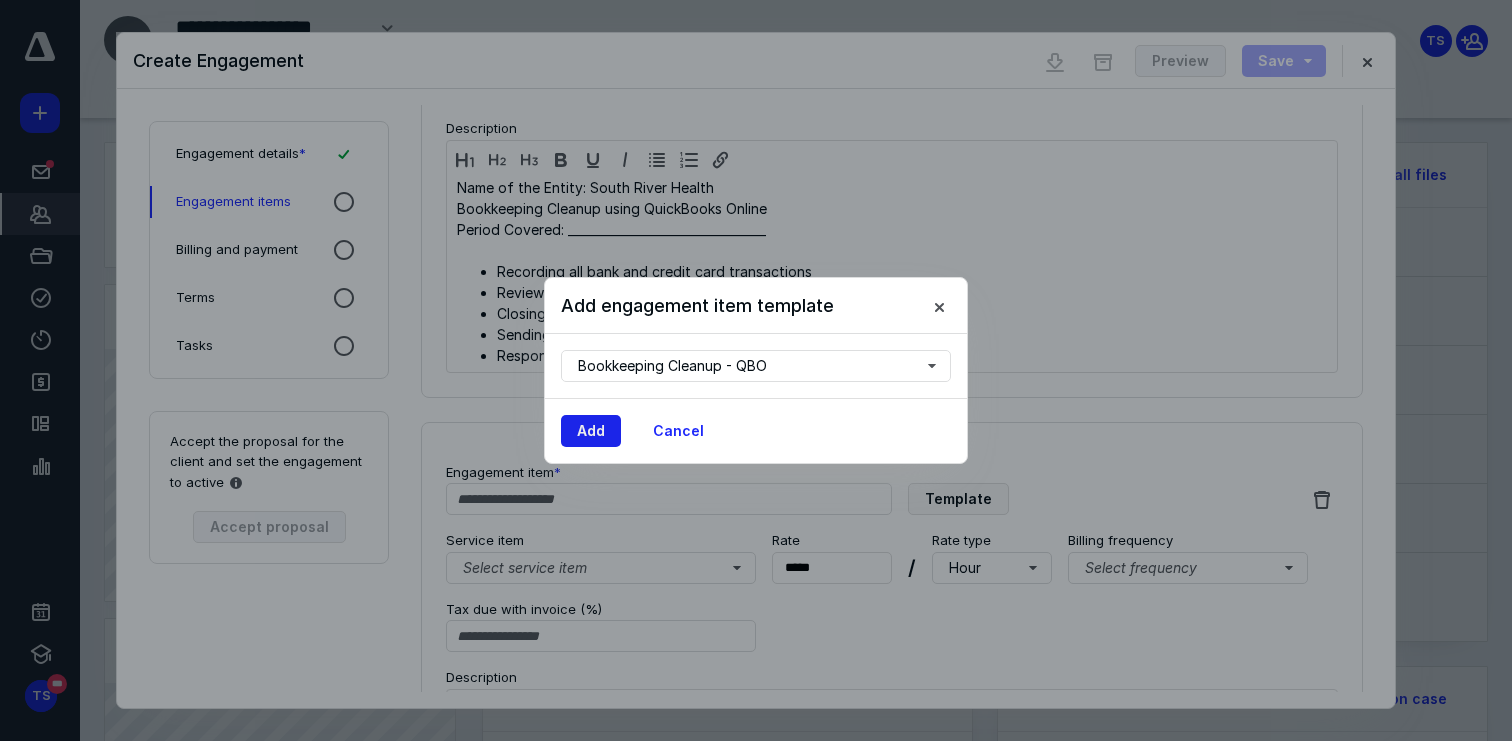 click on "Add" at bounding box center (591, 431) 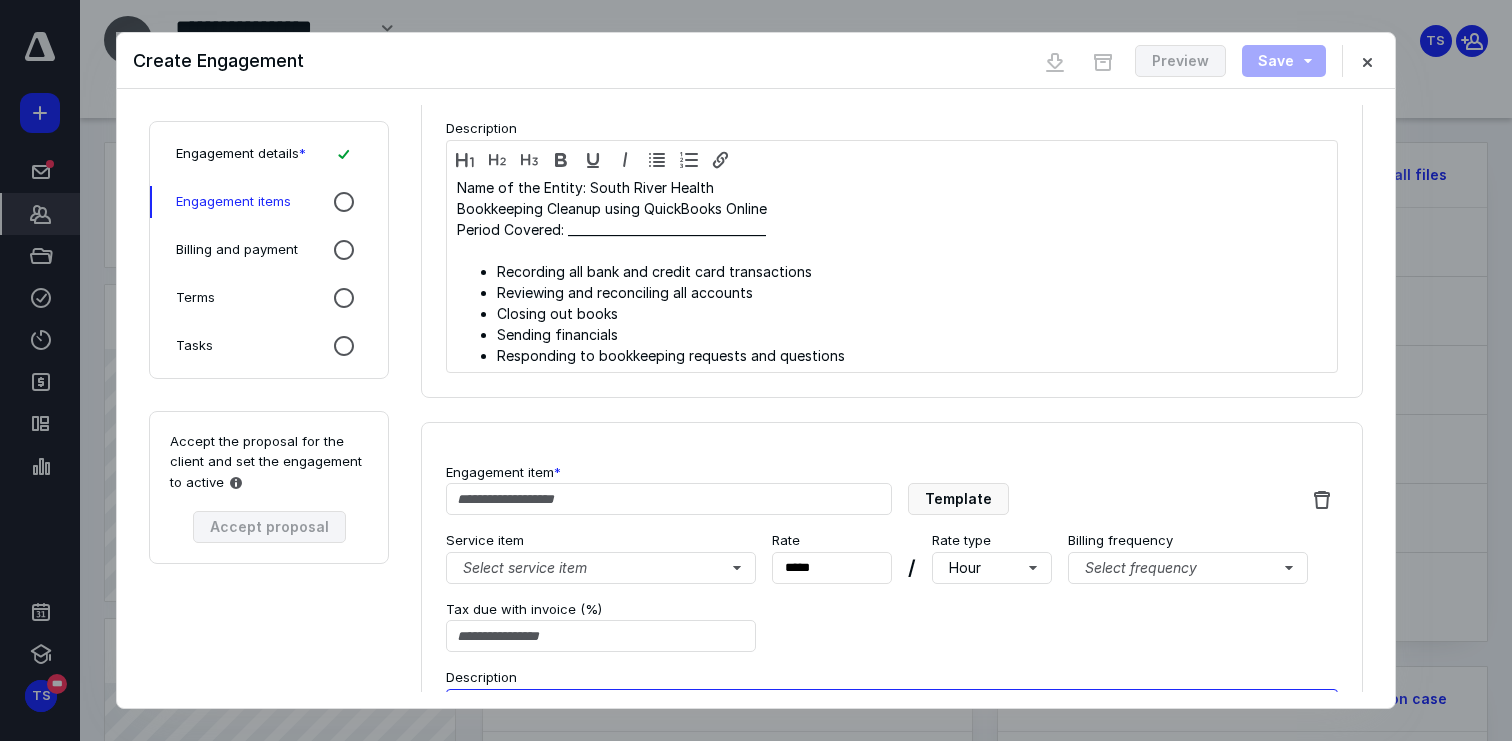 type on "**********" 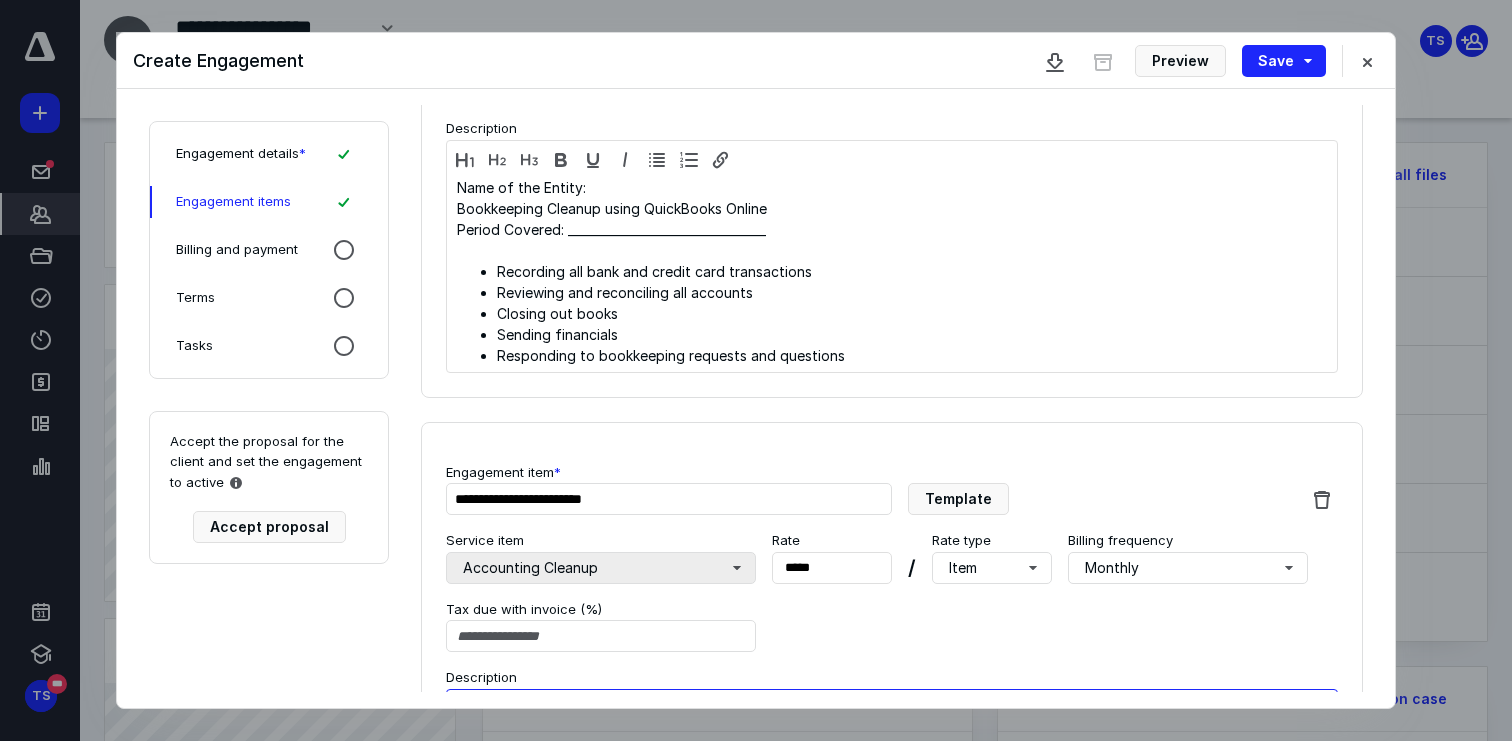 scroll, scrollTop: 708, scrollLeft: 0, axis: vertical 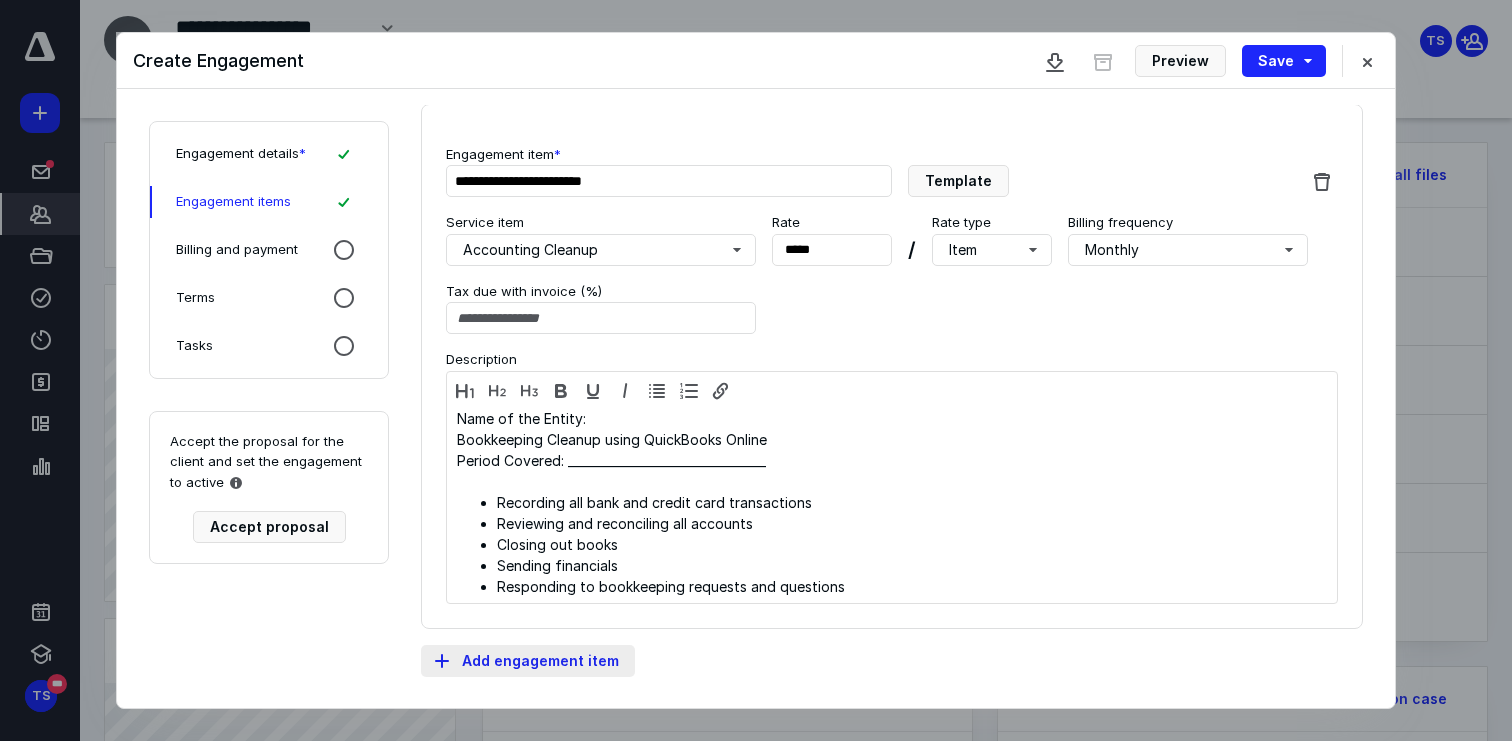 click on "Add engagement item" at bounding box center [528, 661] 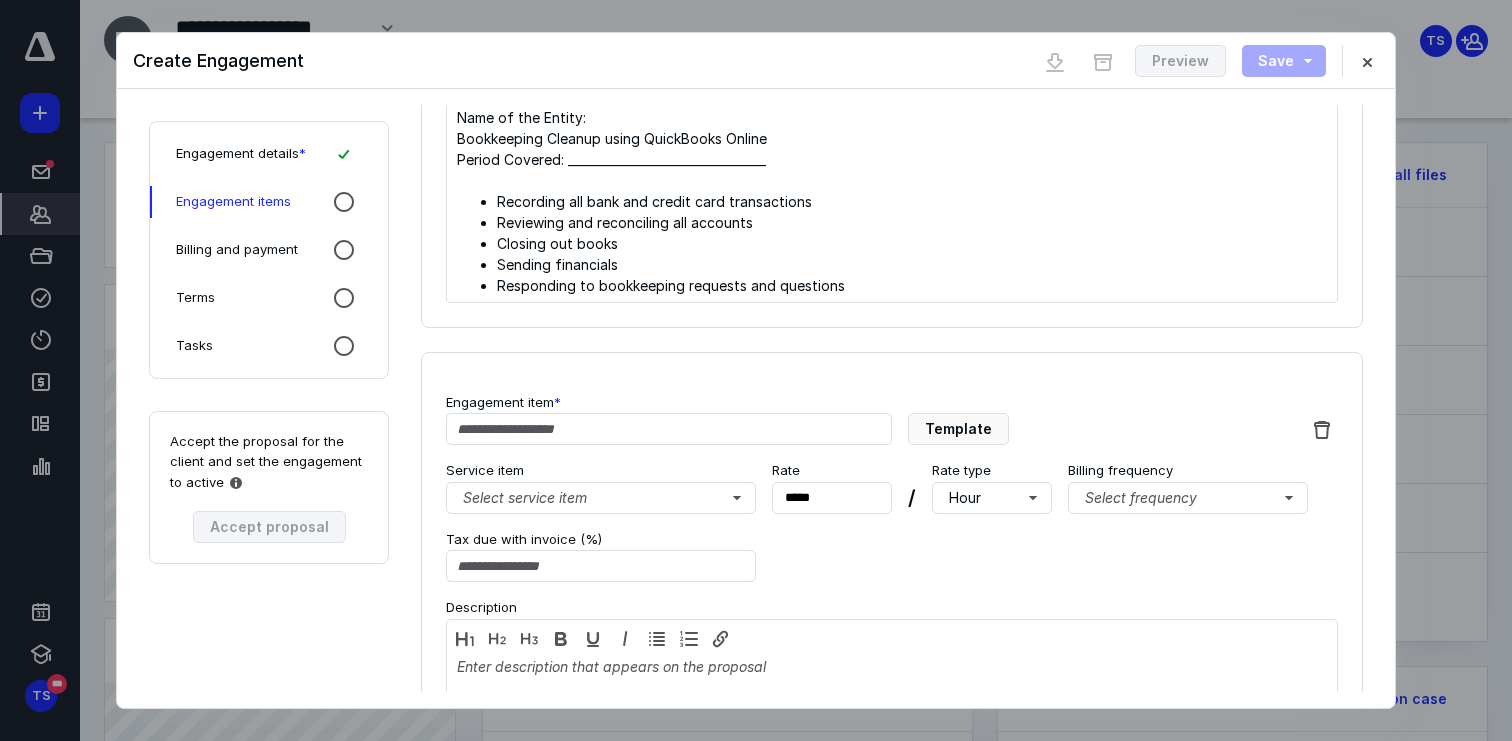 scroll, scrollTop: 1012, scrollLeft: 0, axis: vertical 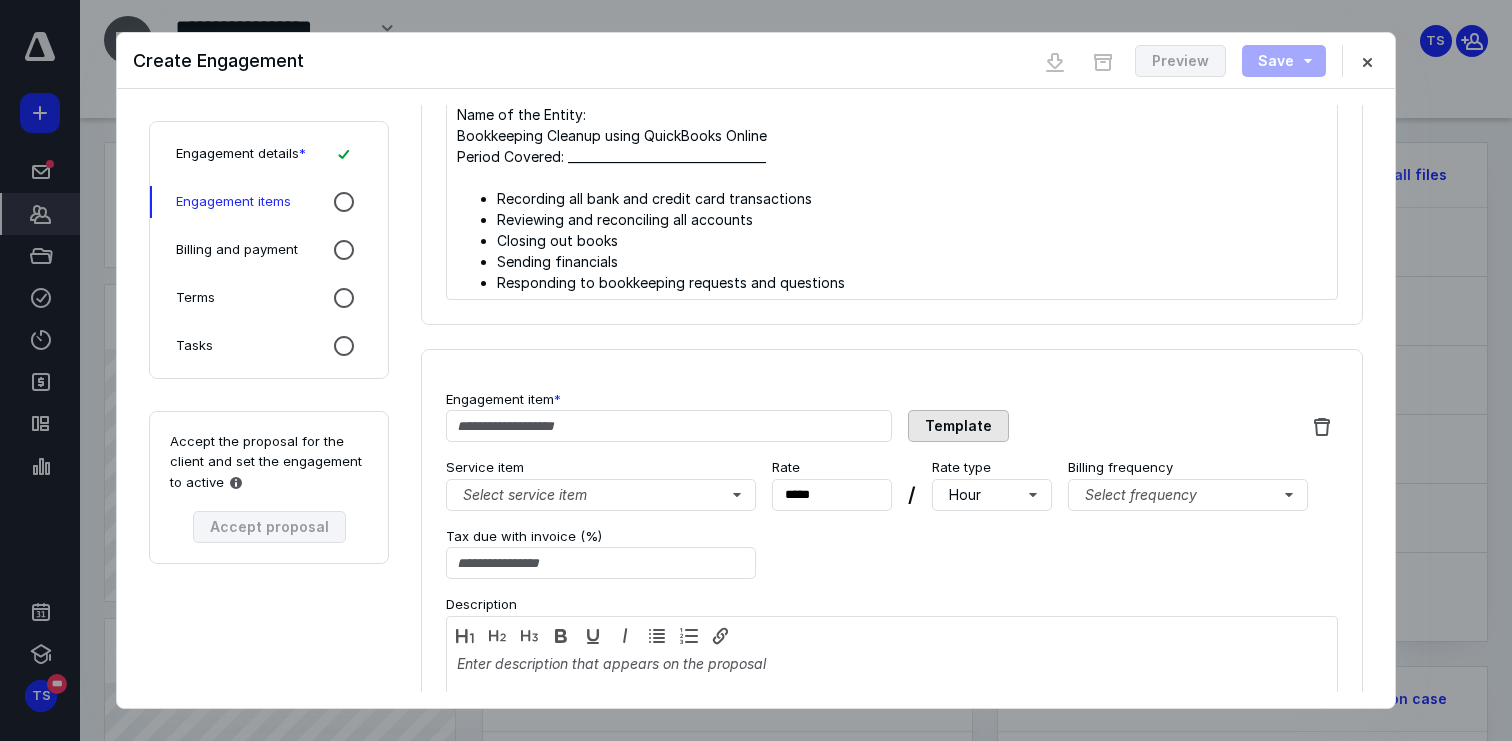 click on "Template" at bounding box center [958, 426] 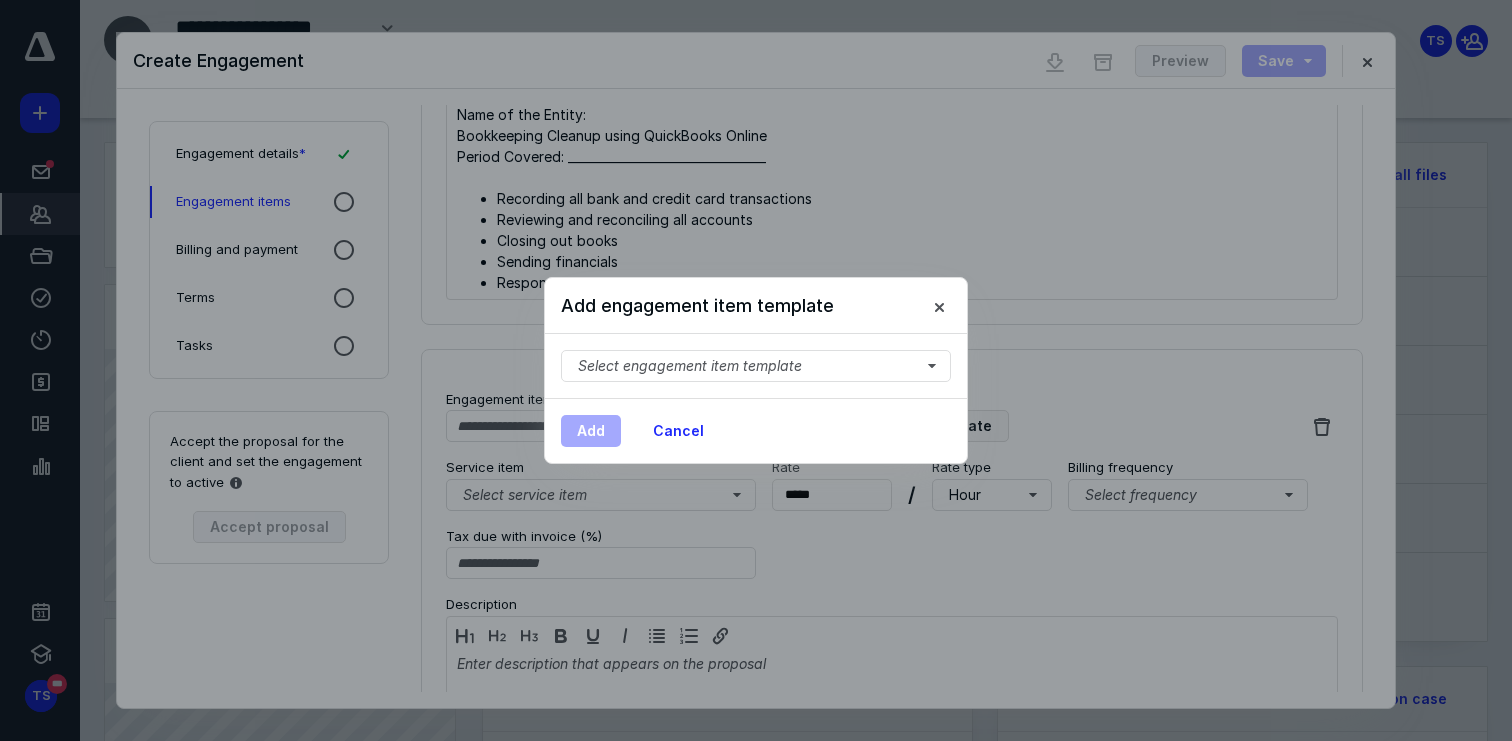click on "Add Cancel" at bounding box center (756, 430) 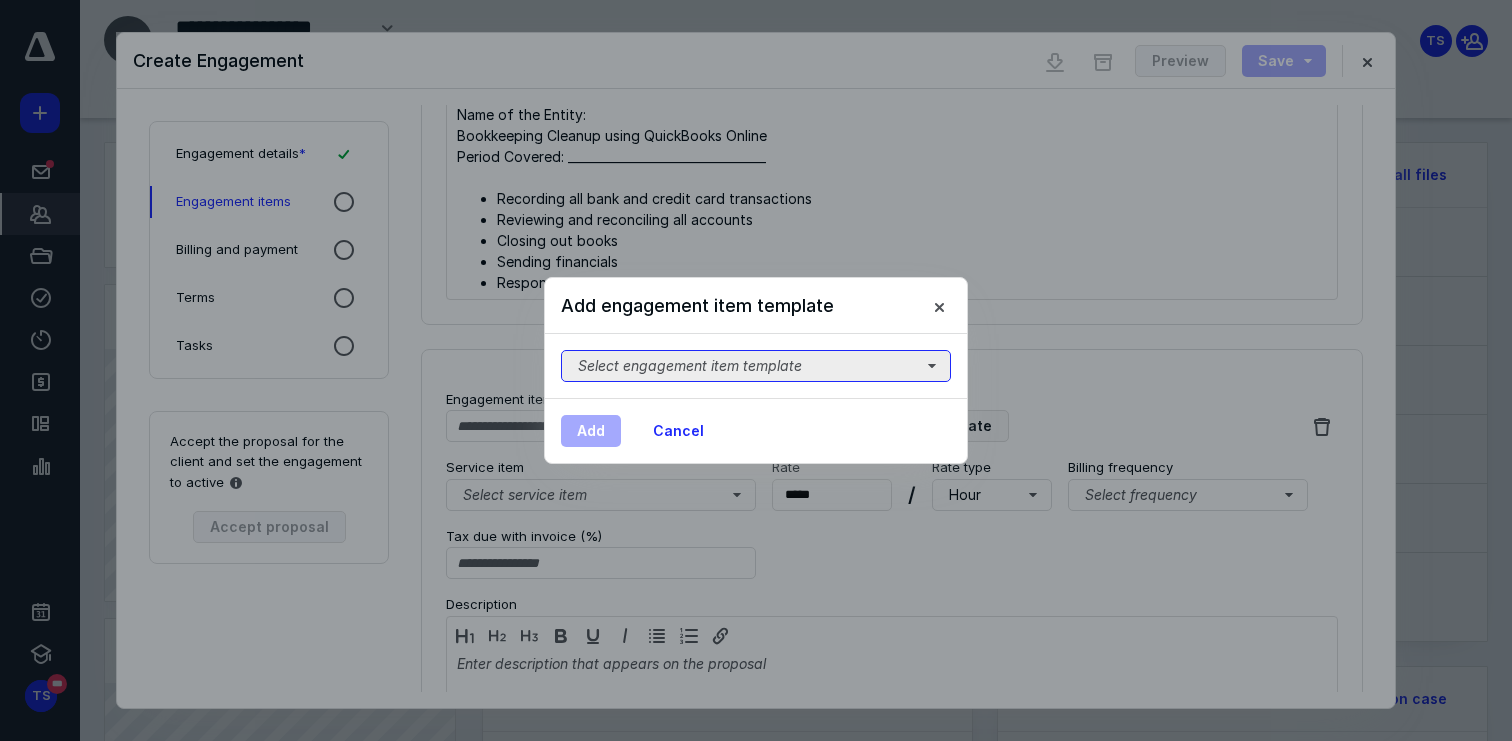 click on "Select engagement item template" at bounding box center [756, 366] 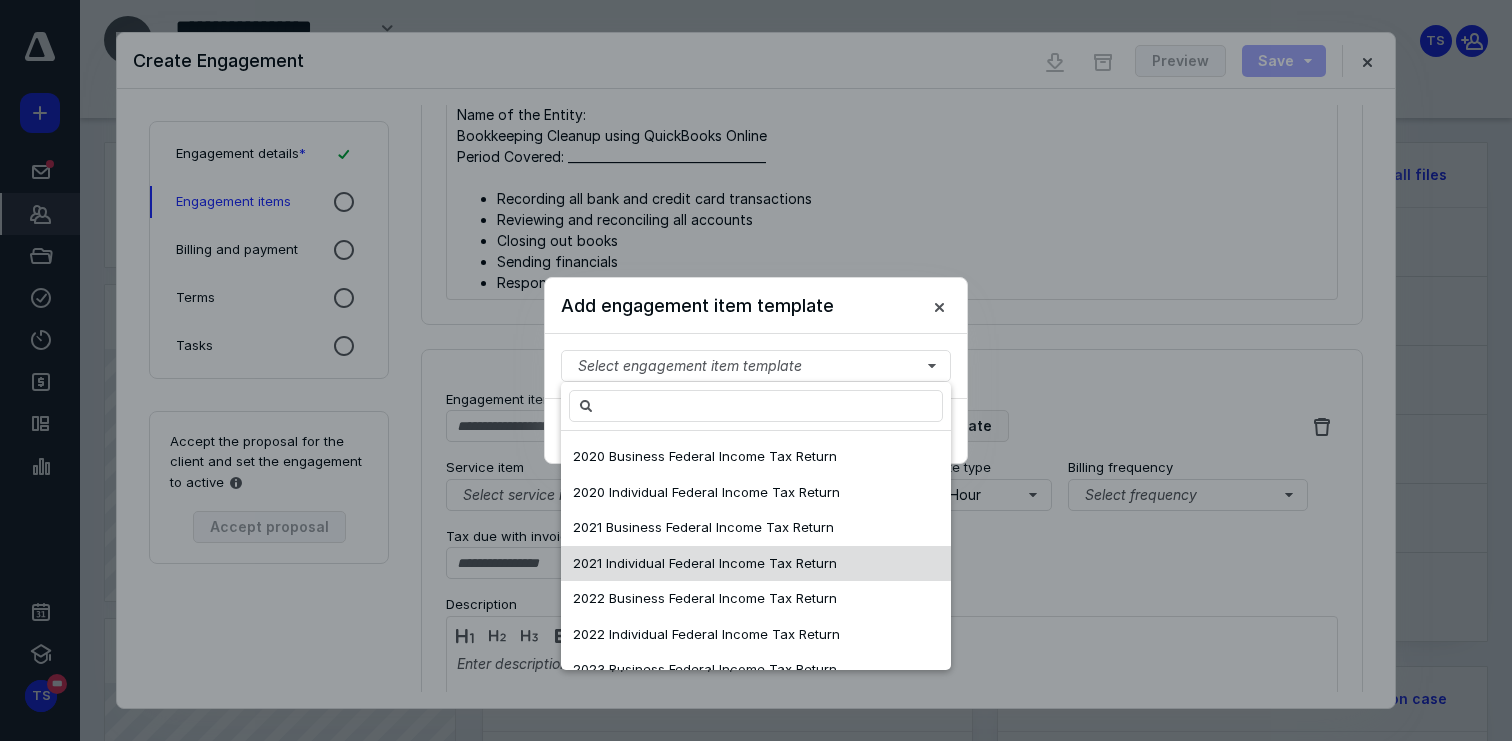 scroll, scrollTop: 806, scrollLeft: 0, axis: vertical 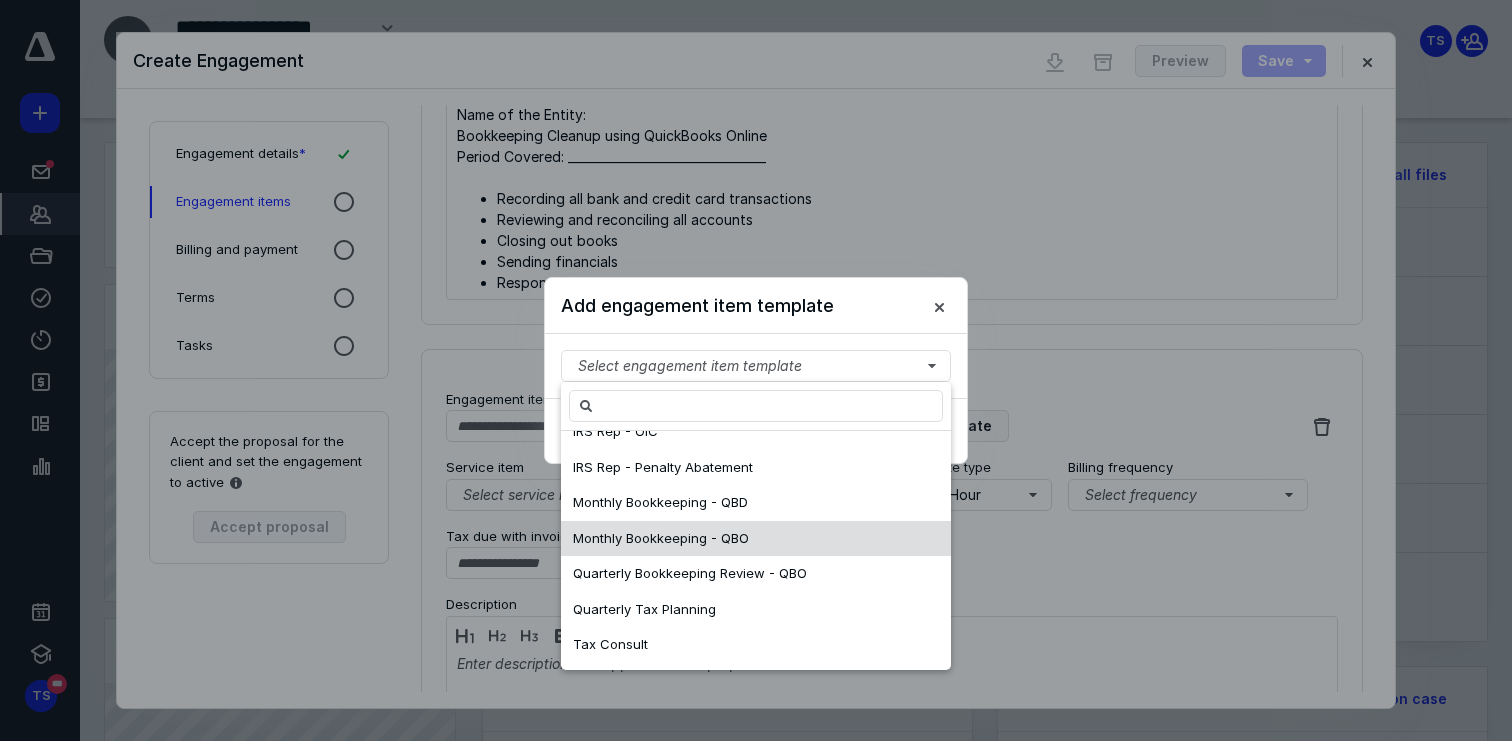 click on "Monthly Bookkeeping - QBO" at bounding box center (661, 538) 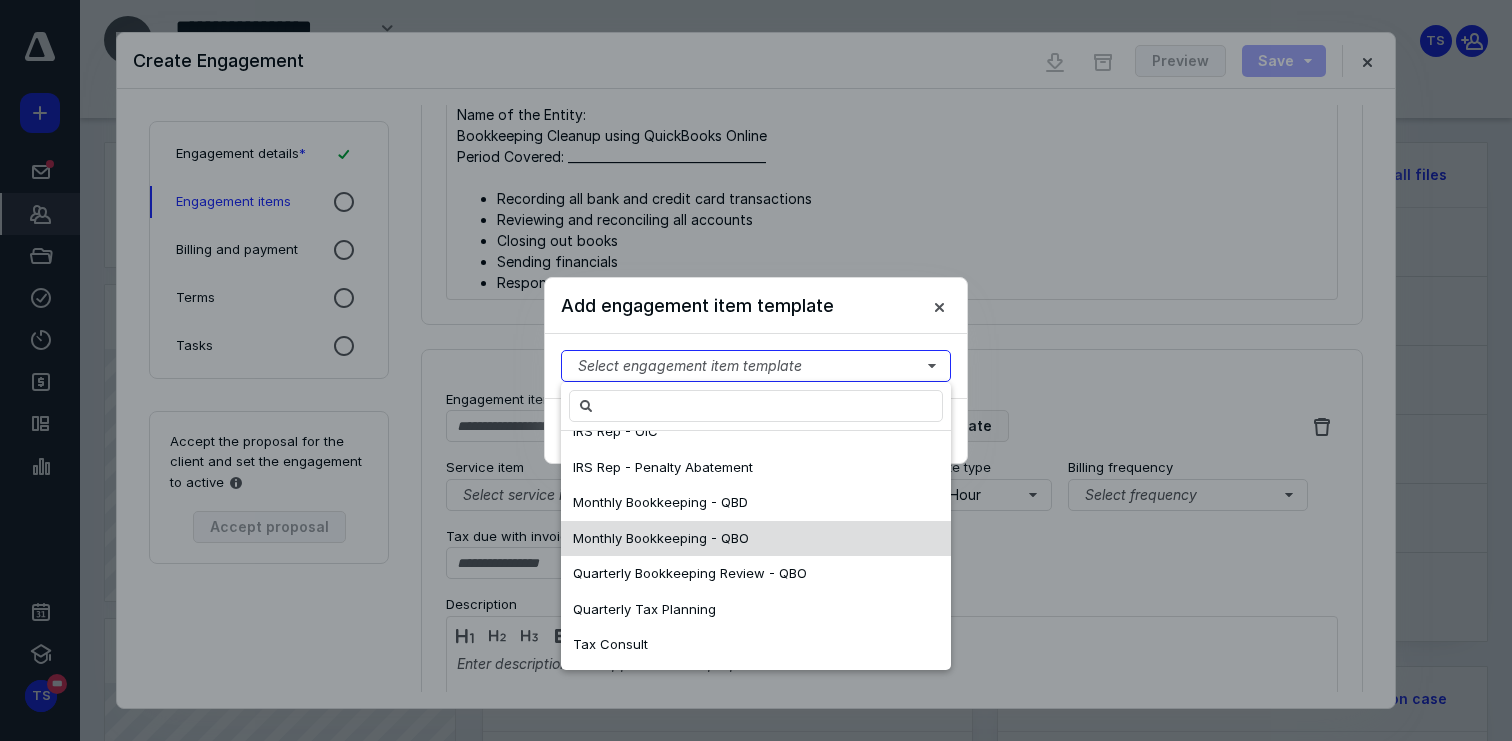 scroll, scrollTop: 0, scrollLeft: 0, axis: both 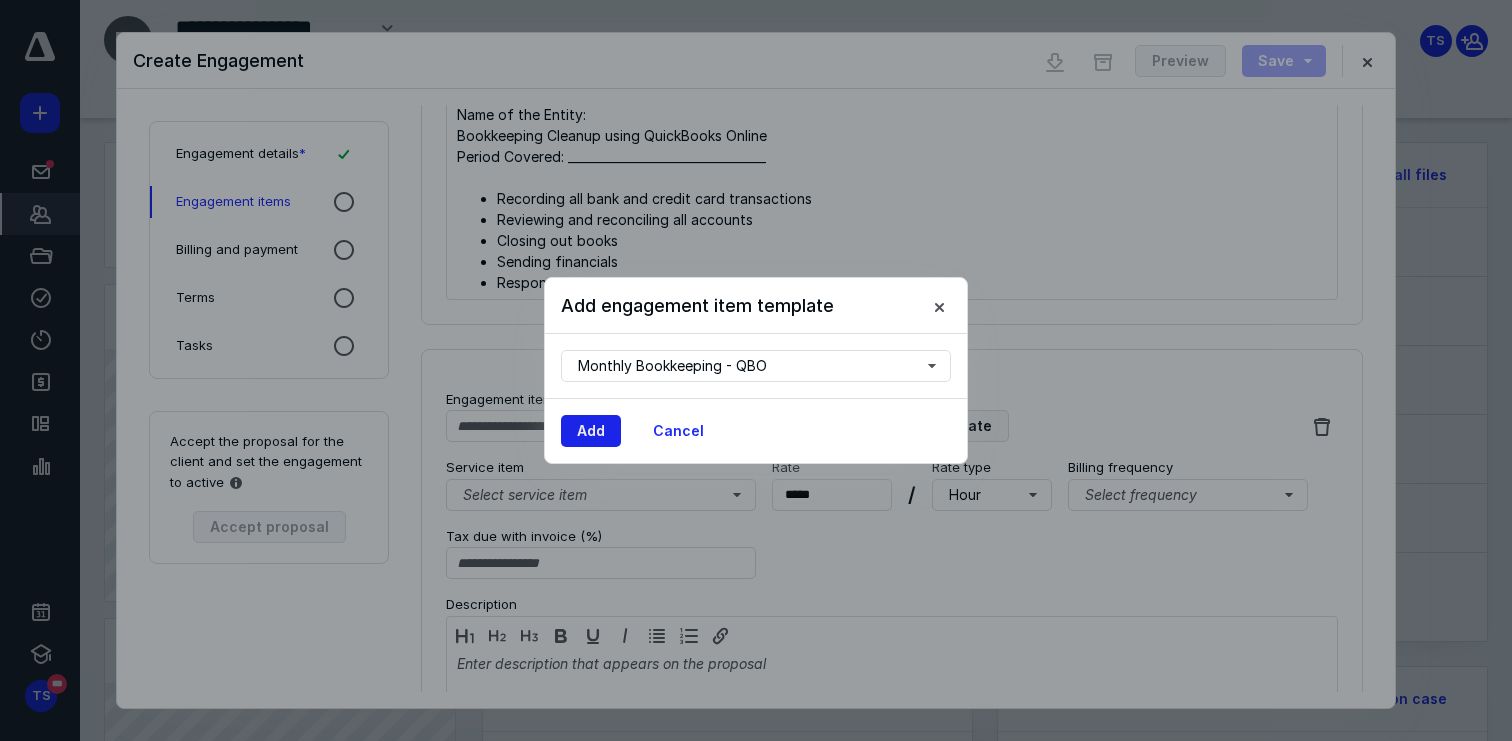 click on "Add" at bounding box center [591, 431] 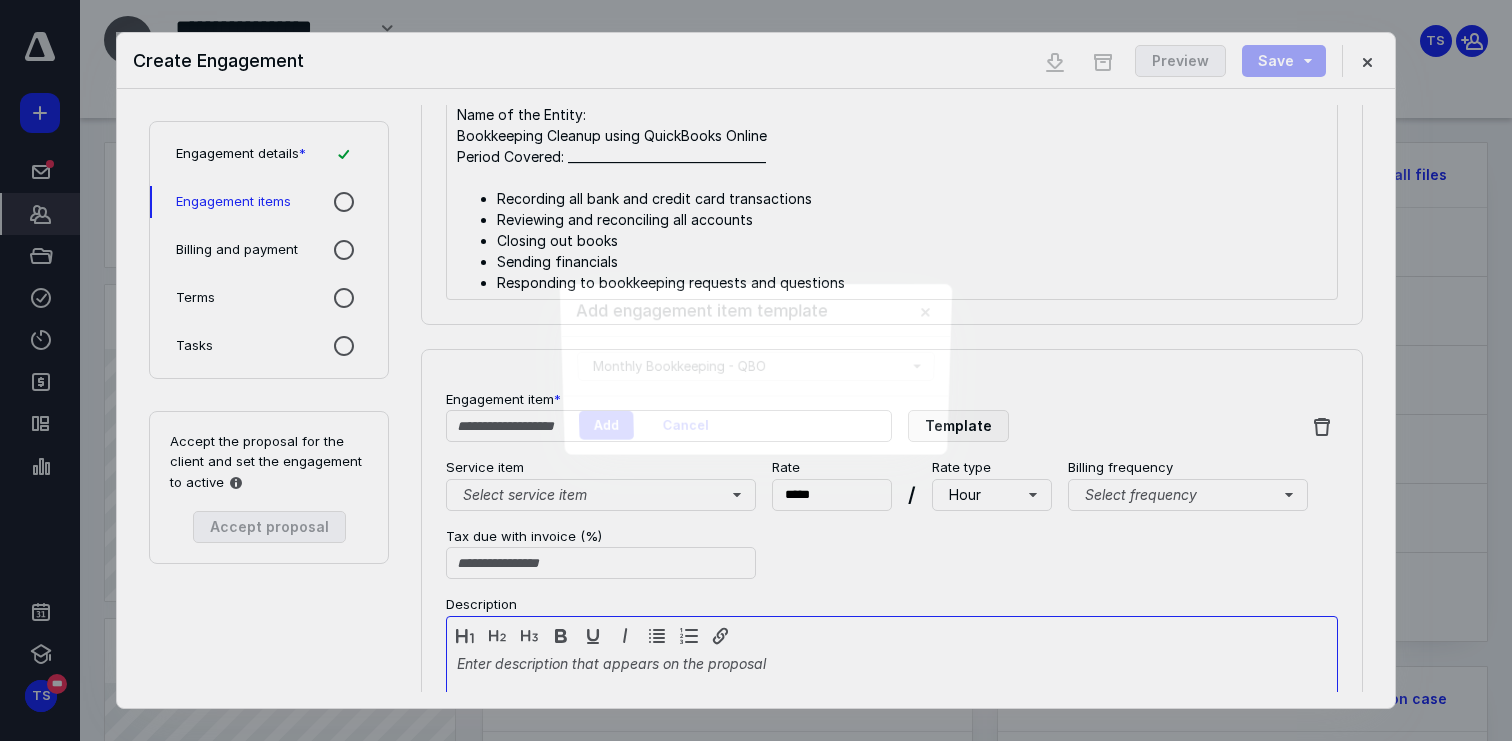 type on "**********" 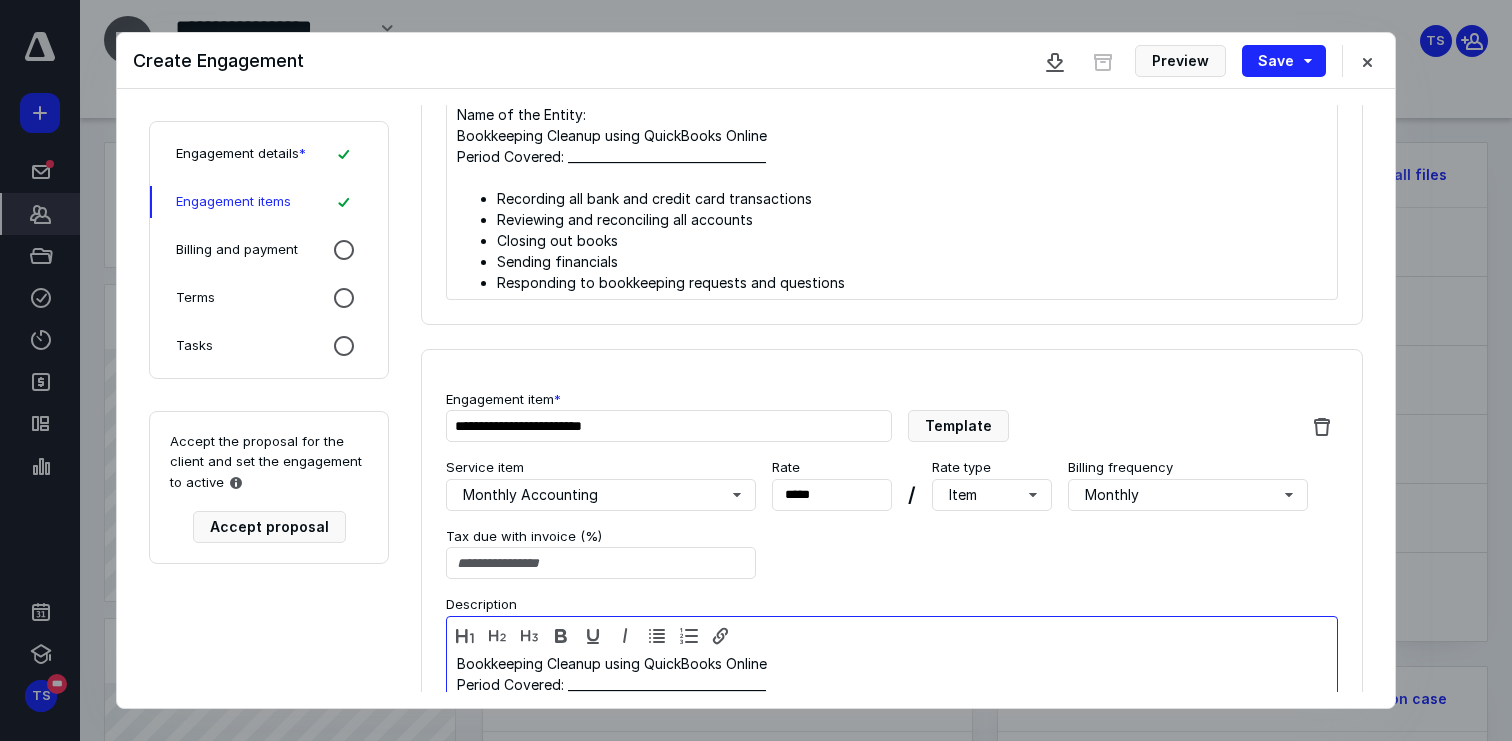 scroll, scrollTop: 1236, scrollLeft: 0, axis: vertical 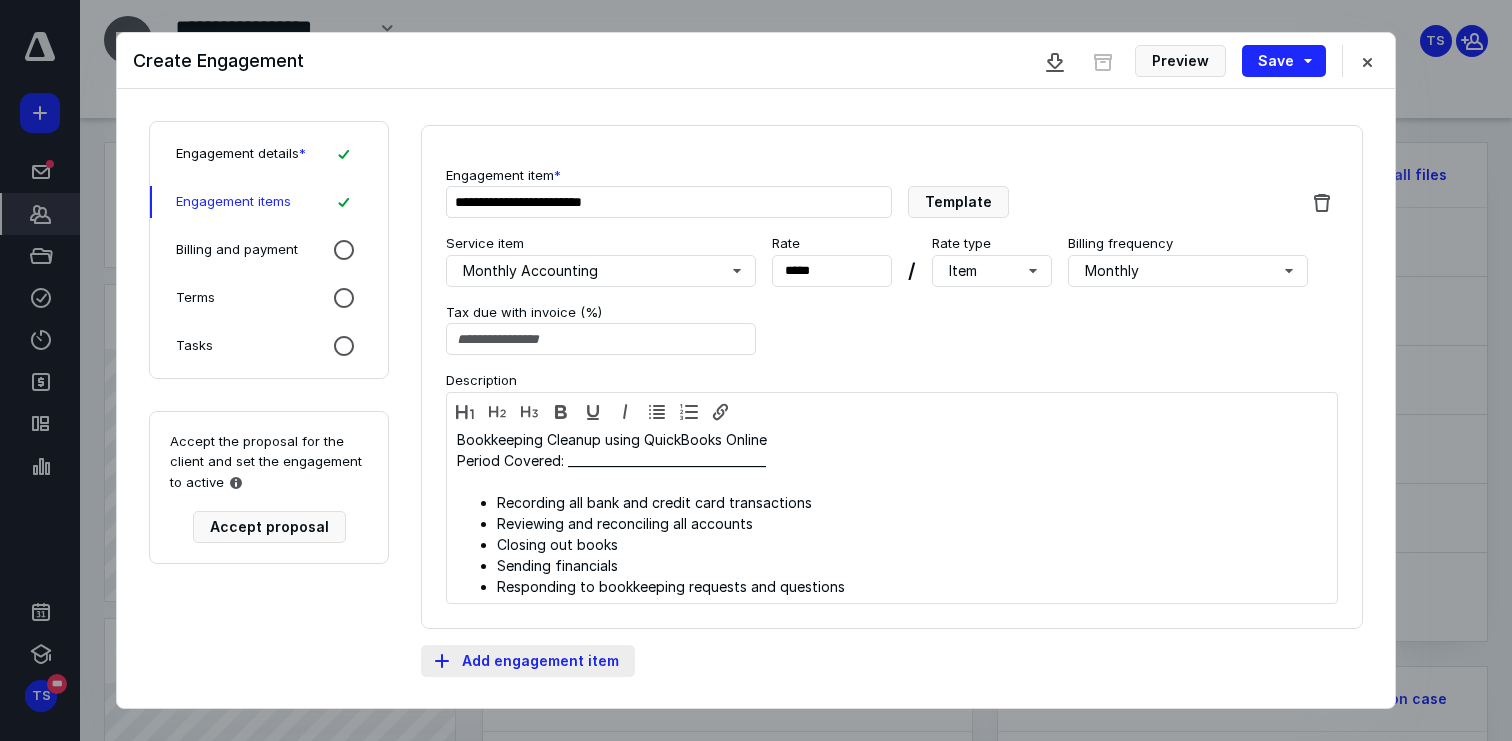 click on "Add engagement item" at bounding box center (528, 661) 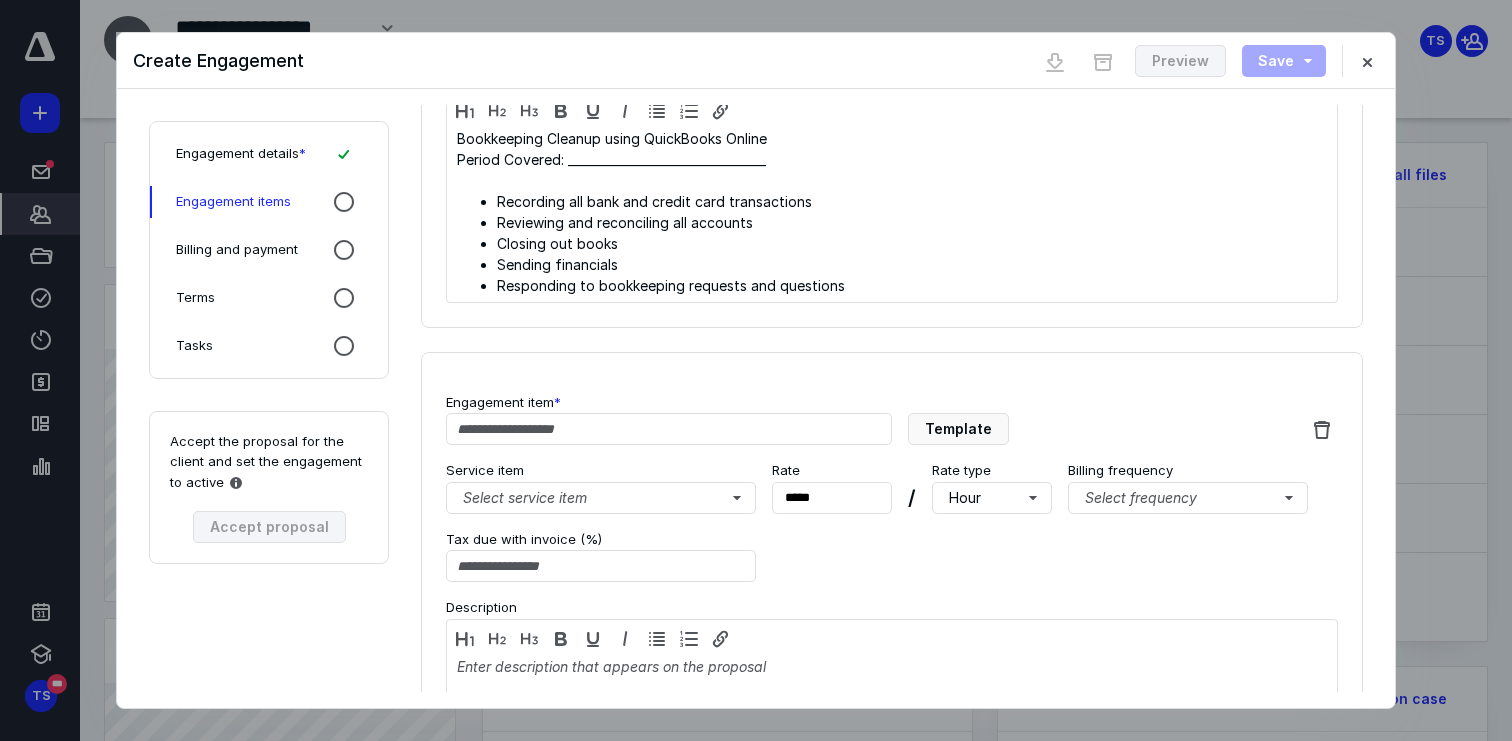 scroll, scrollTop: 1547, scrollLeft: 0, axis: vertical 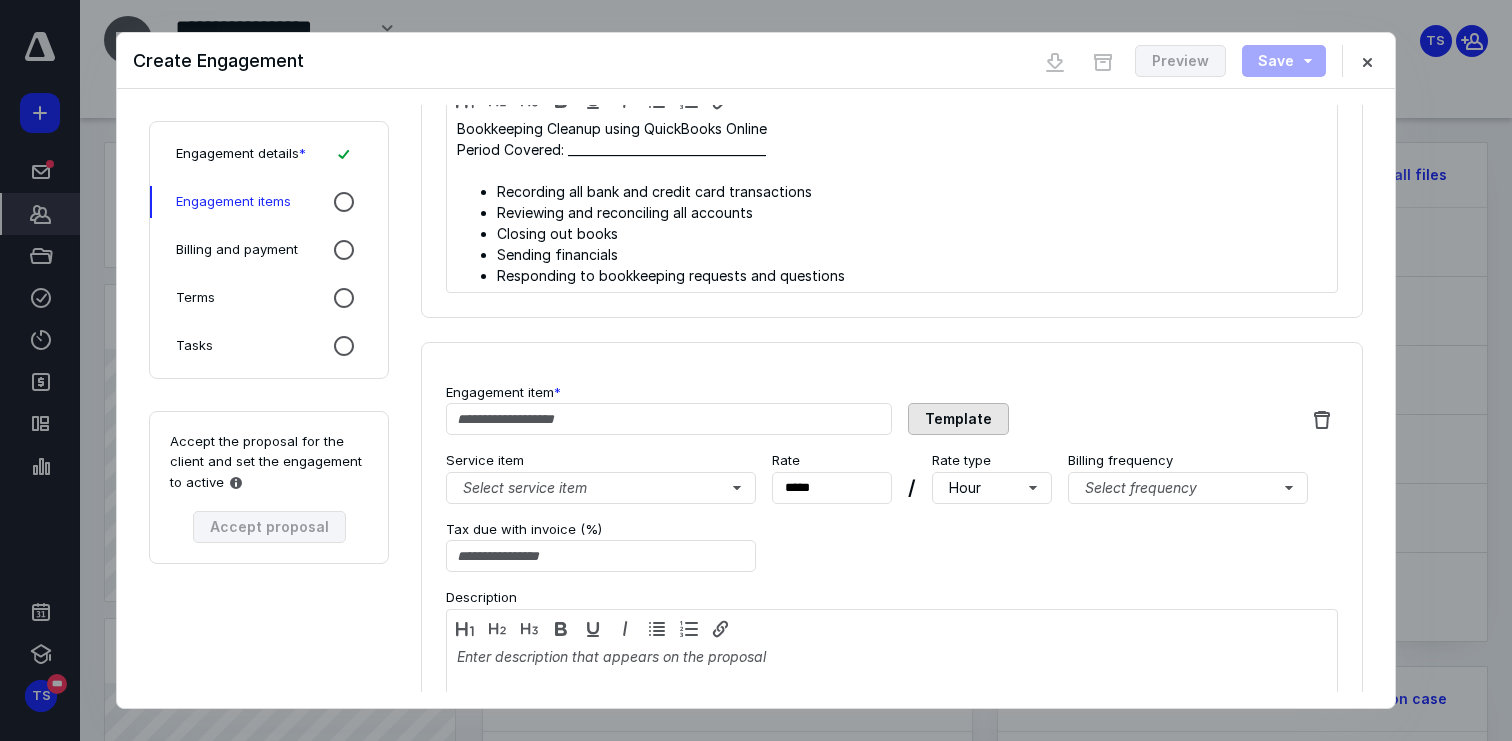 click on "Template" at bounding box center [958, 419] 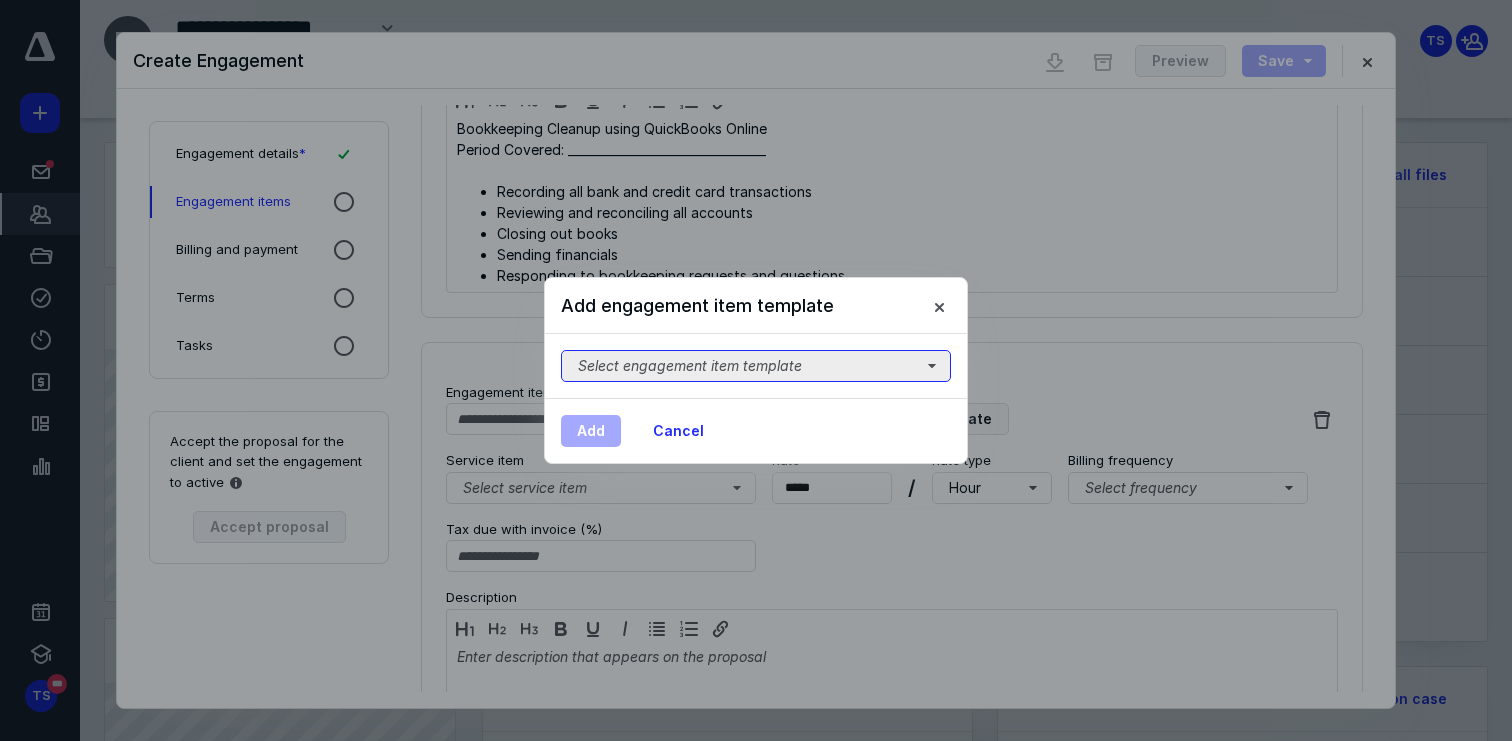 click on "Select engagement item template" at bounding box center (756, 366) 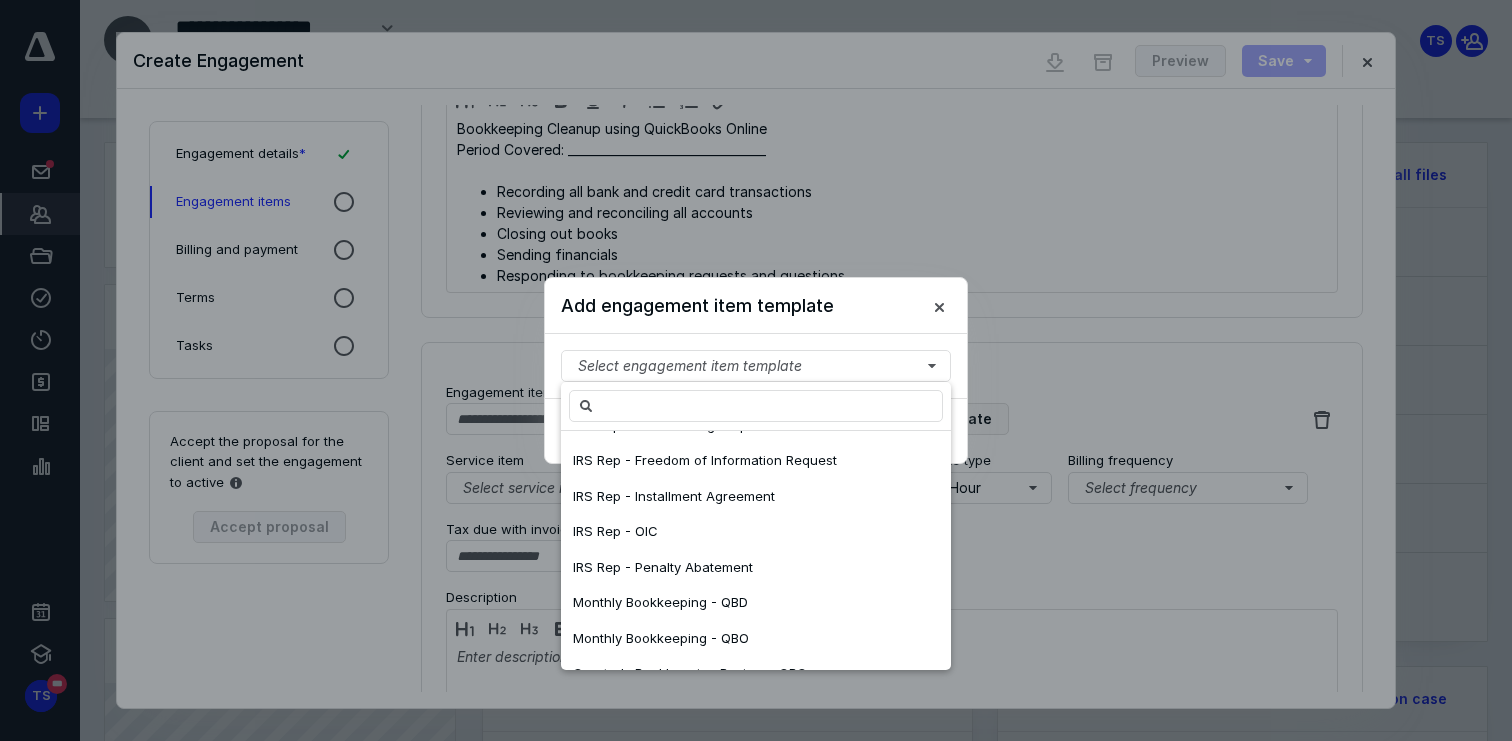 scroll, scrollTop: 806, scrollLeft: 0, axis: vertical 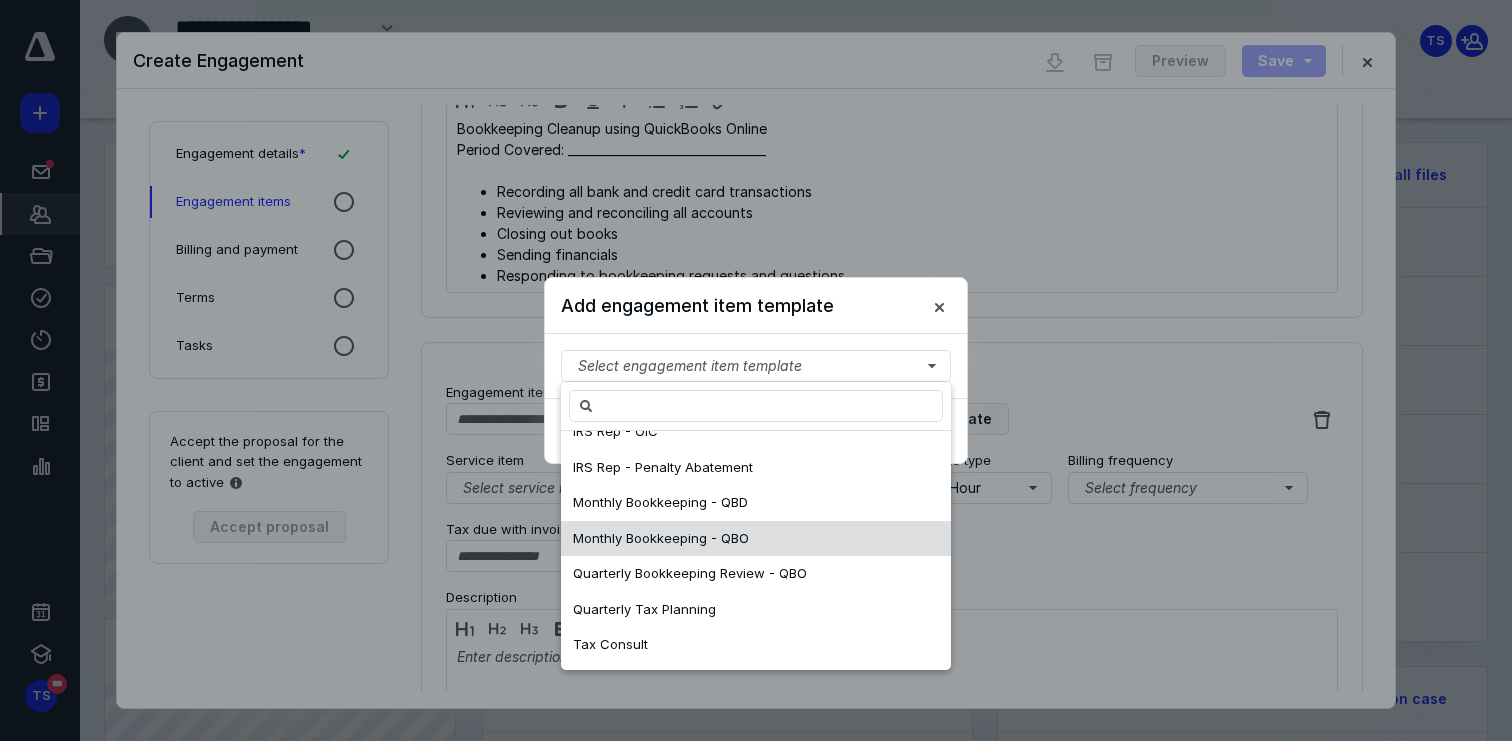 click on "Monthly Bookkeeping - QBO" at bounding box center (661, 538) 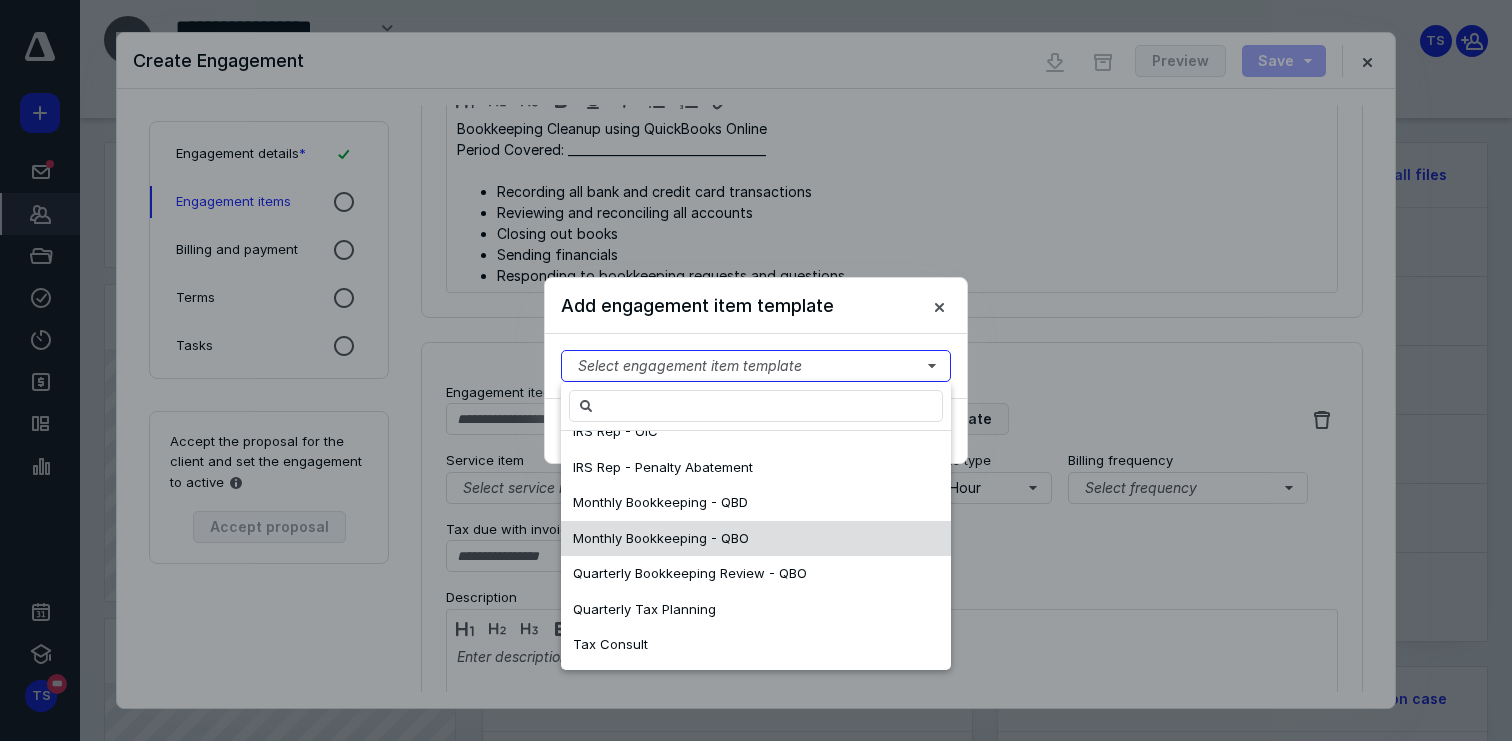 scroll, scrollTop: 0, scrollLeft: 0, axis: both 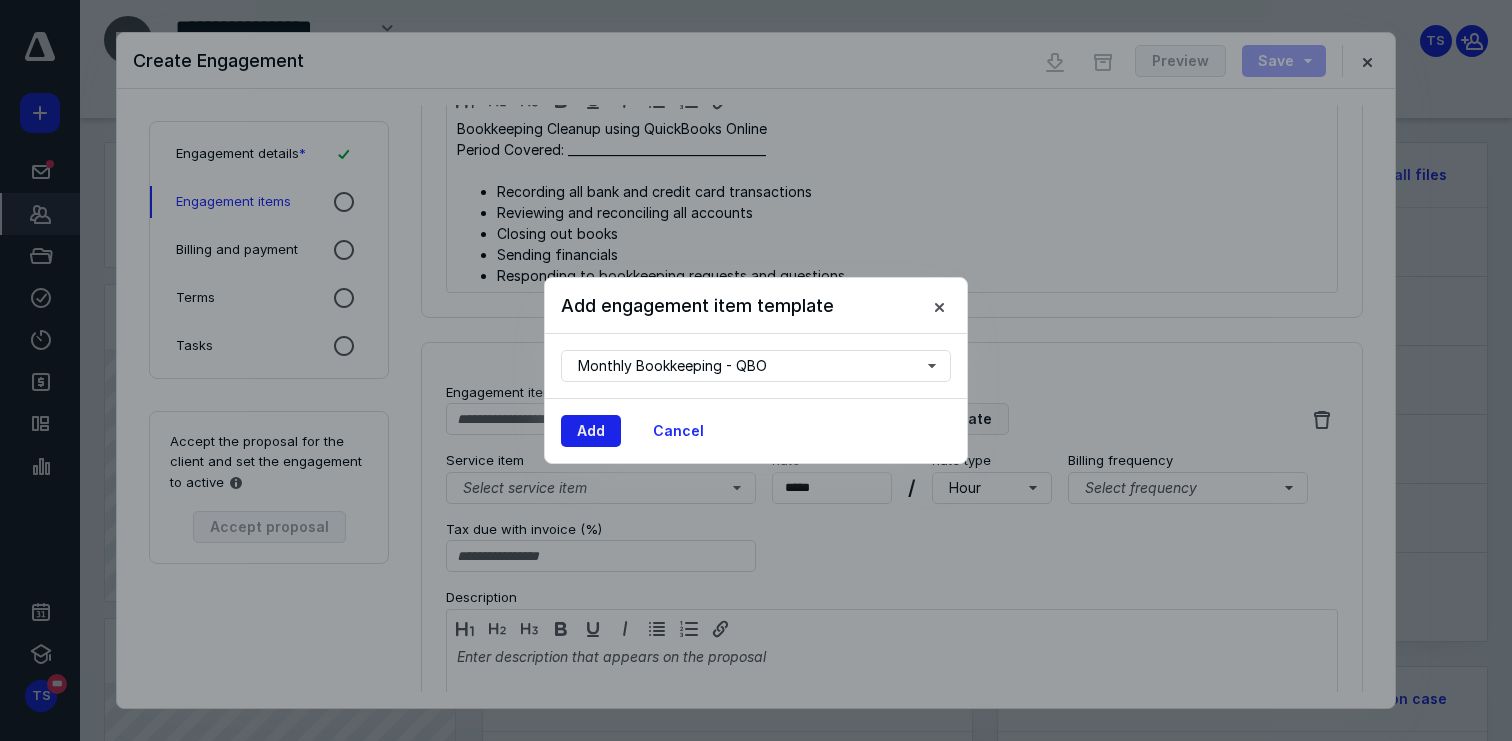 click on "Add" at bounding box center (591, 431) 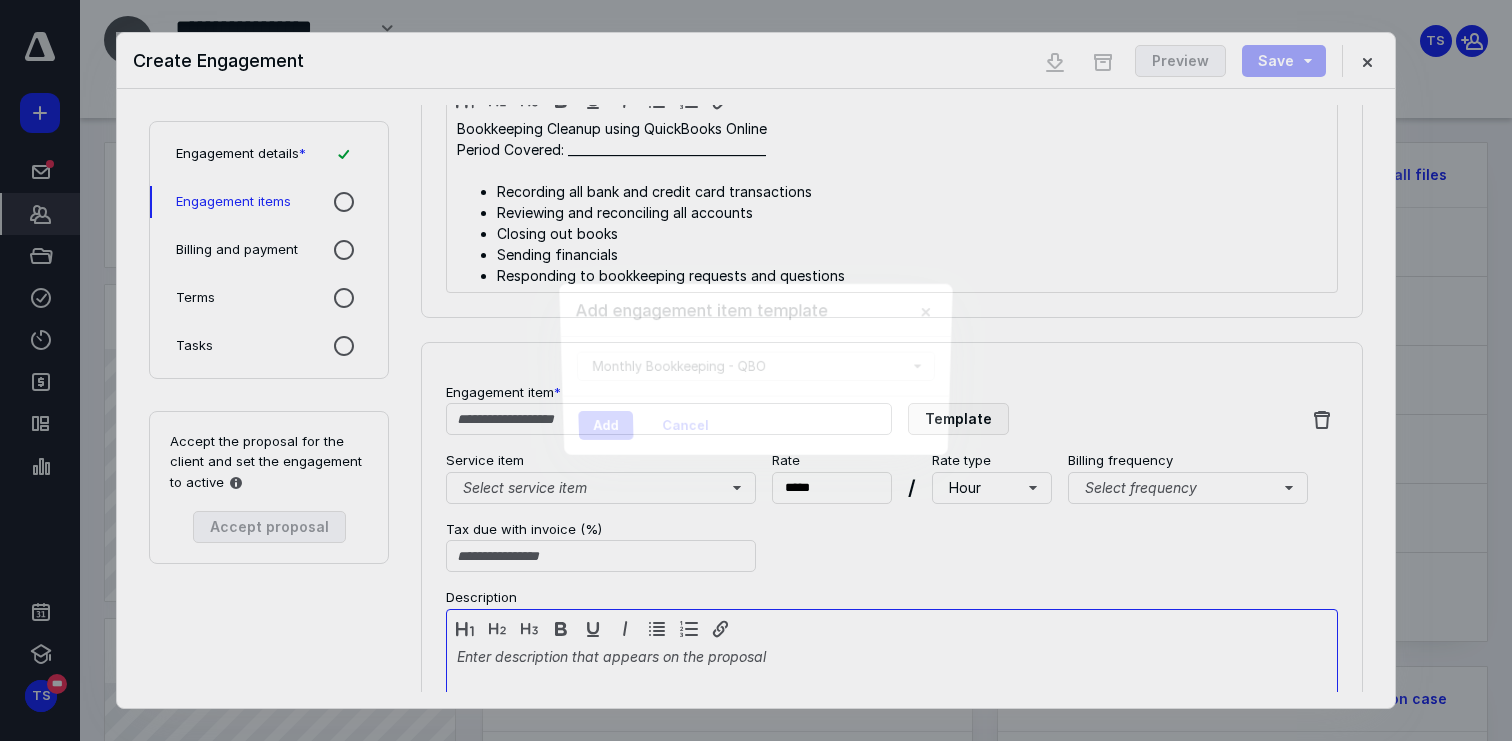 type on "**********" 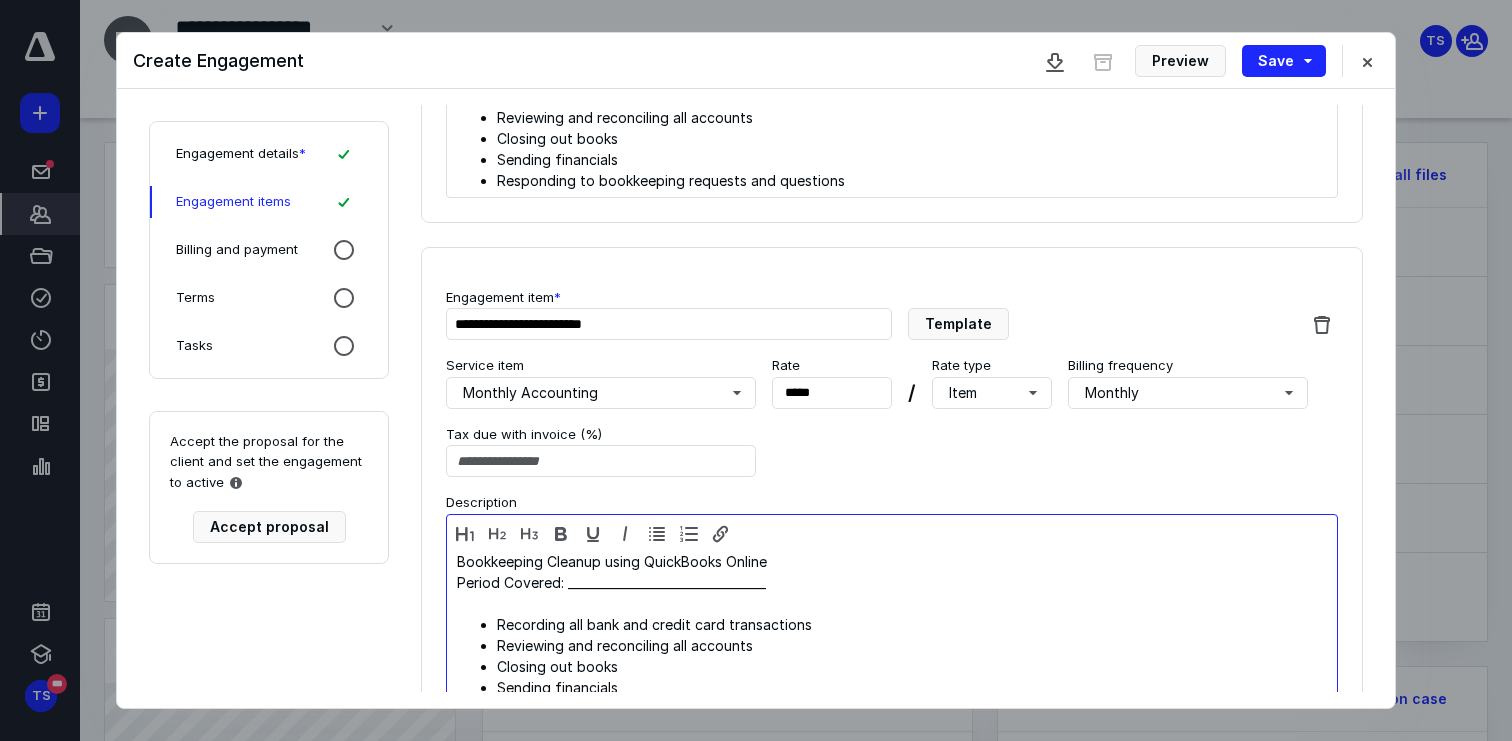 scroll, scrollTop: 1643, scrollLeft: 0, axis: vertical 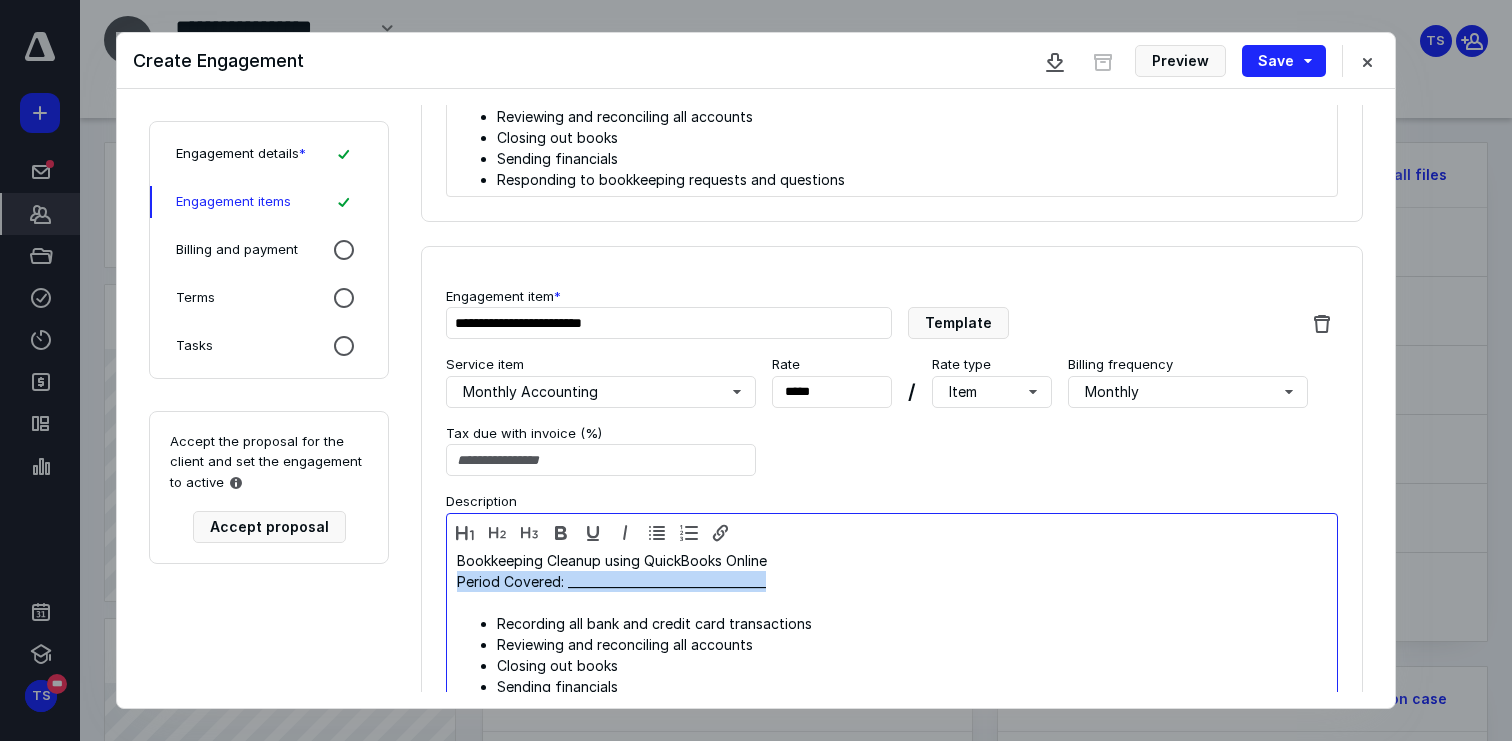 drag, startPoint x: 802, startPoint y: 583, endPoint x: 334, endPoint y: 575, distance: 468.06836 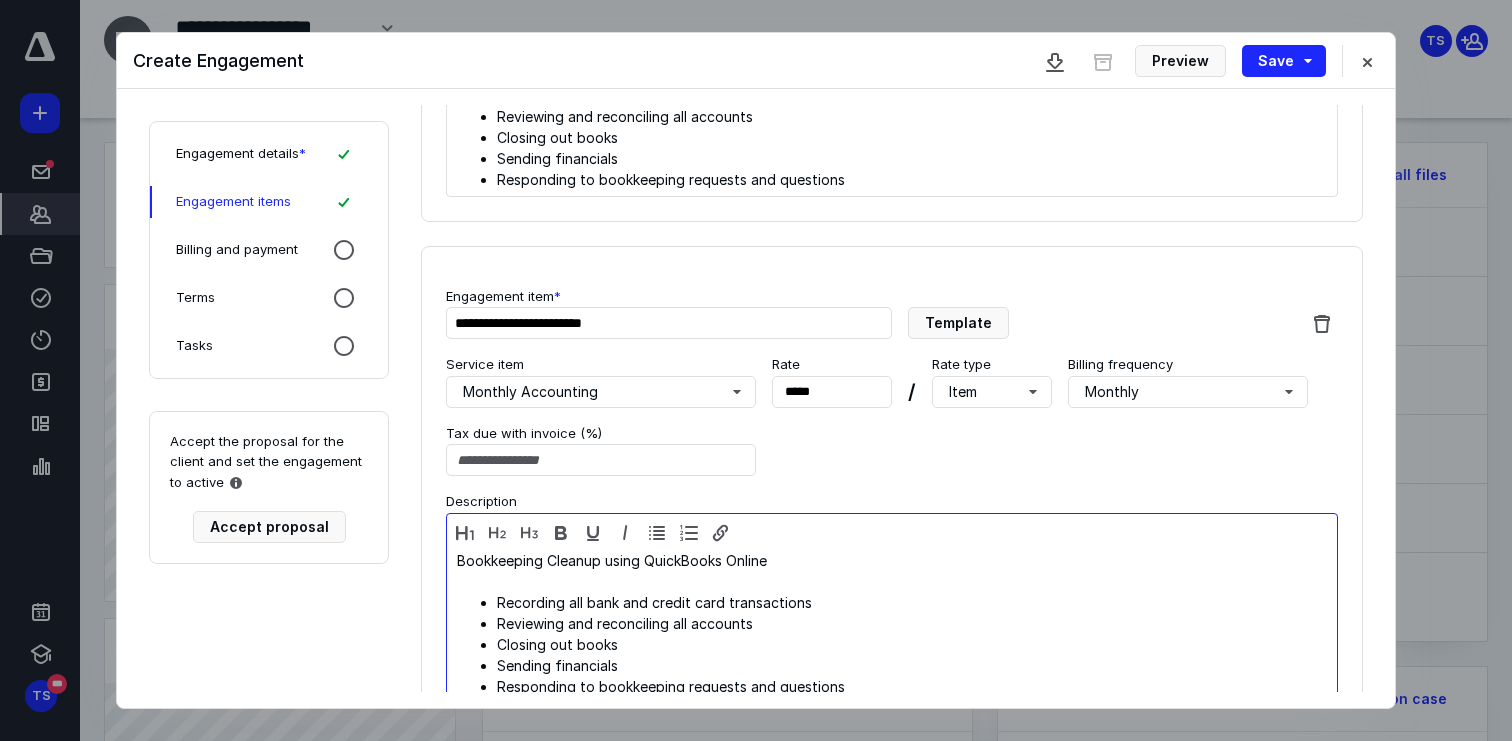 click on "Bookkeeping
Cleanup using QuickBooks Online" at bounding box center [892, 560] 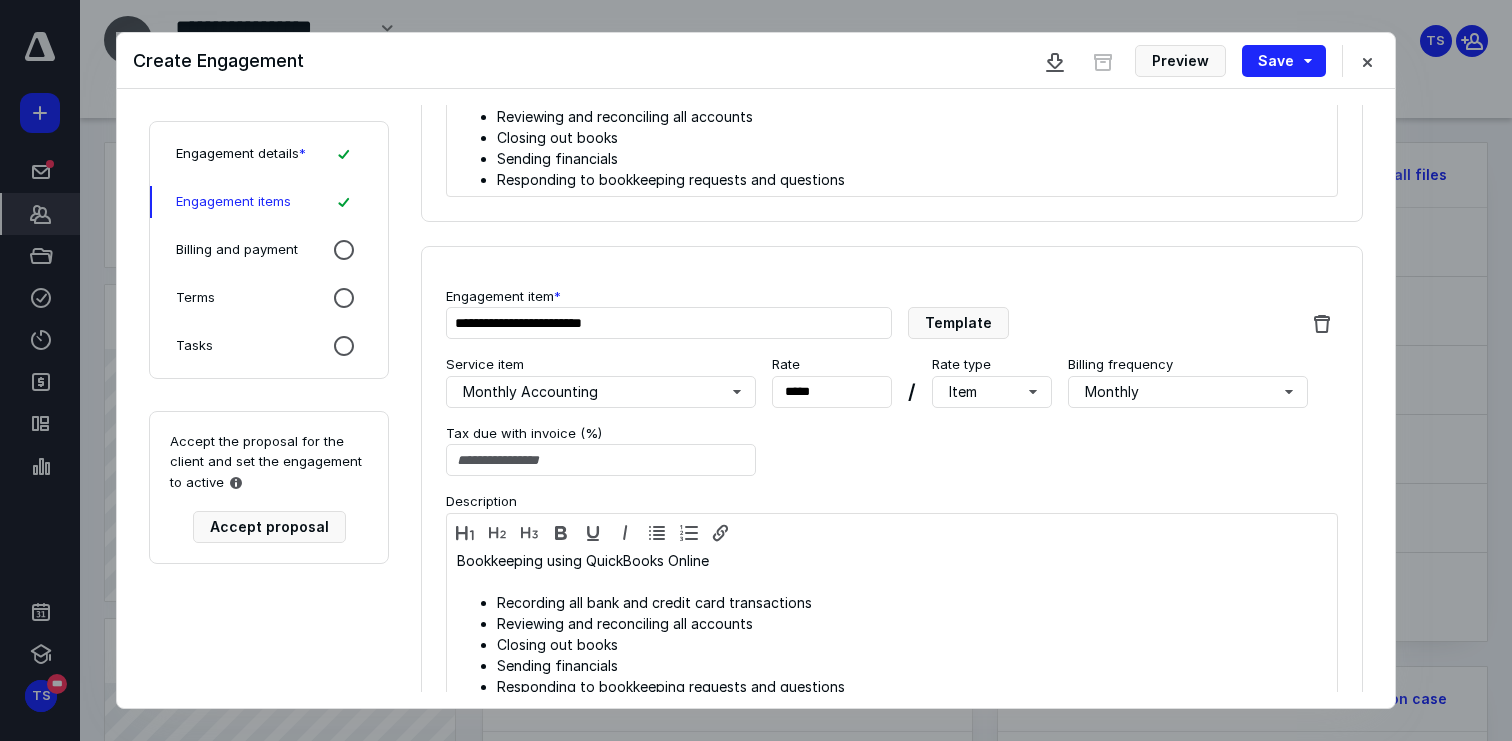 click at bounding box center (892, 532) 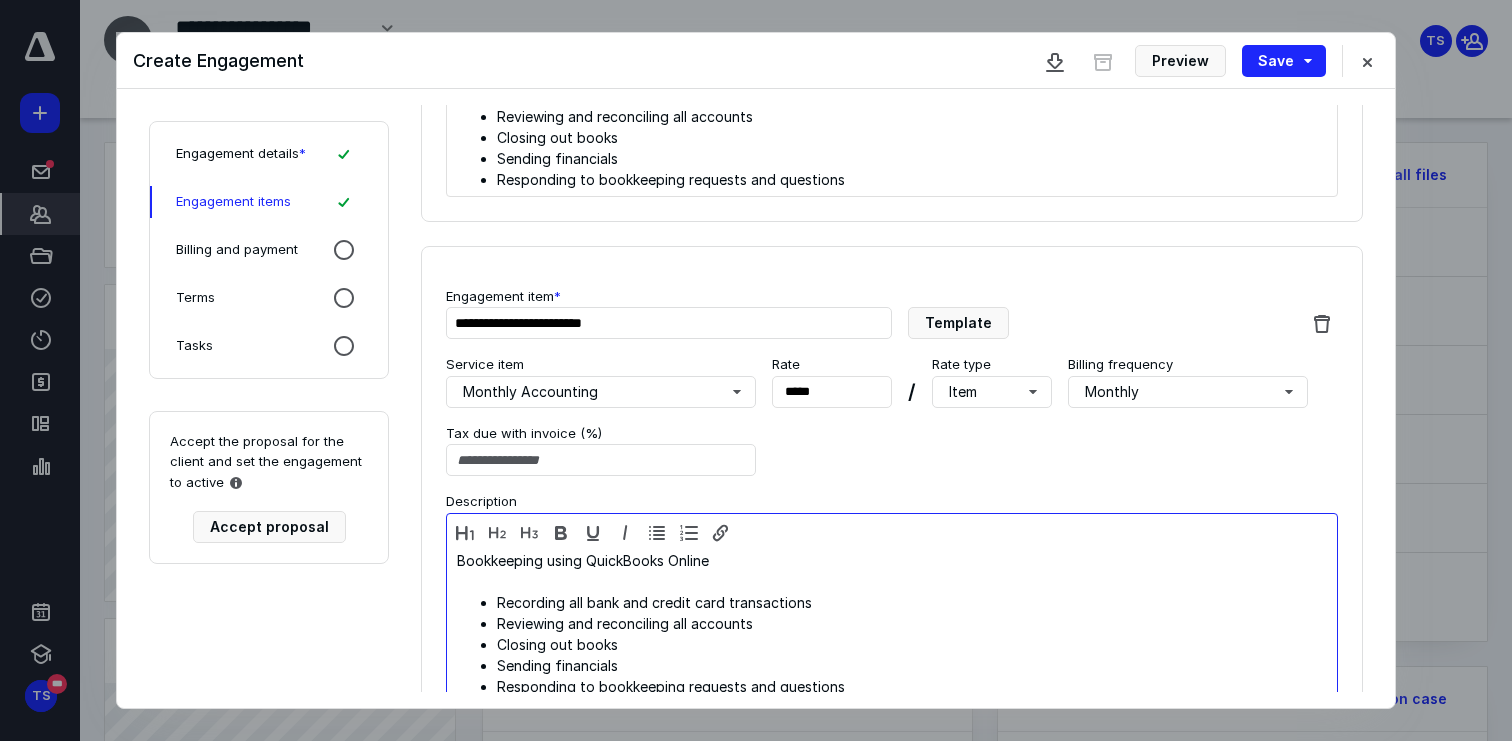click at bounding box center [892, 581] 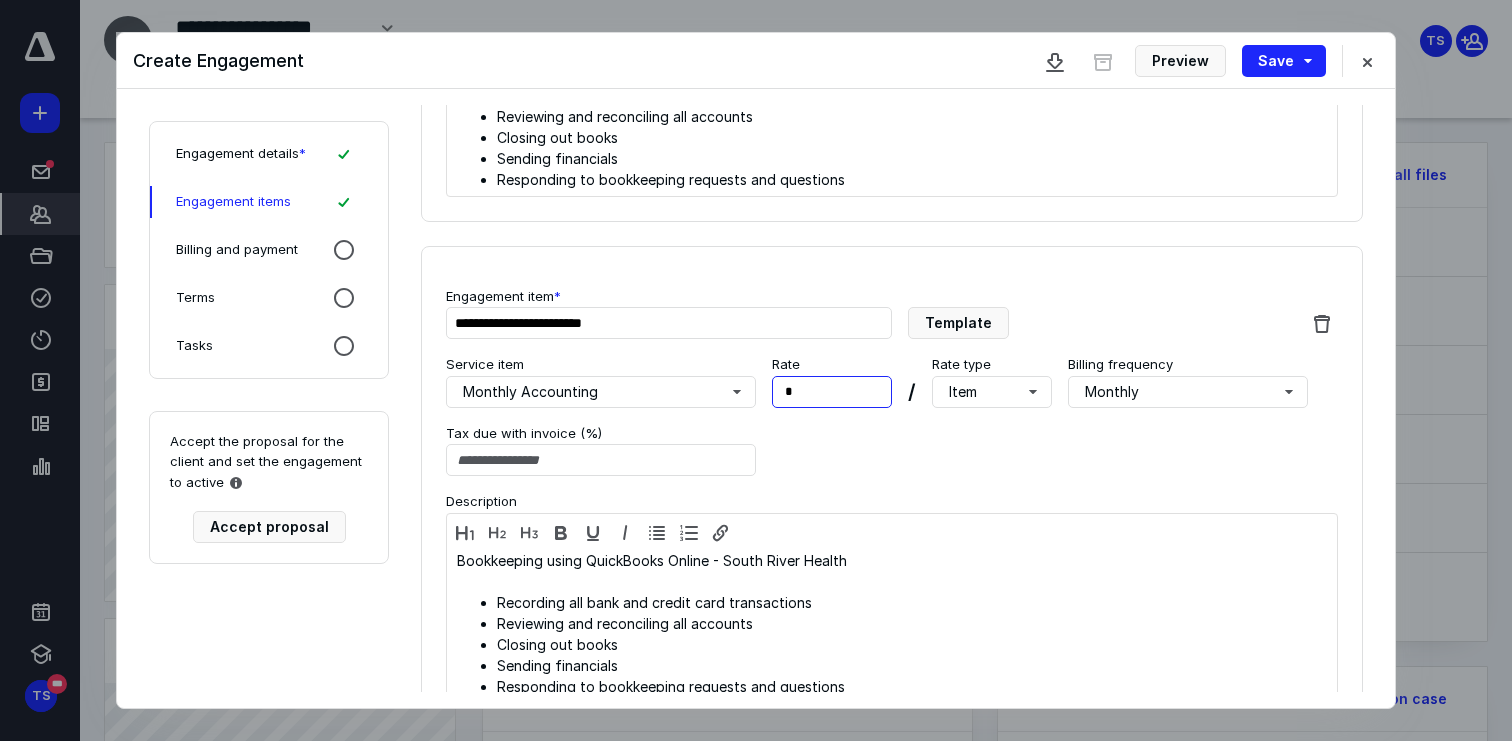 click on "Rate * *****" at bounding box center [832, 381] 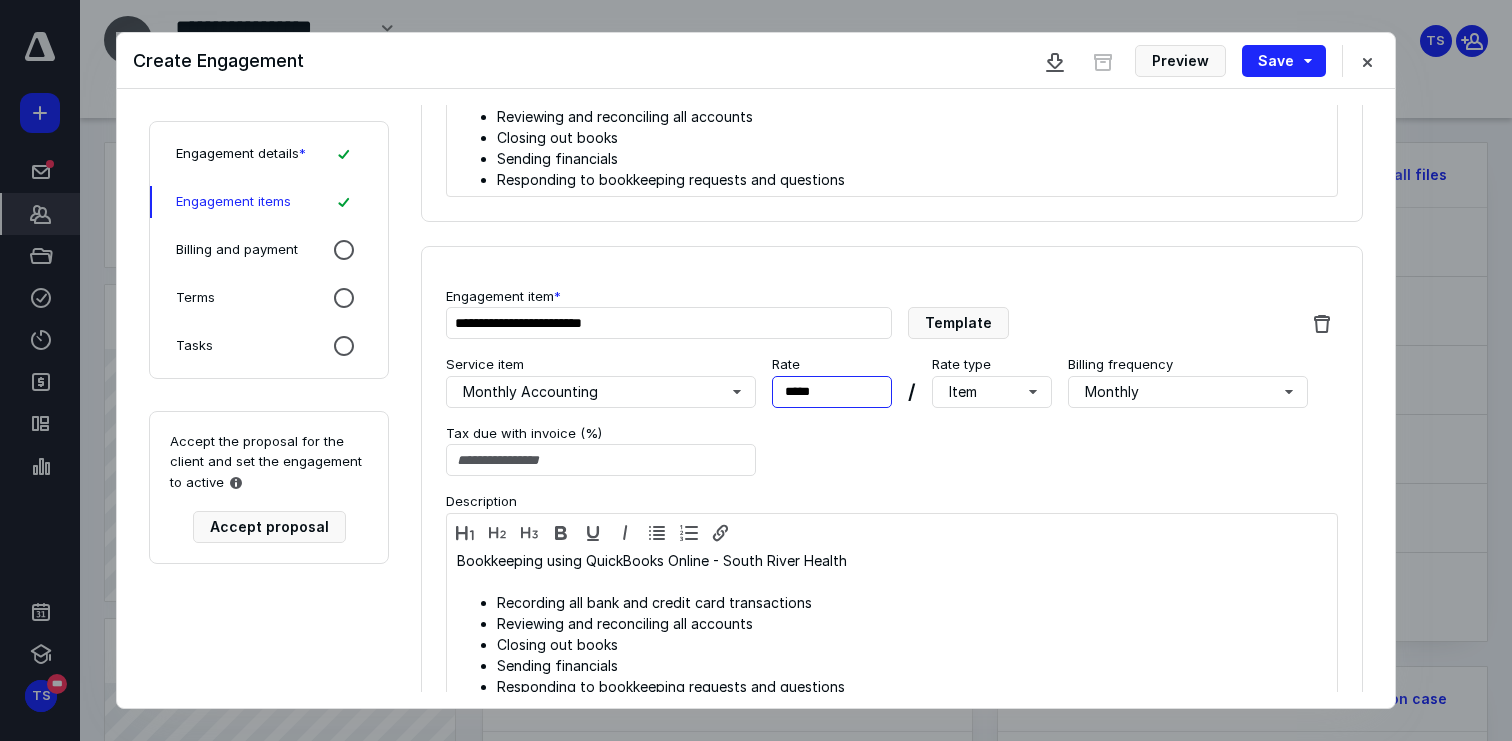type on "****" 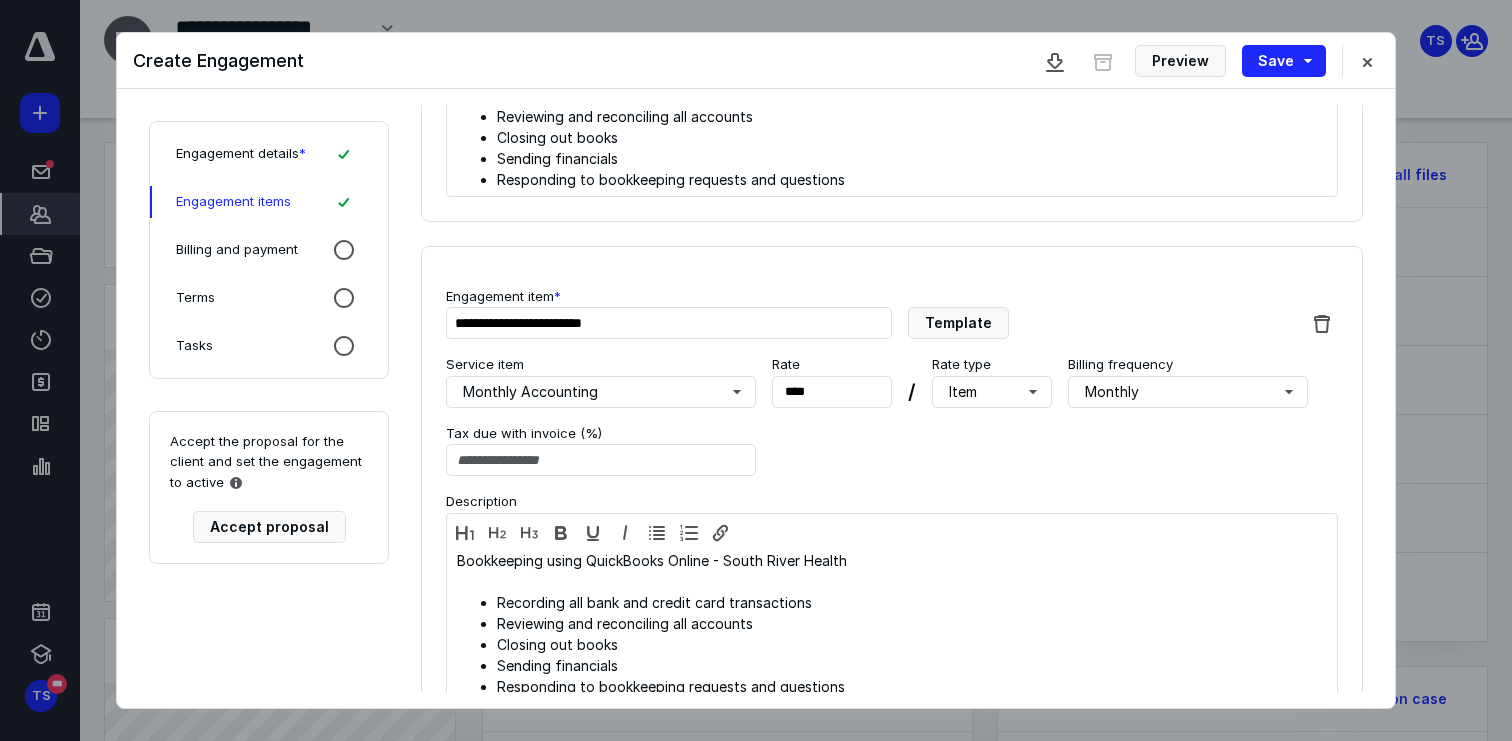 click on "**********" at bounding box center (892, 487) 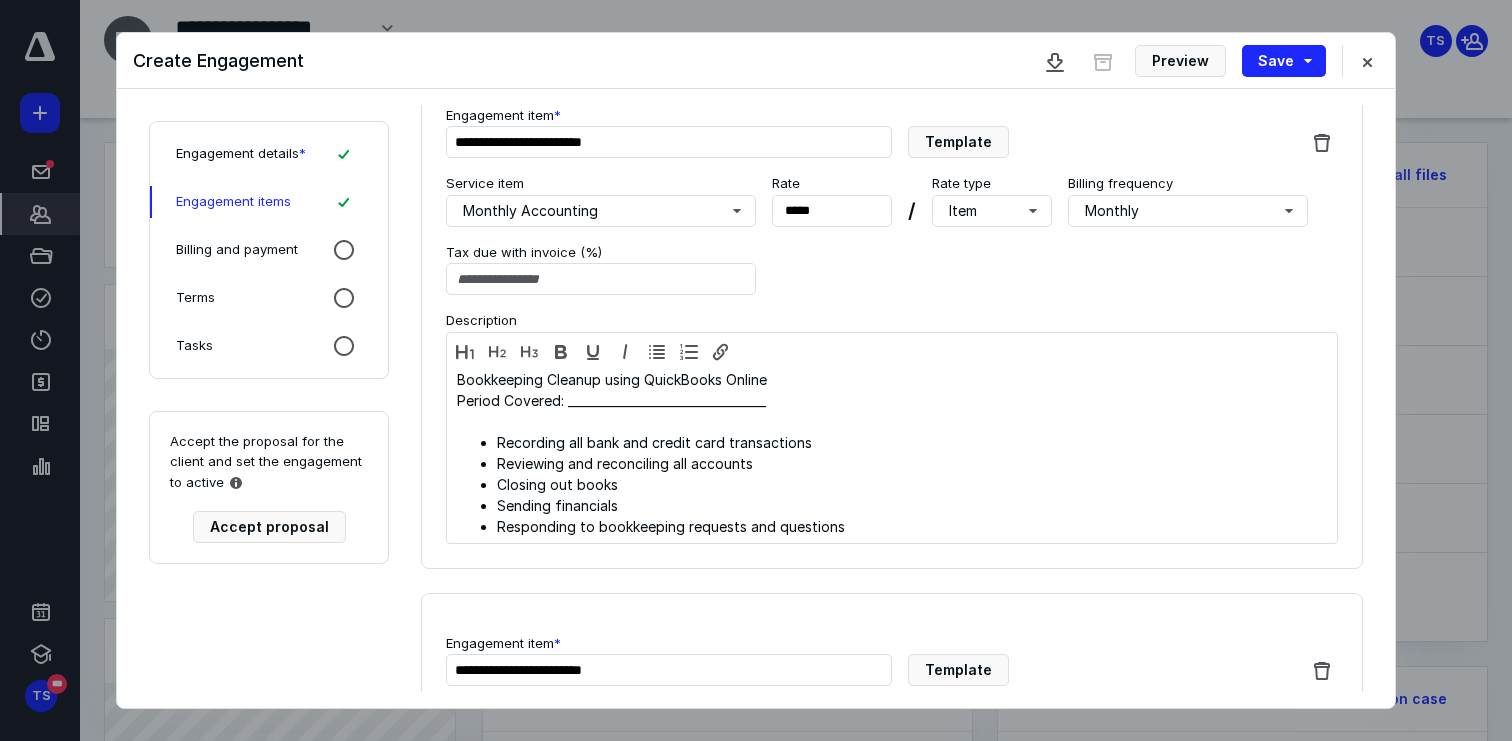 scroll, scrollTop: 1294, scrollLeft: 0, axis: vertical 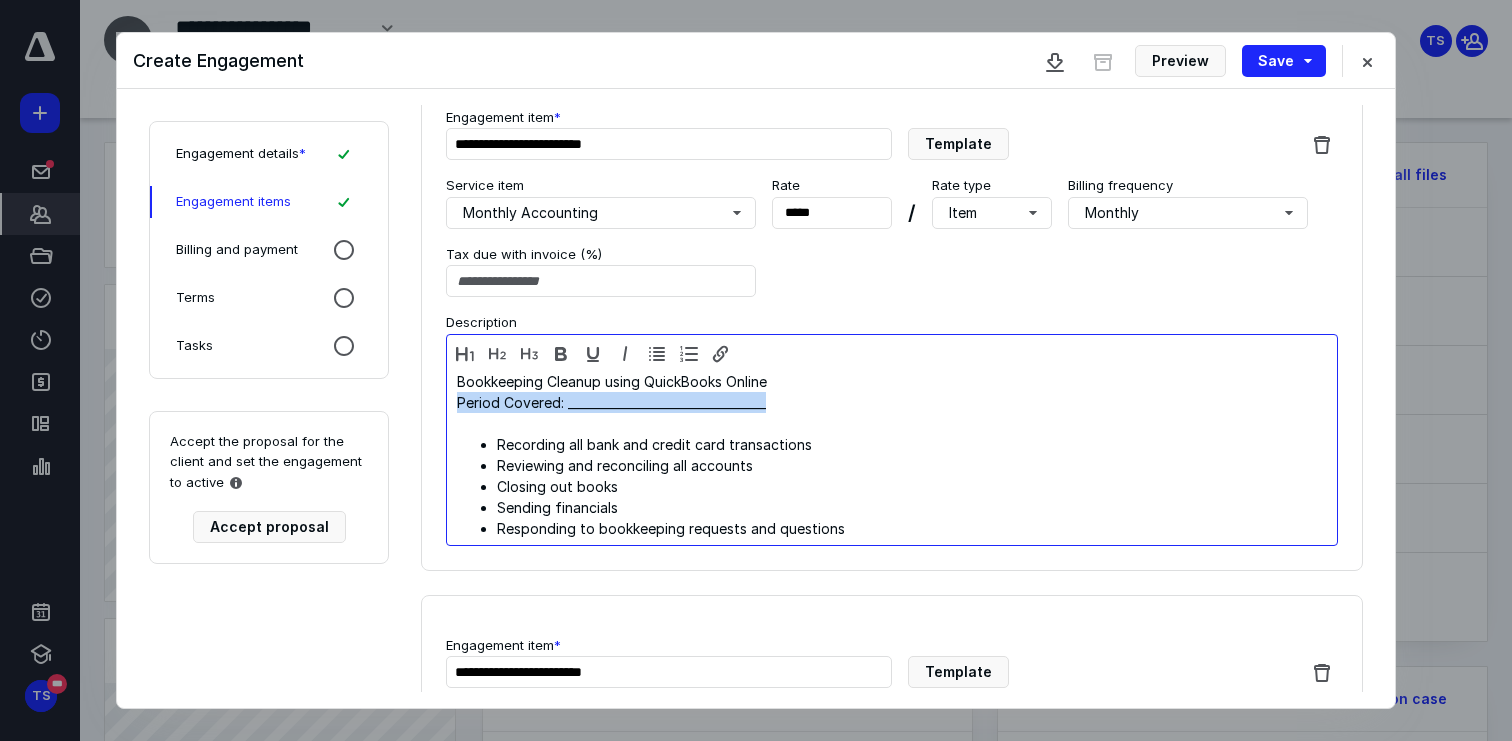 drag, startPoint x: 815, startPoint y: 406, endPoint x: 384, endPoint y: 406, distance: 431 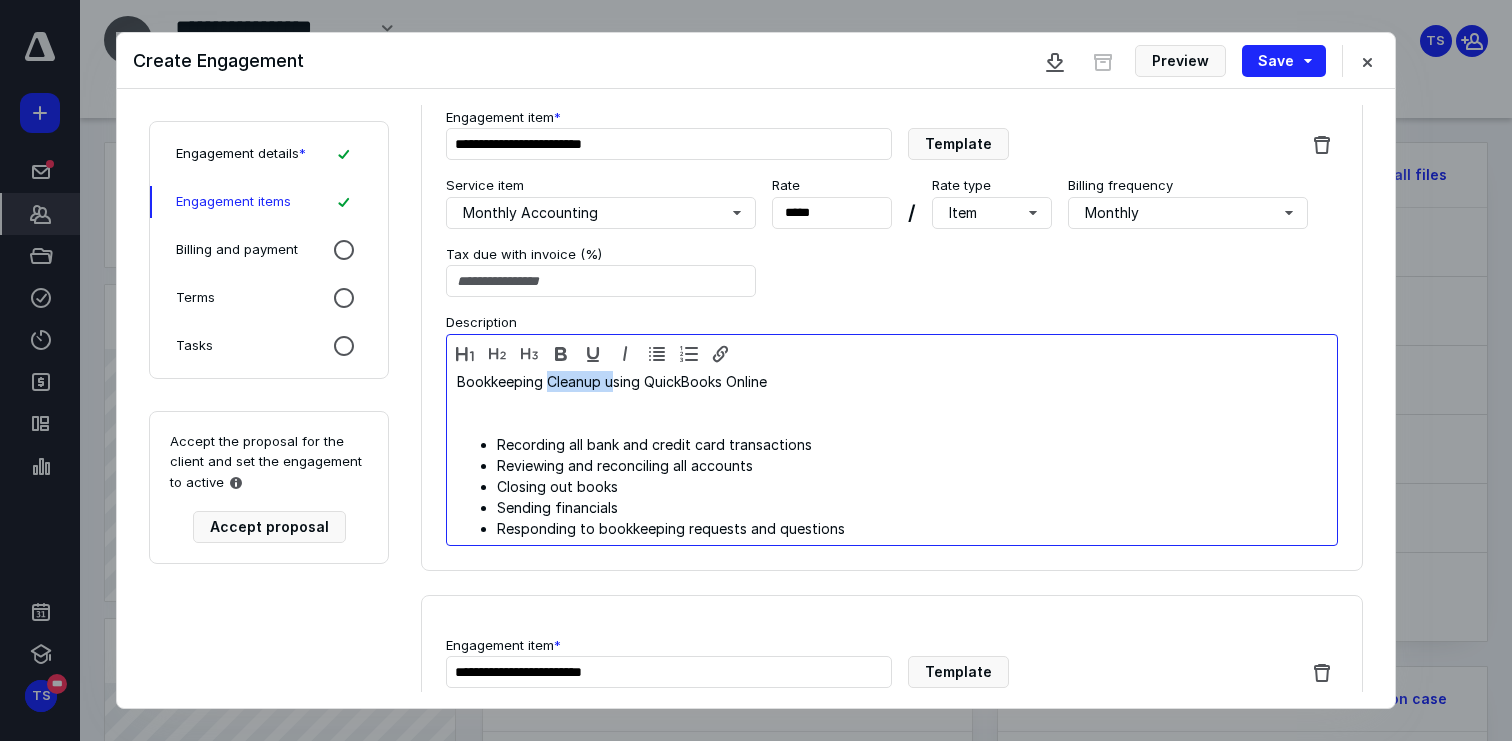 drag, startPoint x: 610, startPoint y: 380, endPoint x: 546, endPoint y: 377, distance: 64.070274 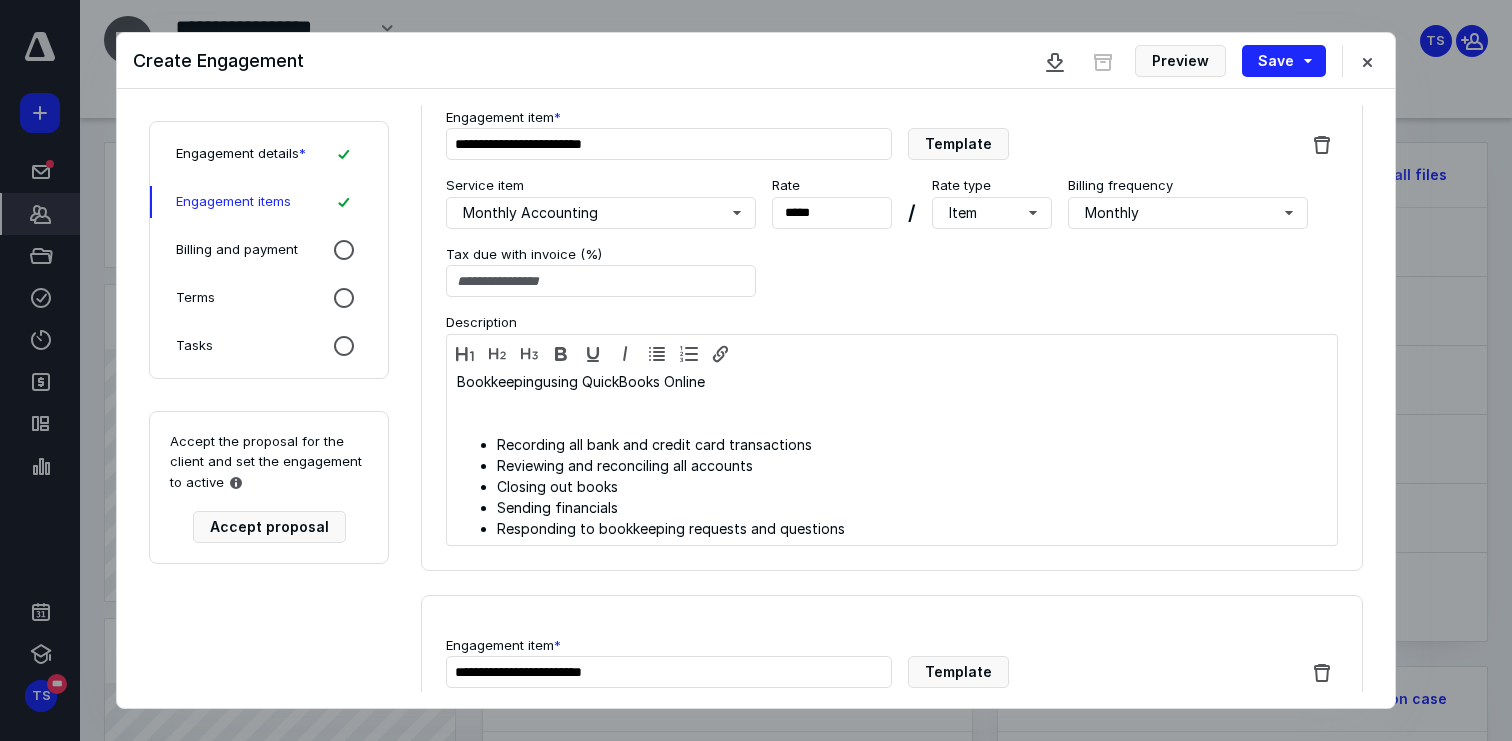 click at bounding box center [892, 353] 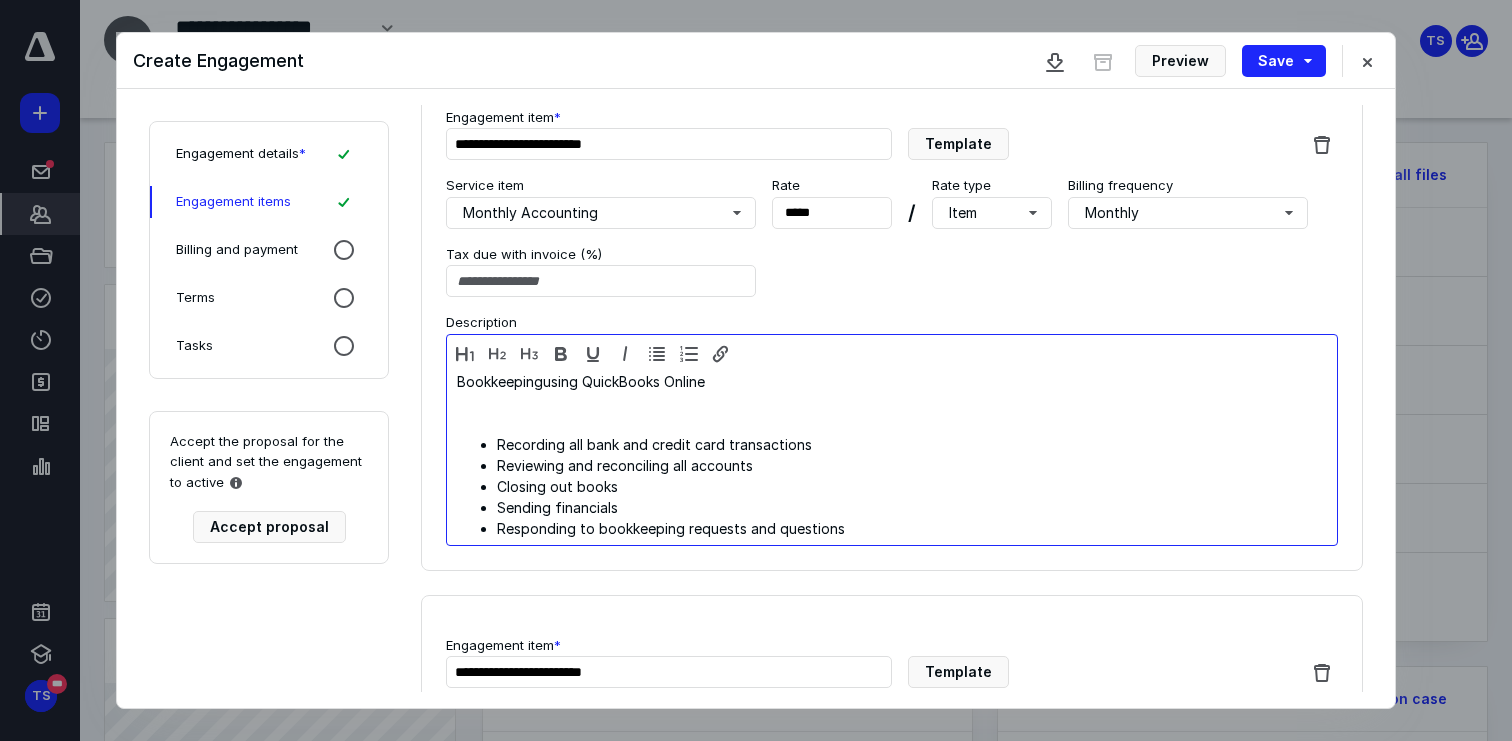 click on "Bookkeepingusing QuickBooks Online" at bounding box center (892, 381) 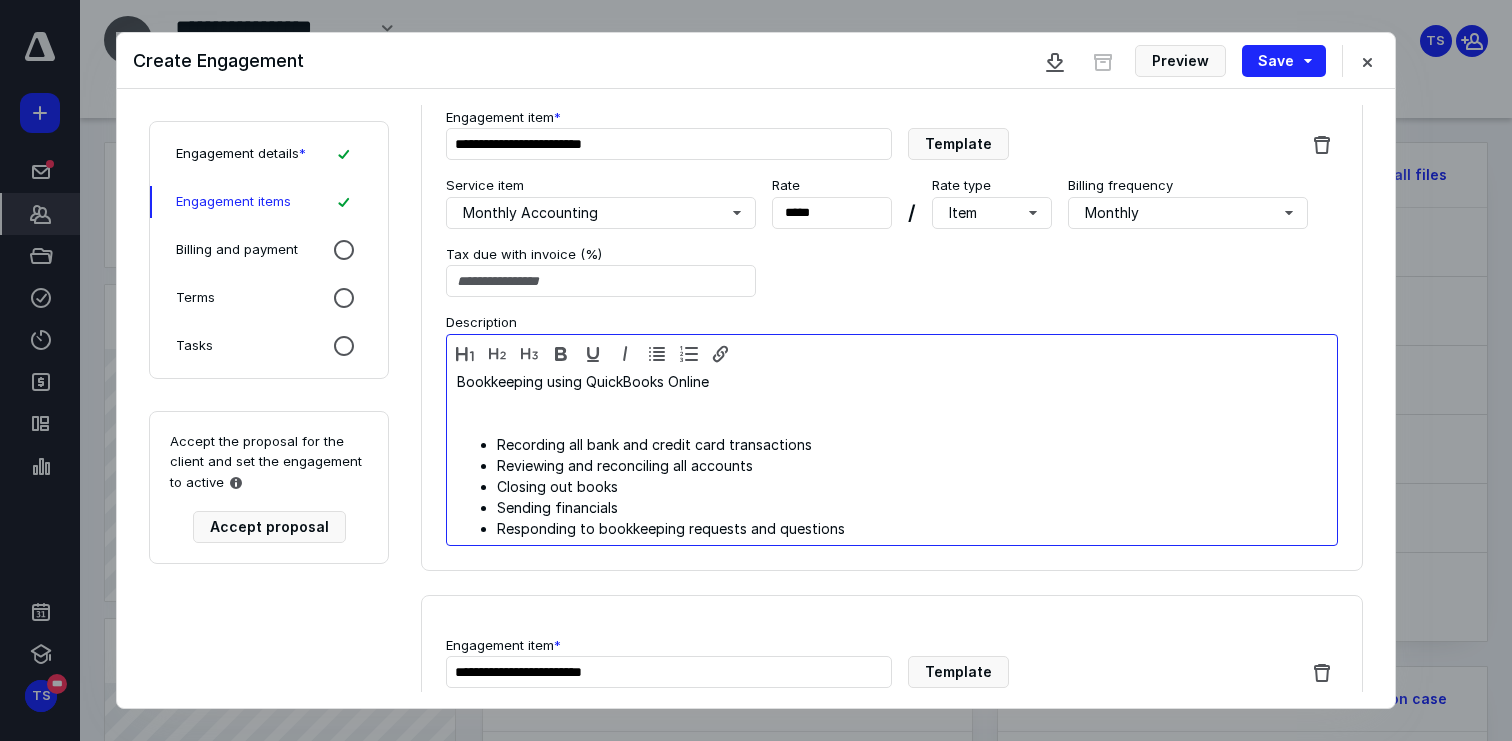 click on "Bookkeeping using QuickBooks Online" at bounding box center (892, 381) 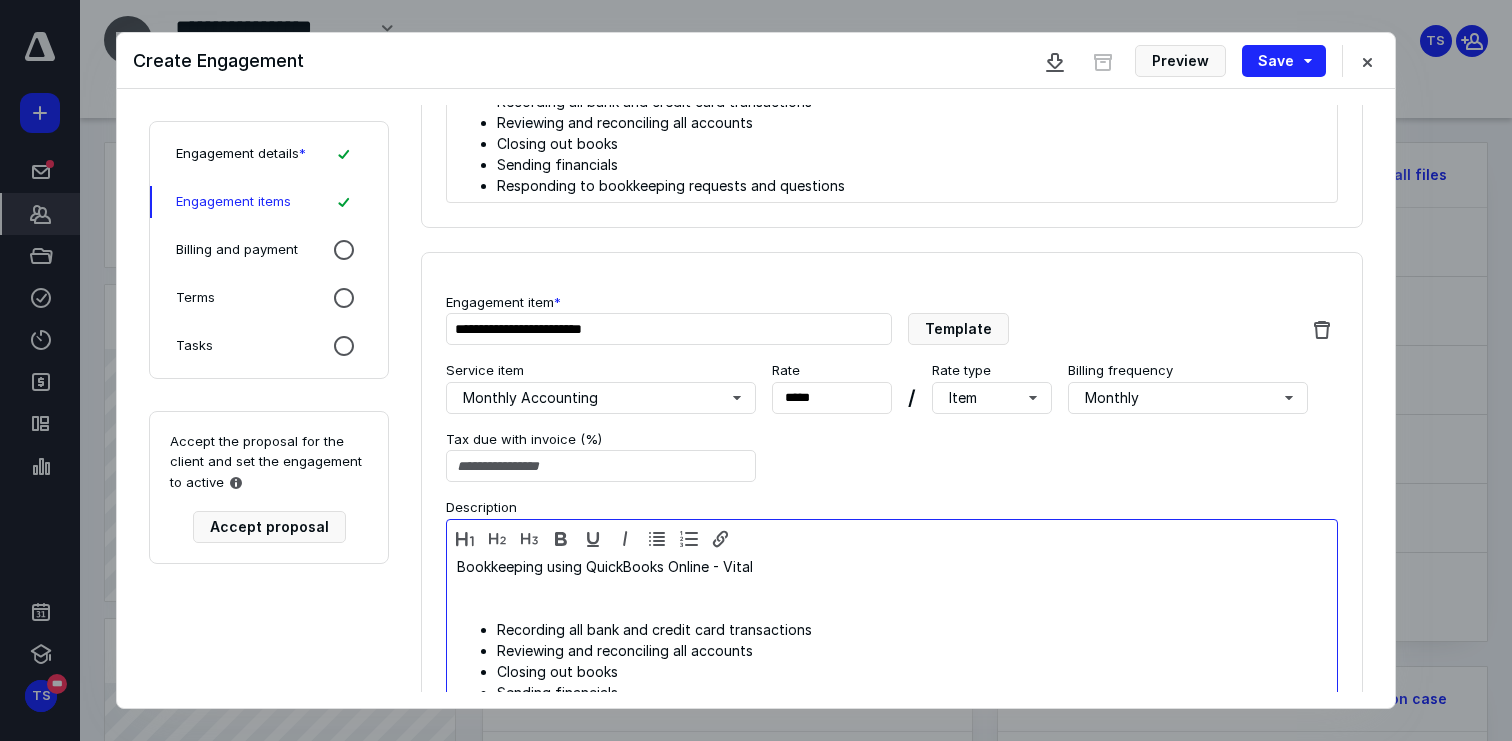 scroll, scrollTop: 1107, scrollLeft: 0, axis: vertical 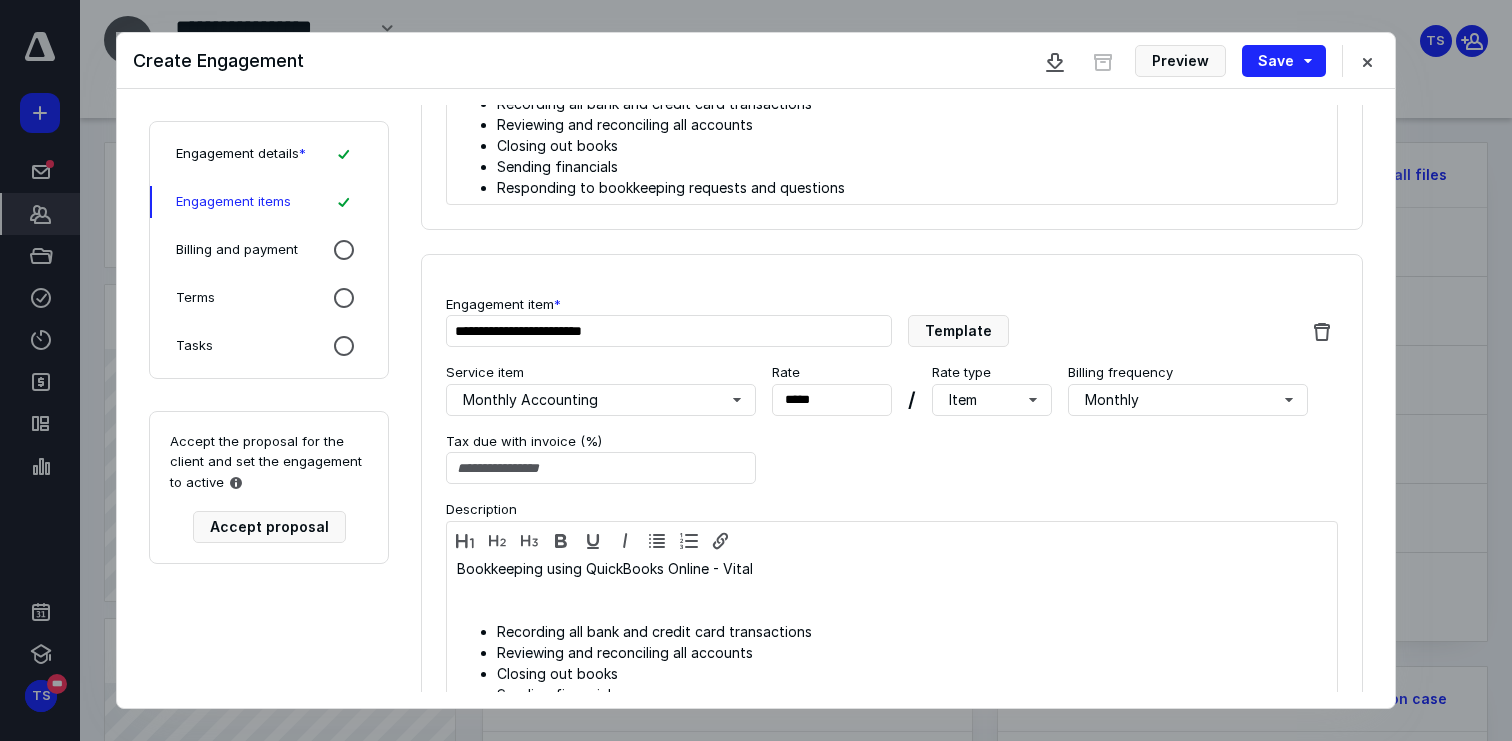 click on "Rate * *****" at bounding box center (832, 389) 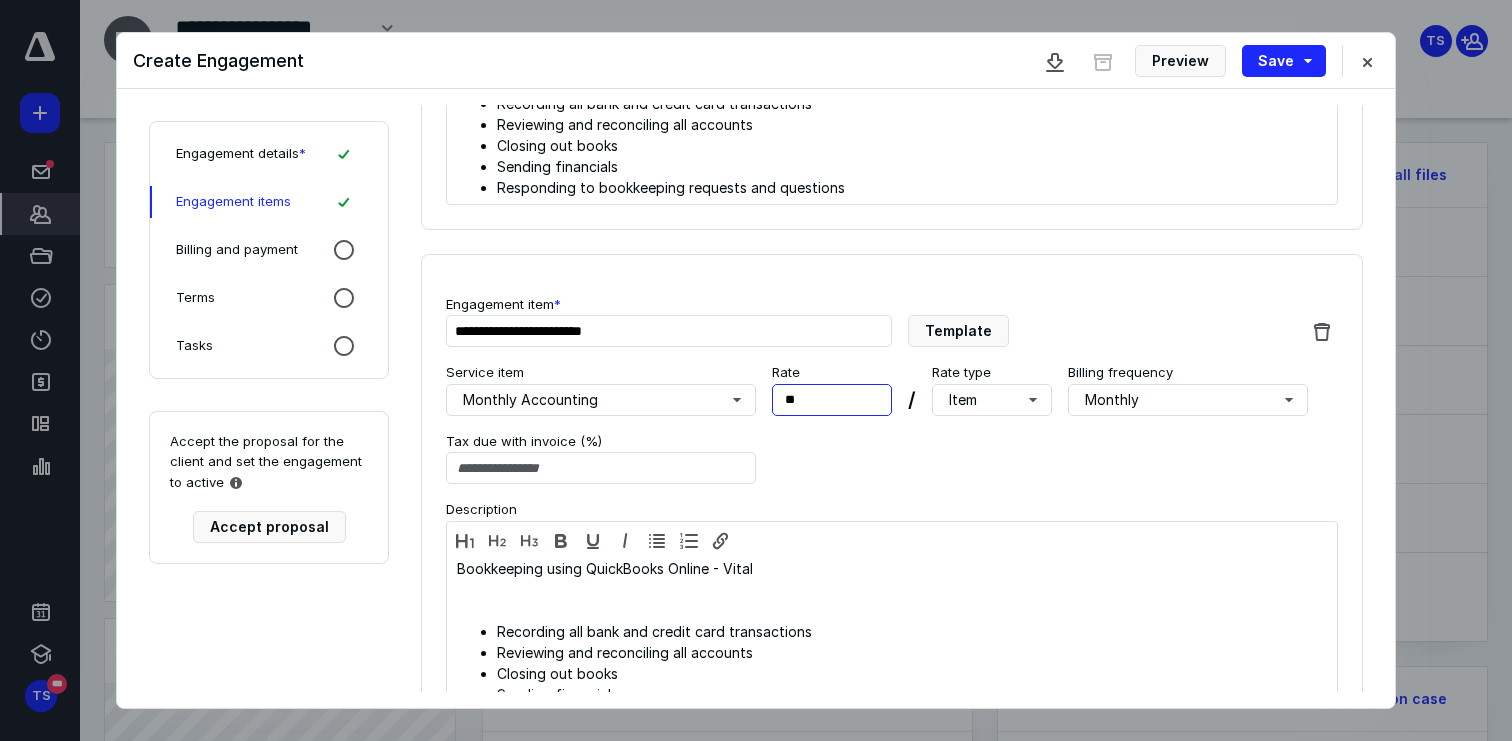type on "***" 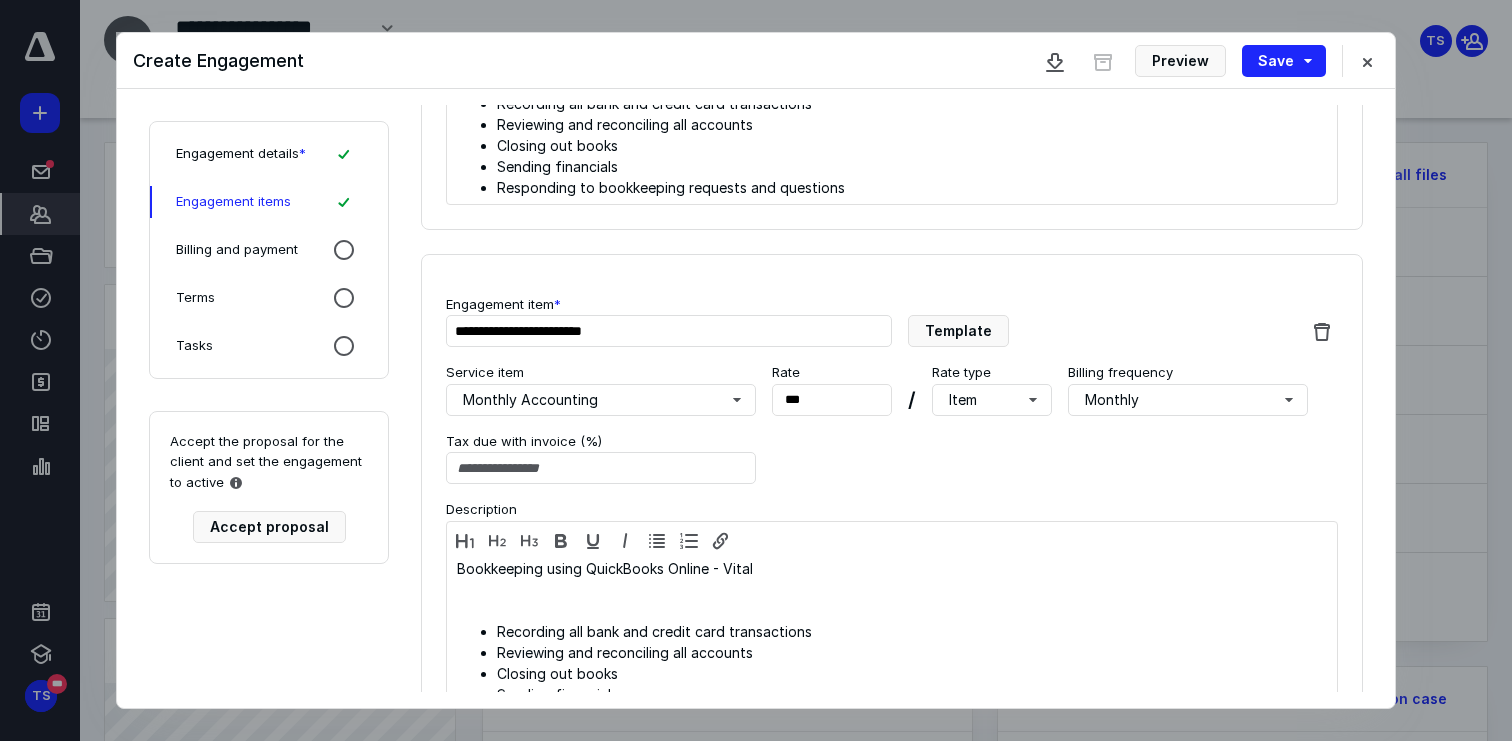 click on "**********" at bounding box center (892, 506) 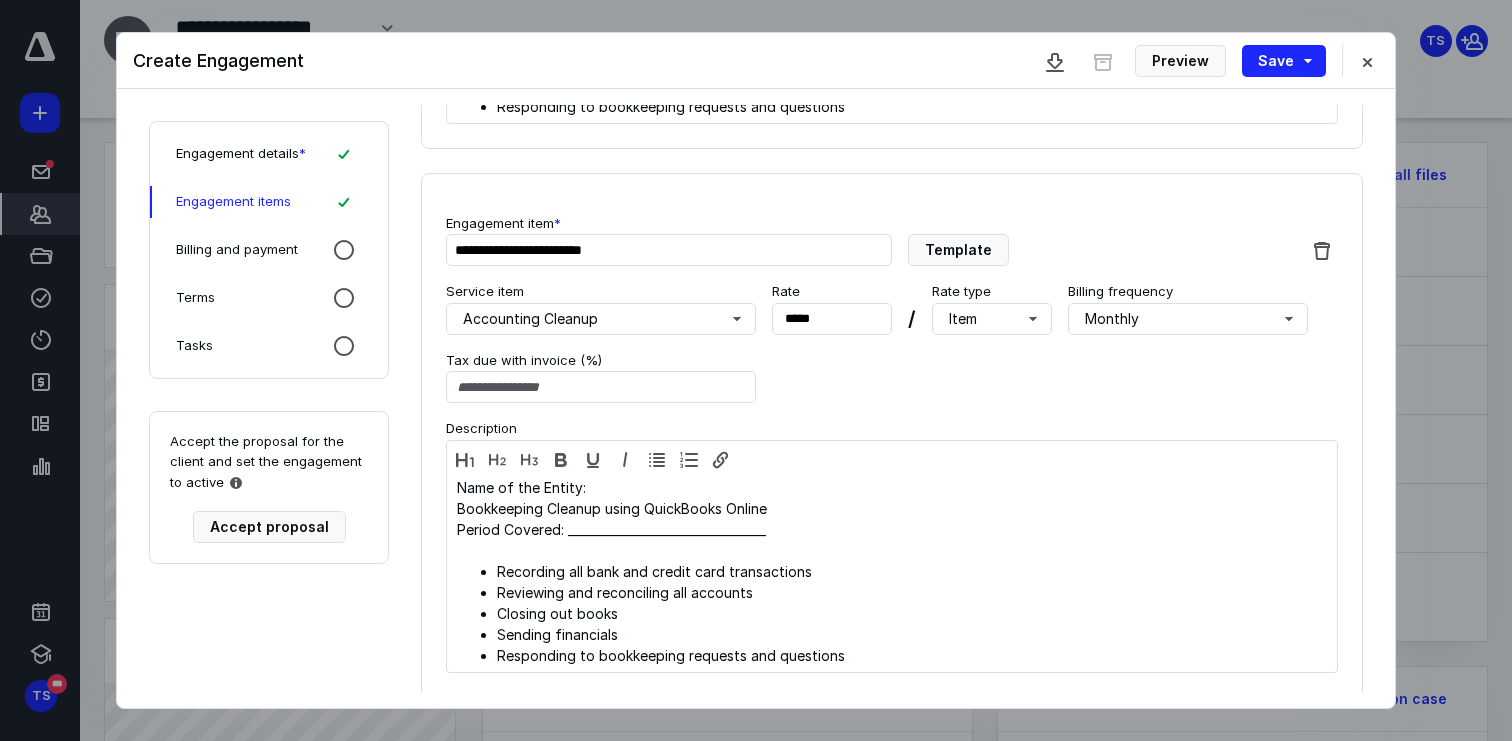 scroll, scrollTop: 637, scrollLeft: 0, axis: vertical 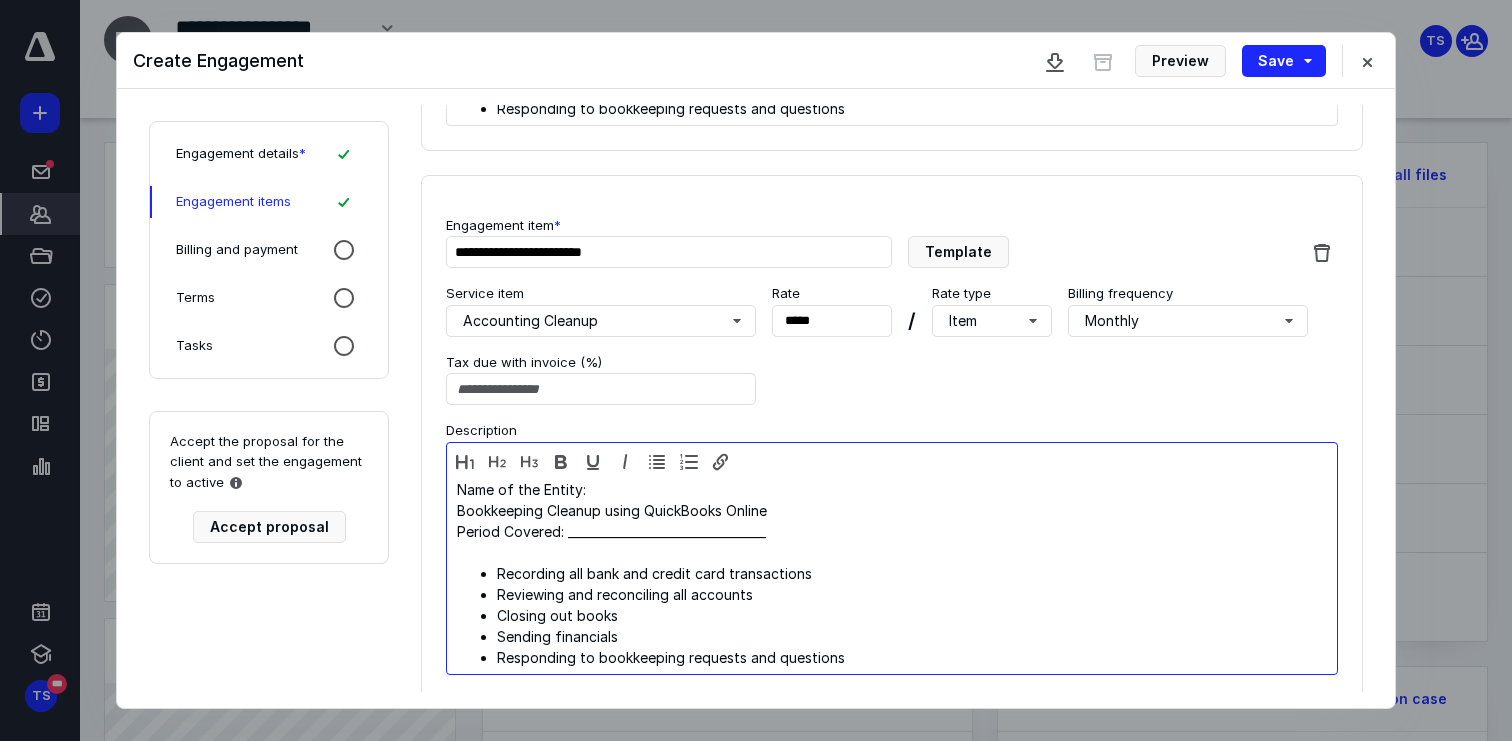 click on "Name of the Entity: Bookkeeping
Cleanup using QuickBooks Online" at bounding box center (892, 500) 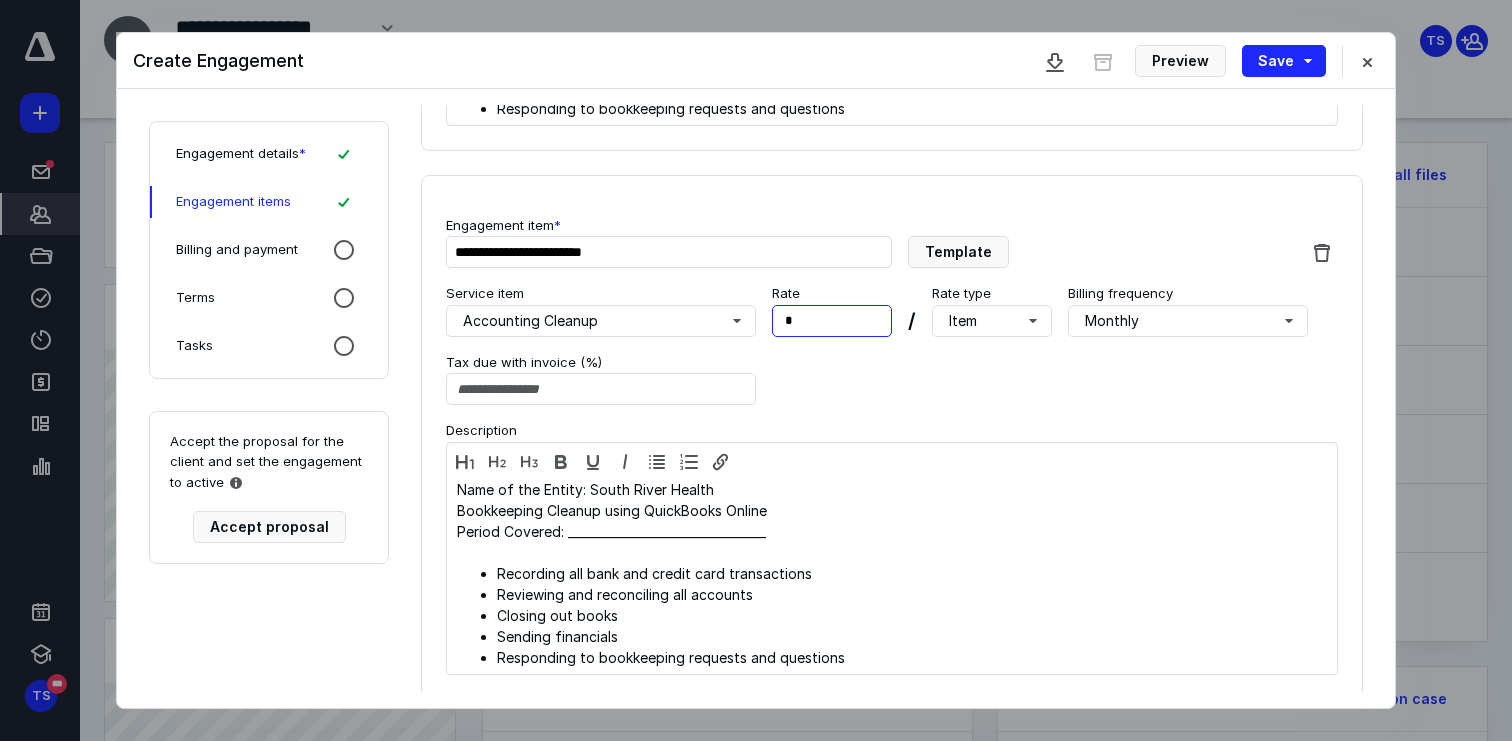 click on "Rate * *****" at bounding box center [832, 310] 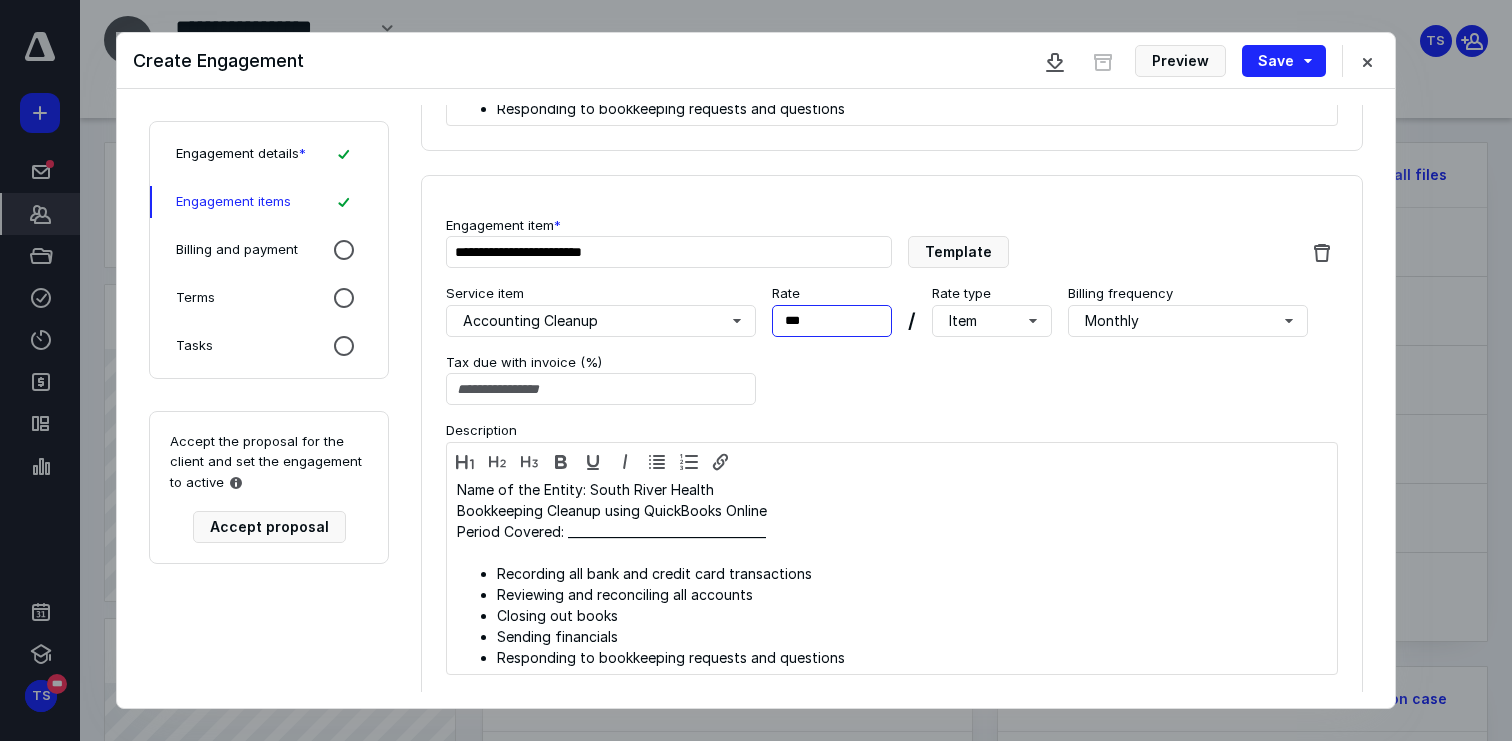 type on "****" 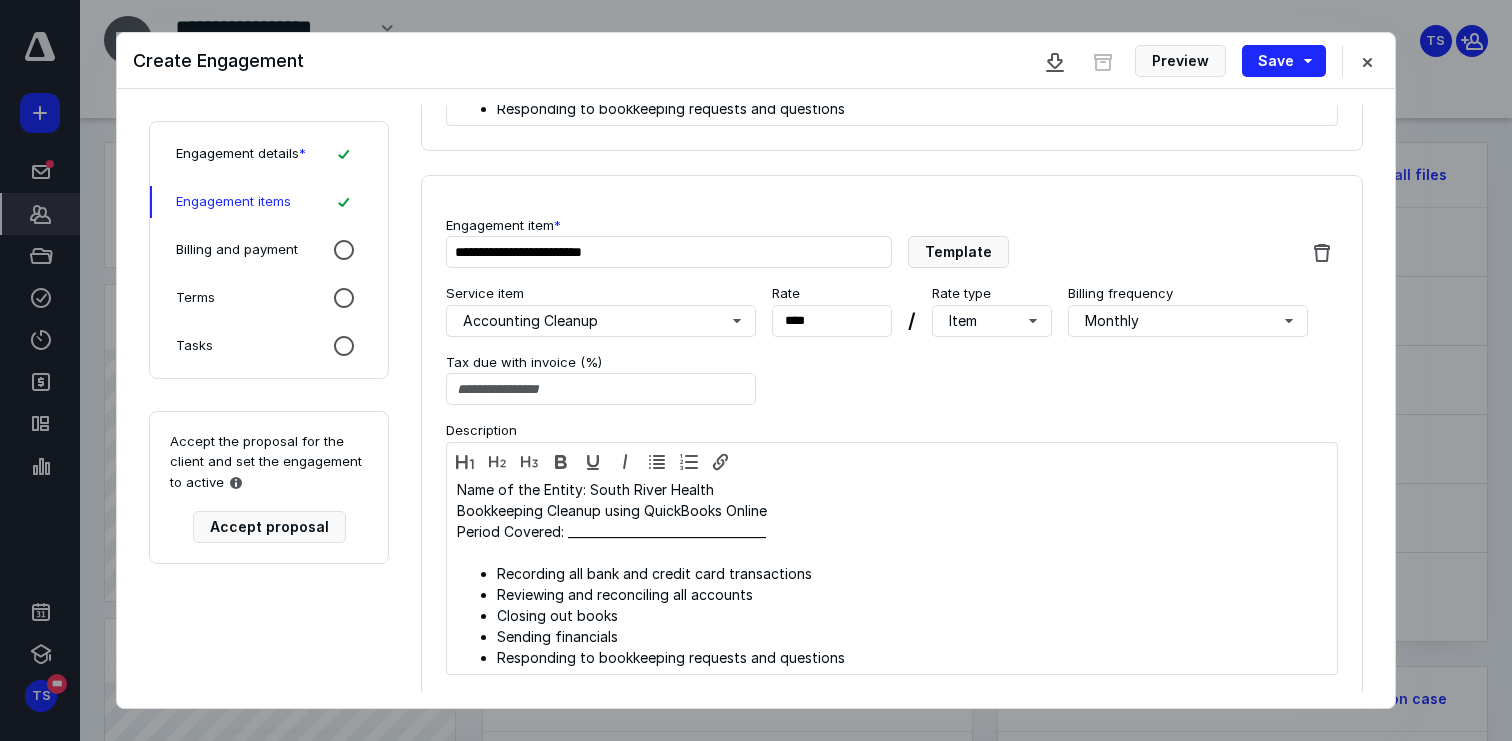 click on "**********" at bounding box center [892, 437] 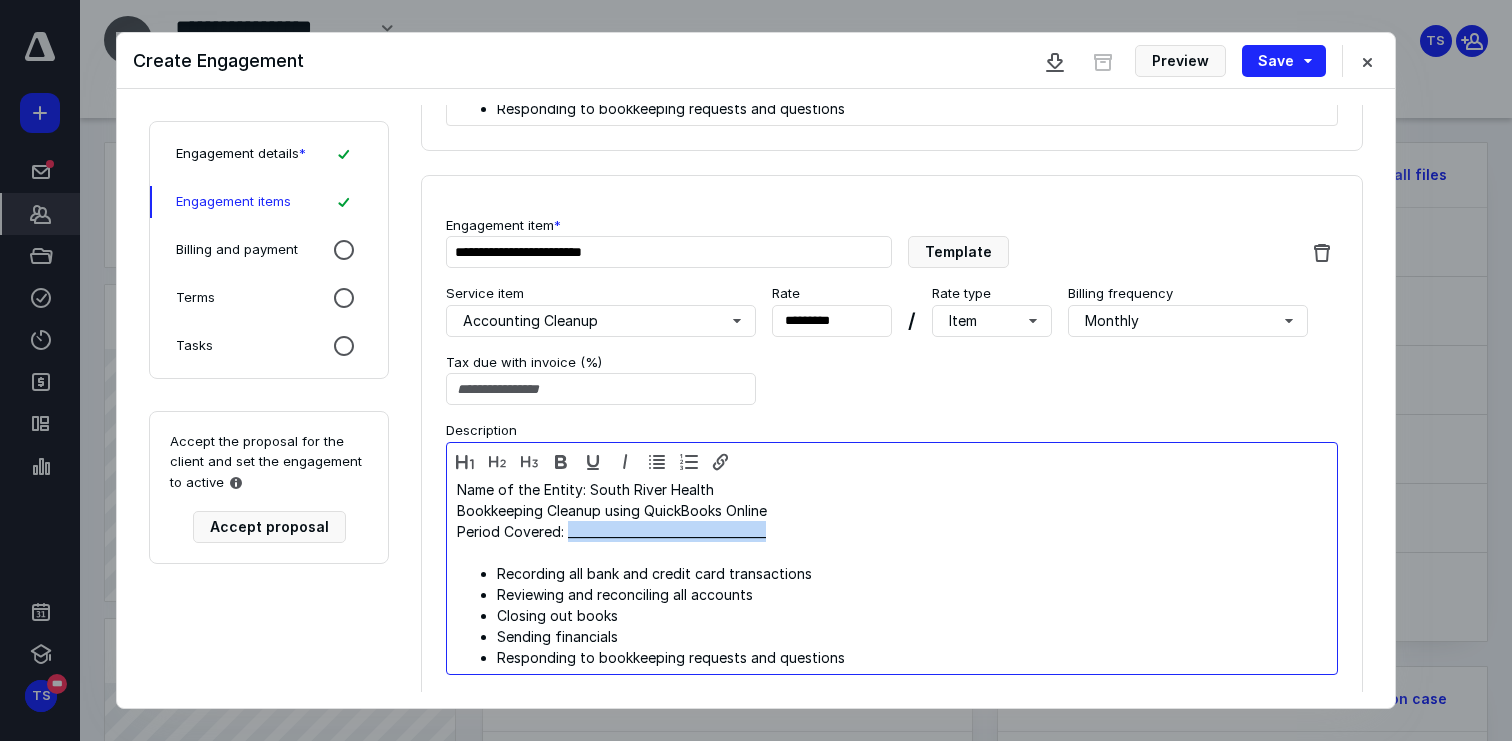 drag, startPoint x: 823, startPoint y: 537, endPoint x: 566, endPoint y: 537, distance: 257 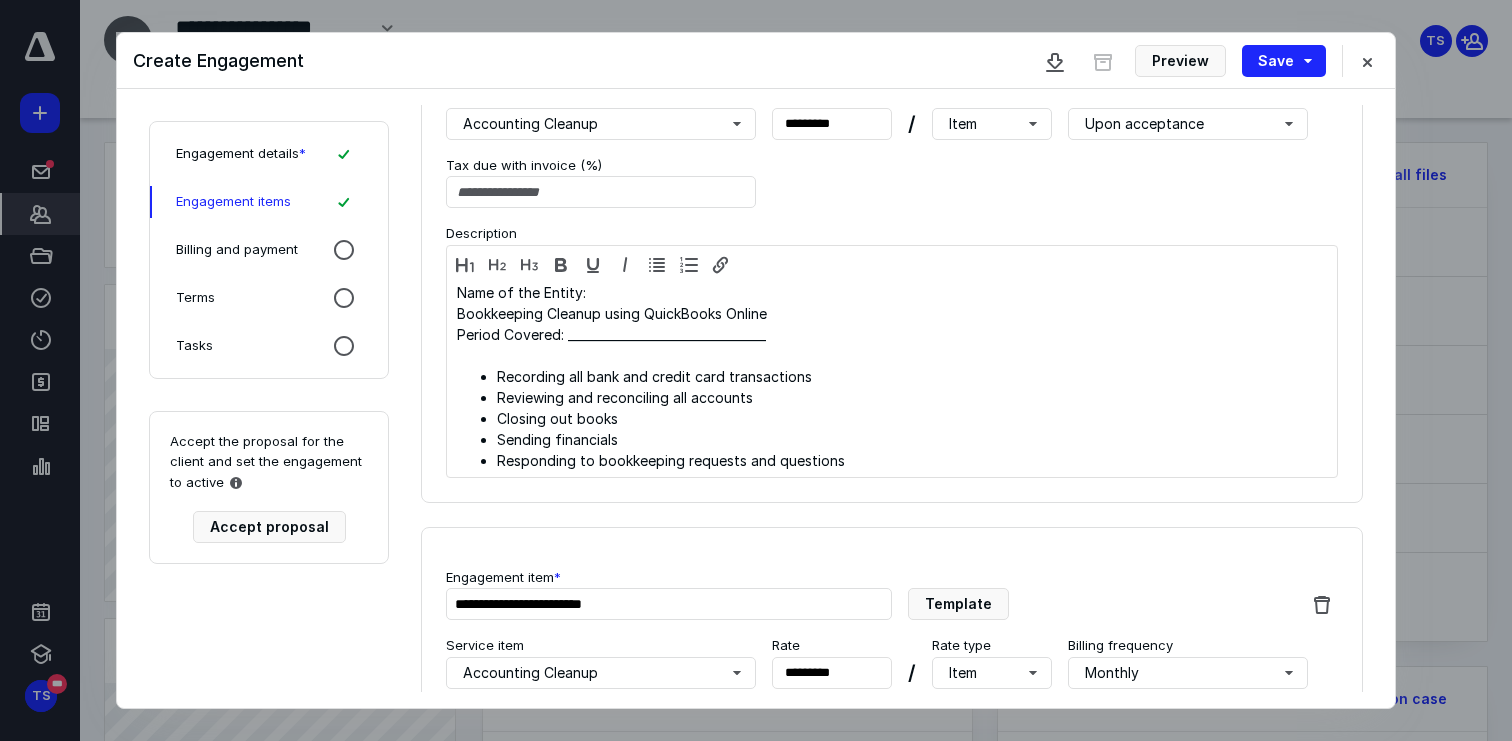 scroll, scrollTop: 255, scrollLeft: 0, axis: vertical 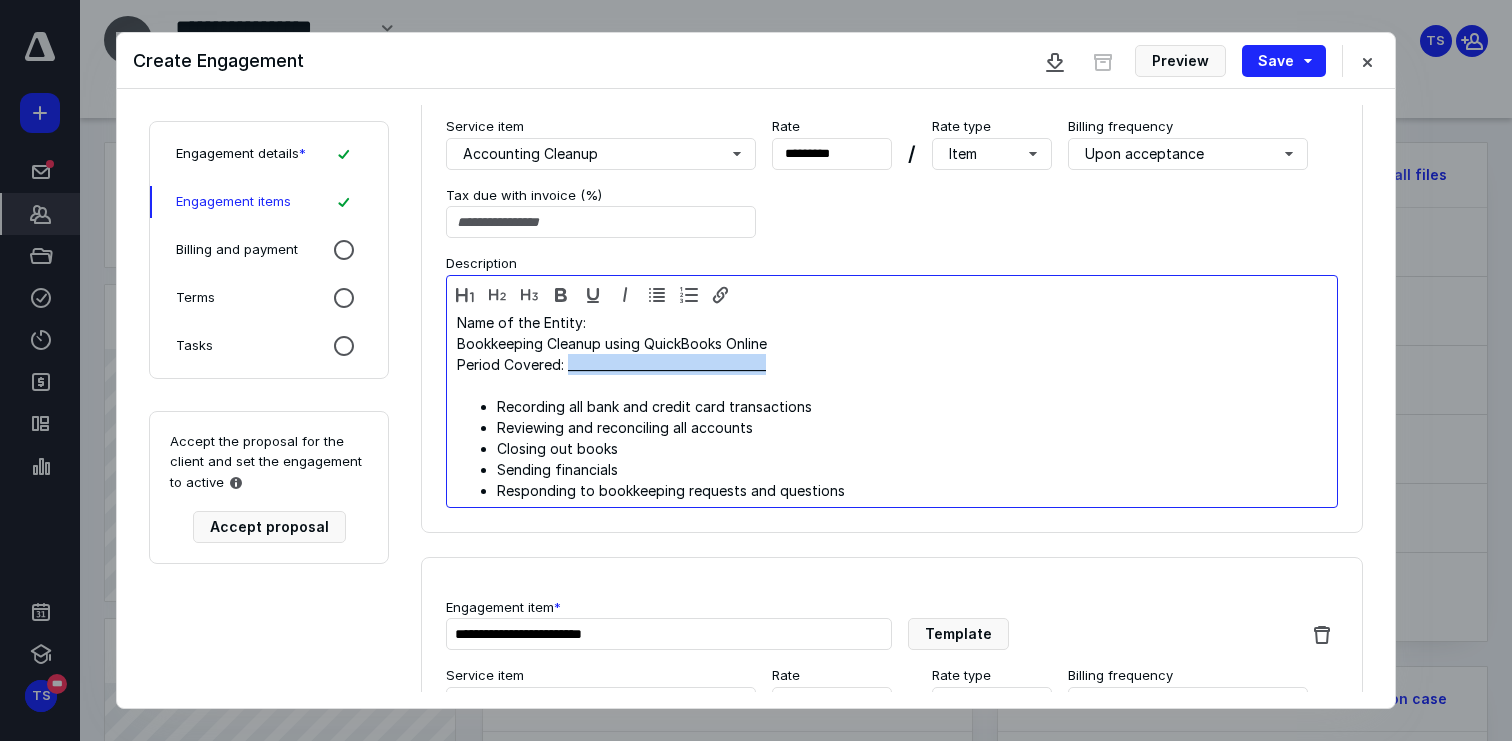 drag, startPoint x: 787, startPoint y: 362, endPoint x: 568, endPoint y: 363, distance: 219.00229 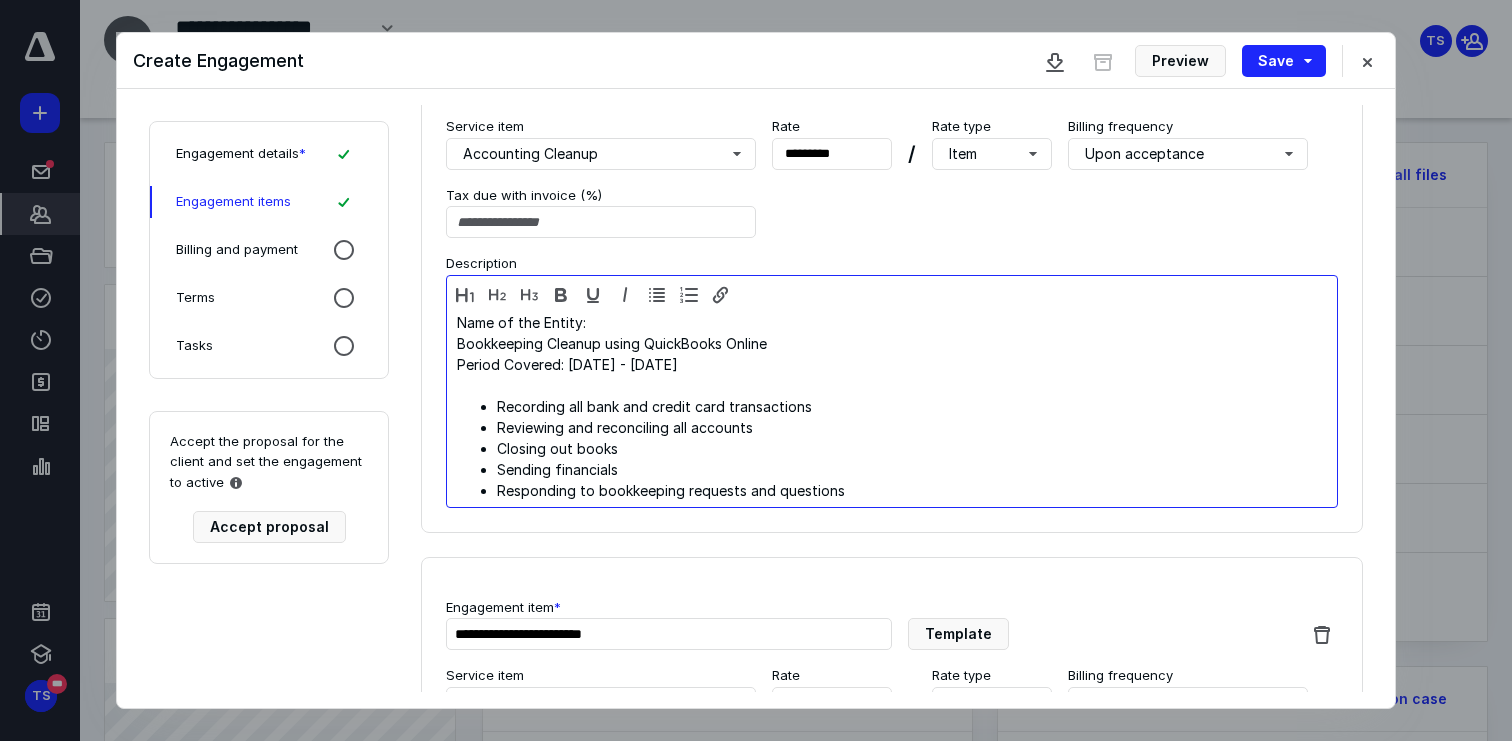 click on "Name of the Entity: Bookkeeping
Cleanup using QuickBooks Online" at bounding box center [892, 333] 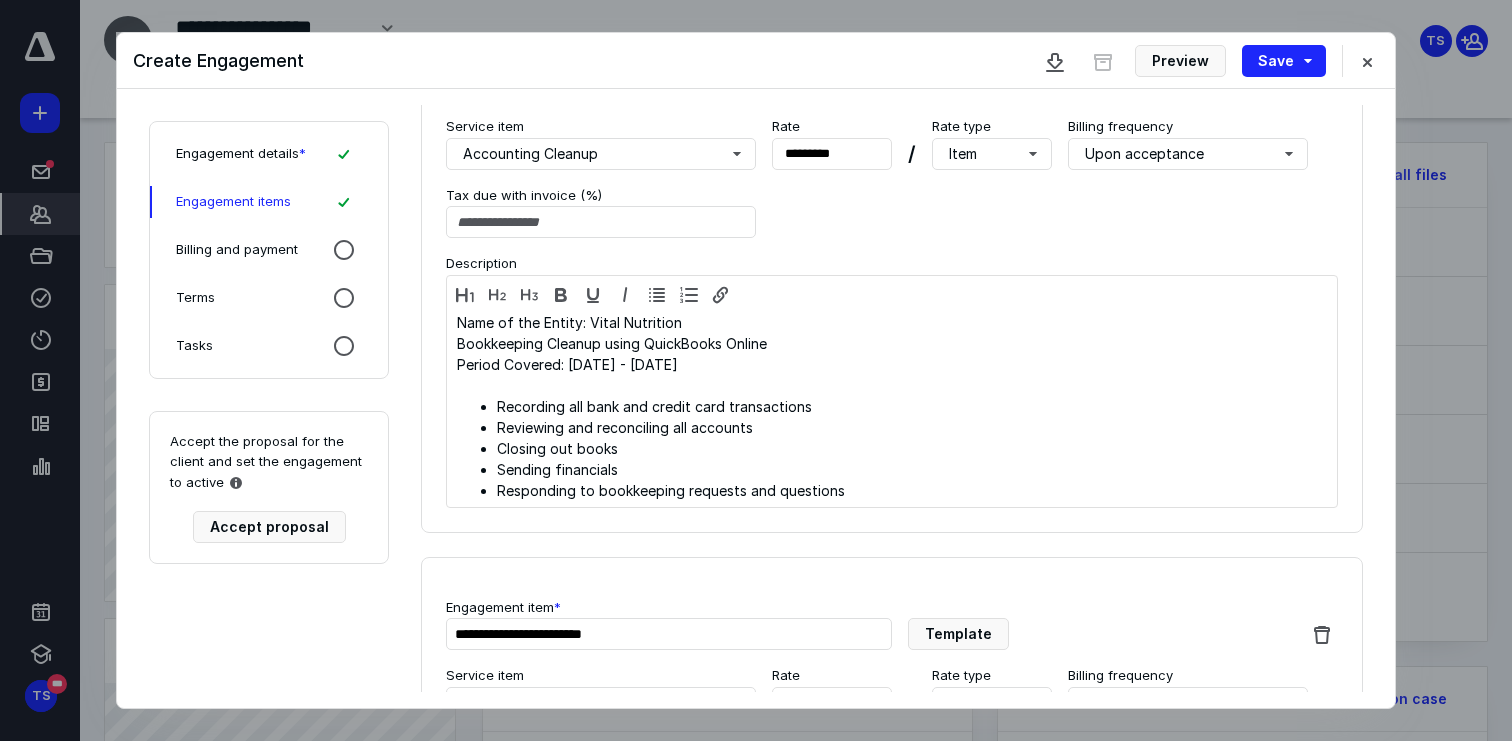 click on "Rate **** *****" at bounding box center (832, 143) 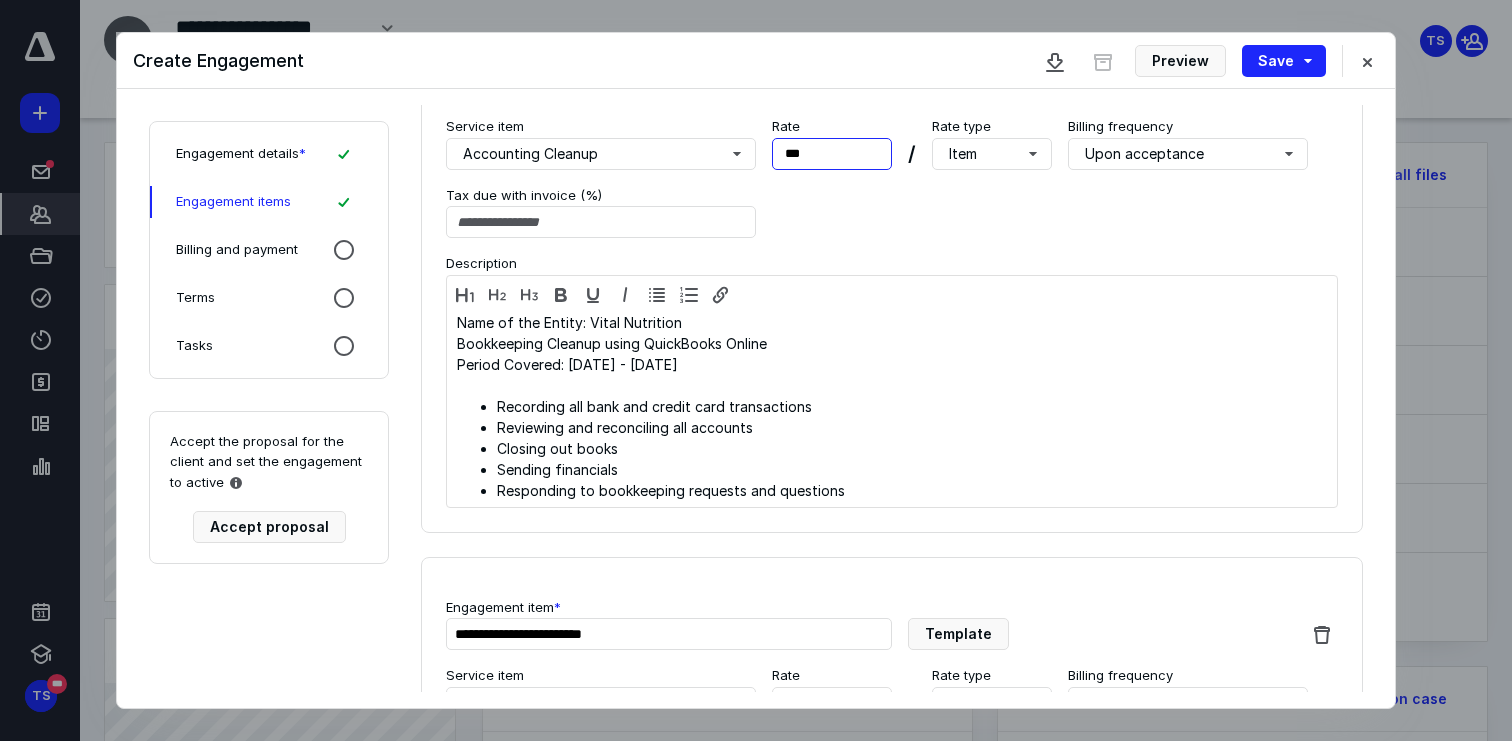 type on "****" 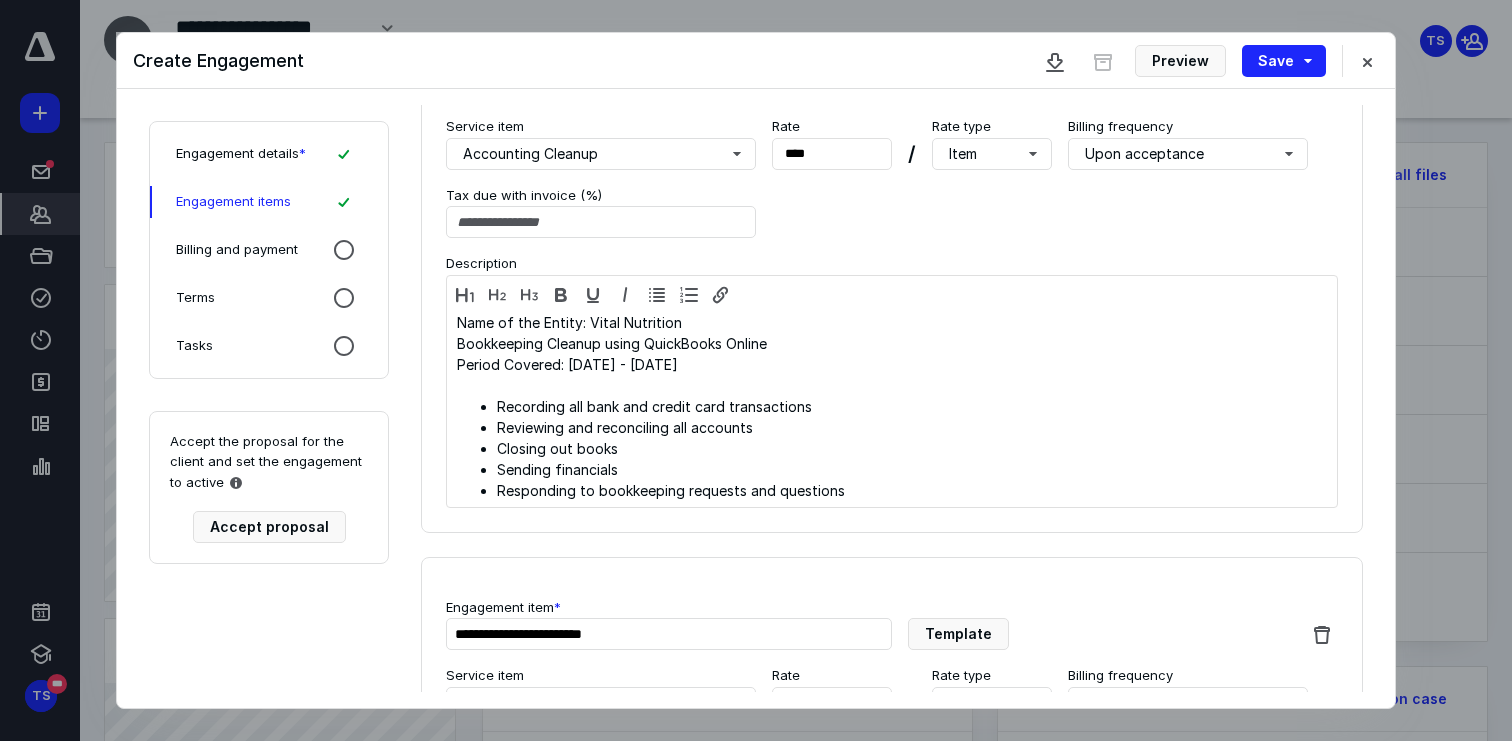 click on "**********" at bounding box center (892, 270) 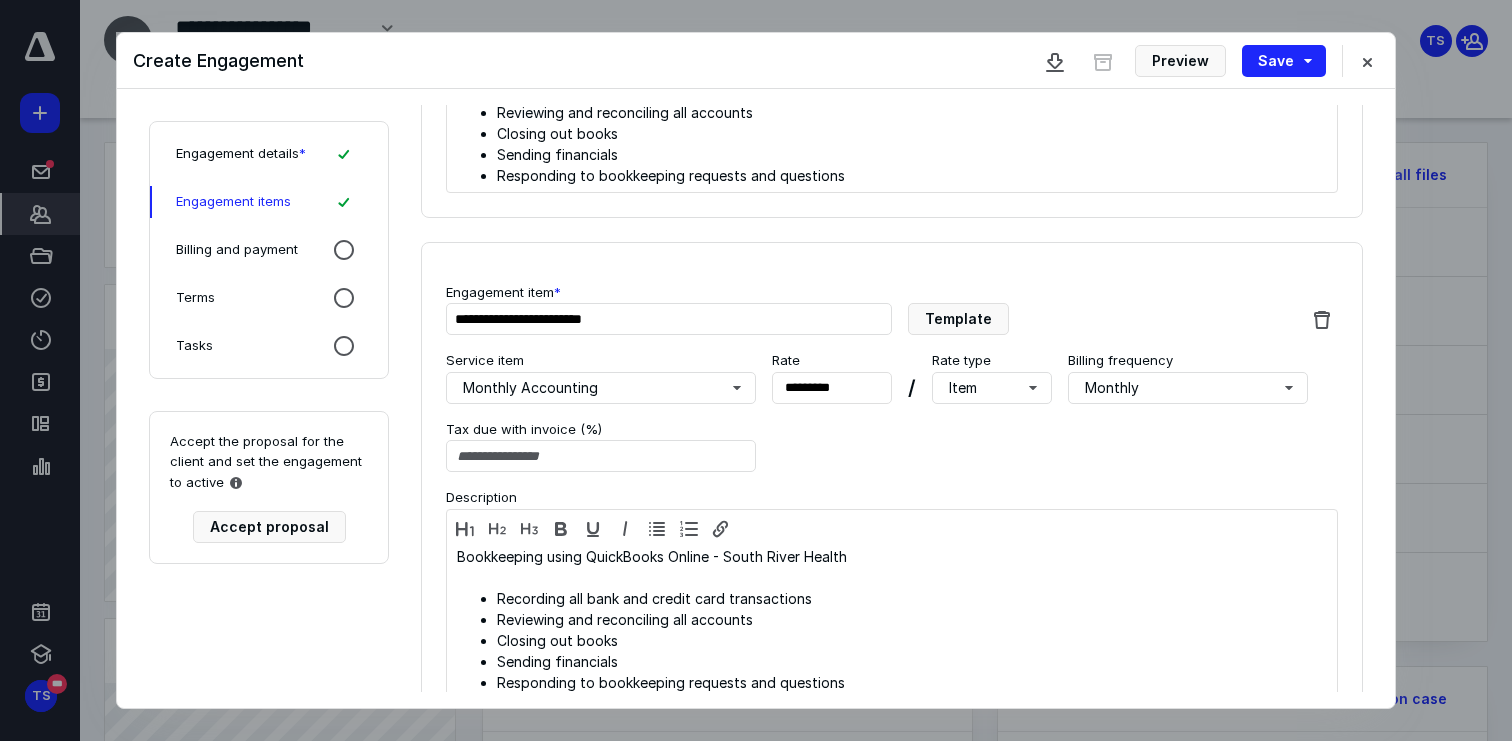scroll, scrollTop: 1743, scrollLeft: 0, axis: vertical 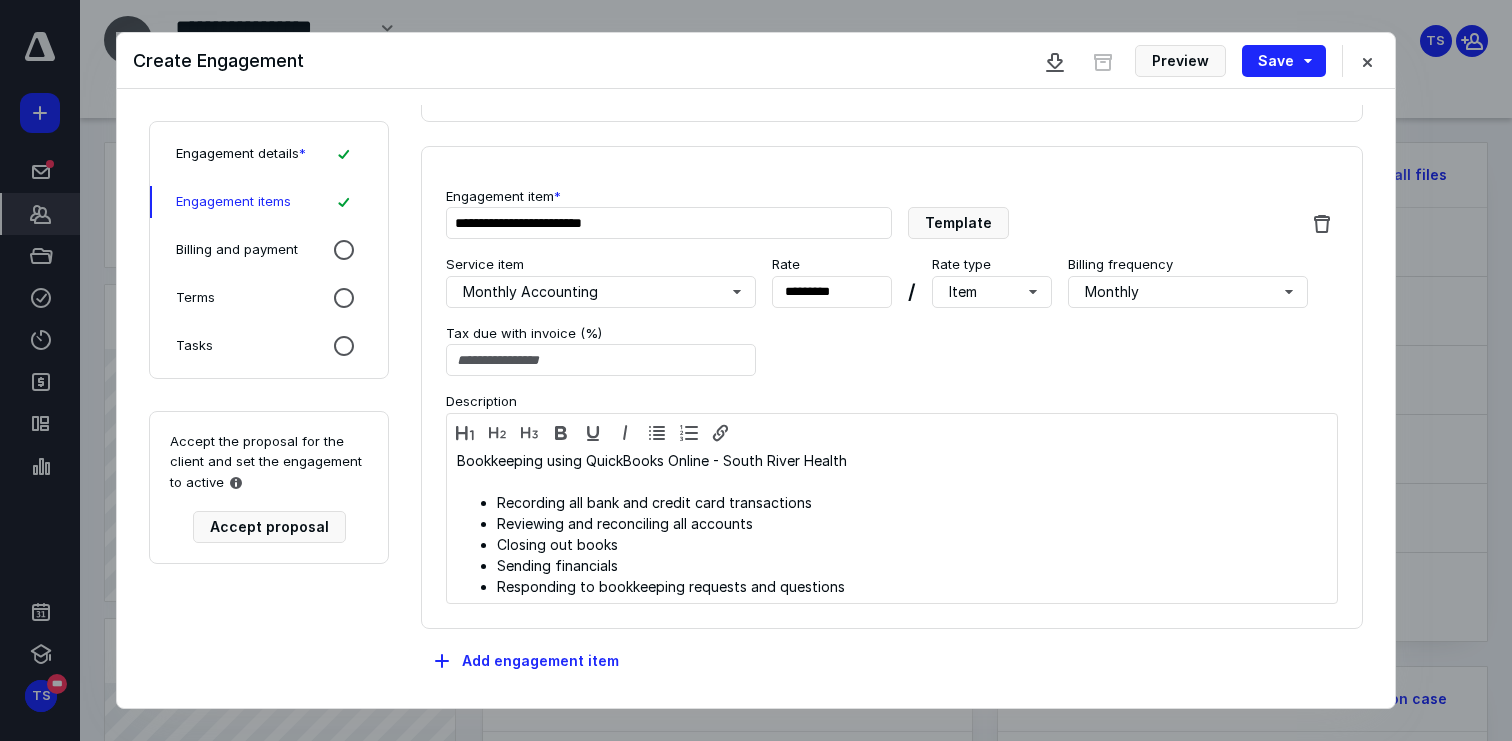 click on "Billing and payment" at bounding box center (237, 250) 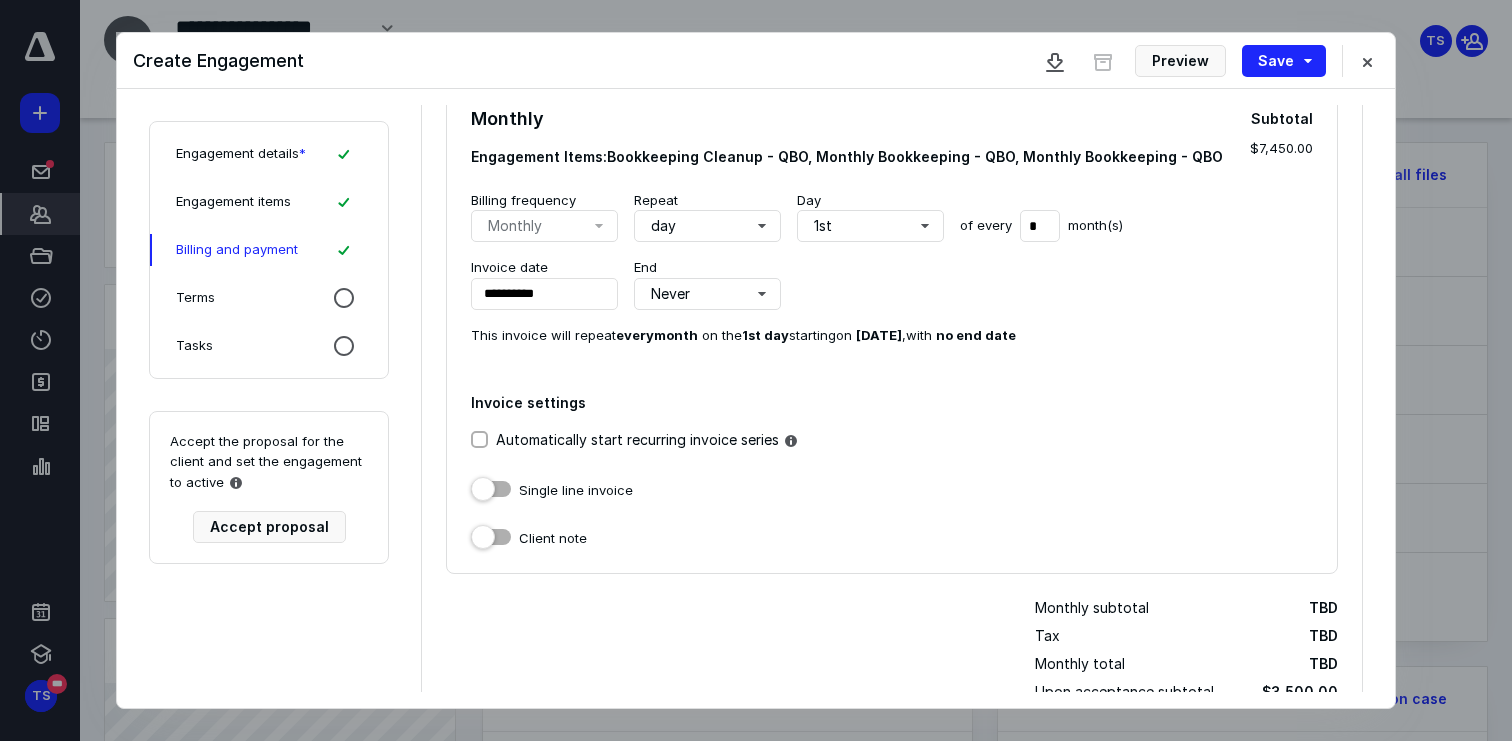 scroll, scrollTop: 345, scrollLeft: 0, axis: vertical 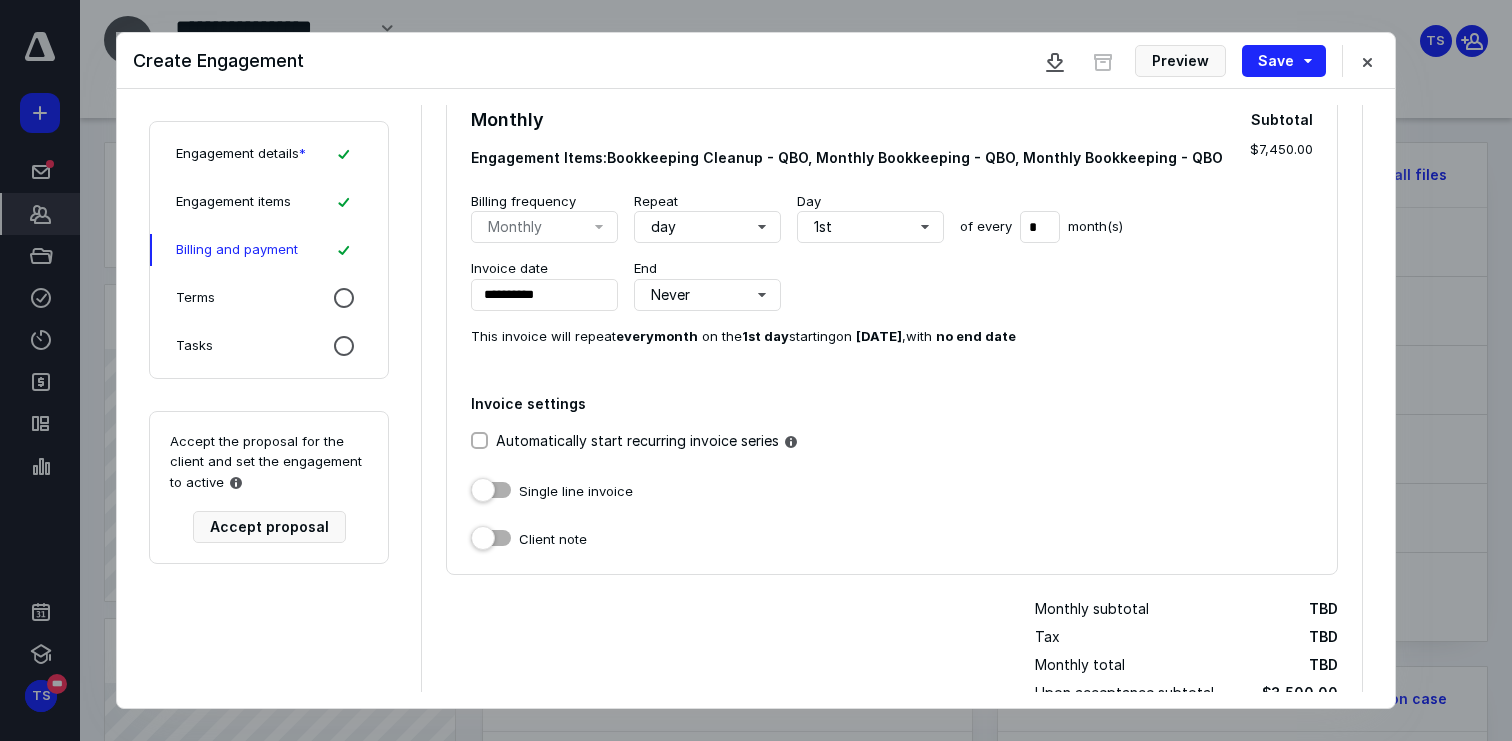 click on "Automatically start recurring invoice series" at bounding box center (892, 442) 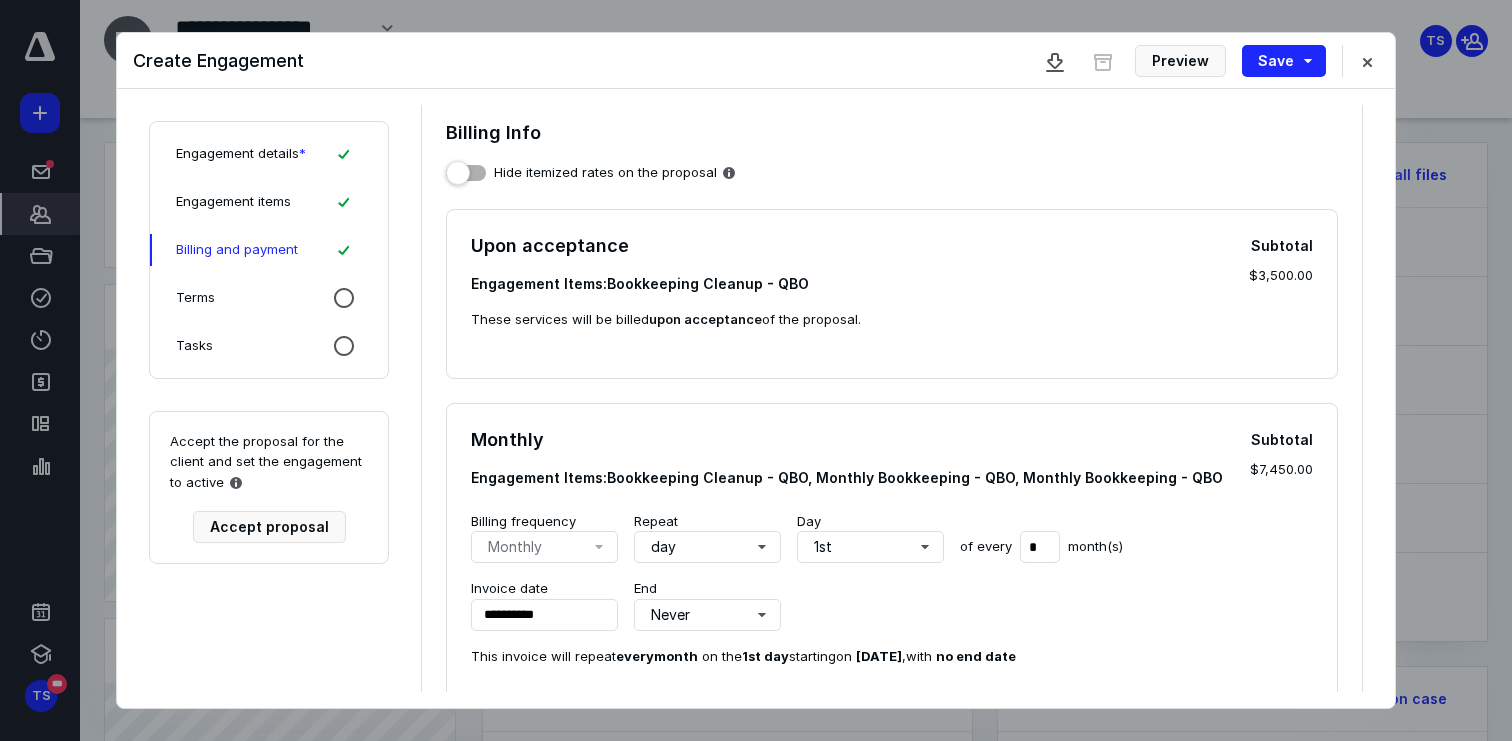 scroll, scrollTop: 0, scrollLeft: 0, axis: both 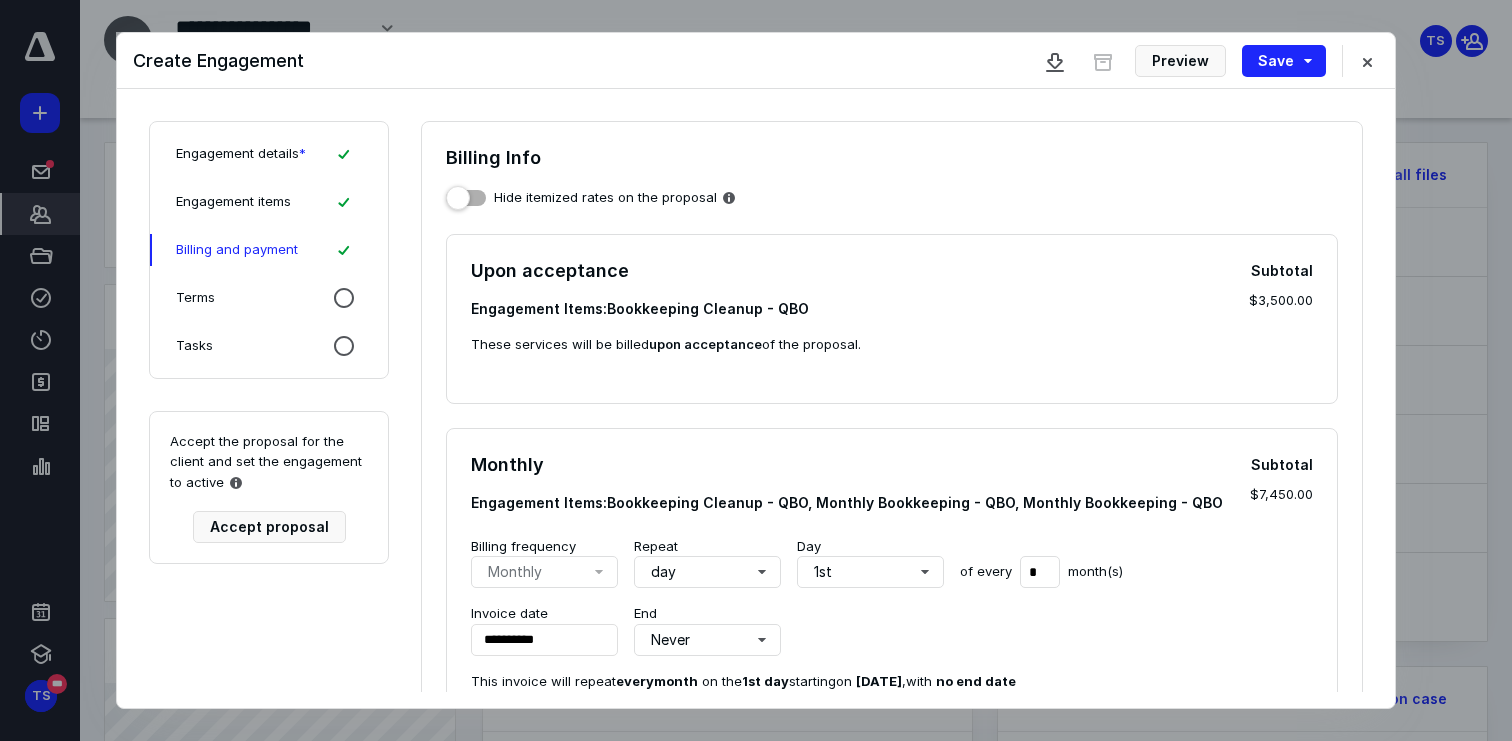 click on "Engagement items" at bounding box center [233, 202] 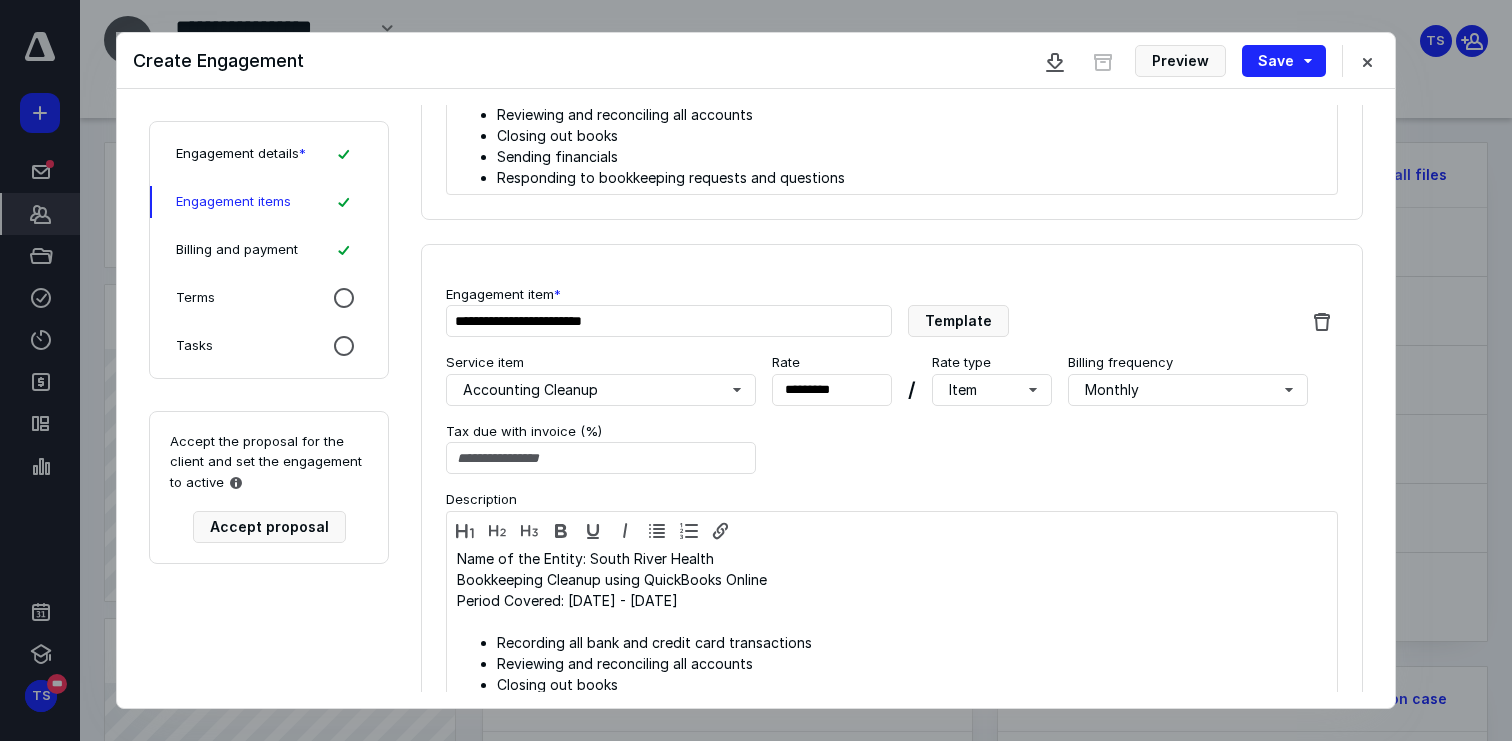 scroll, scrollTop: 571, scrollLeft: 0, axis: vertical 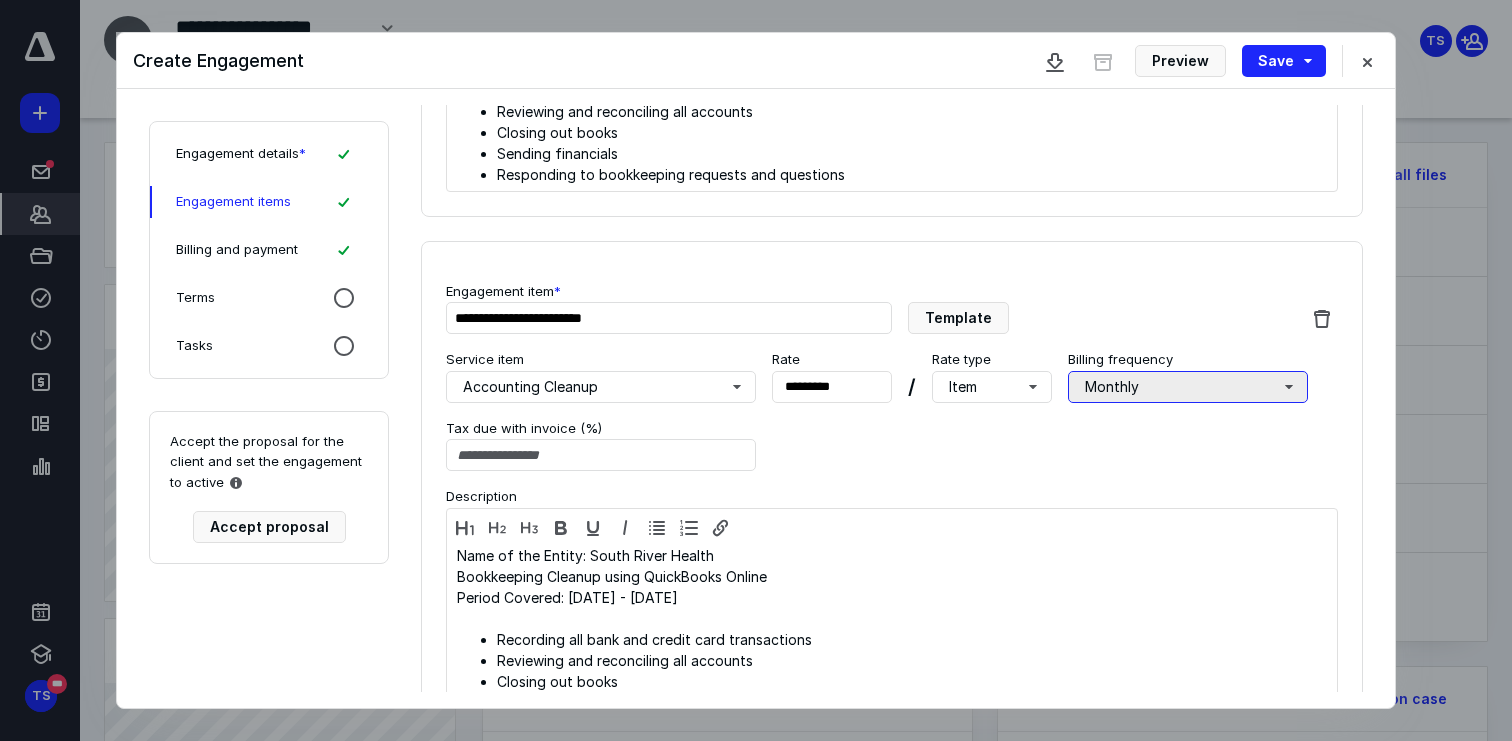 click on "Monthly" at bounding box center [1188, 387] 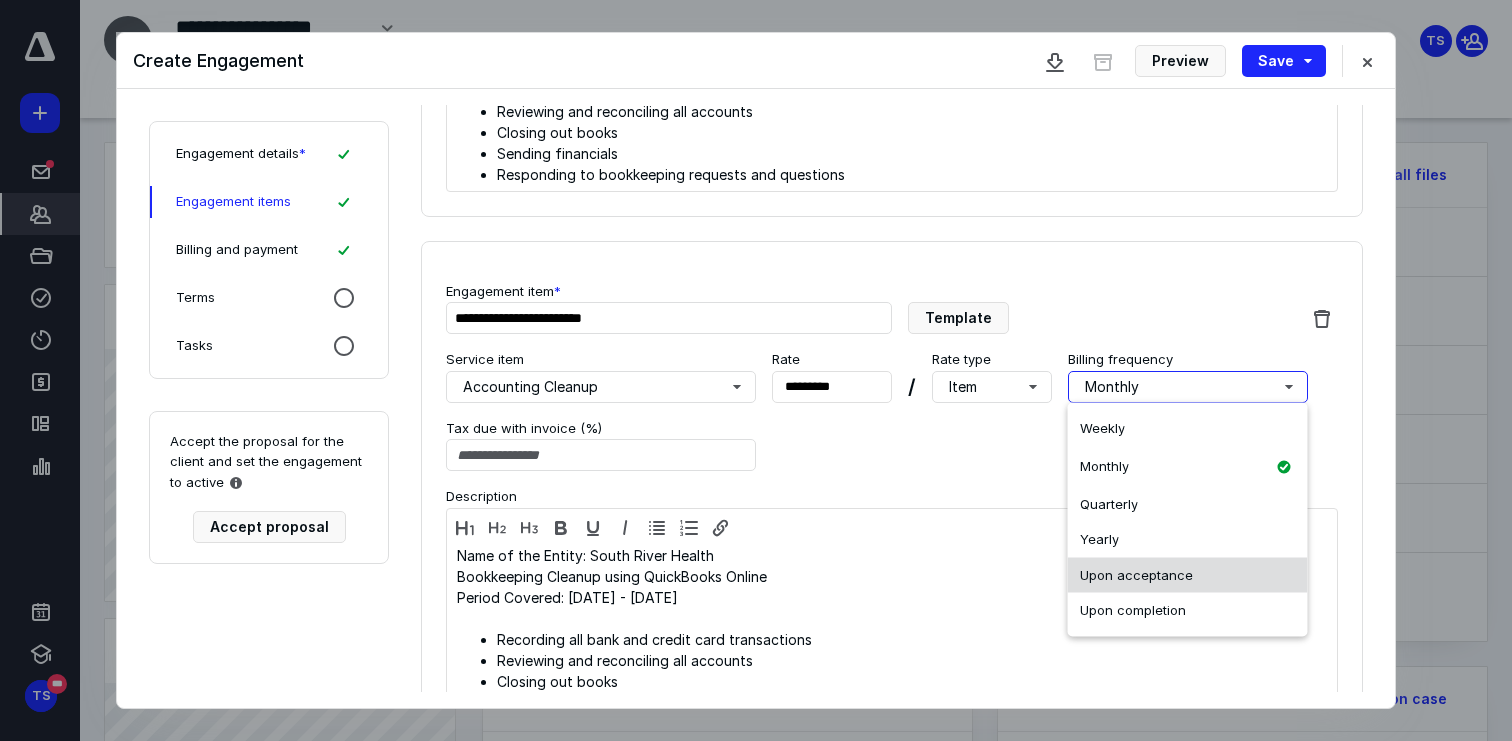 click on "Upon acceptance" at bounding box center (1188, 575) 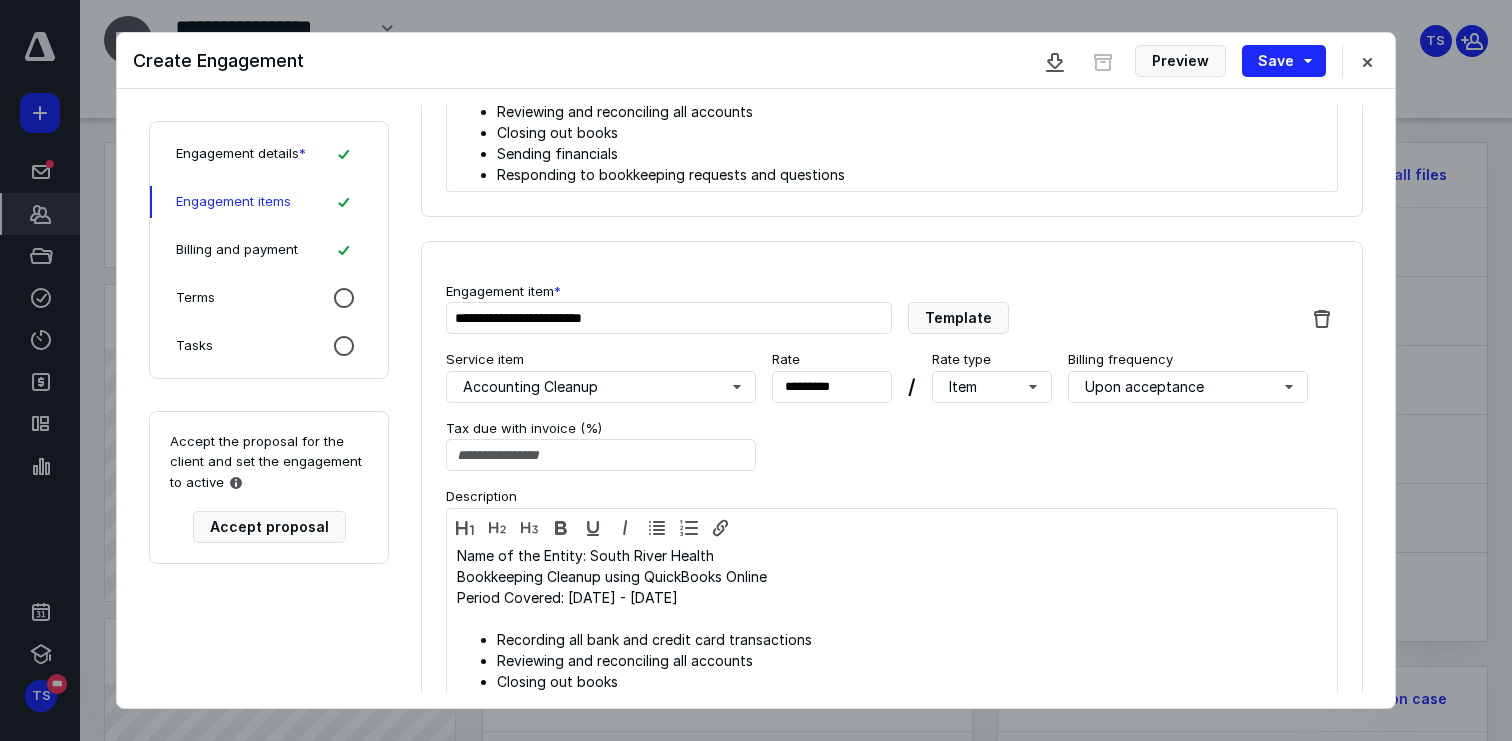 click on "Billing and payment" at bounding box center (237, 250) 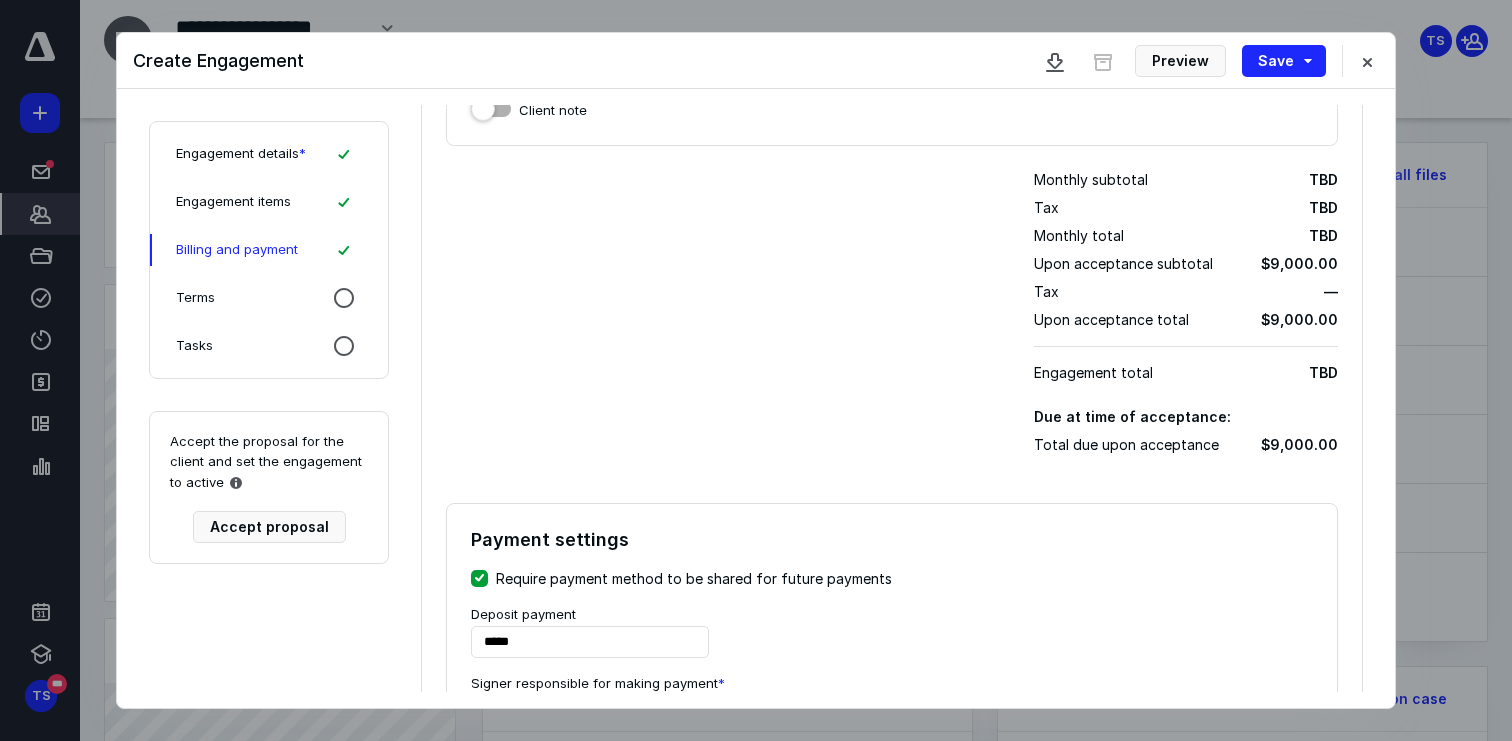 scroll, scrollTop: 869, scrollLeft: 0, axis: vertical 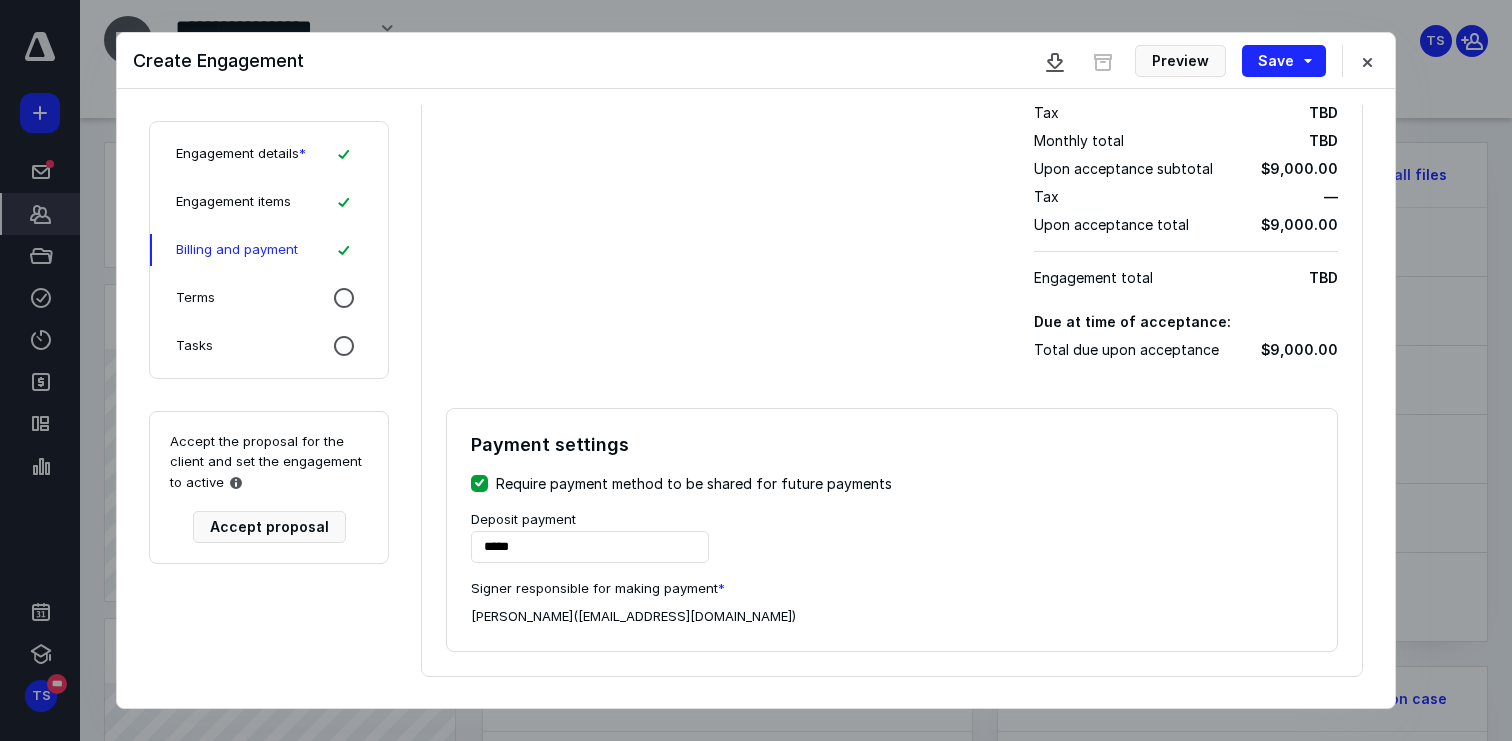 click on "* *****" at bounding box center [590, 547] 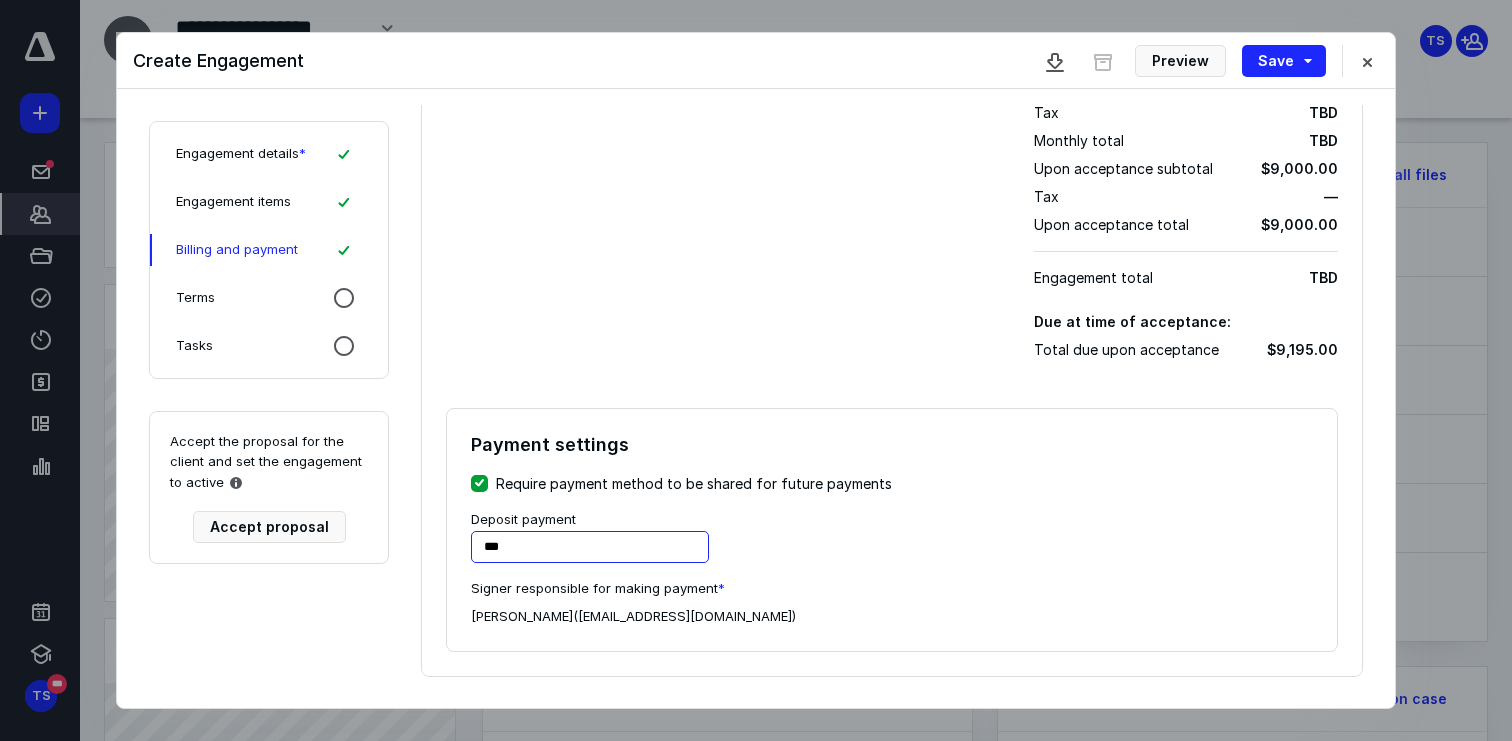 type on "****" 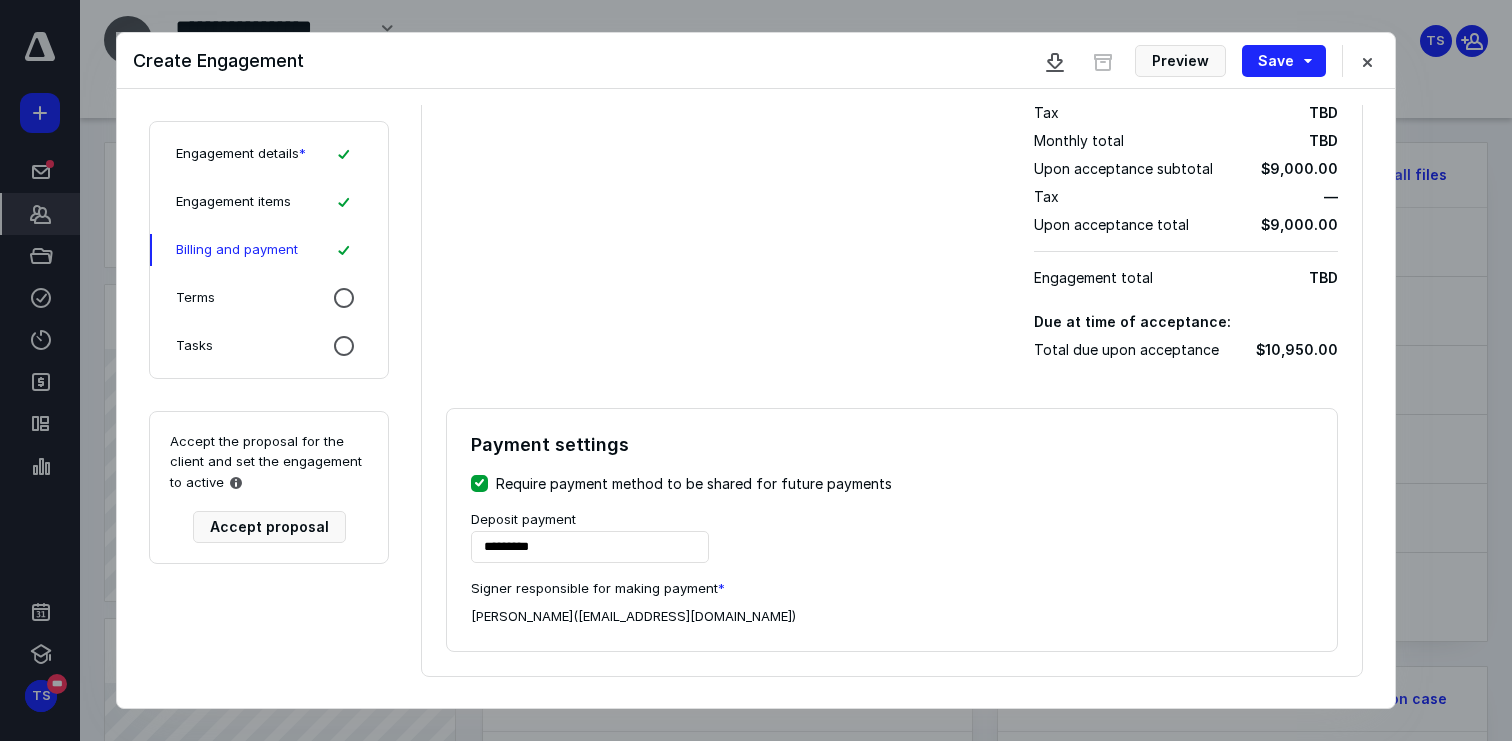 click on "Payment settings Require payment method to be shared for future payments Deposit payment **** ***** Signer responsible for making payment  * [PERSON_NAME]  ( [EMAIL_ADDRESS][DOMAIN_NAME] )" at bounding box center (892, 530) 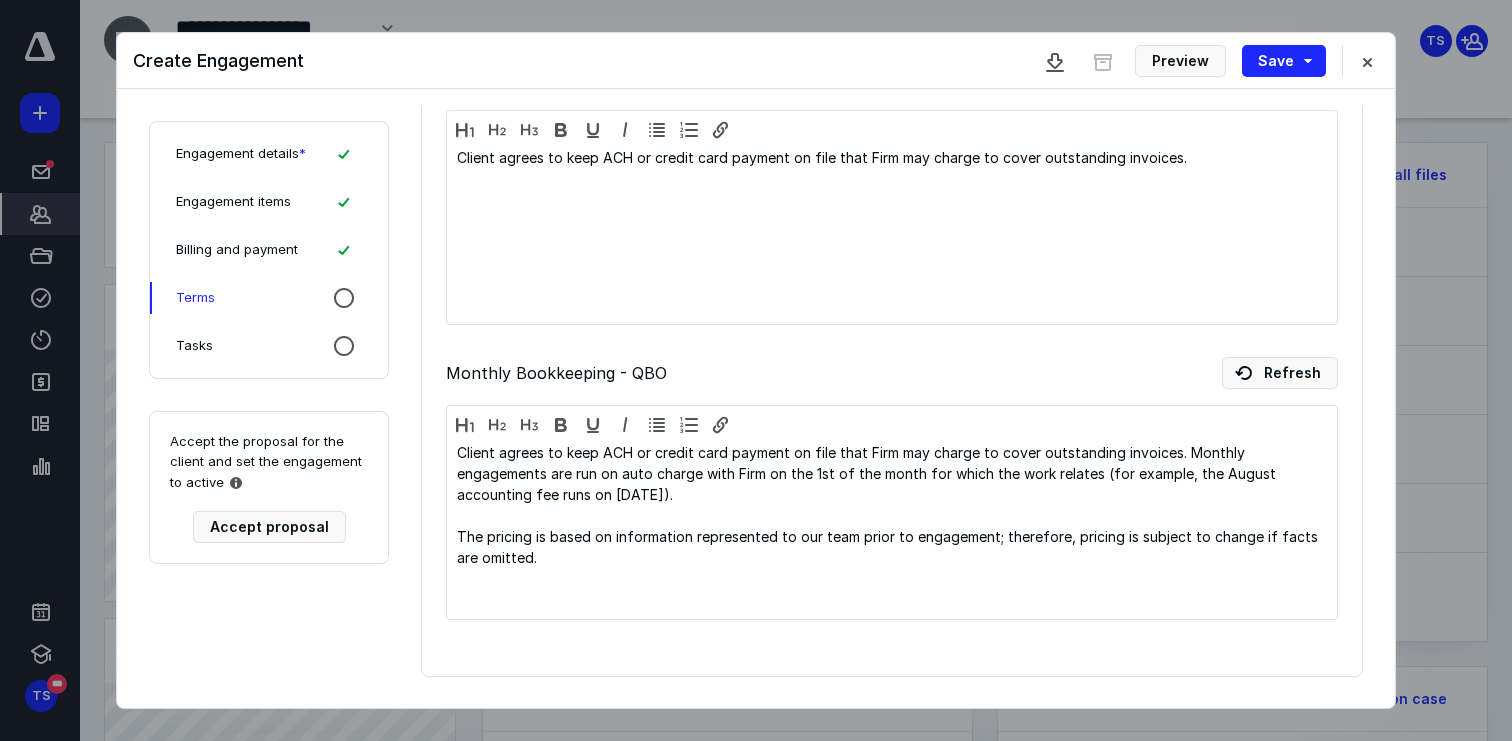 scroll, scrollTop: 0, scrollLeft: 0, axis: both 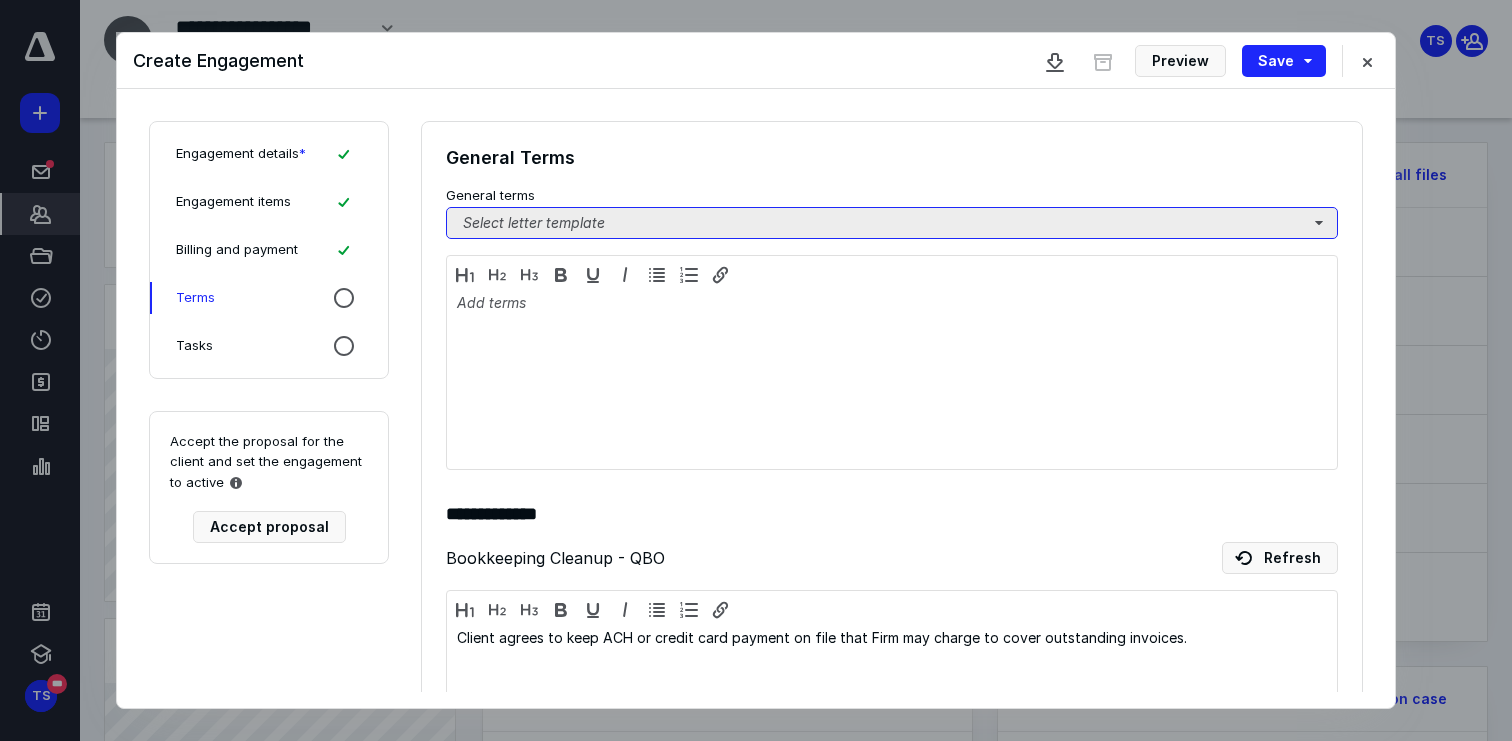 click on "Select letter template" at bounding box center [892, 223] 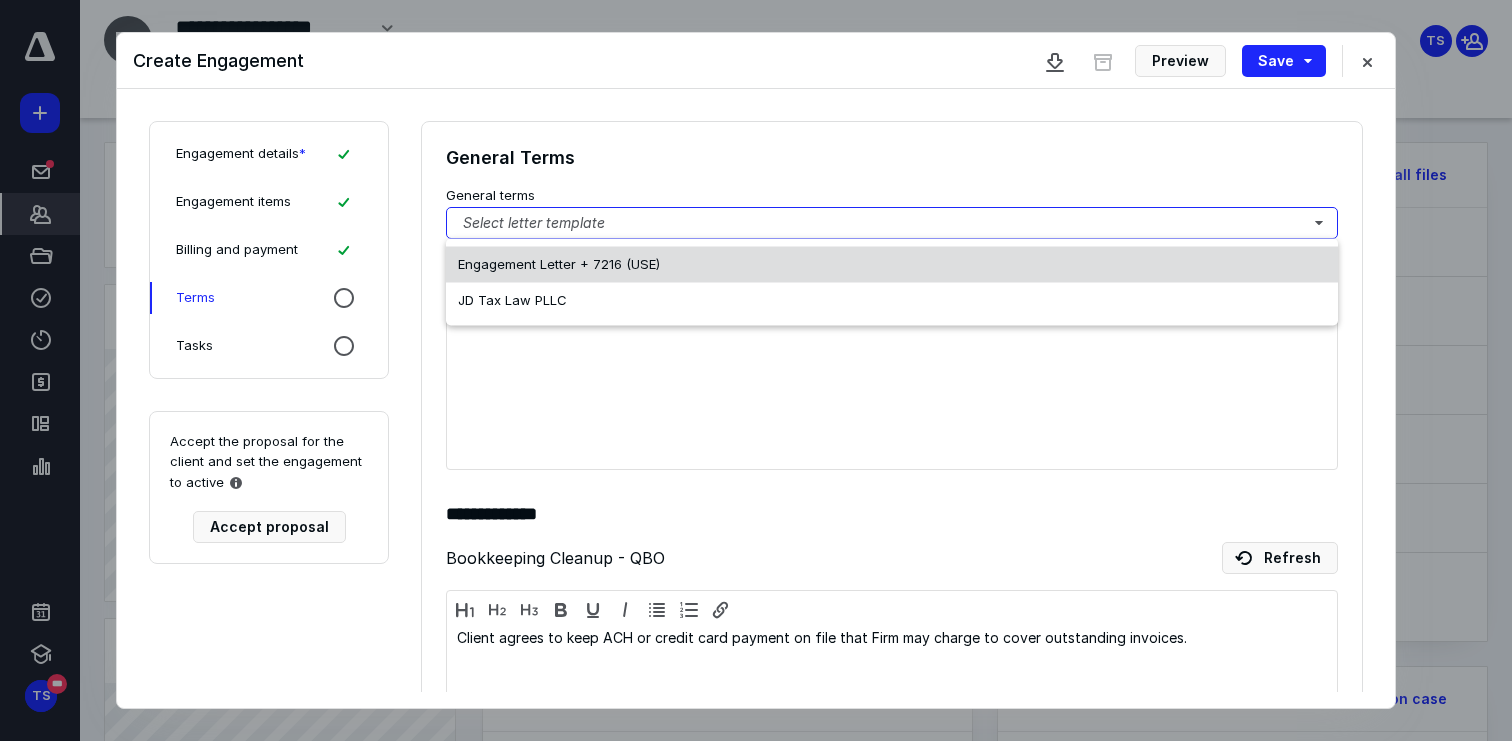 click on "Engagement Letter + 7216 (USE)" at bounding box center [559, 264] 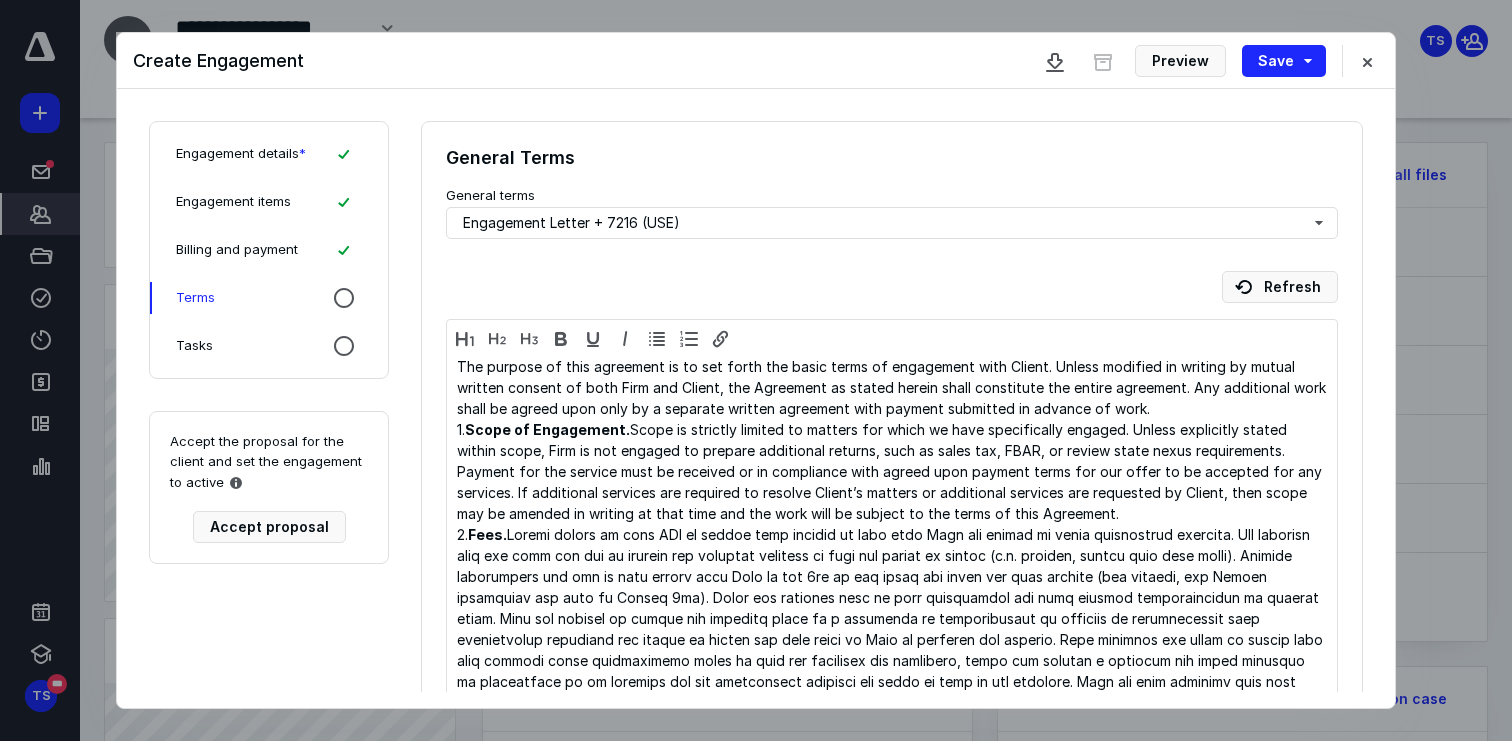 click on "Tasks" at bounding box center (194, 346) 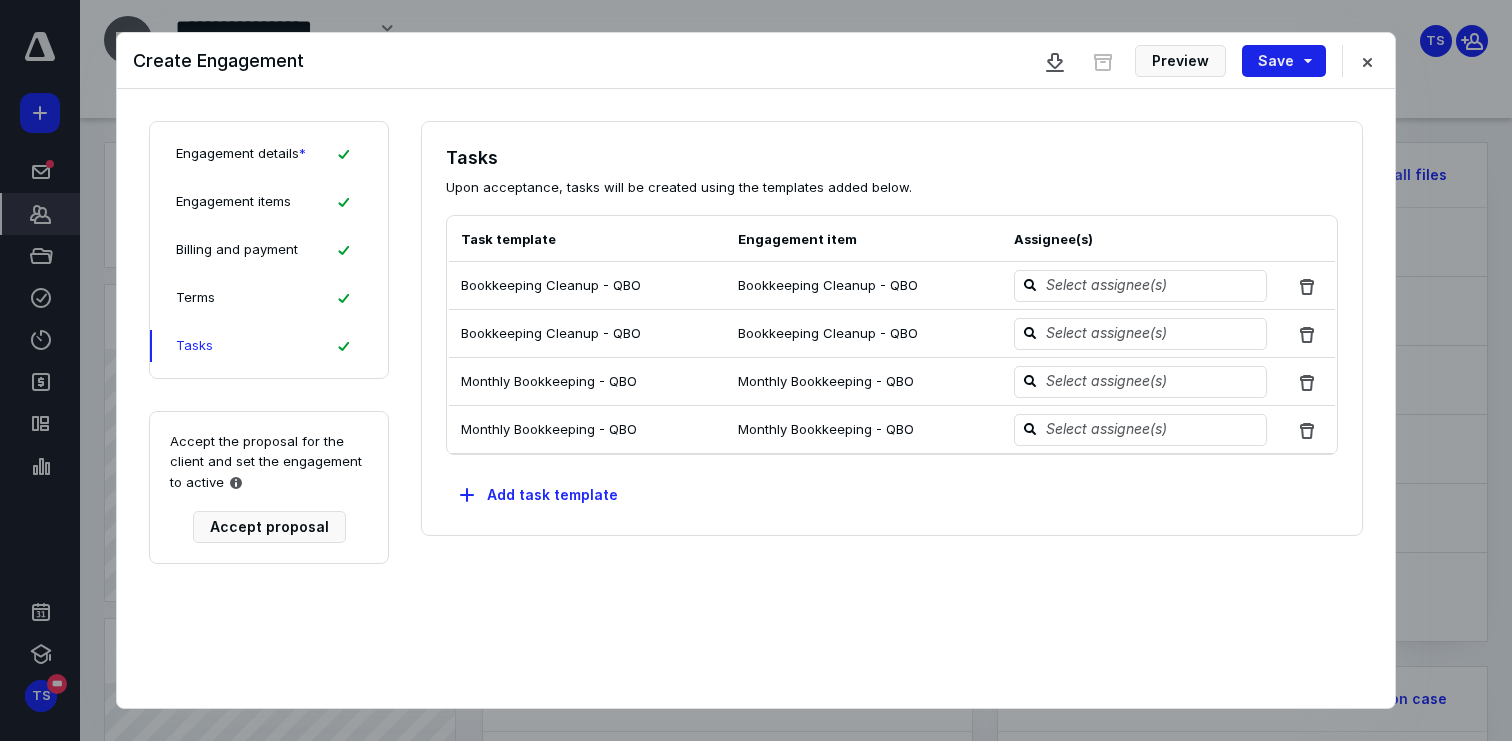 click on "Save" at bounding box center [1284, 61] 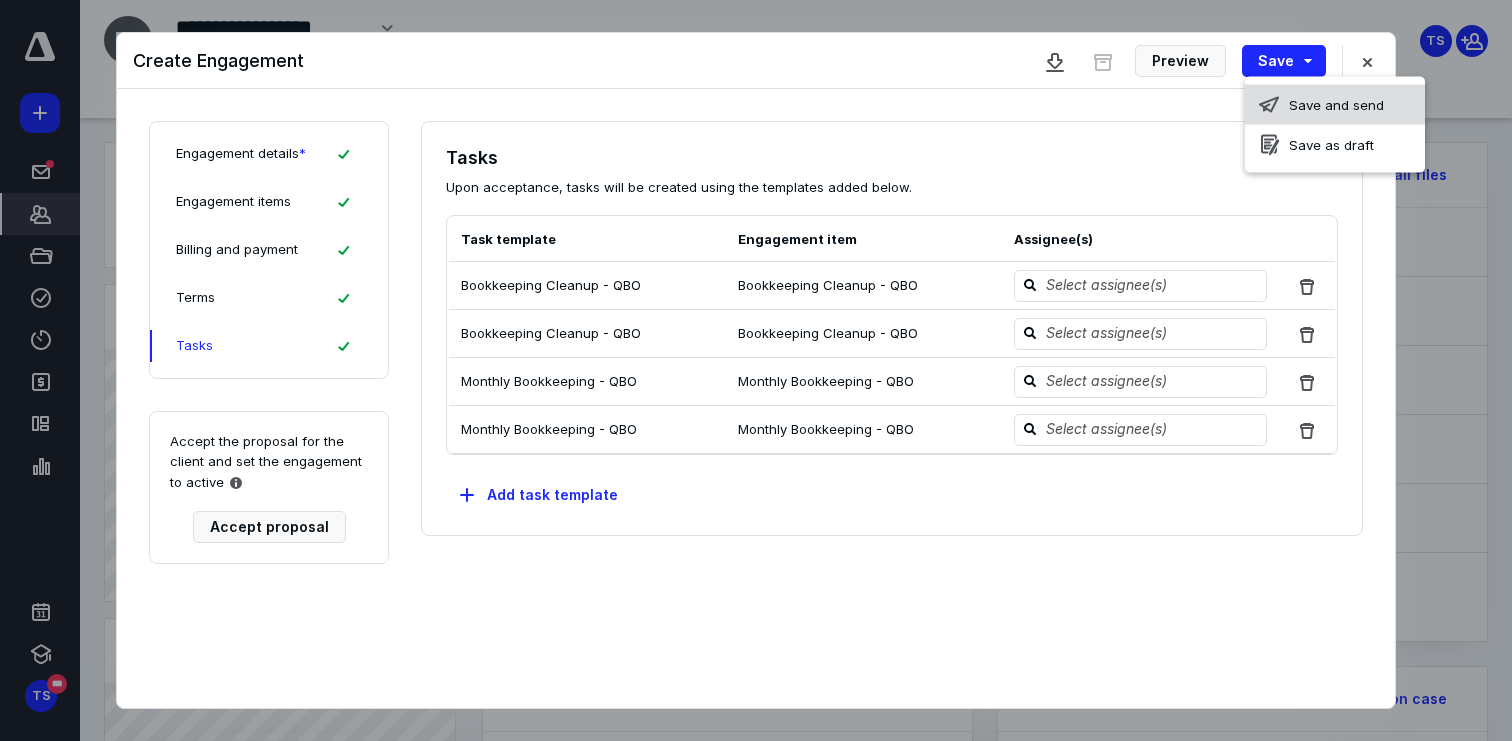 click 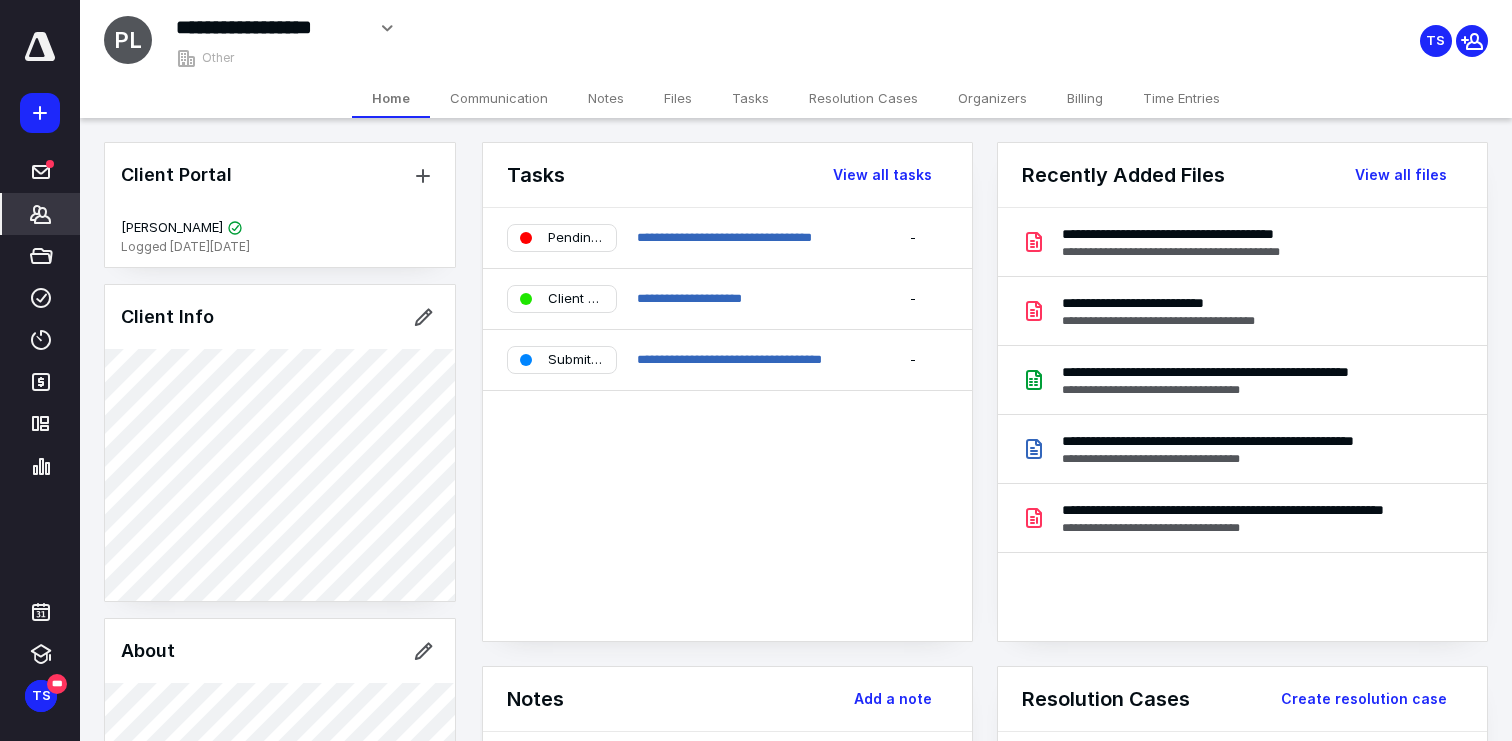 click at bounding box center [40, 113] 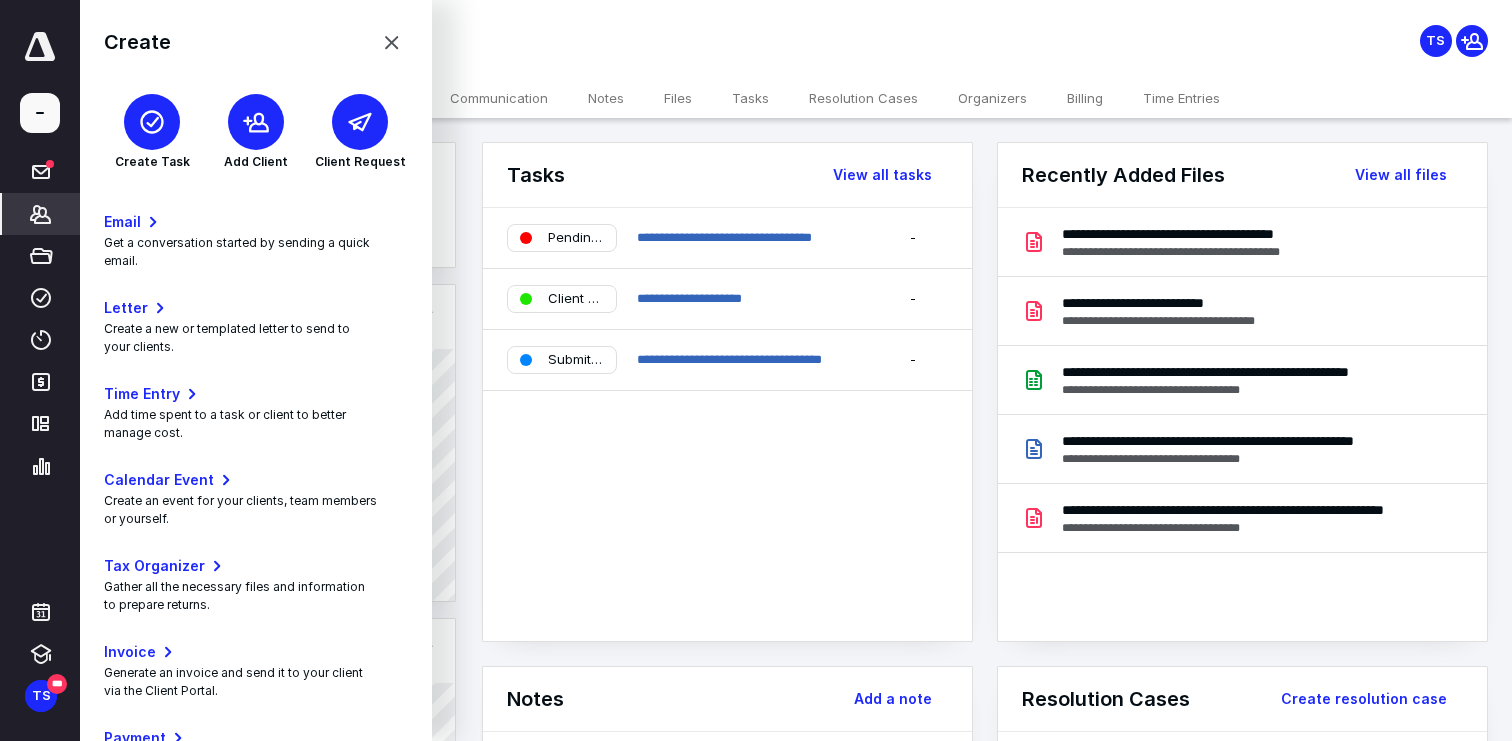 click at bounding box center (256, 122) 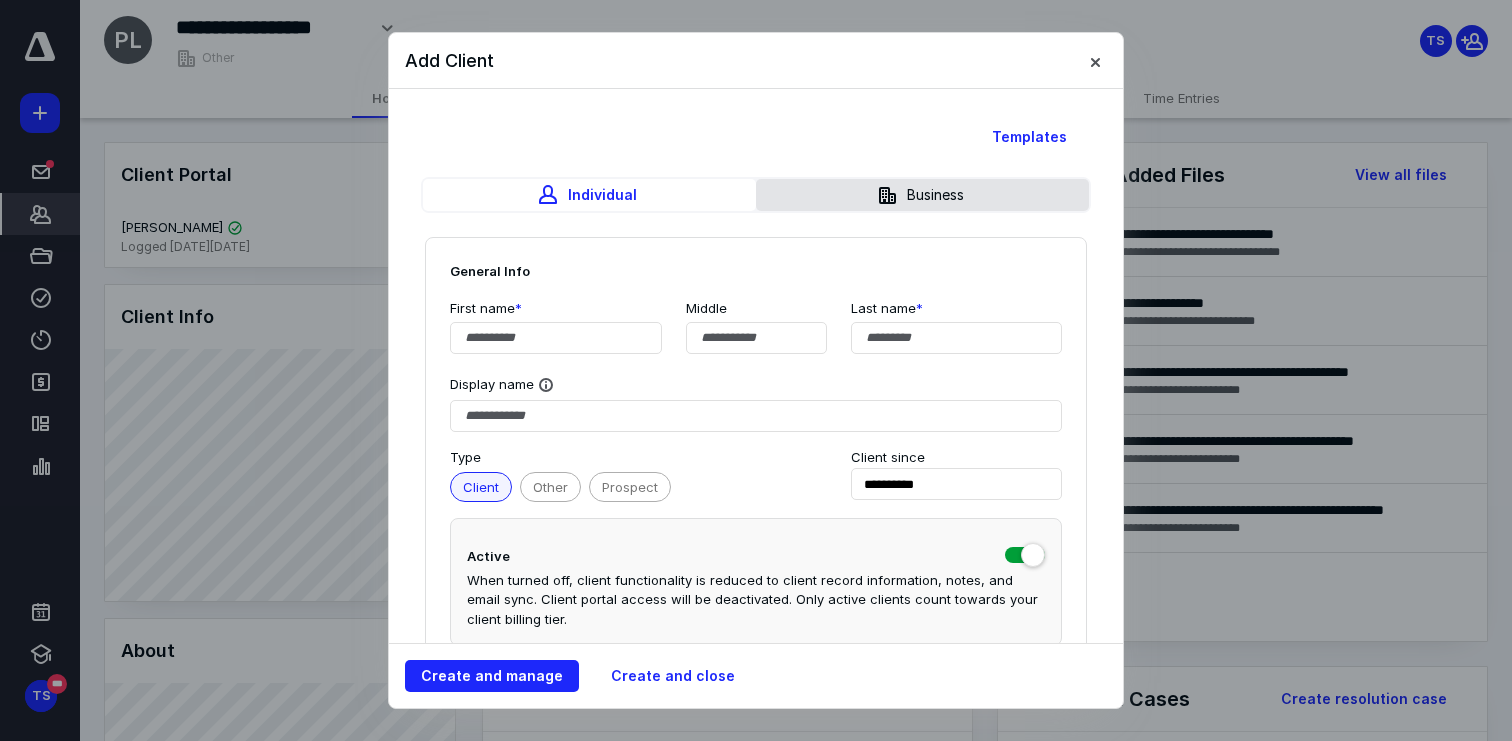 click on "Business" at bounding box center (922, 195) 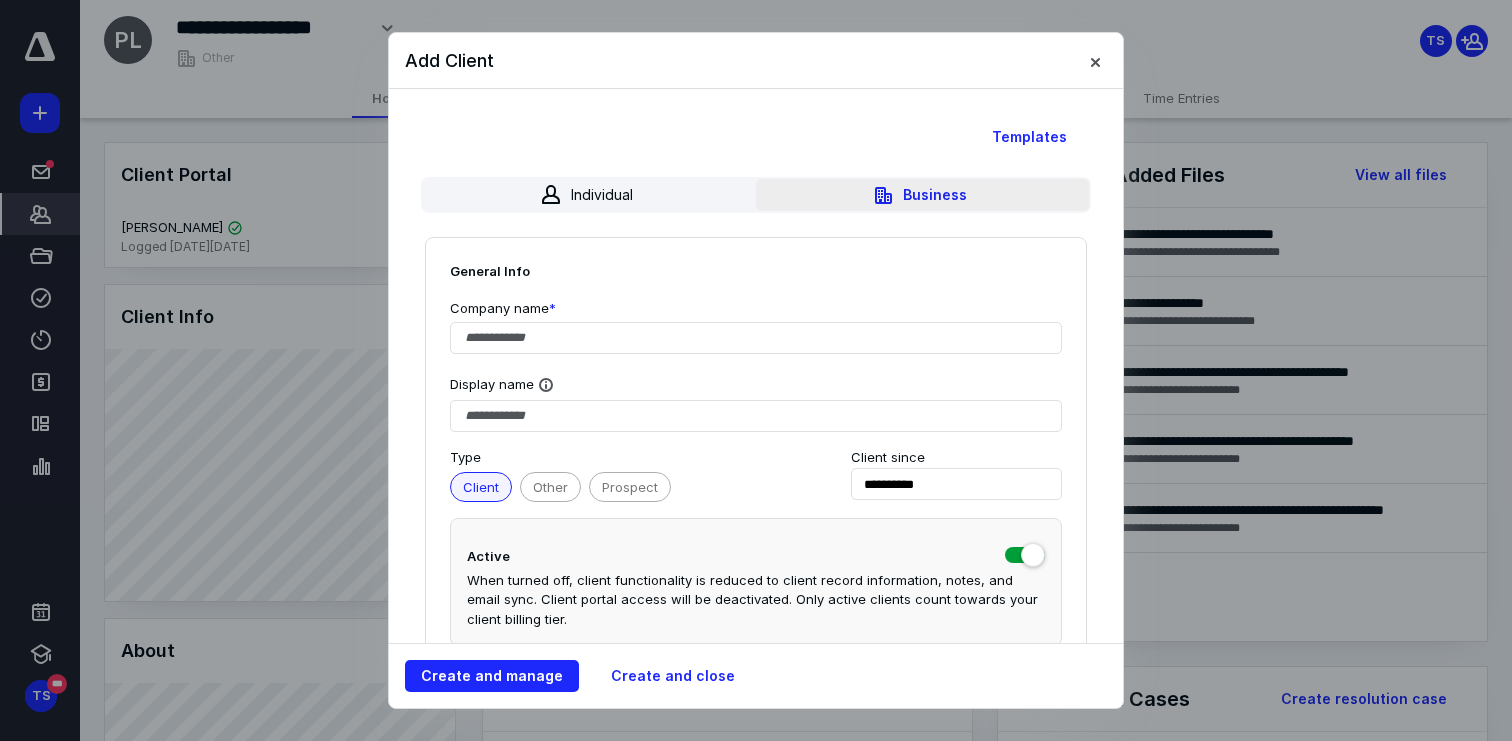 click on "Business" at bounding box center (922, 195) 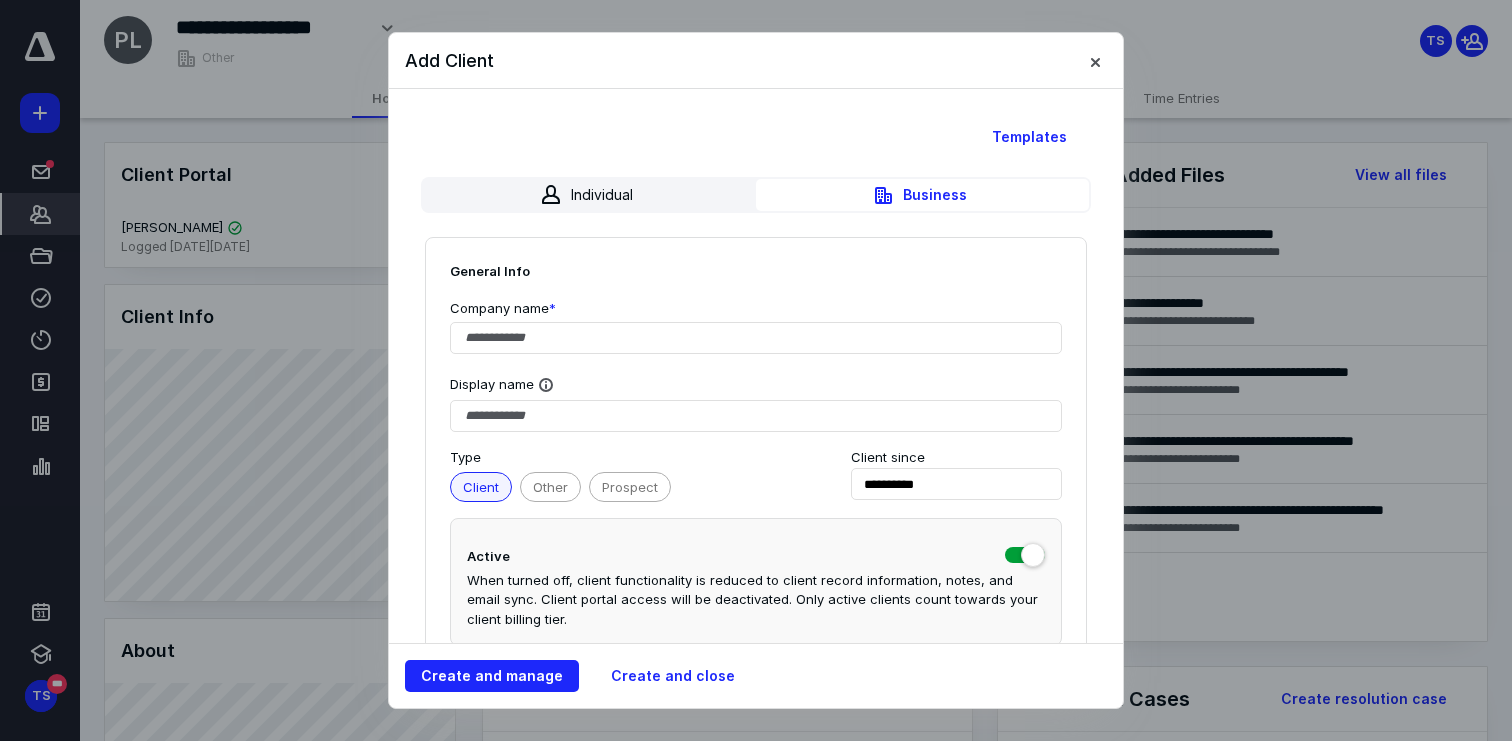 drag, startPoint x: 920, startPoint y: 203, endPoint x: 861, endPoint y: 174, distance: 65.74192 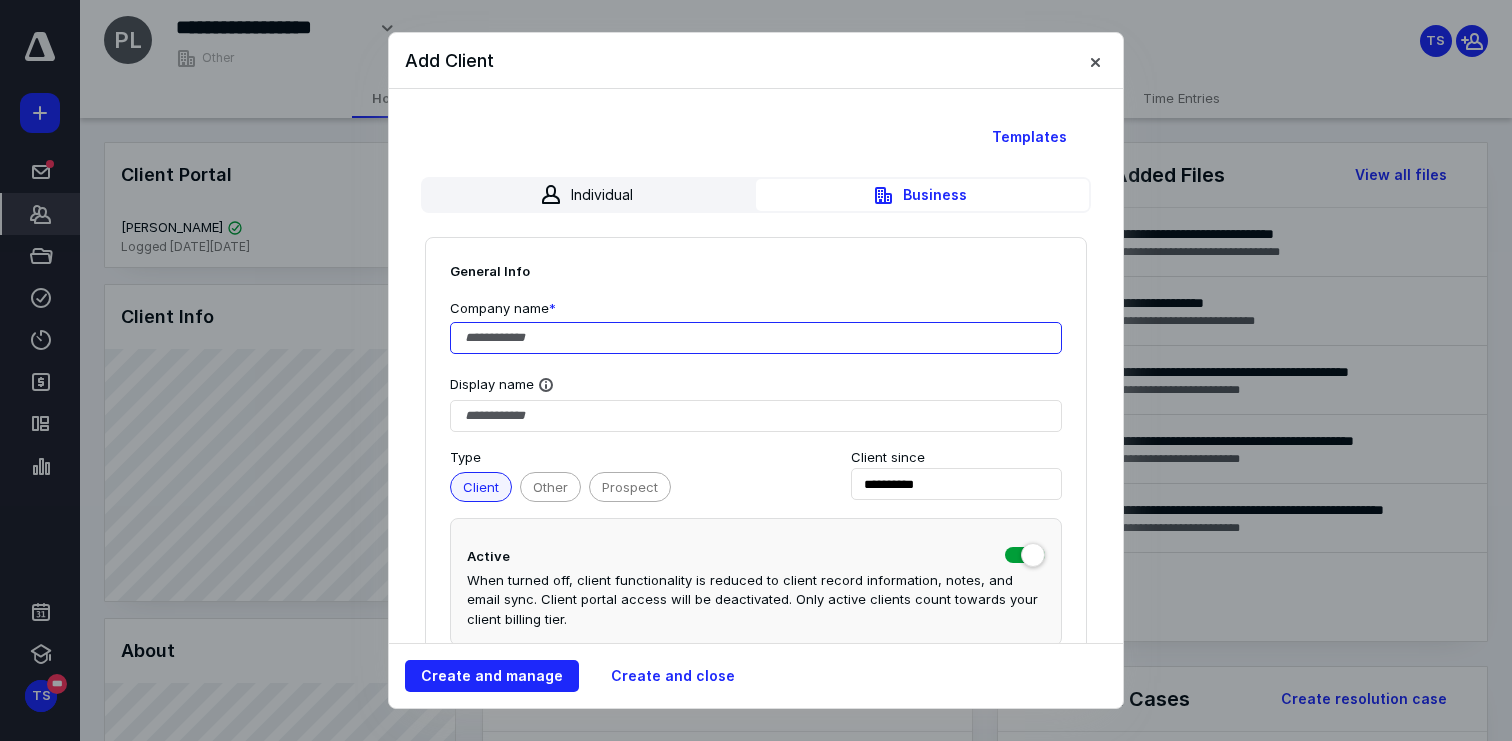 click at bounding box center [756, 338] 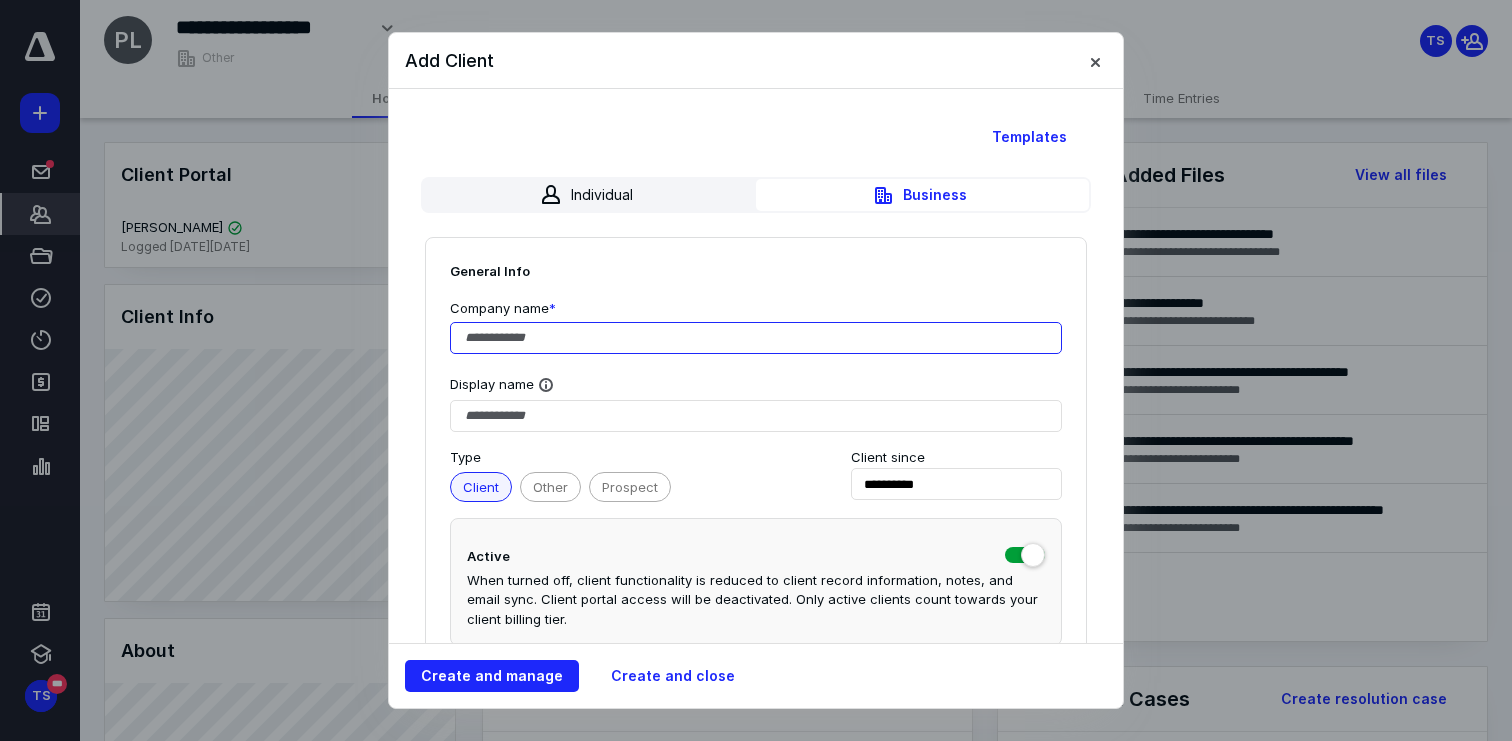 click at bounding box center [756, 338] 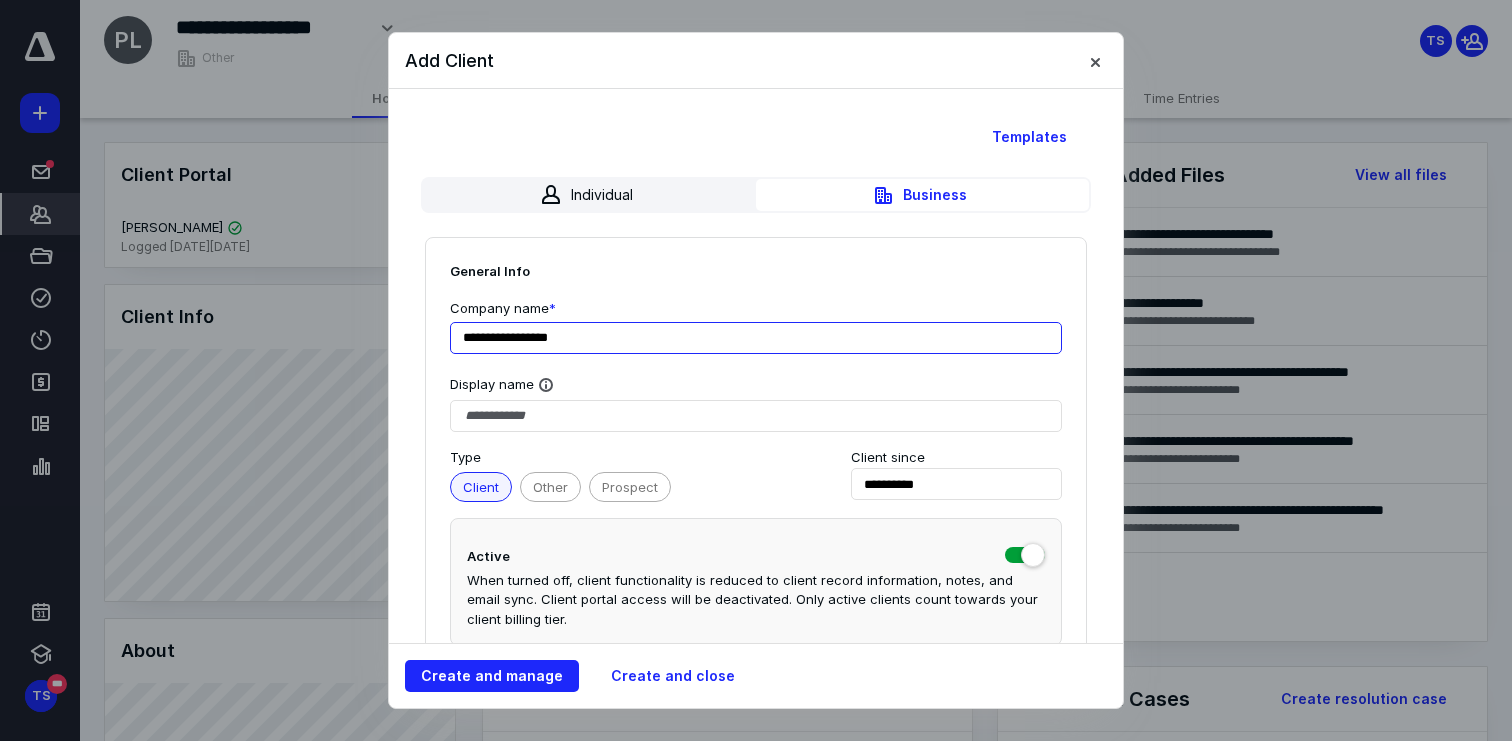 type on "**********" 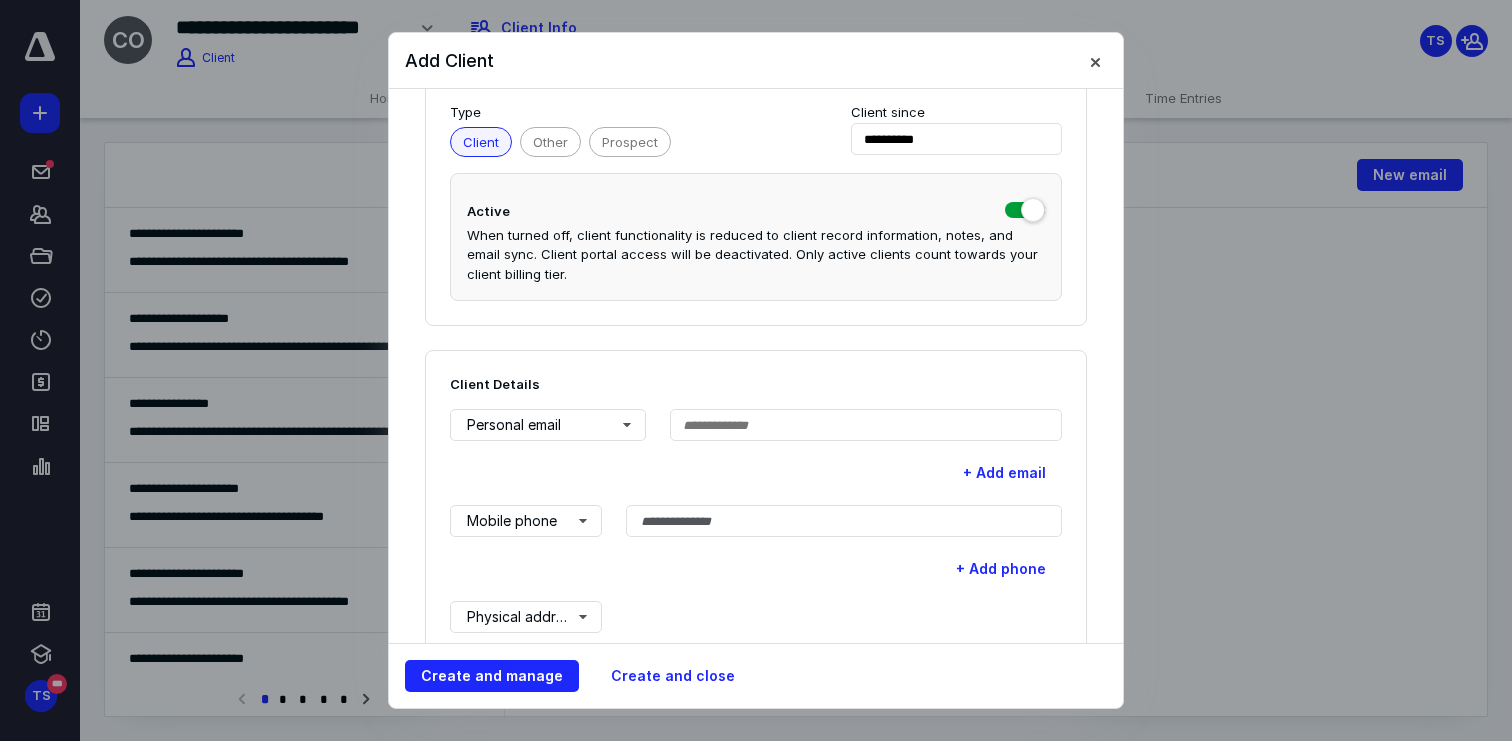 scroll, scrollTop: 359, scrollLeft: 0, axis: vertical 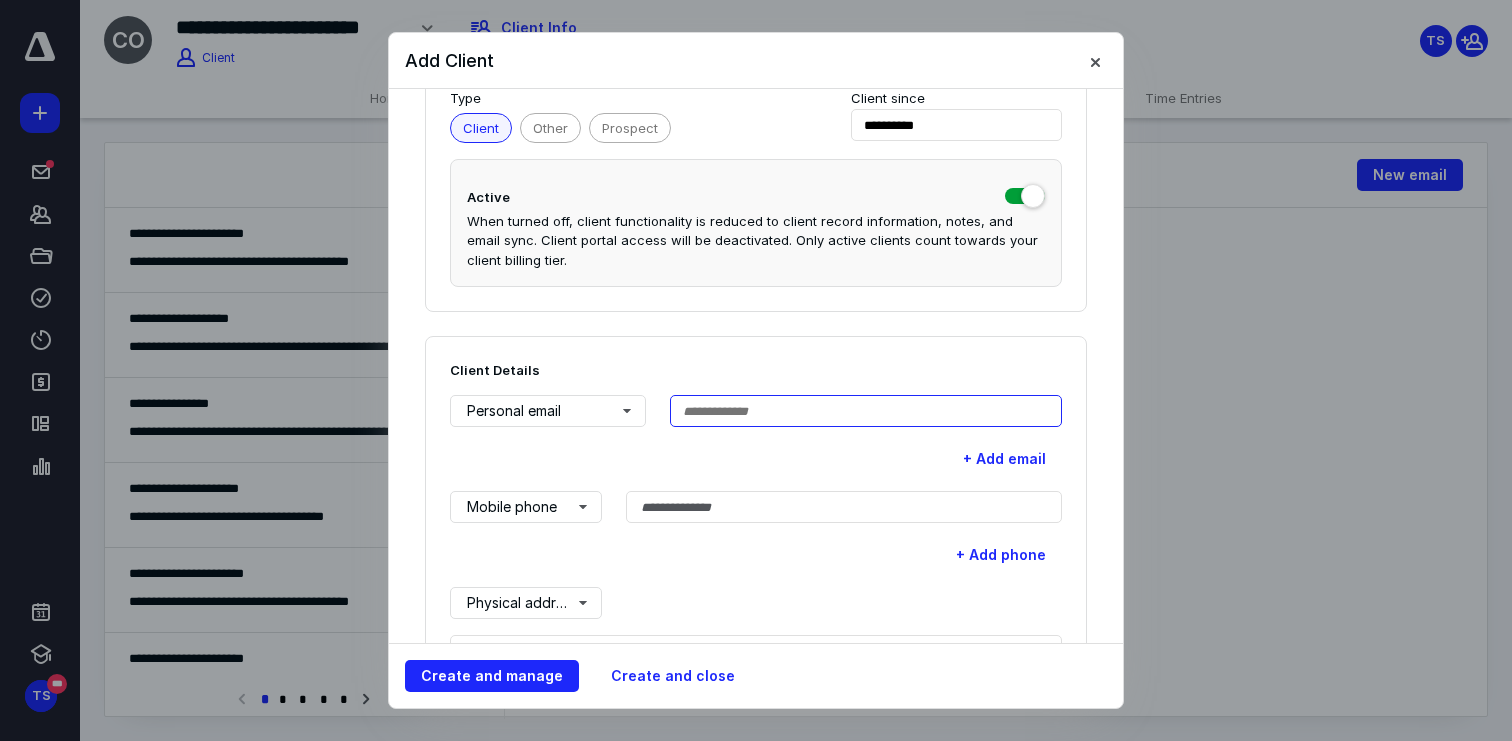 click at bounding box center [866, 411] 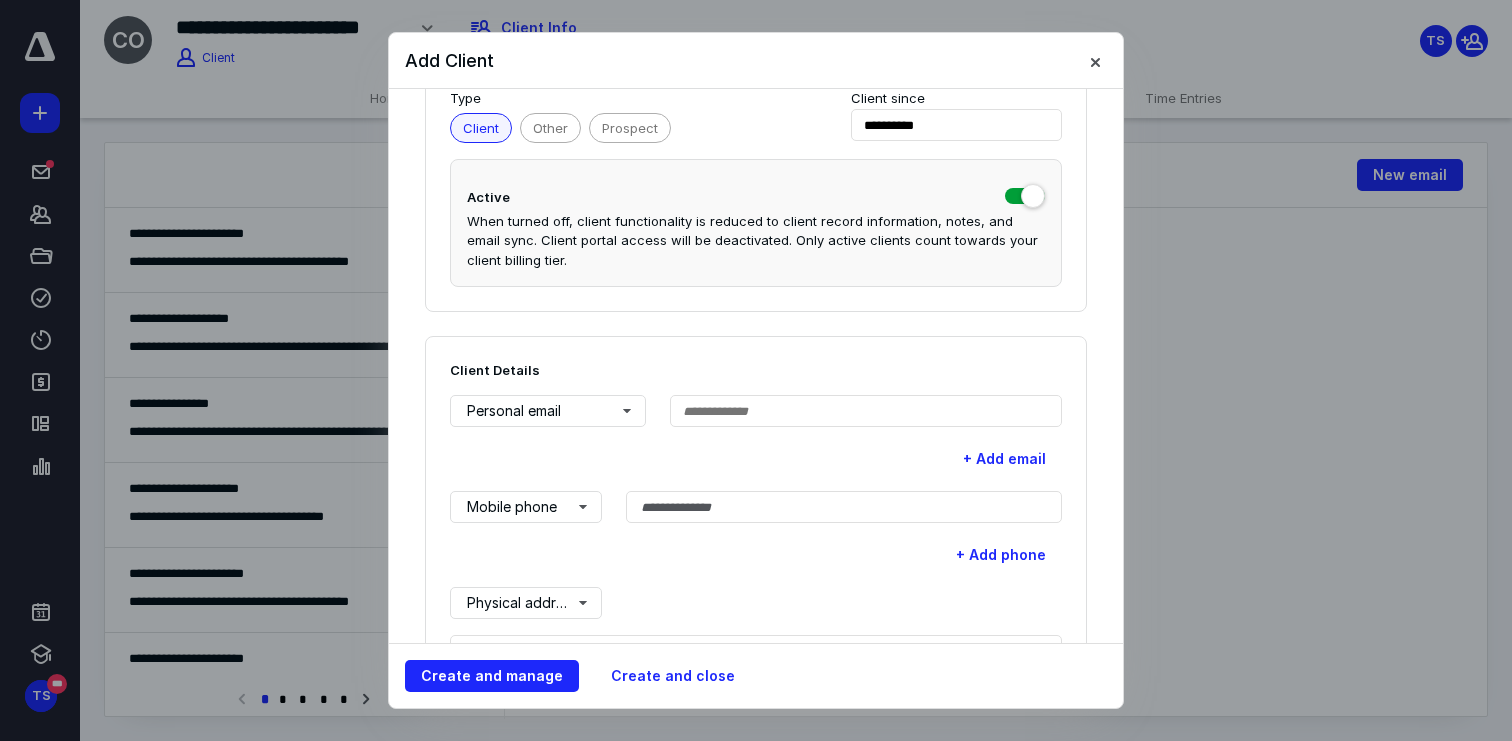 click on "**********" at bounding box center [756, 610] 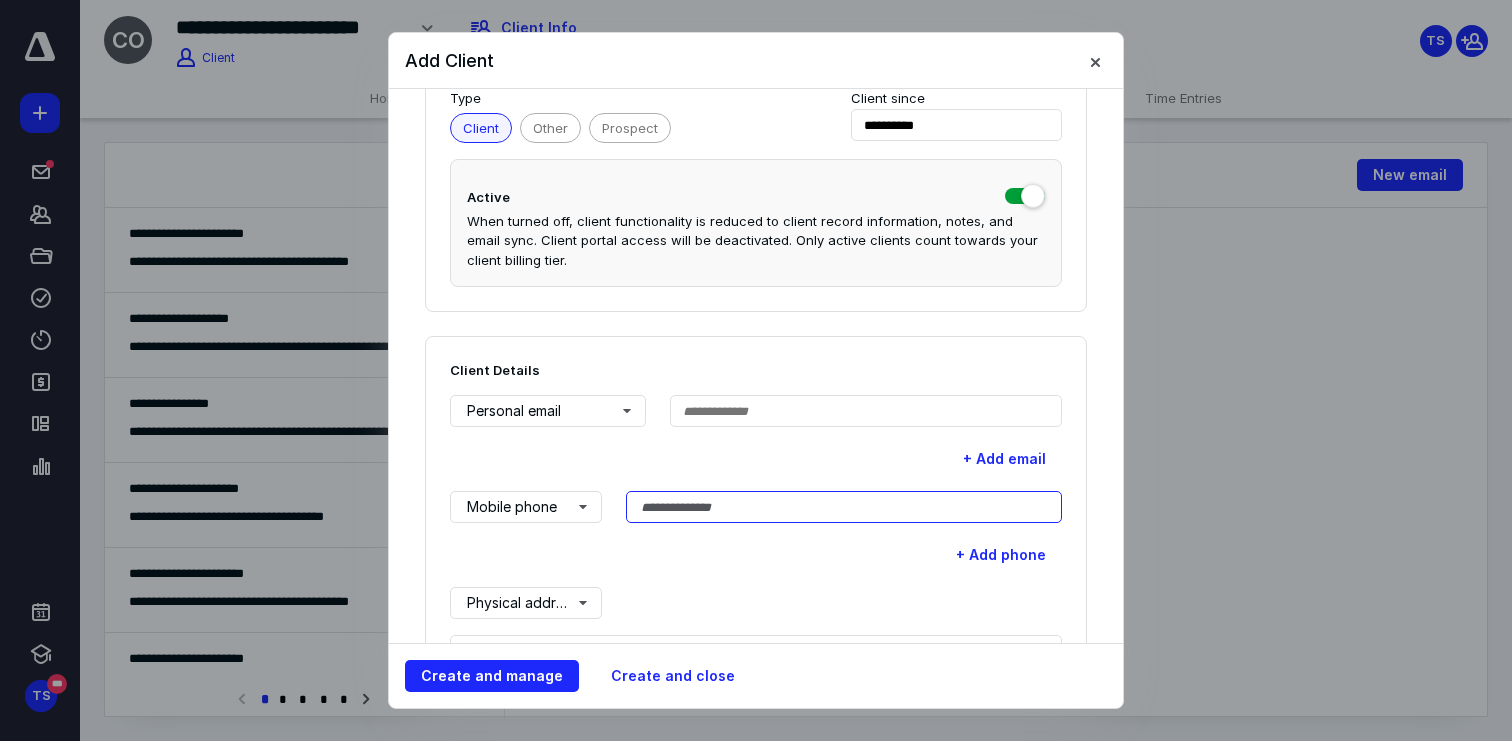 click at bounding box center [844, 507] 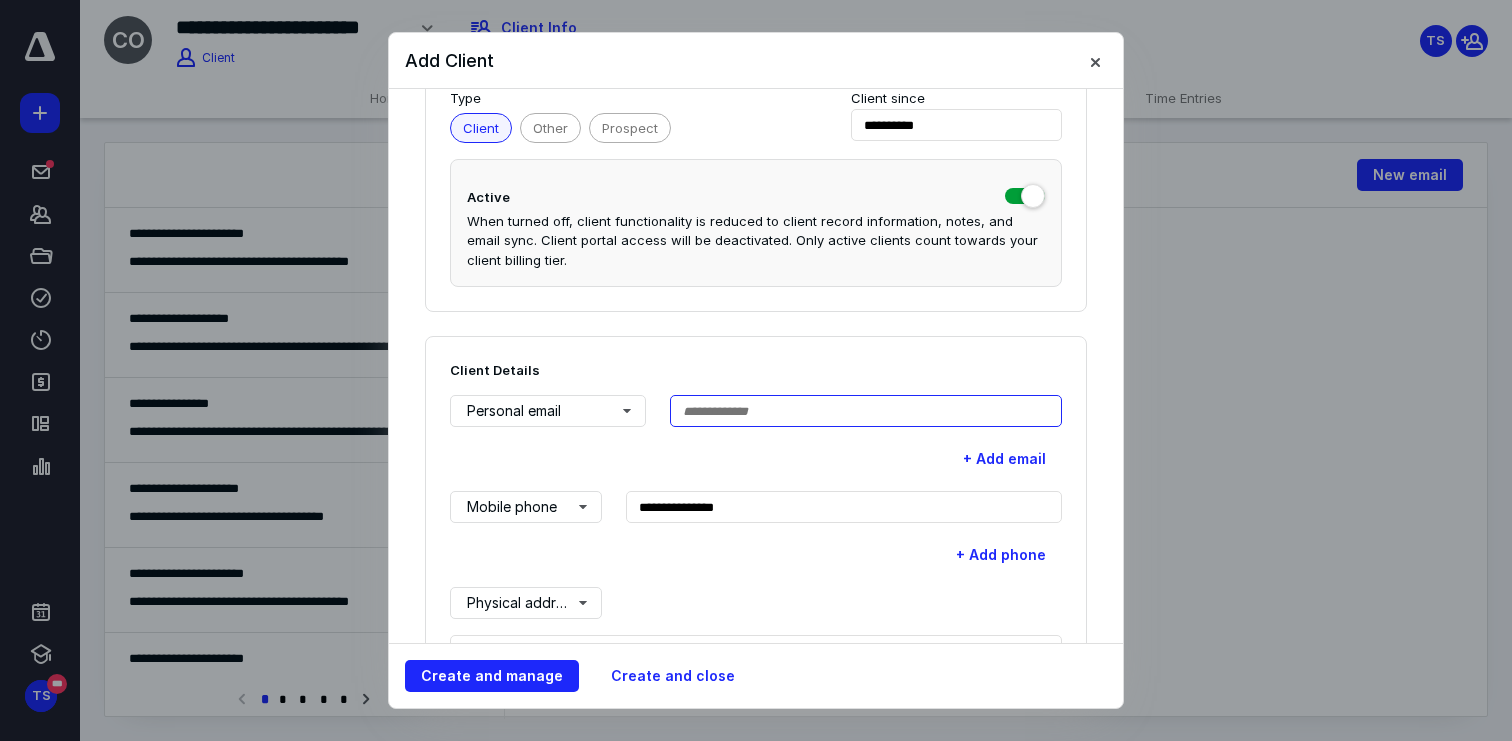 click at bounding box center (866, 411) 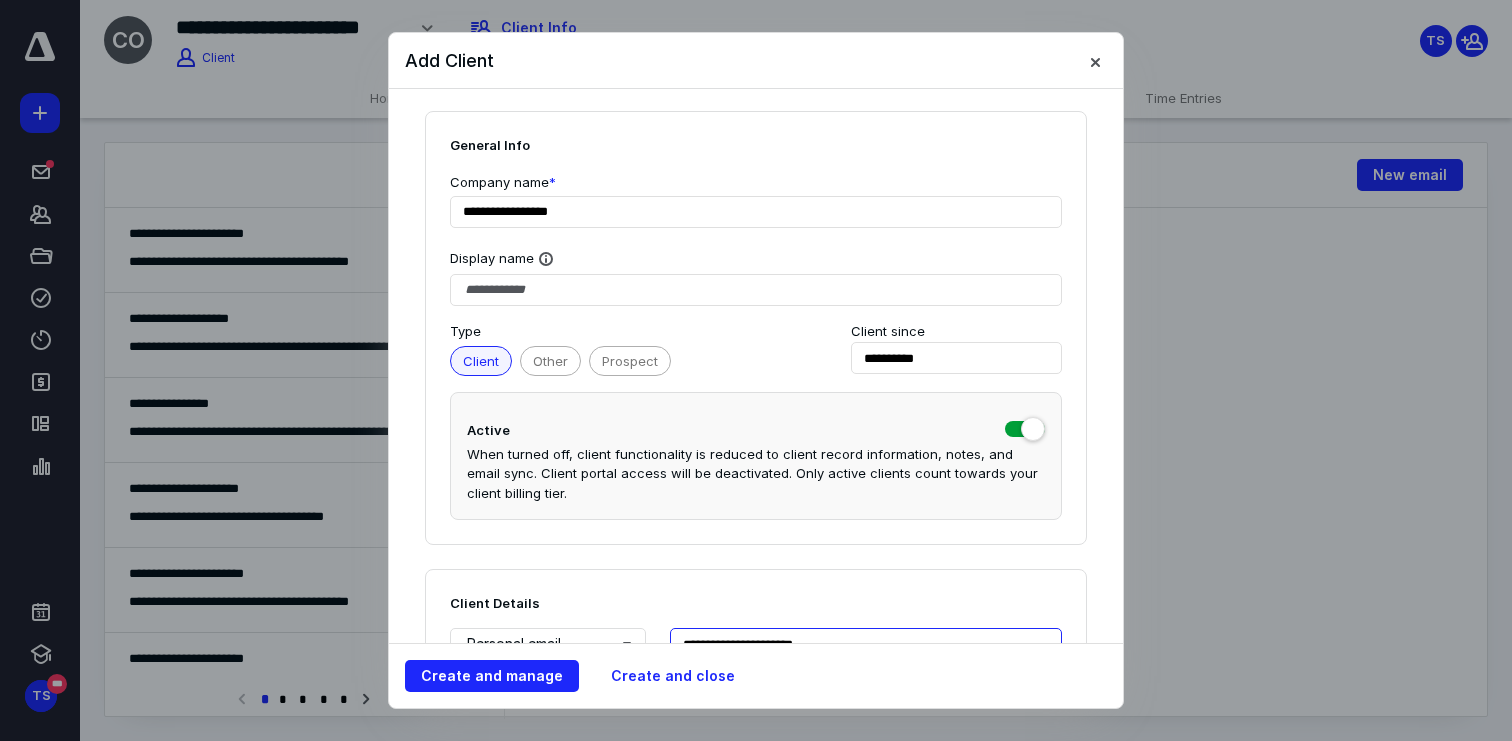 scroll, scrollTop: 0, scrollLeft: 0, axis: both 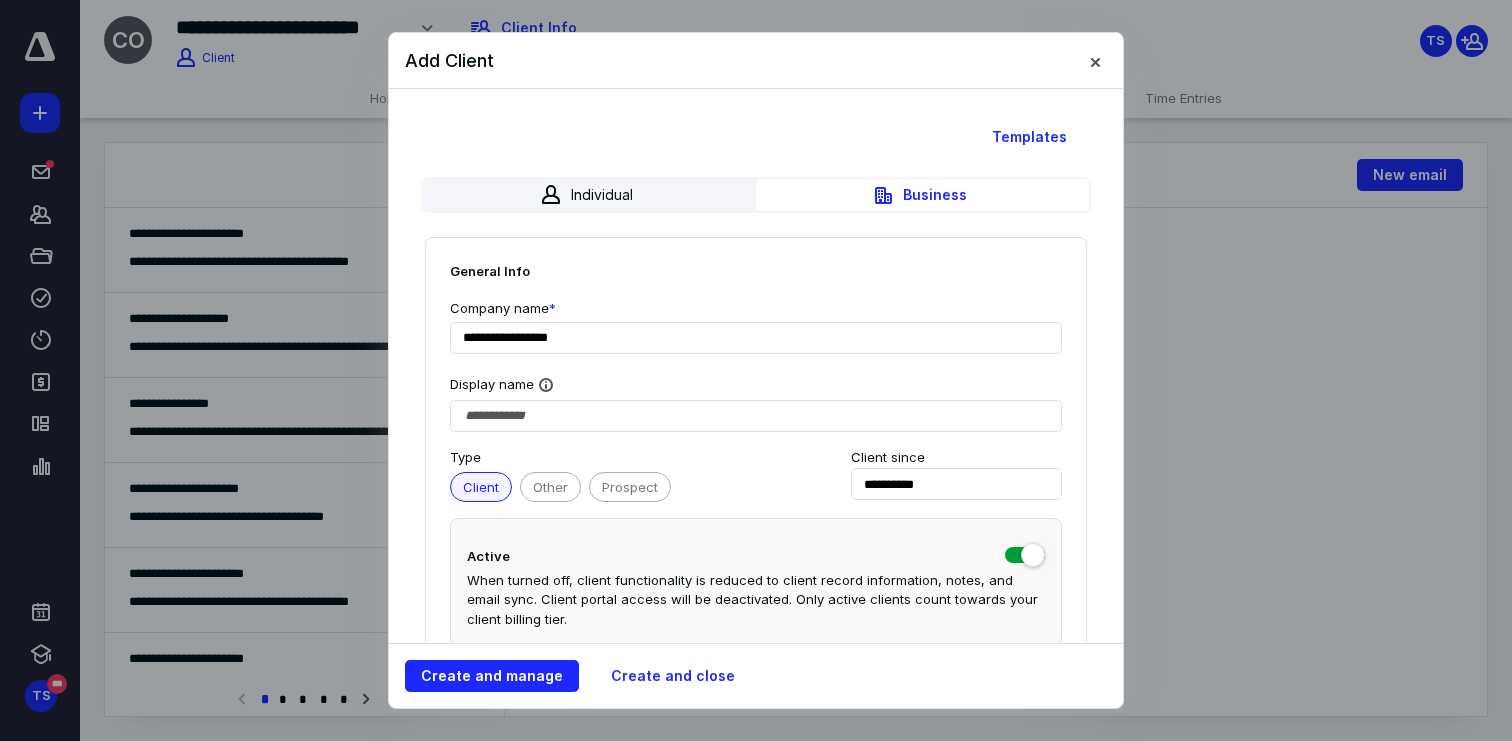type on "**********" 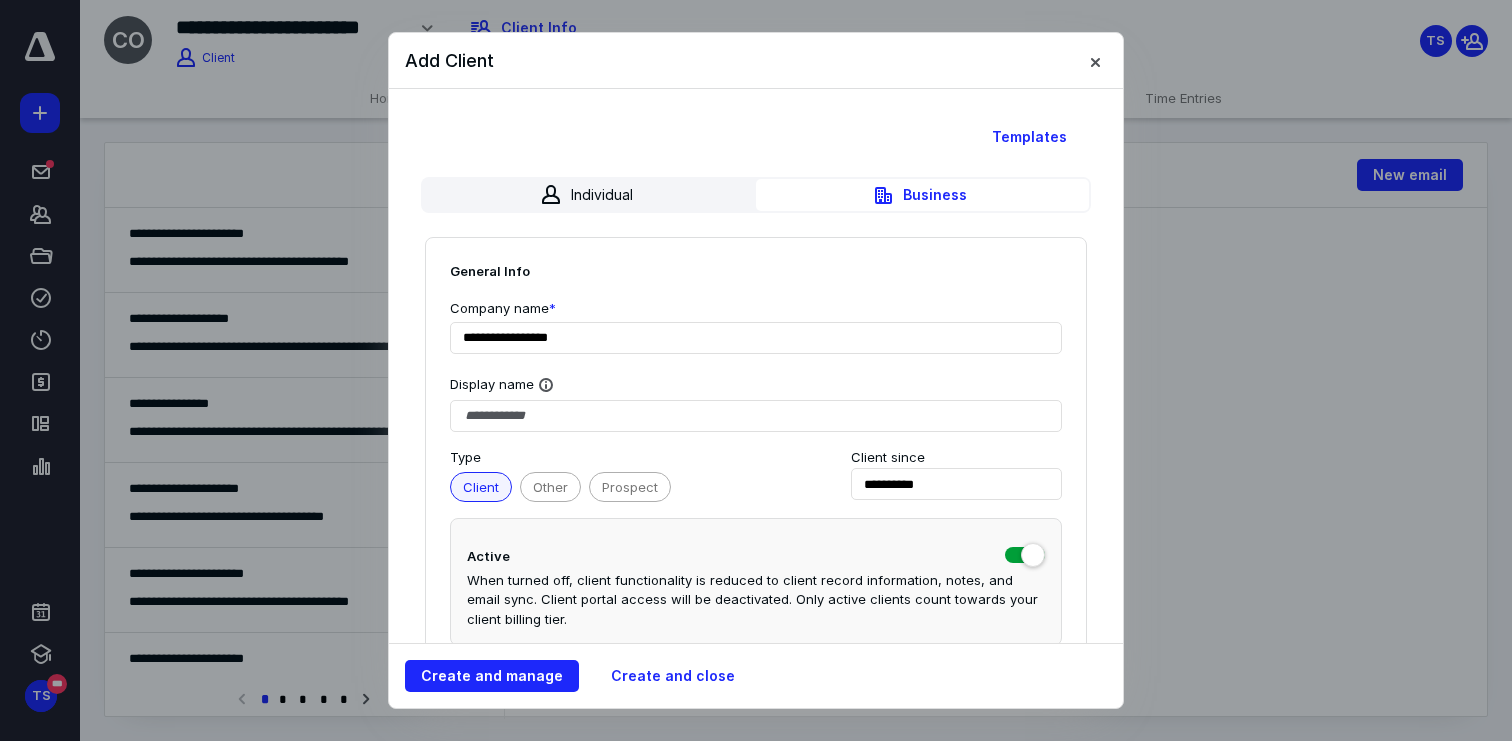 click on "General Info" at bounding box center [756, 271] 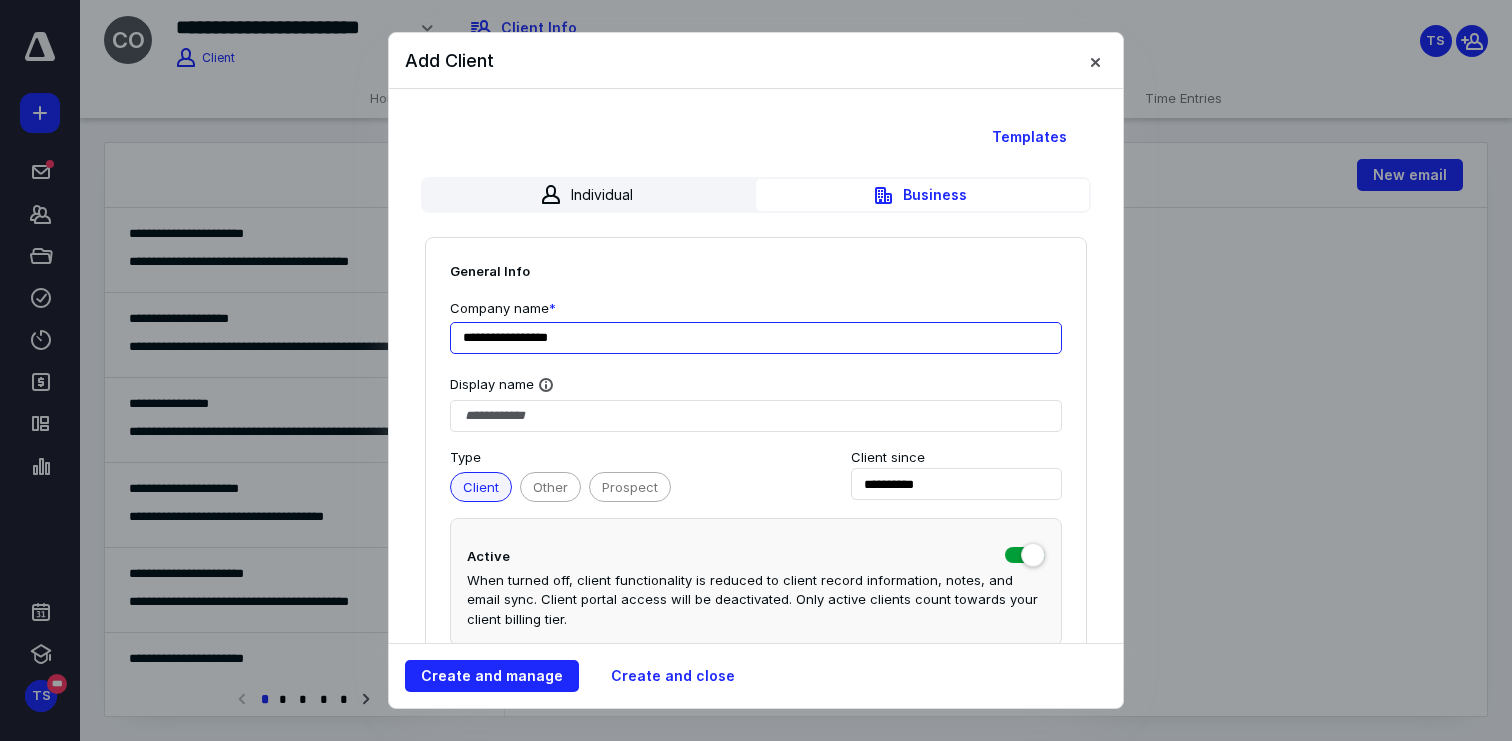 drag, startPoint x: 578, startPoint y: 335, endPoint x: 510, endPoint y: 337, distance: 68.0294 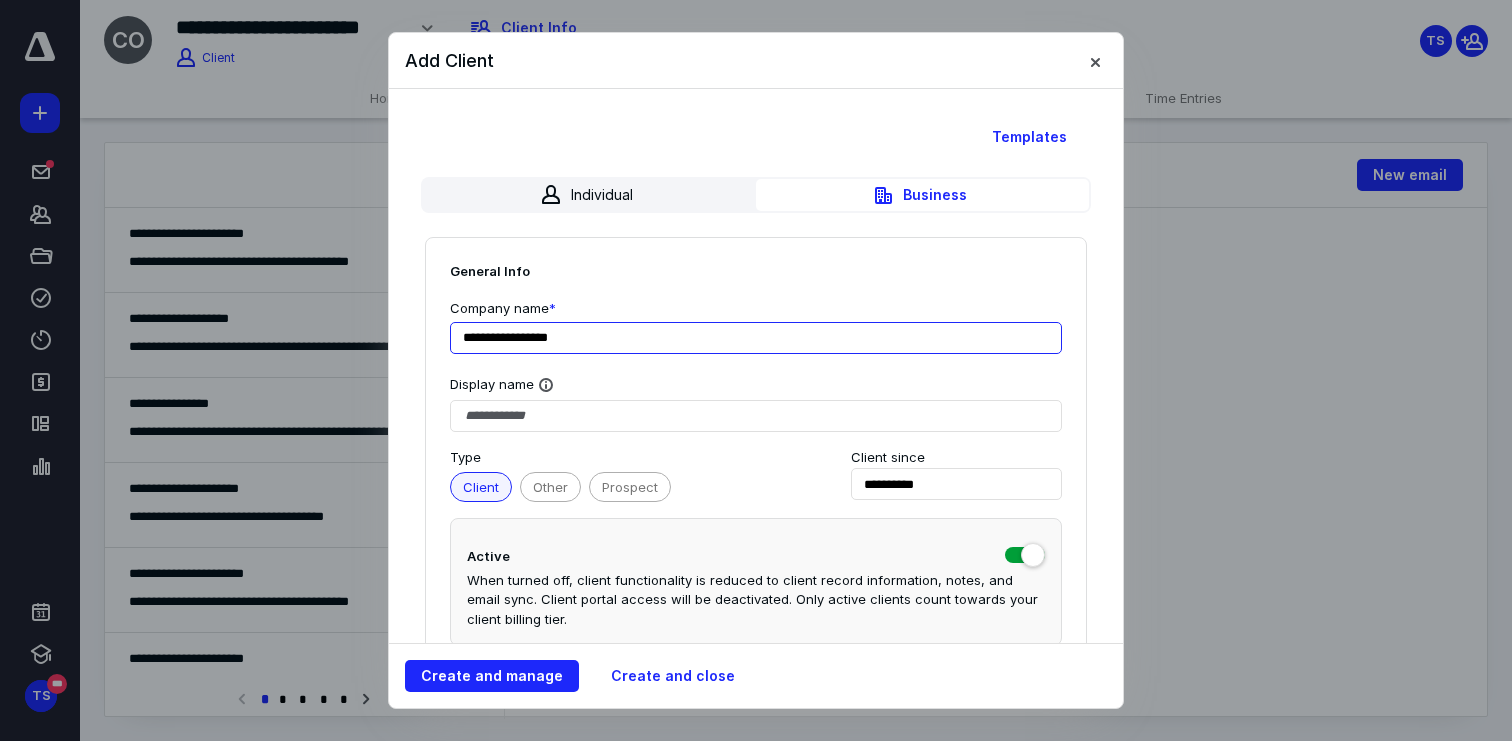 click on "**********" at bounding box center [756, 338] 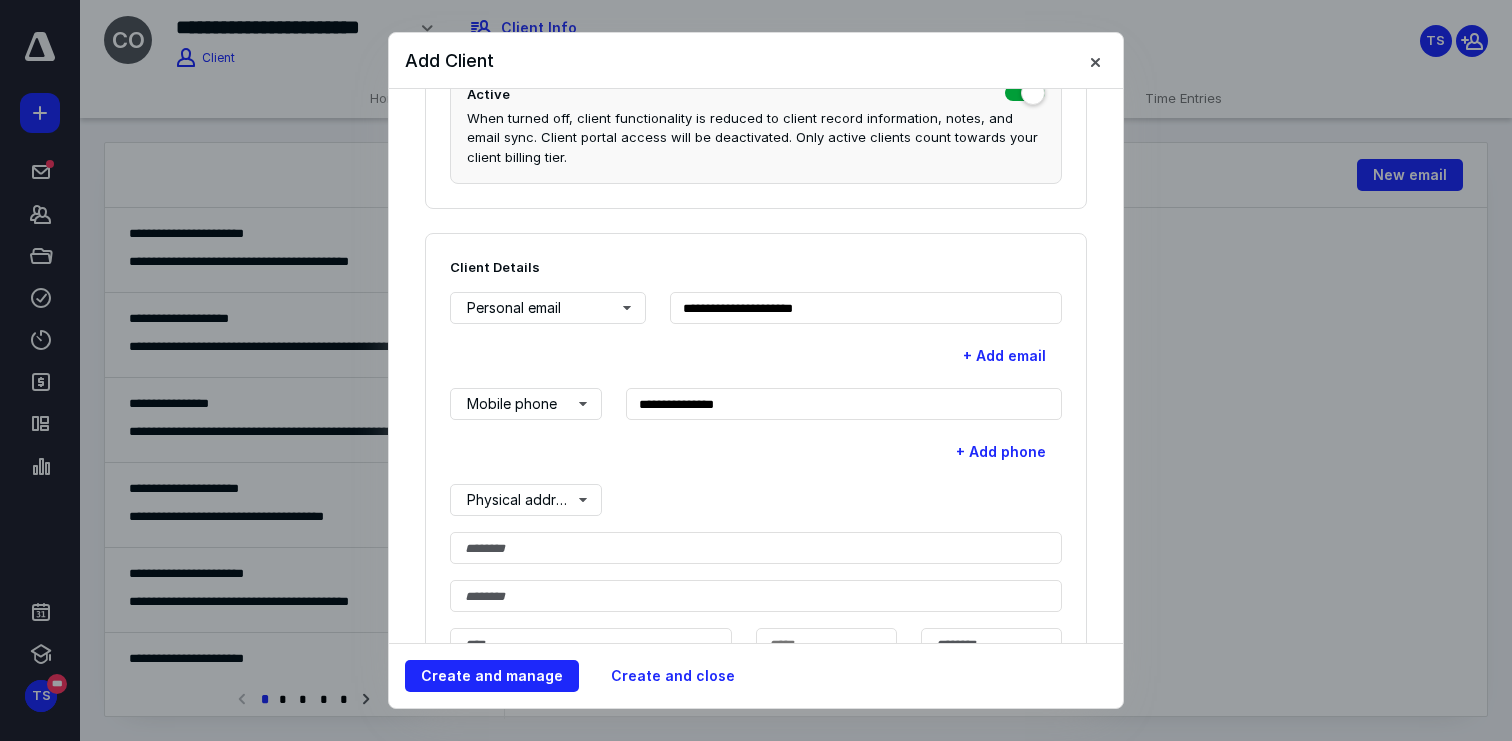 scroll, scrollTop: 461, scrollLeft: 0, axis: vertical 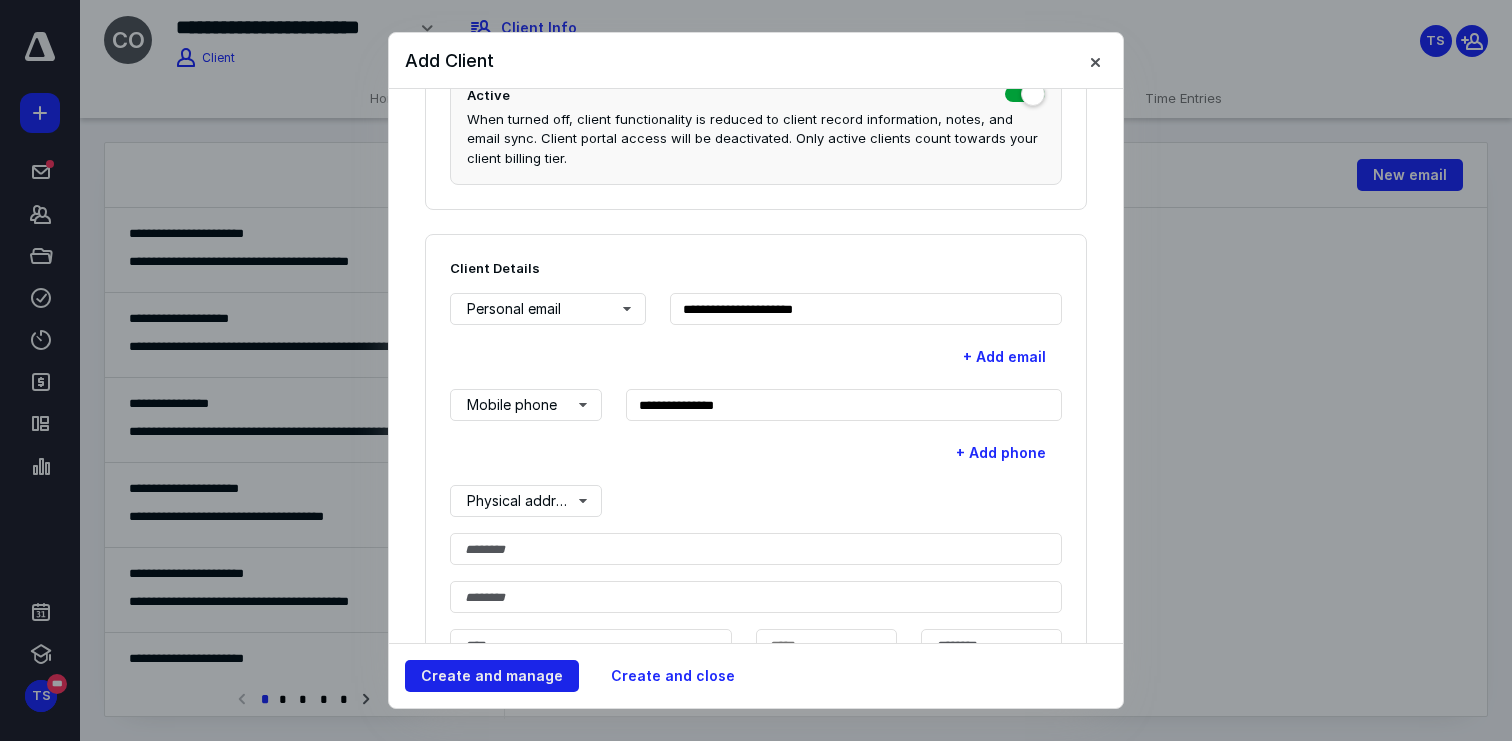 type on "**********" 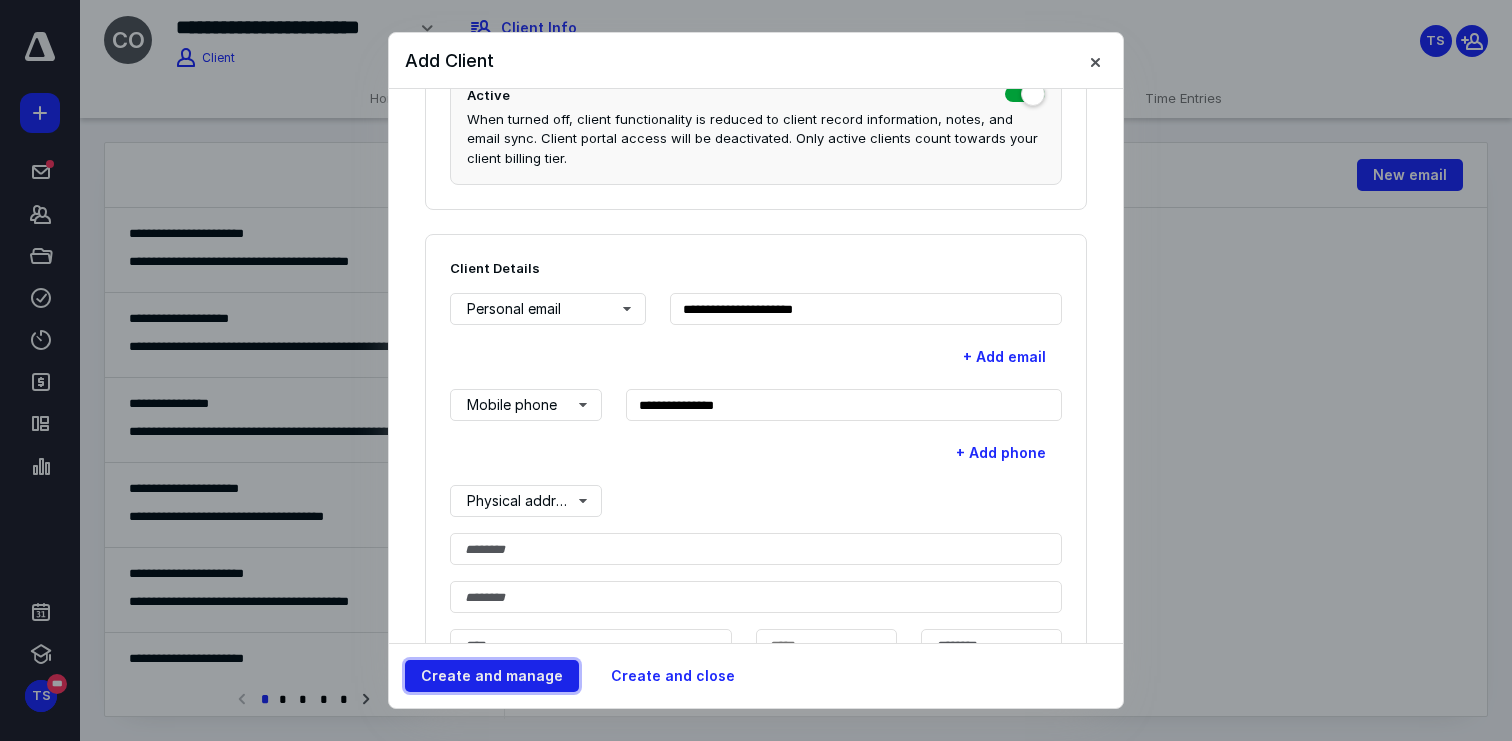 click on "Create and manage" at bounding box center [492, 676] 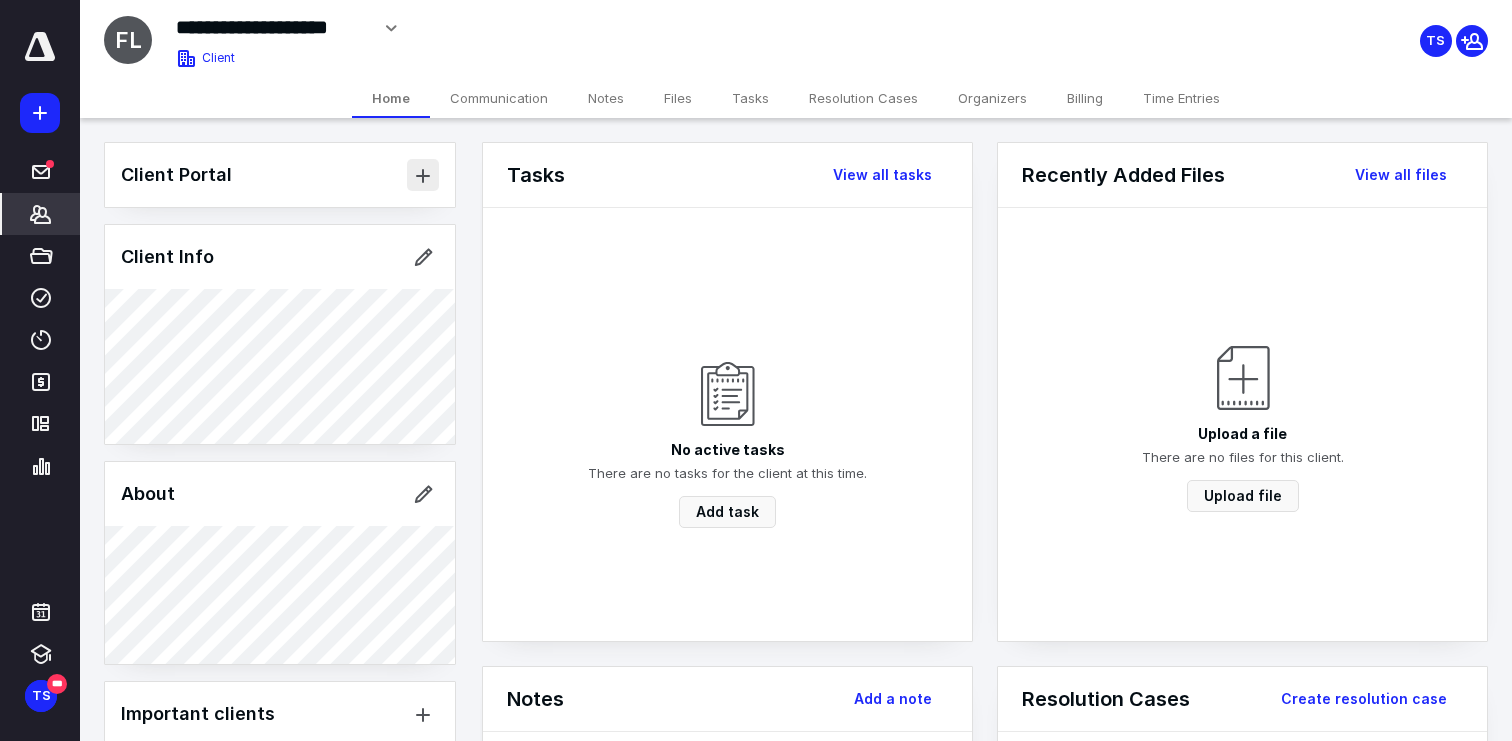click at bounding box center [423, 175] 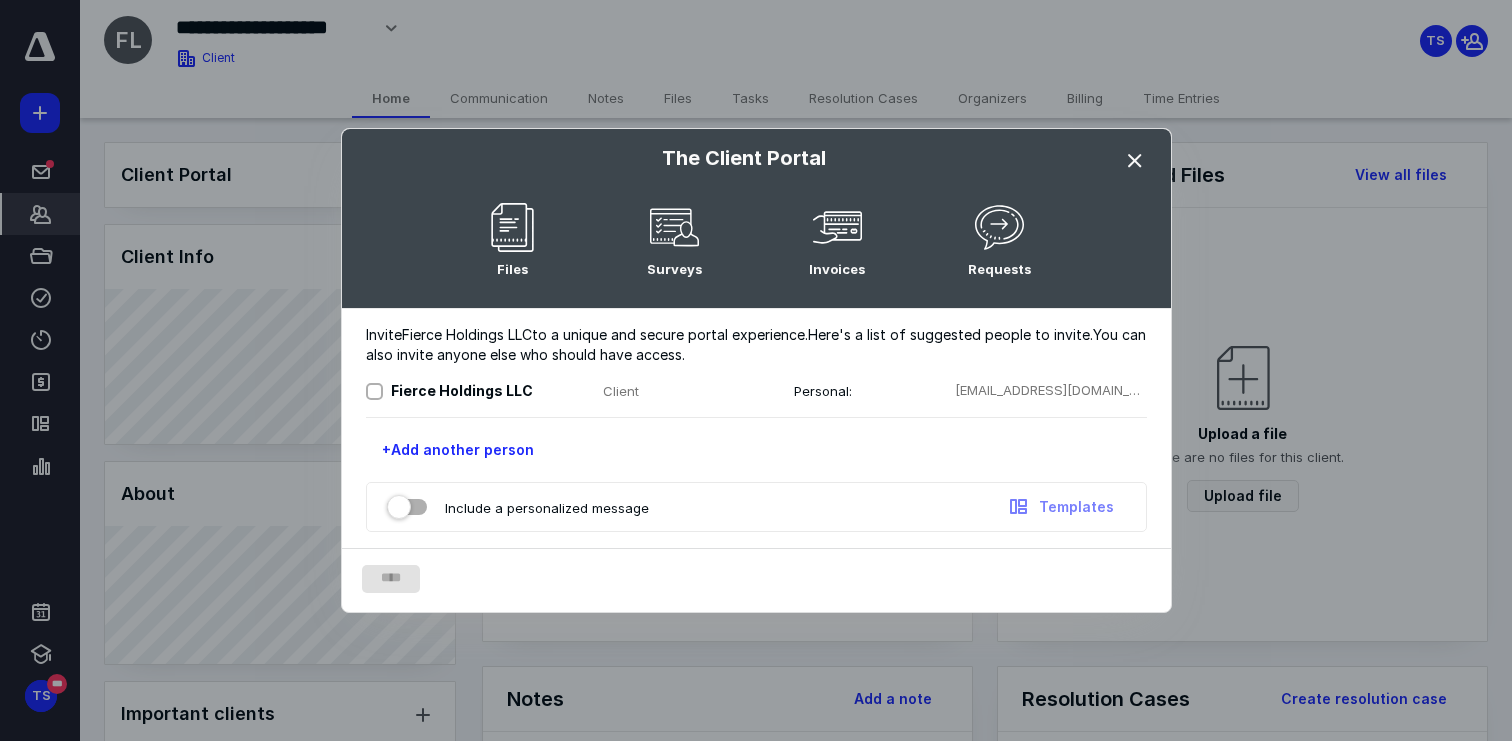 click on "Fierce Holdings LLC   Client Personal: [EMAIL_ADDRESS][DOMAIN_NAME] +Add another person" at bounding box center (756, 432) 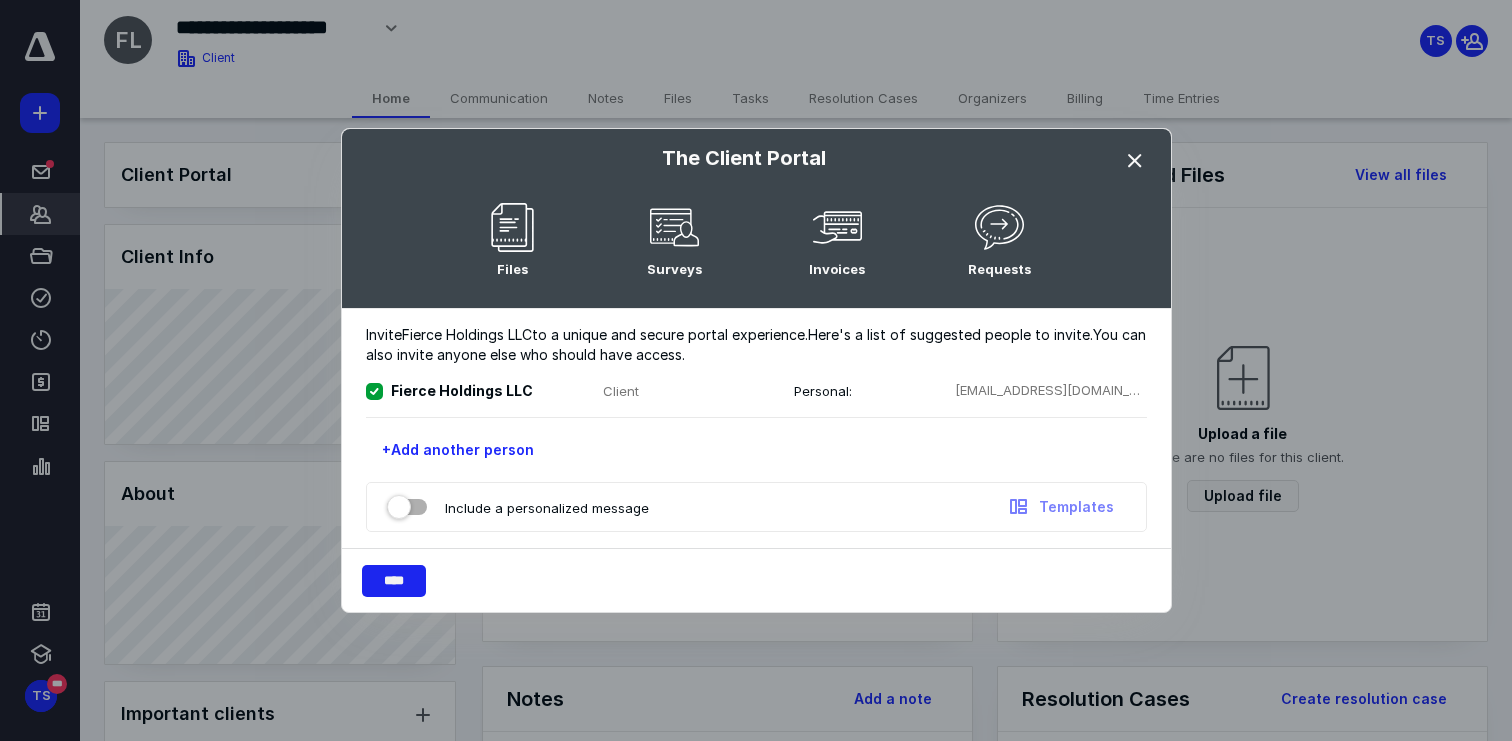 click on "****" at bounding box center [394, 581] 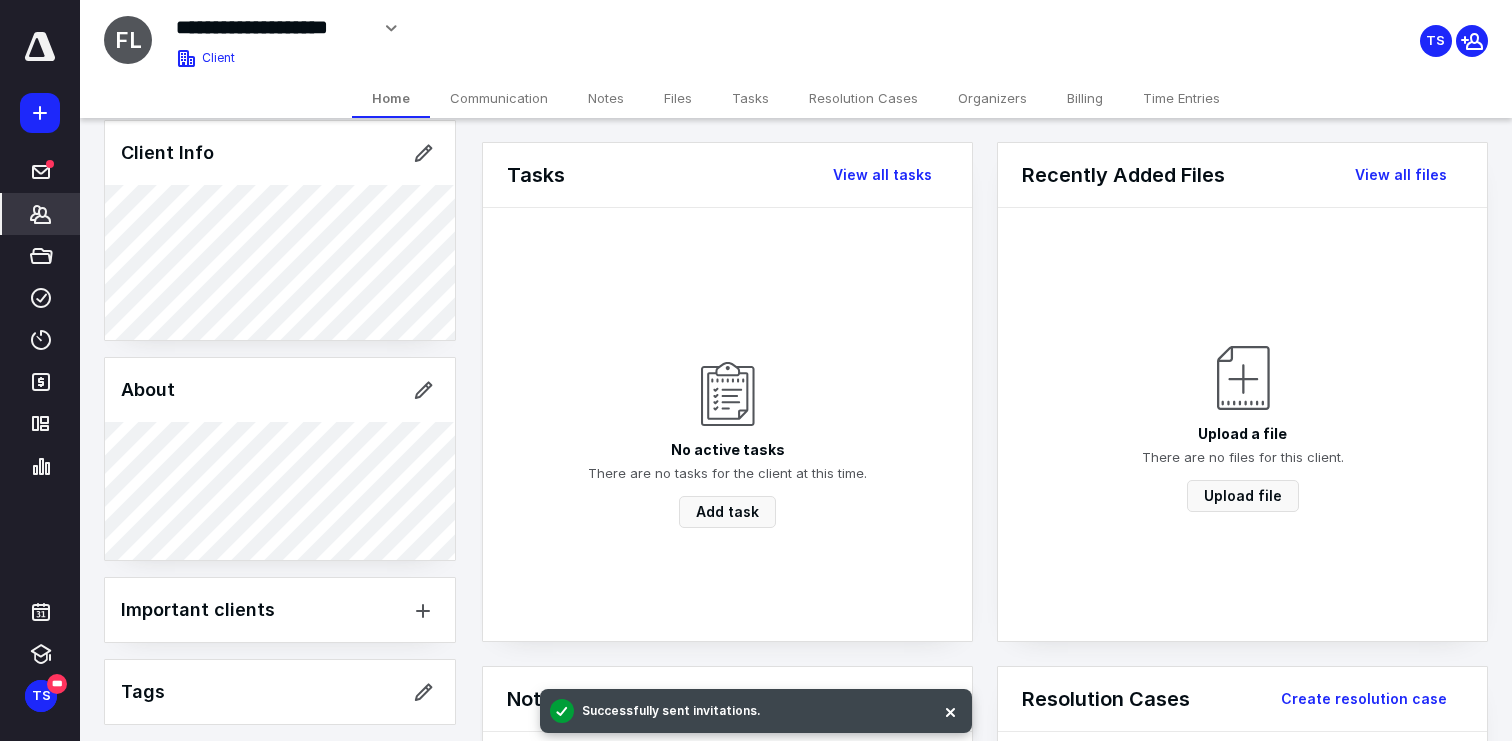 scroll, scrollTop: 0, scrollLeft: 0, axis: both 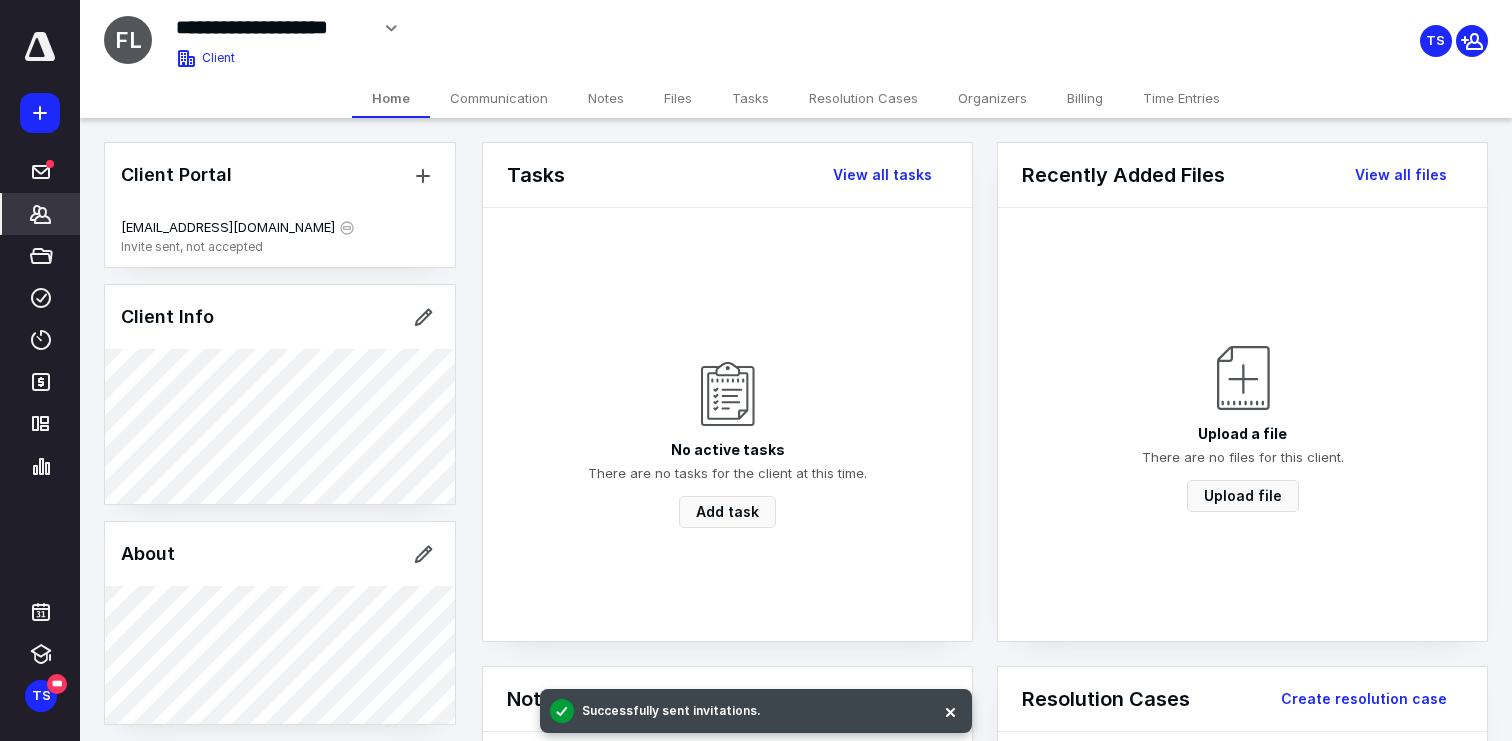 click at bounding box center (40, 113) 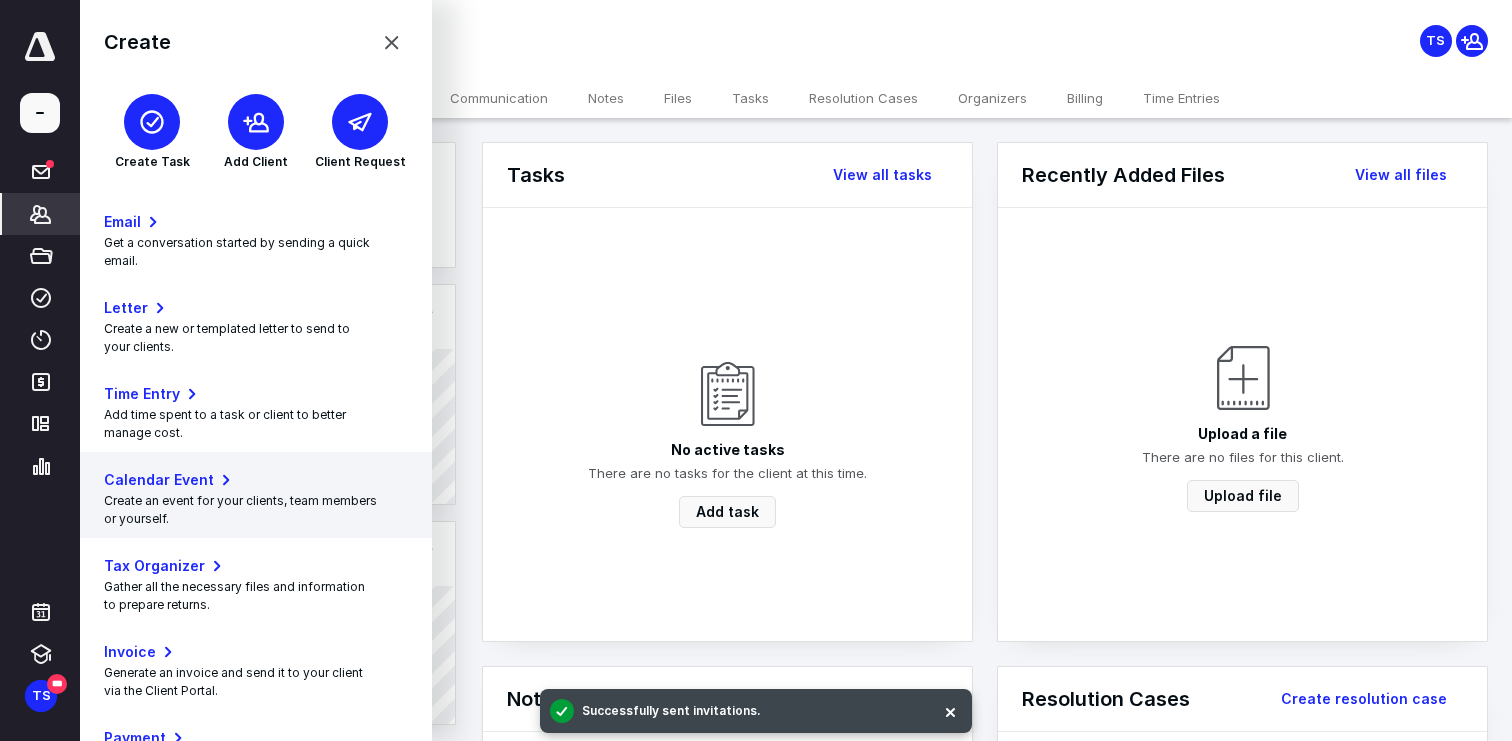 scroll, scrollTop: 227, scrollLeft: 0, axis: vertical 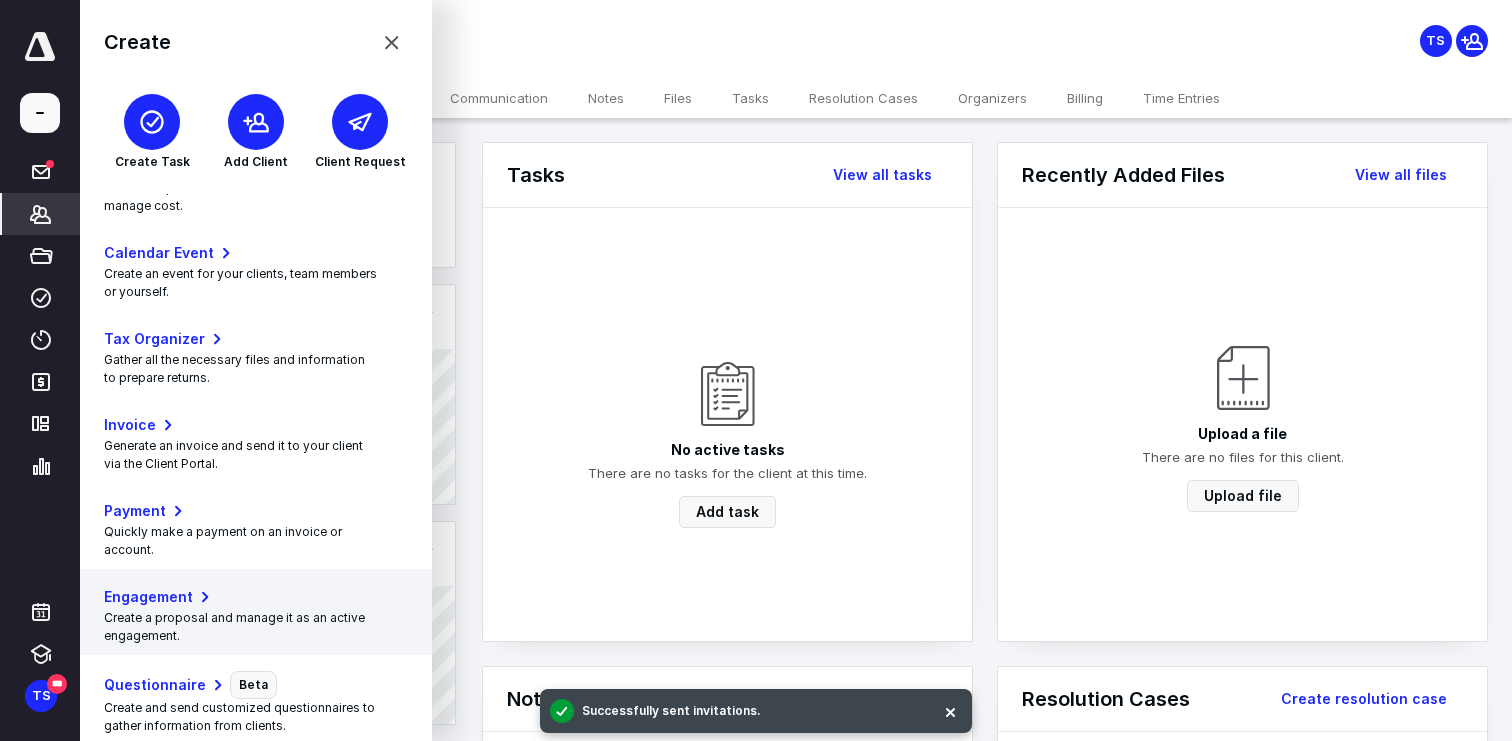 click on "Create a proposal and manage it as an active engagement." at bounding box center (256, 627) 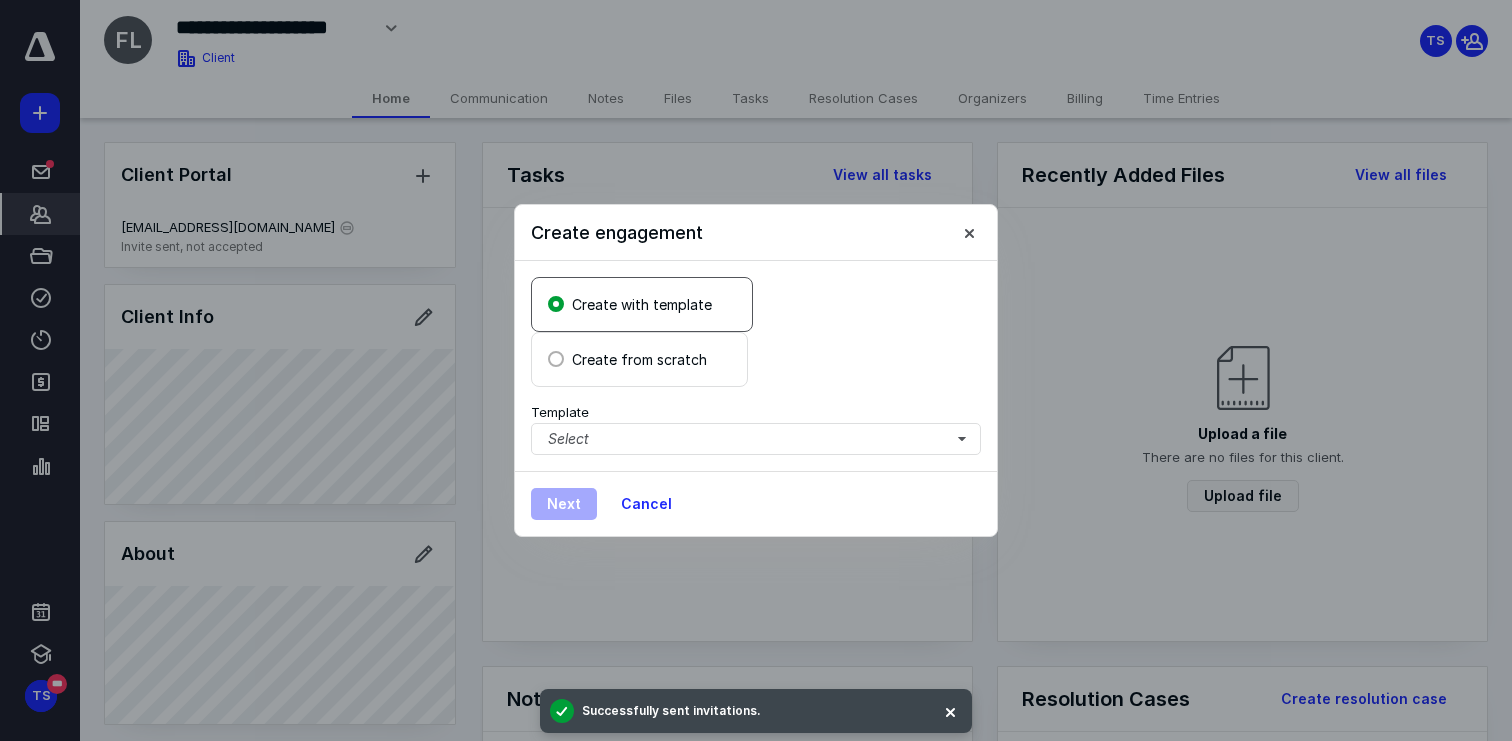 click on "Create from scratch" at bounding box center (639, 359) 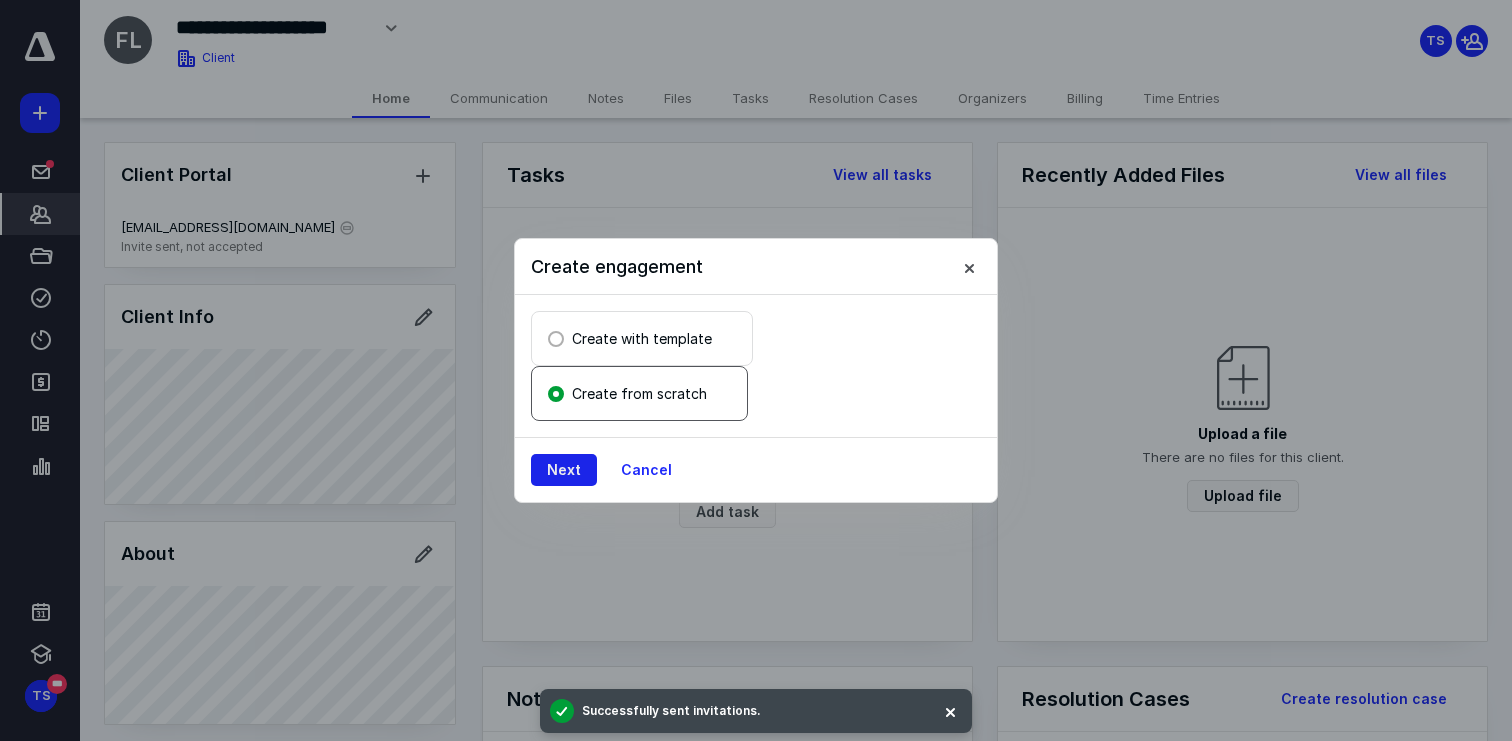 click on "Next" at bounding box center [564, 470] 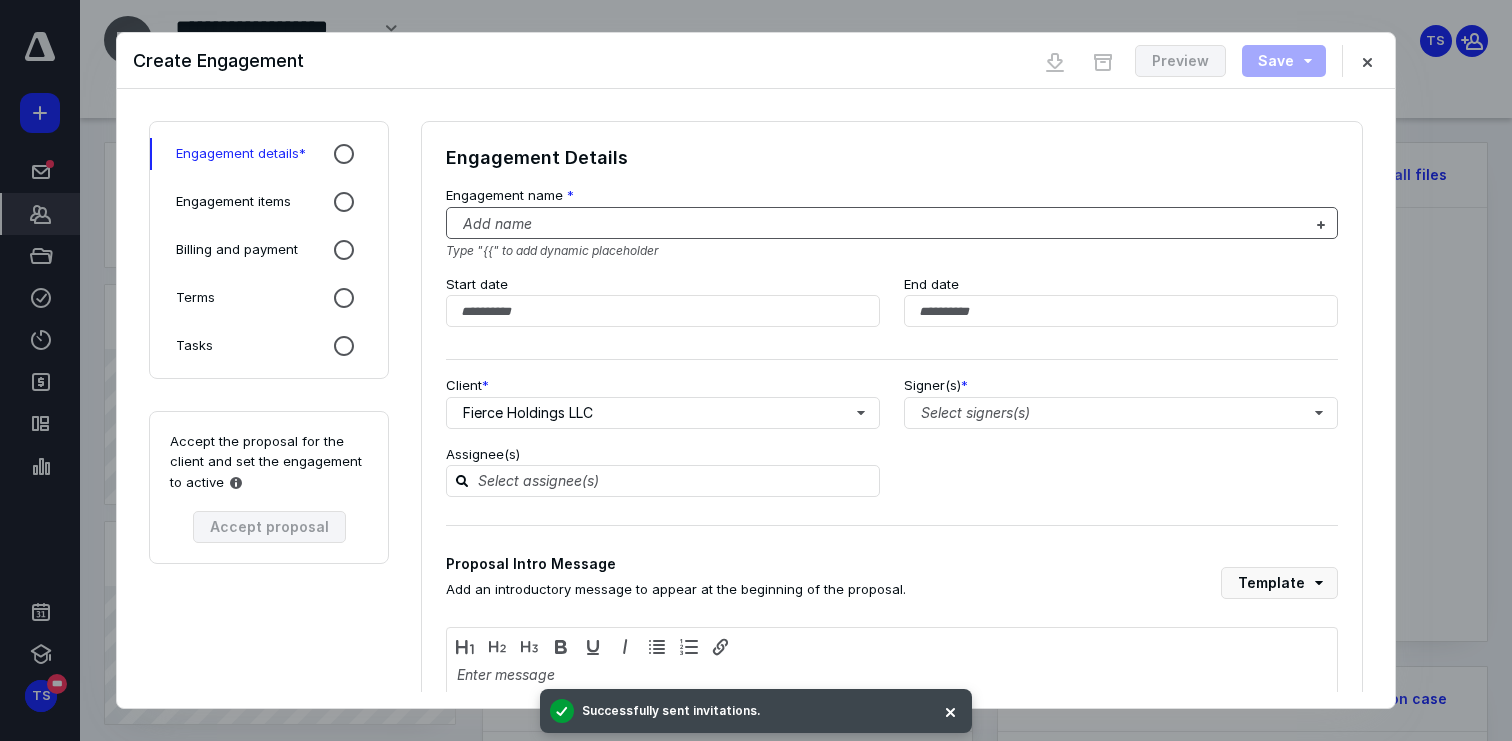 click at bounding box center (880, 224) 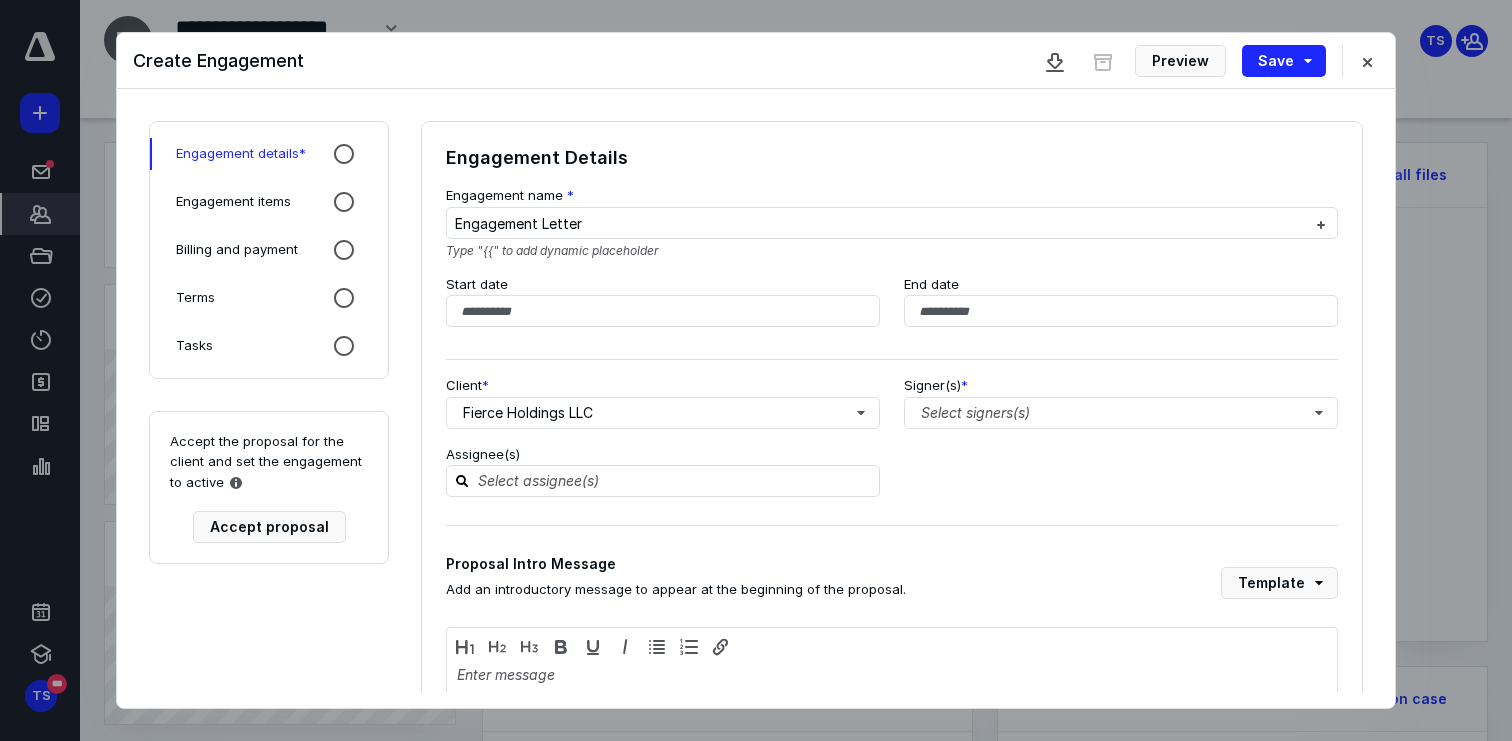 click on "Assignee(s)" at bounding box center (892, 471) 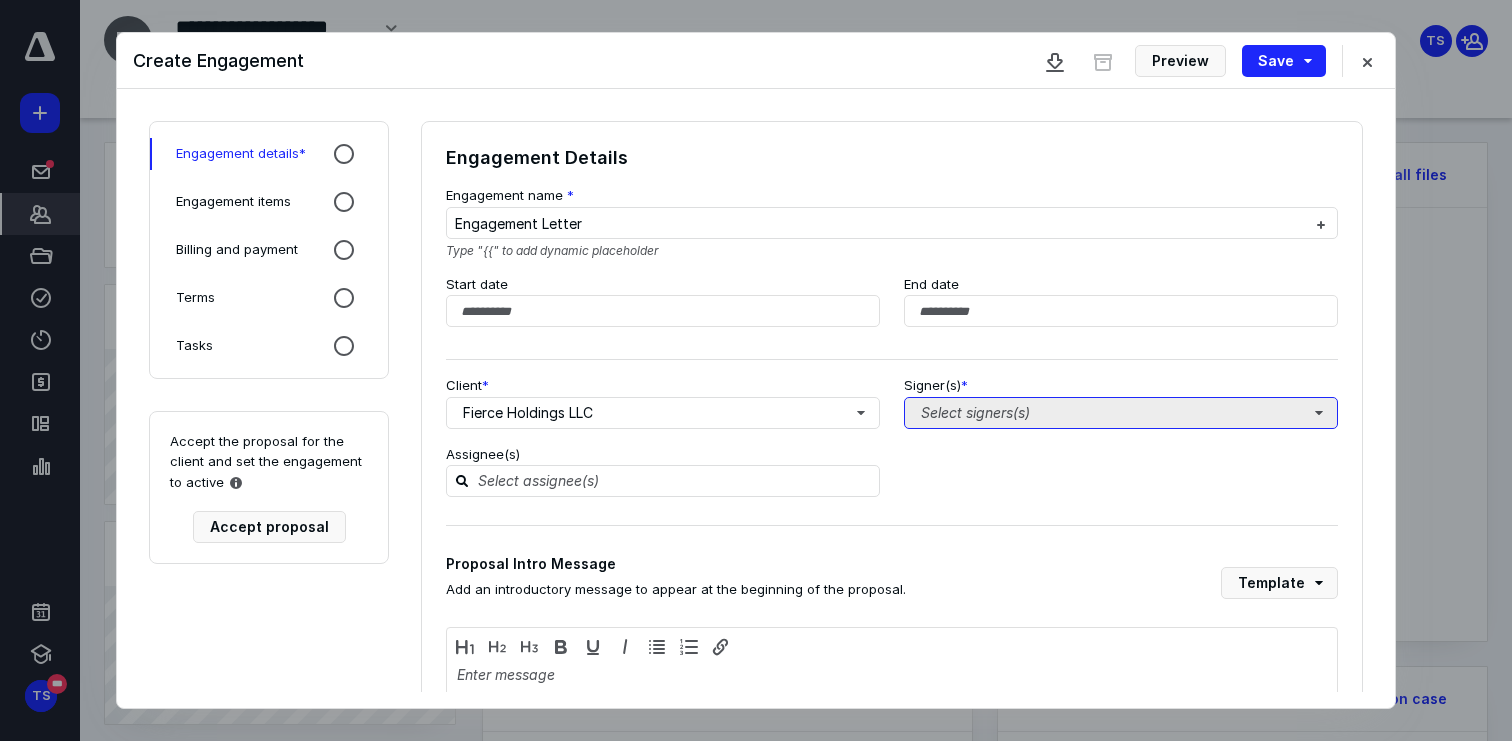 click on "Select signers(s)" at bounding box center (1121, 413) 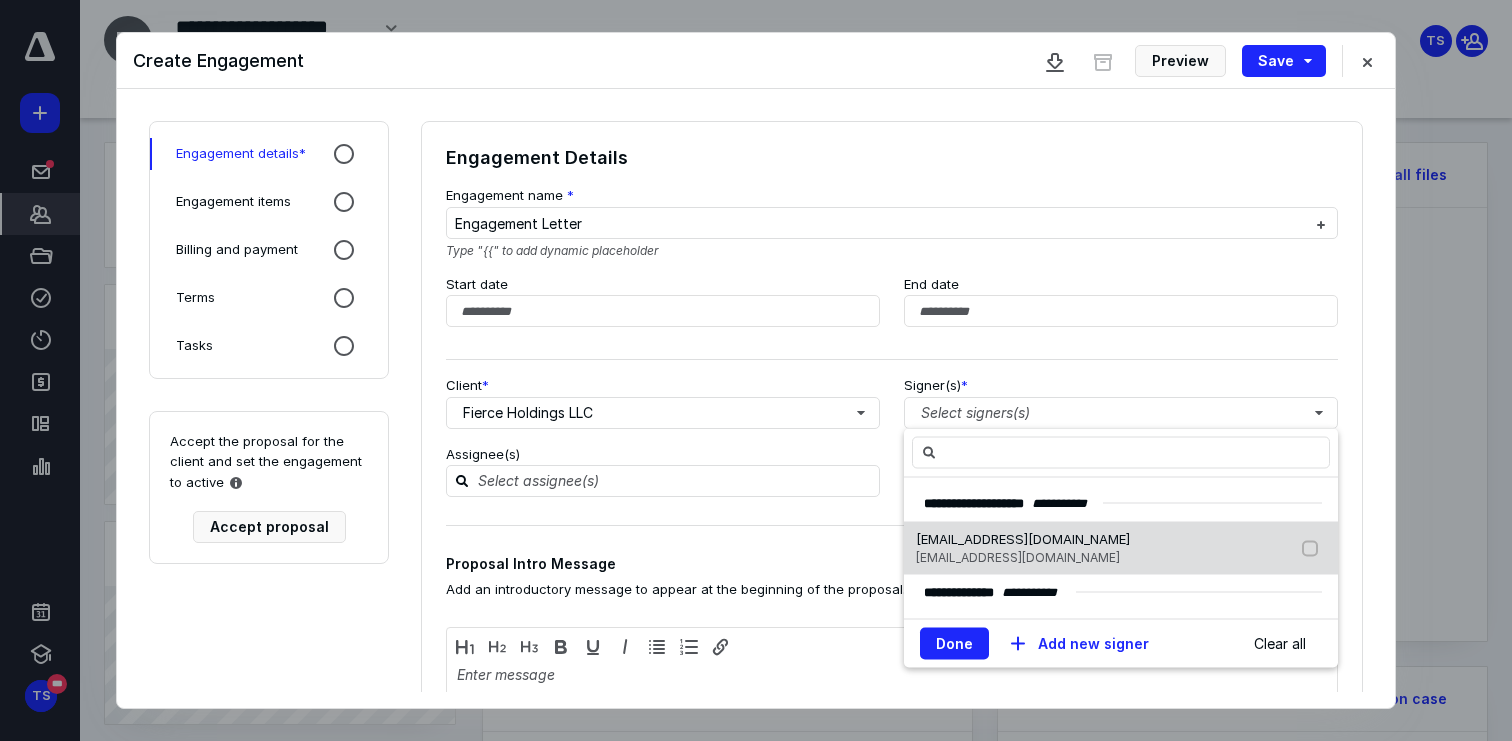 click on "[EMAIL_ADDRESS][DOMAIN_NAME]" at bounding box center (1018, 557) 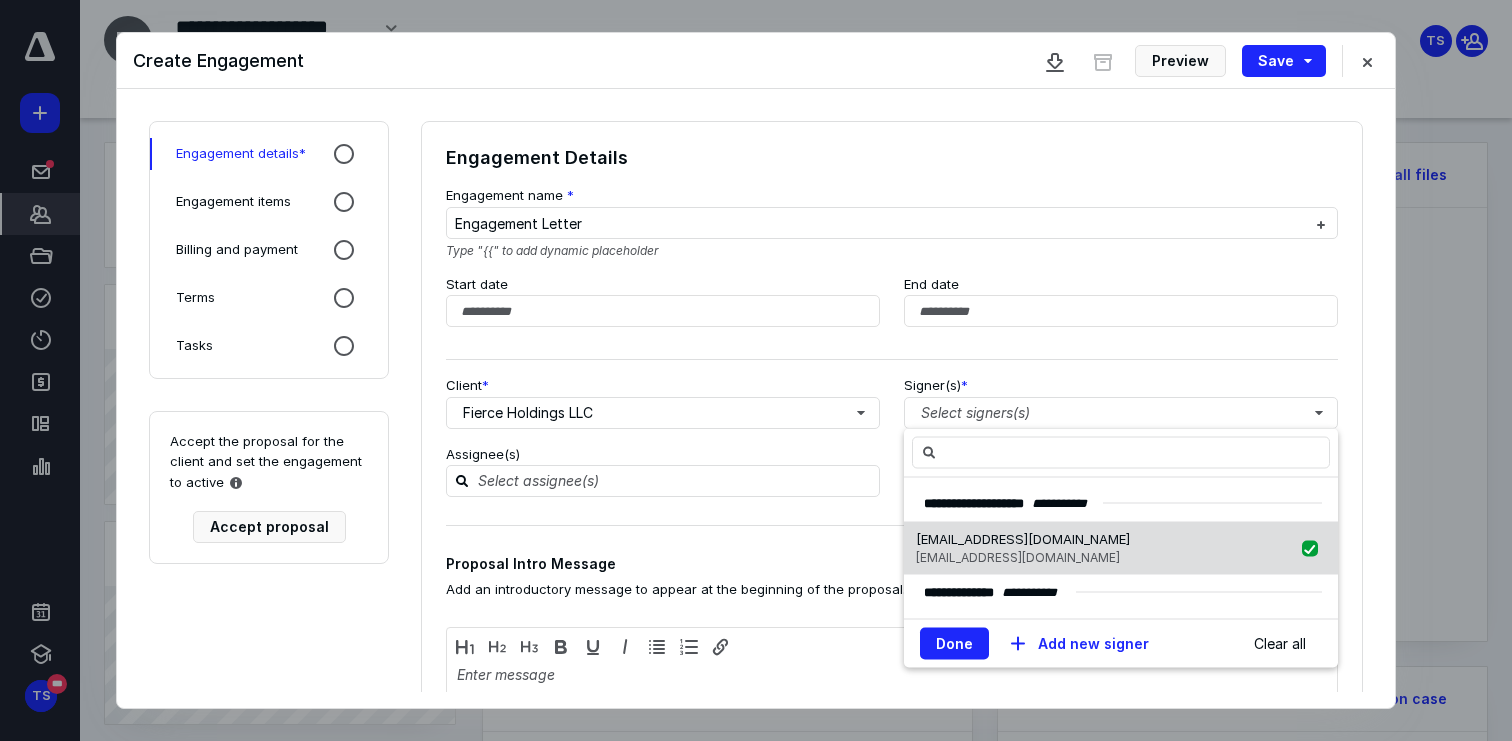 checkbox on "true" 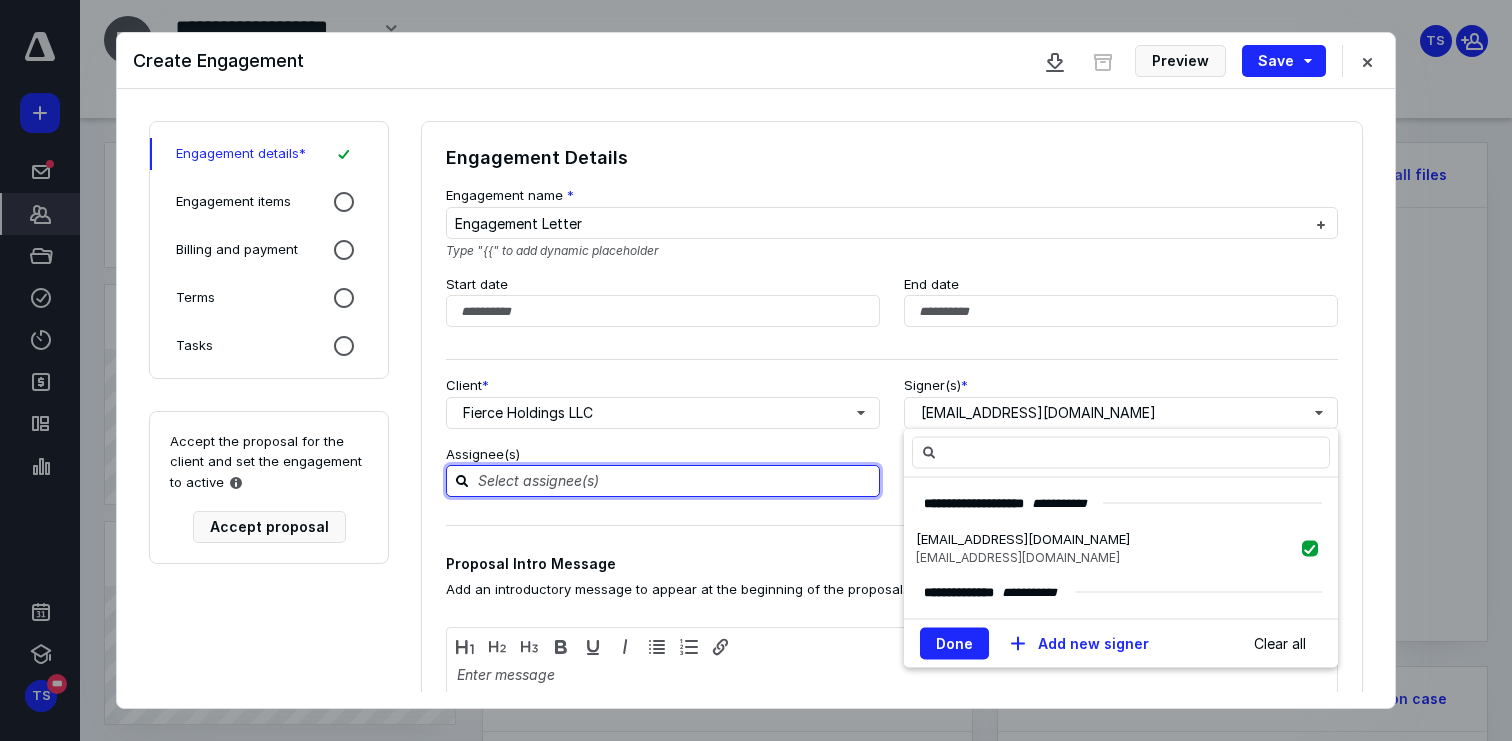 click at bounding box center [675, 480] 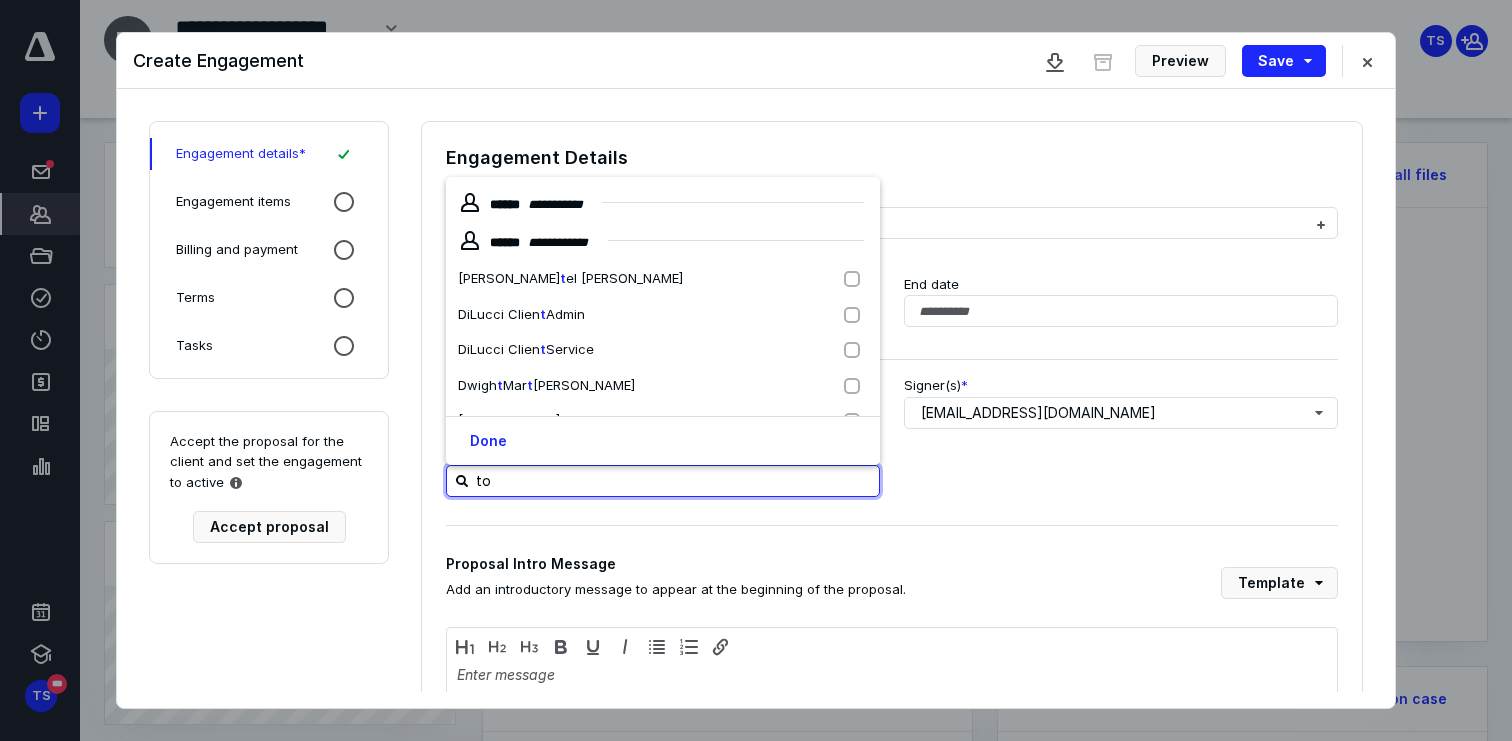 type on "ton" 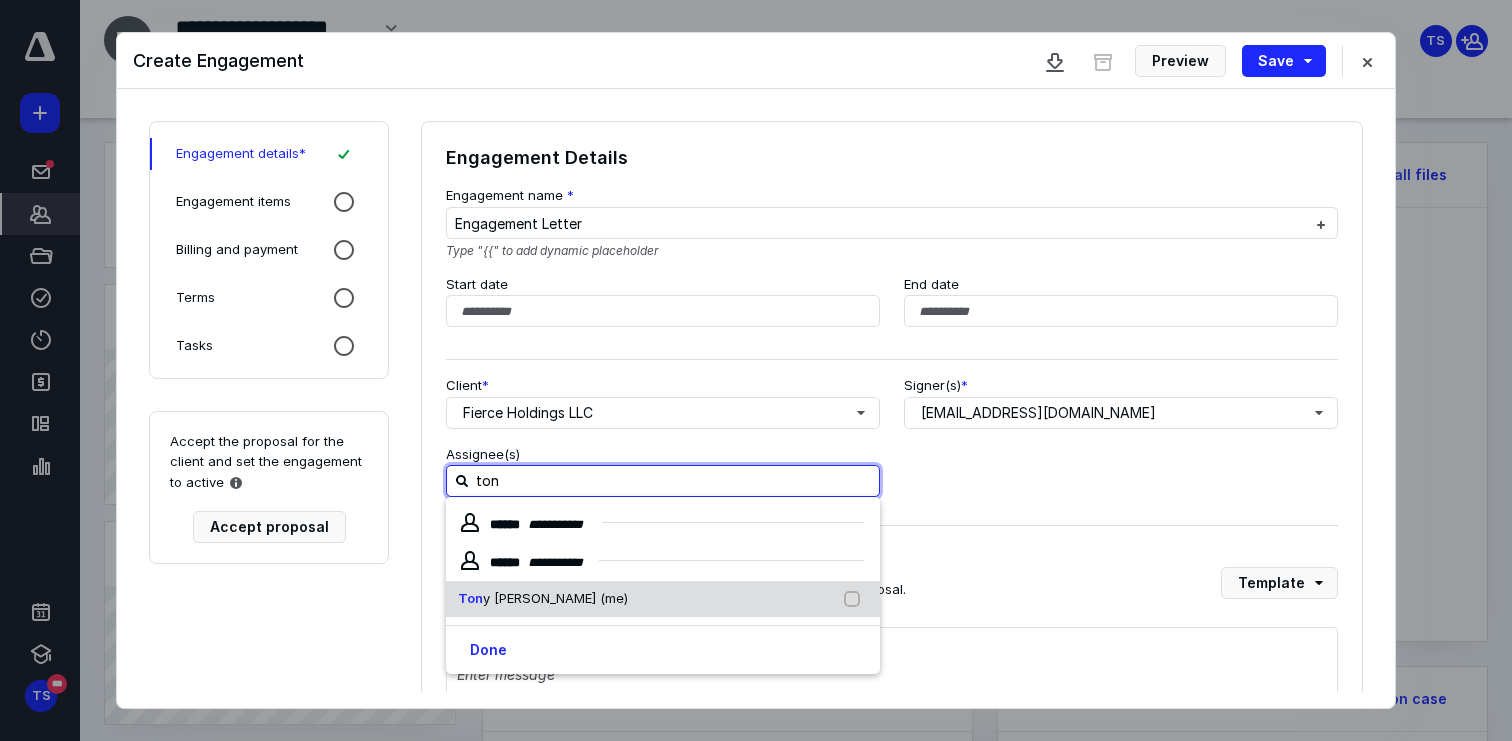 click on "Ton y [PERSON_NAME] (me)" at bounding box center (663, 599) 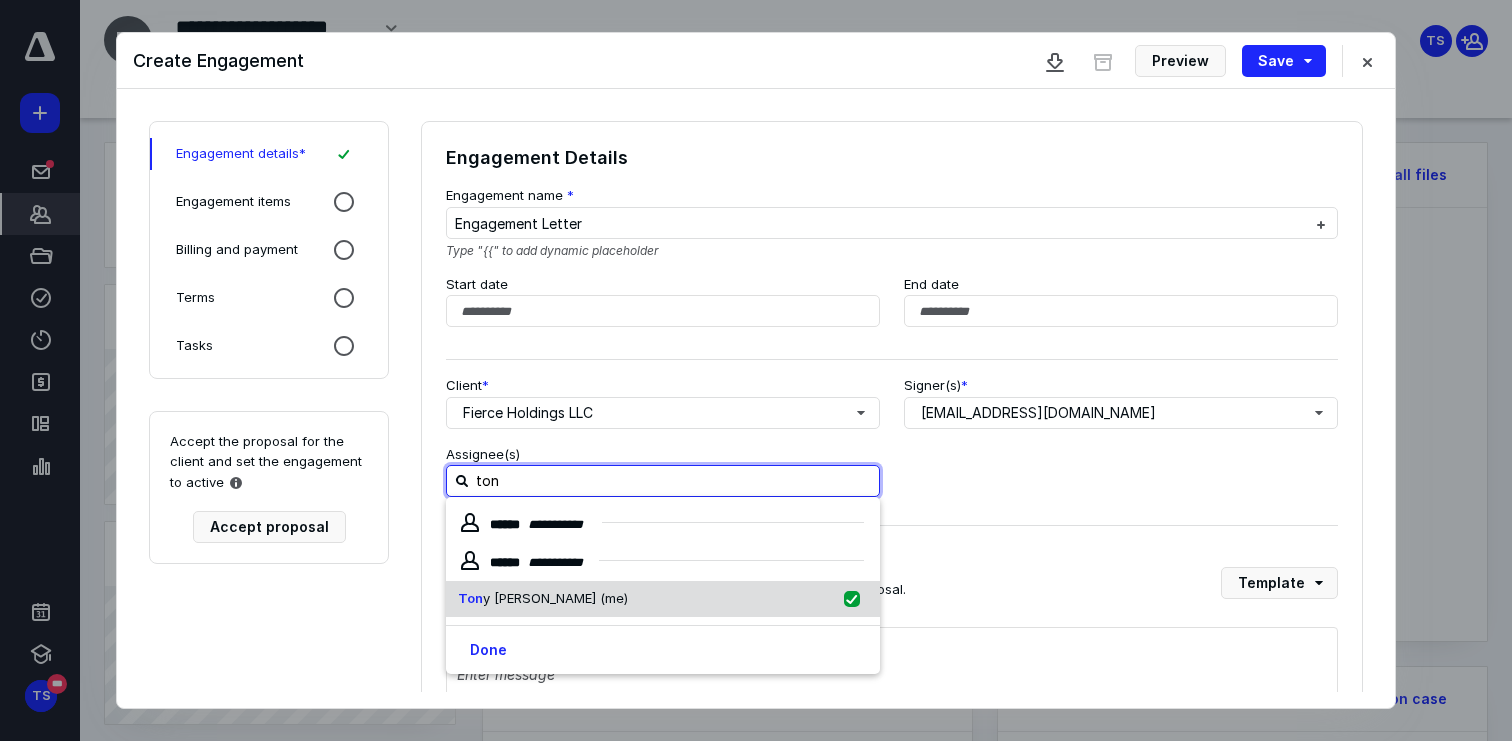 checkbox on "true" 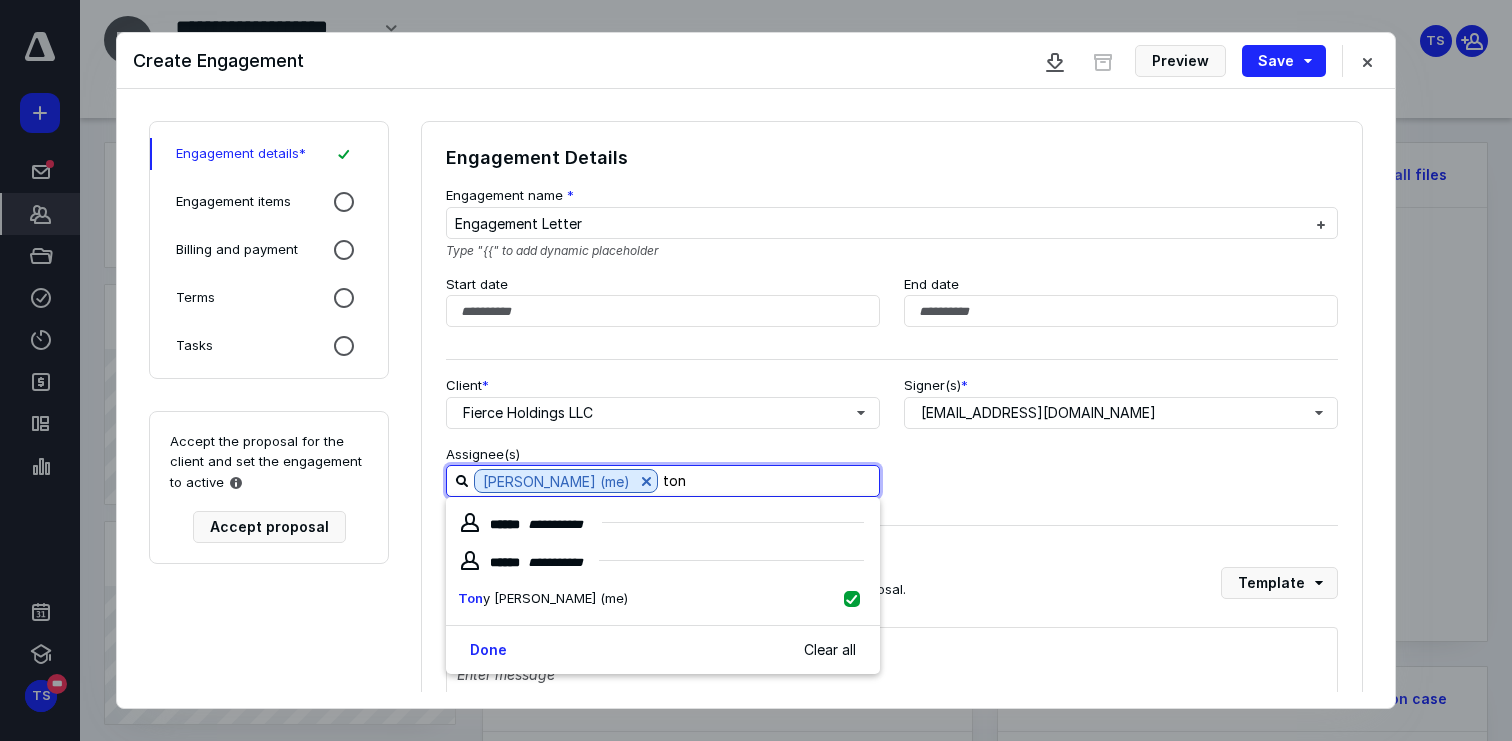 type on "ton" 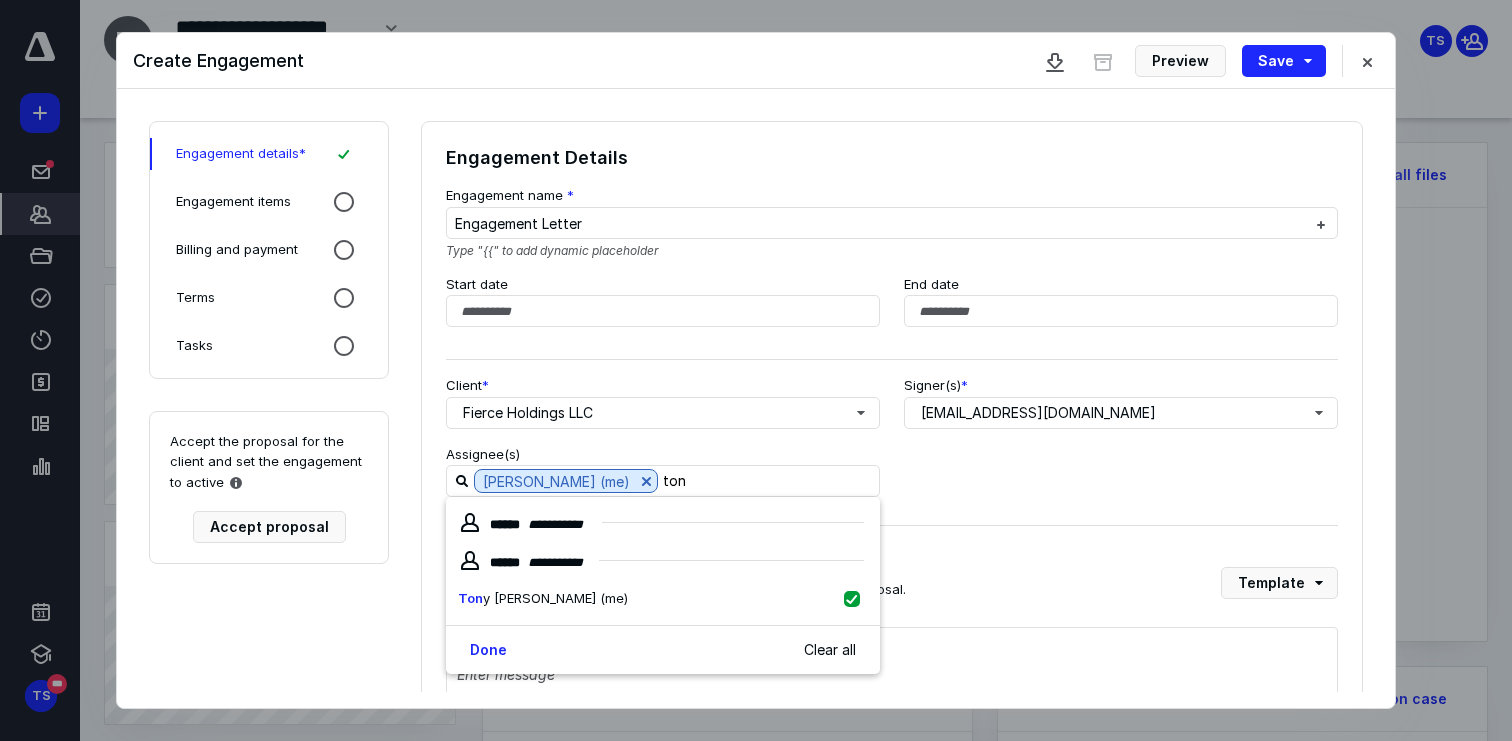 click on "Proposal Intro Message Add an introductory message to appear at the beginning of the proposal. Template" at bounding box center [892, 582] 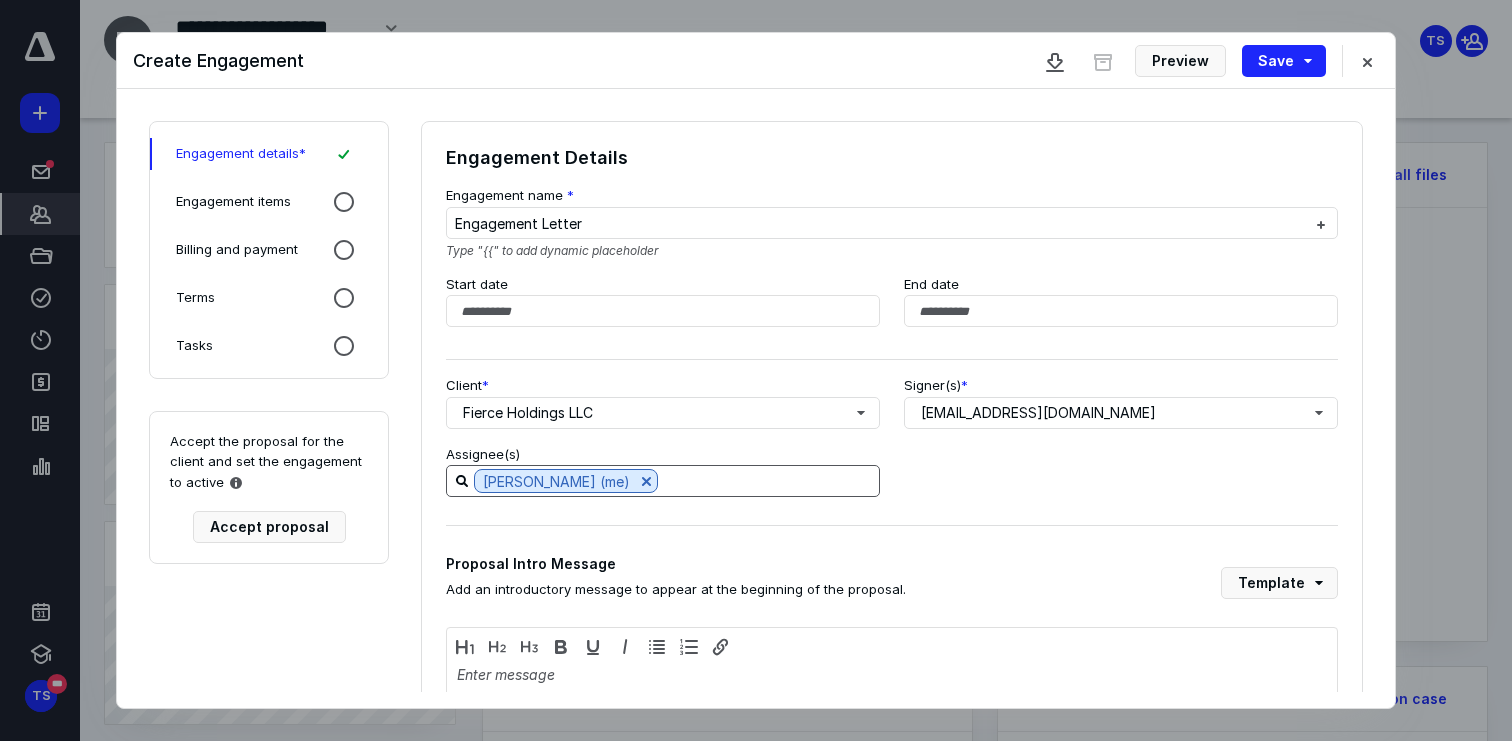 scroll, scrollTop: 206, scrollLeft: 0, axis: vertical 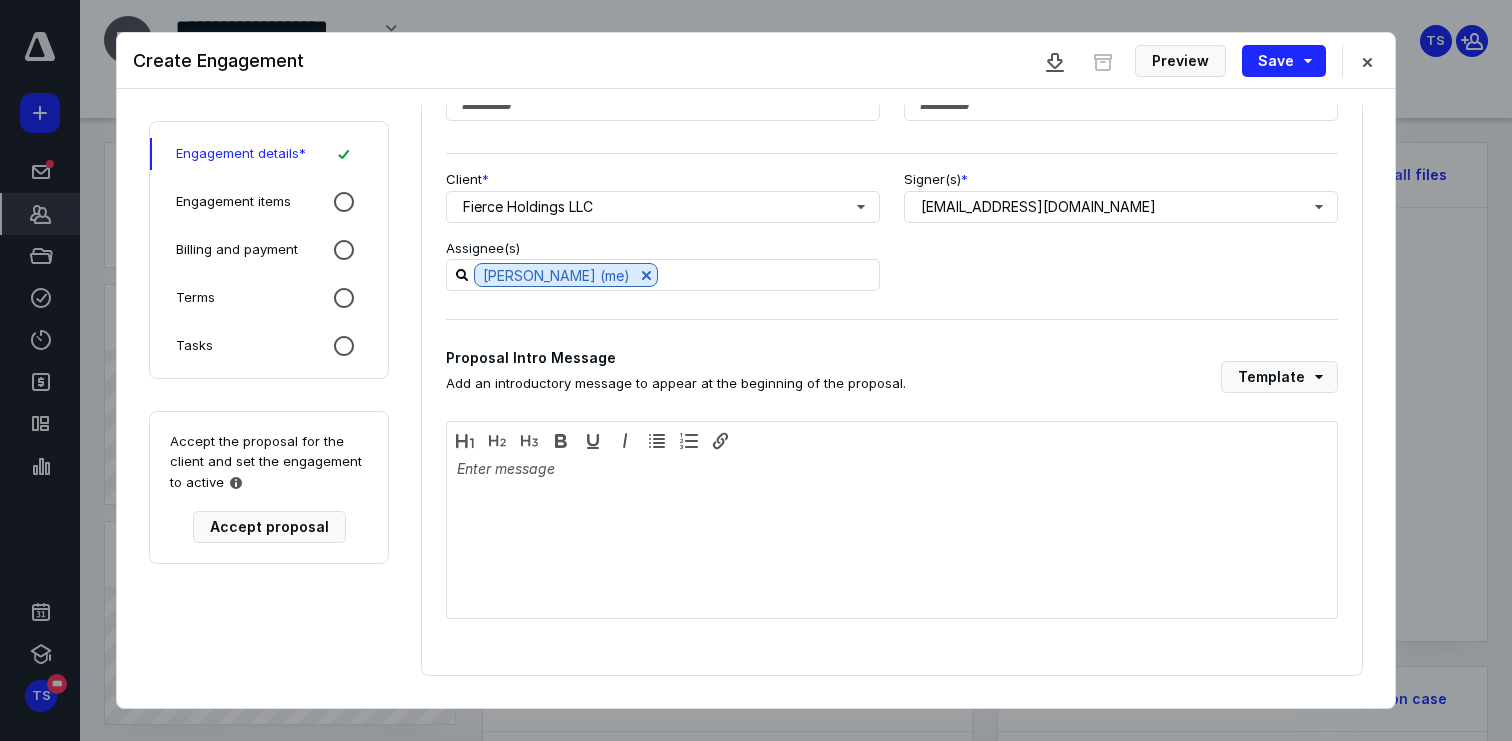 click on "Engagement details  * Engagement items Billing and payment Terms Tasks" at bounding box center [269, 250] 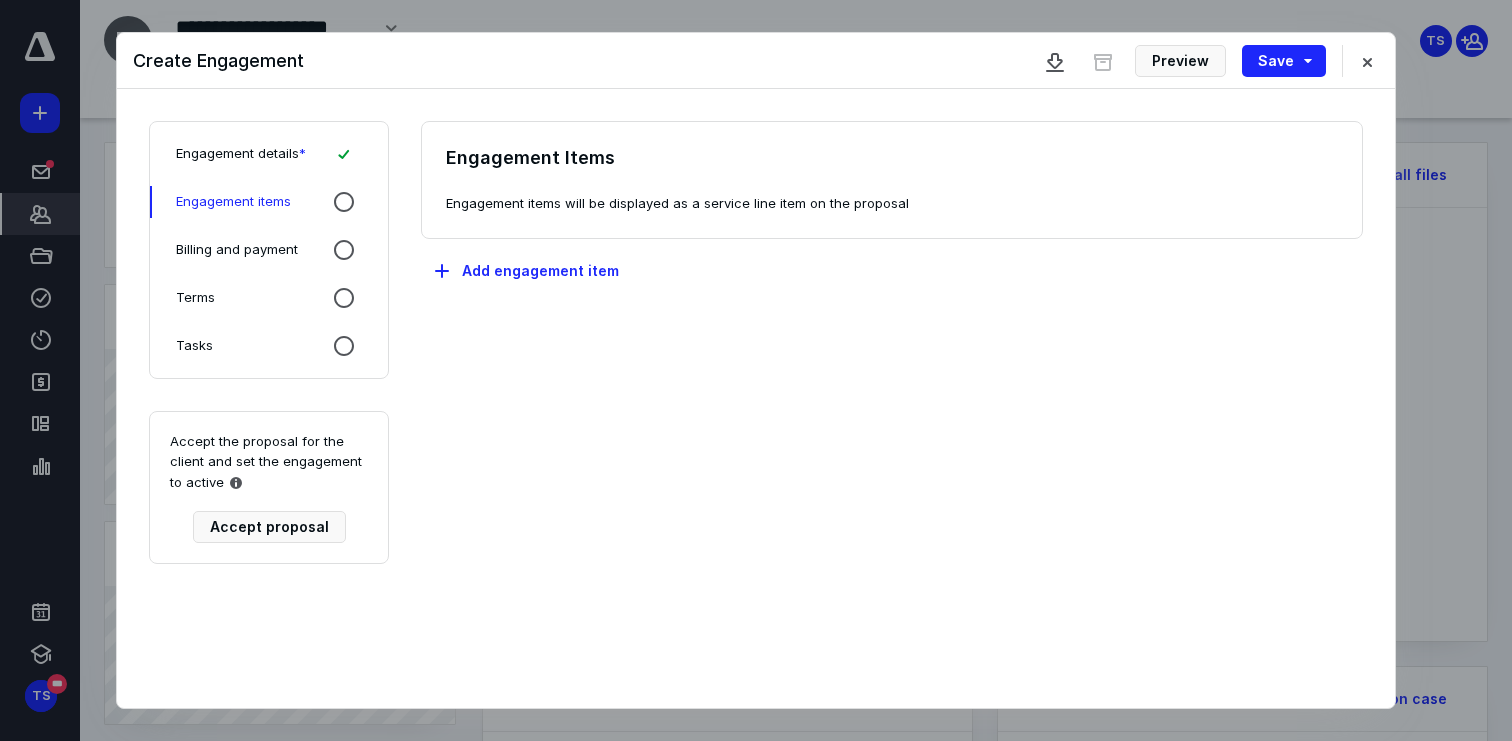 scroll, scrollTop: 0, scrollLeft: 0, axis: both 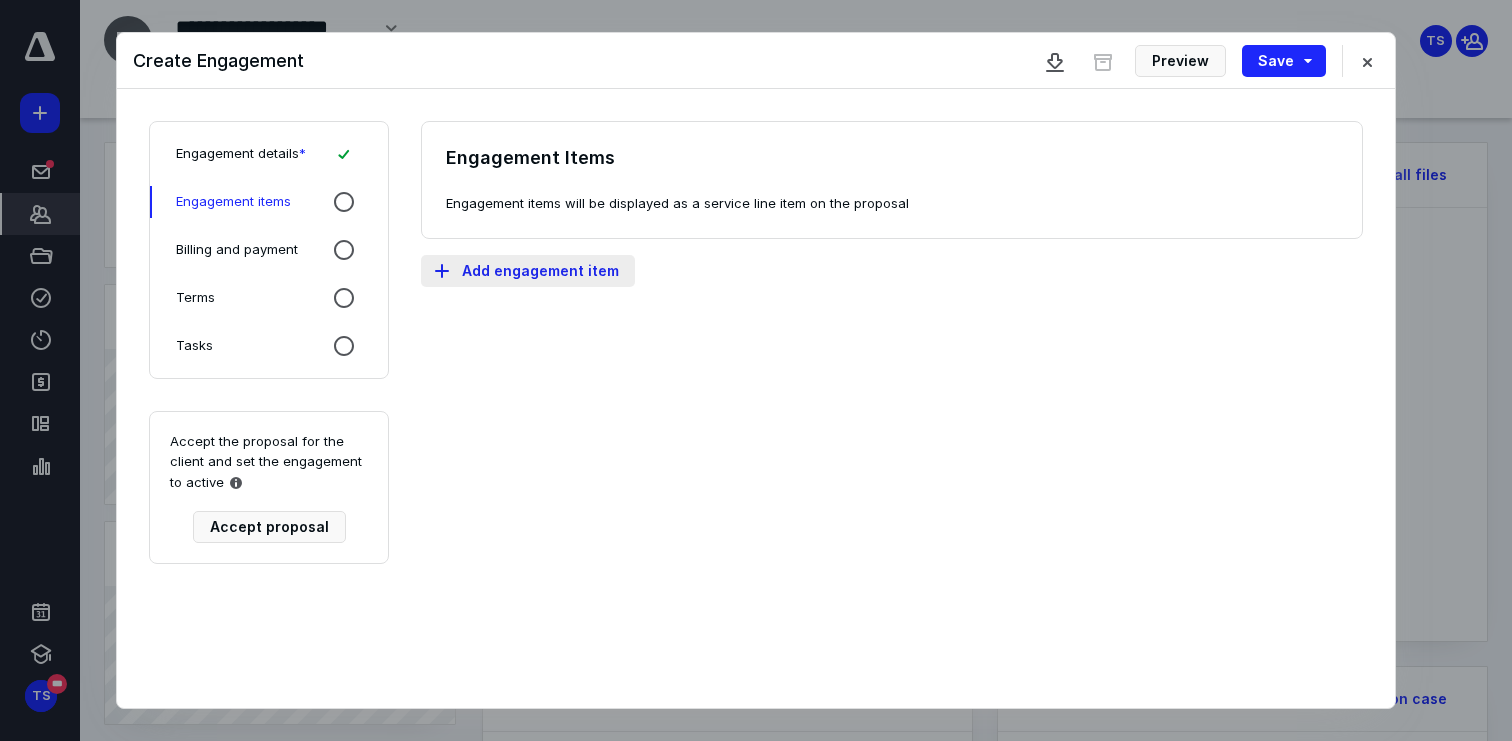 click on "Add engagement item" at bounding box center (528, 271) 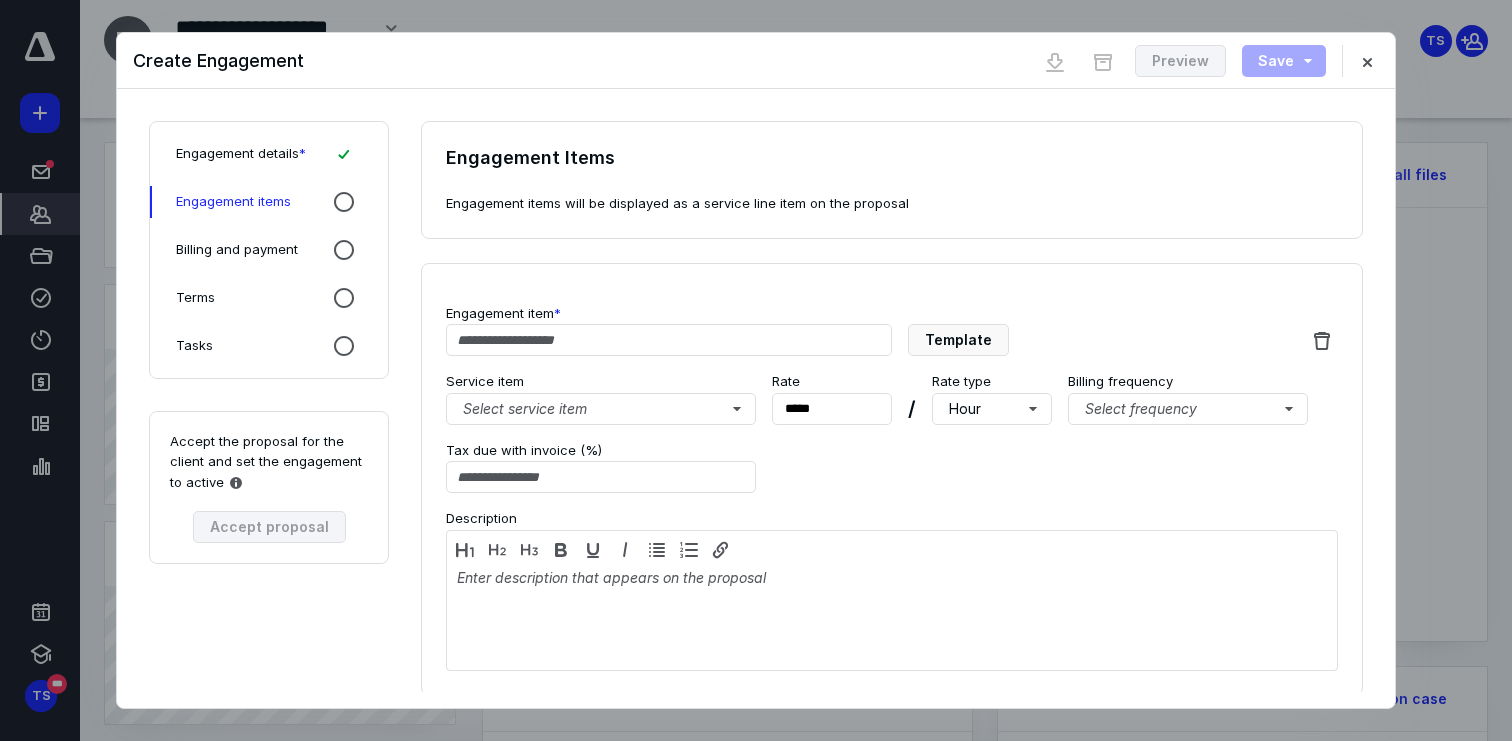 click on "Engagement item  * Template Service item Select service item Rate * ***** / Rate type Hour Billing frequency Select frequency Tax due with invoice (%) Description" at bounding box center [892, 480] 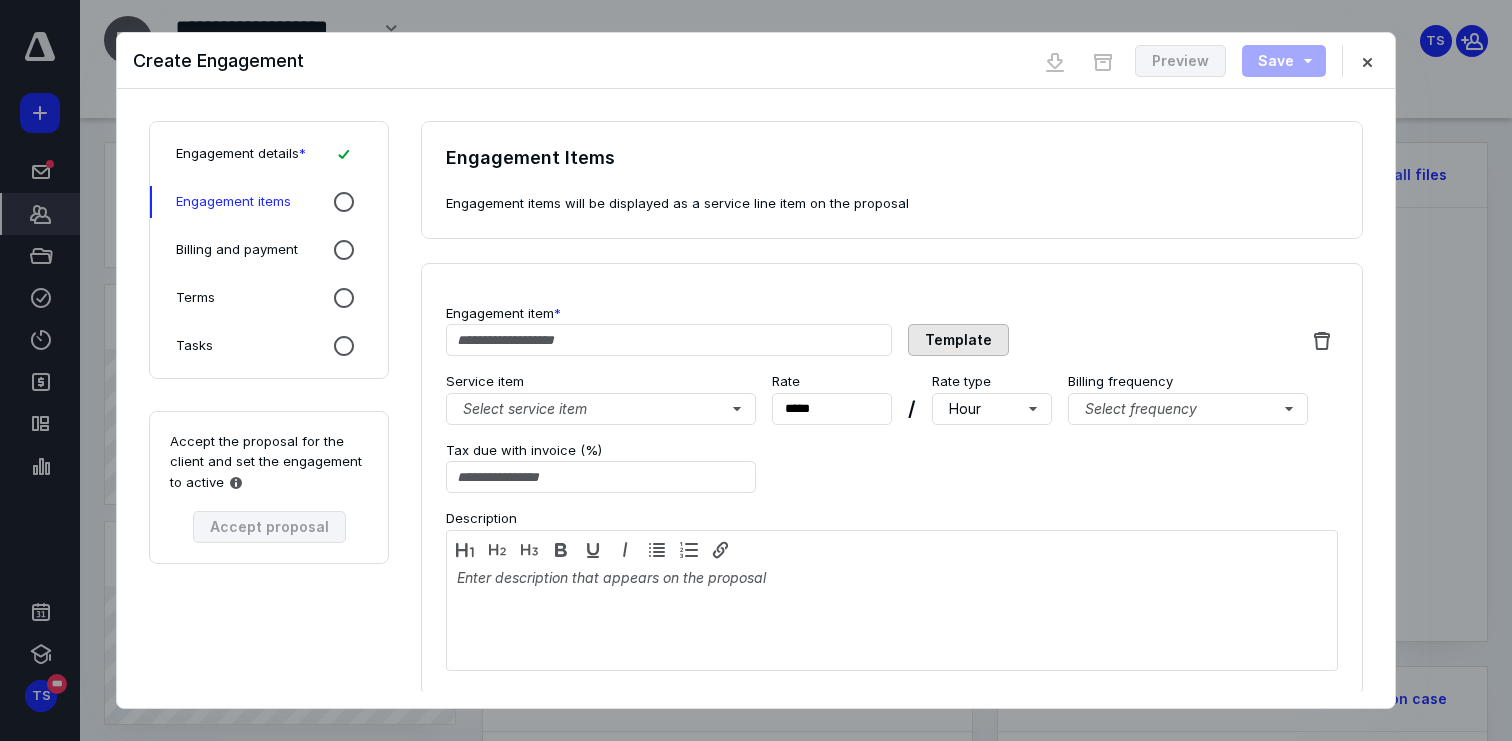 click on "Template" at bounding box center (958, 340) 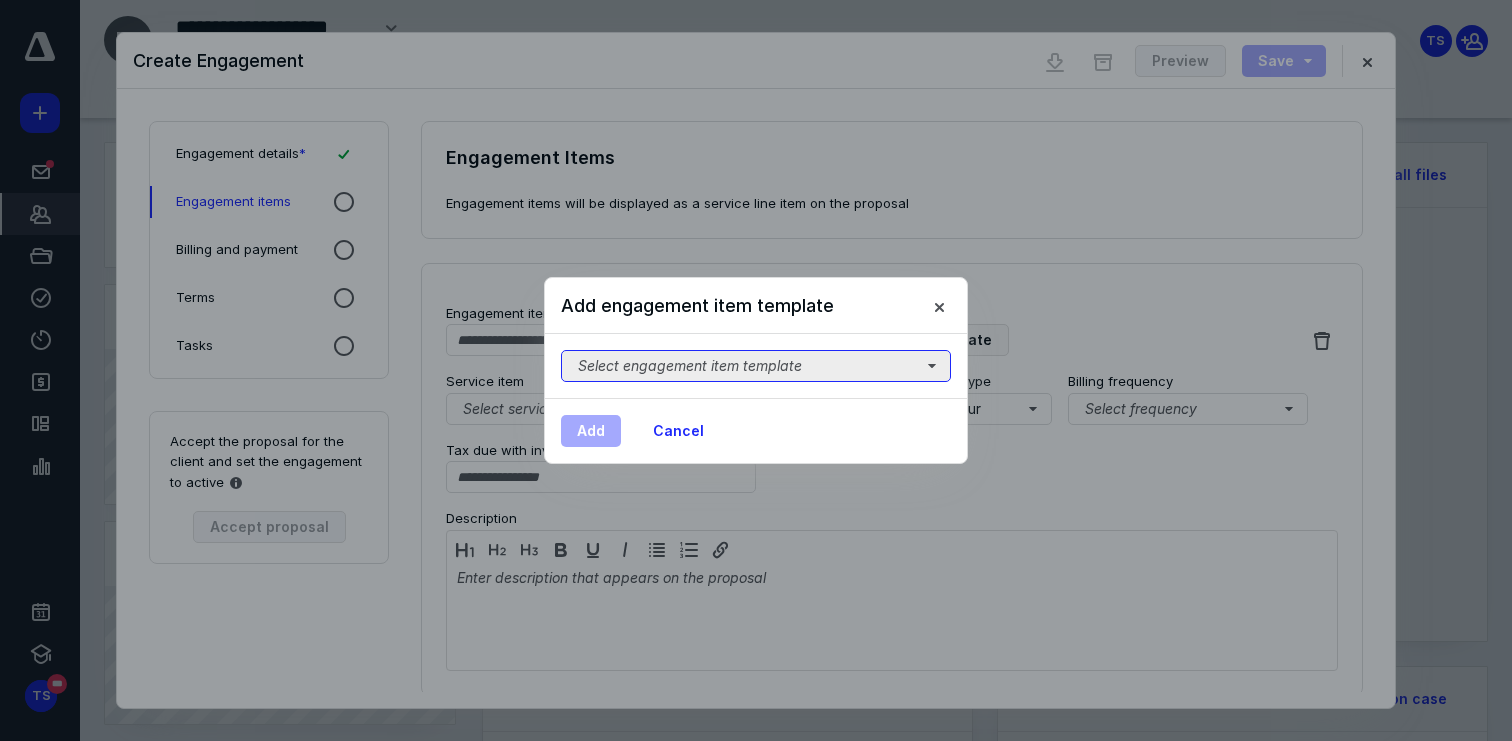 click on "Select engagement item template" at bounding box center [756, 366] 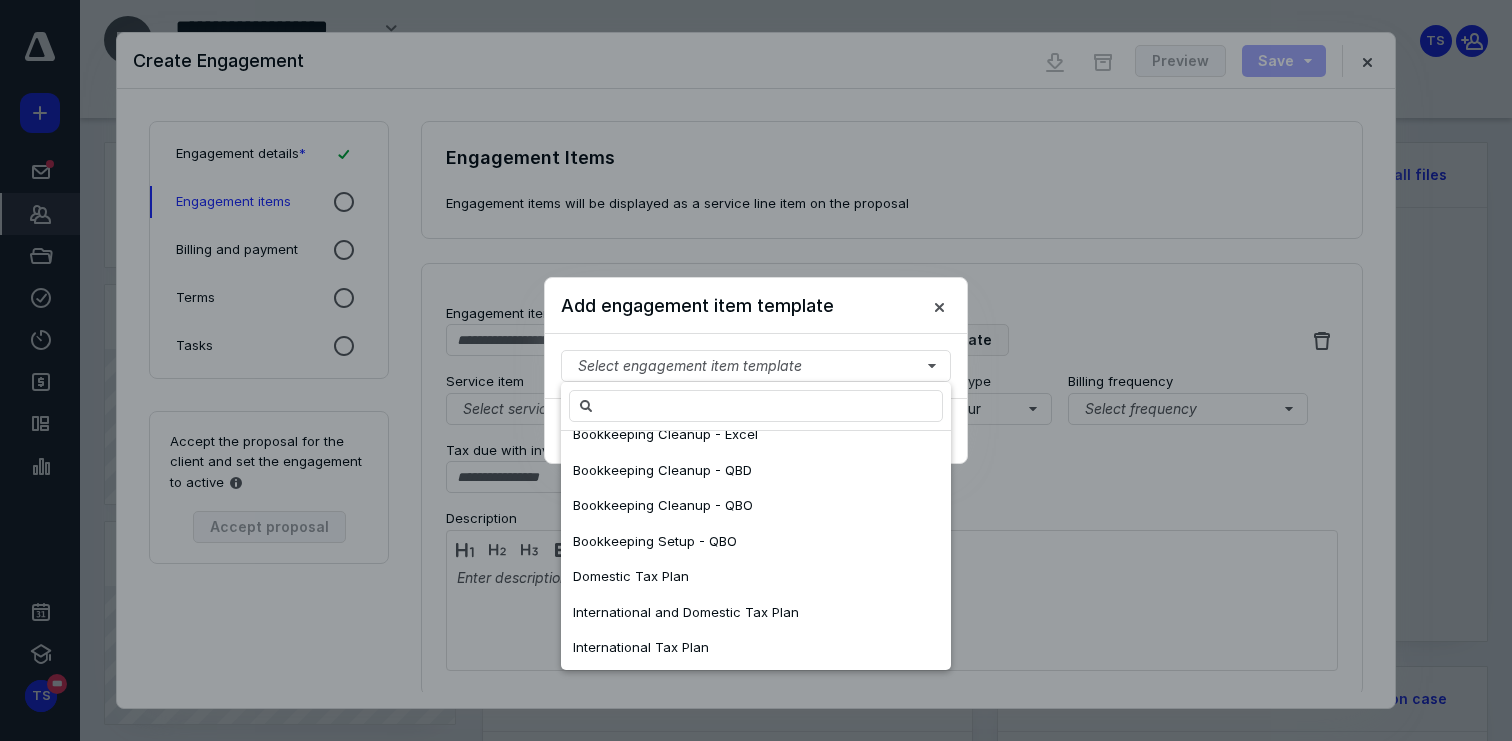 scroll, scrollTop: 444, scrollLeft: 0, axis: vertical 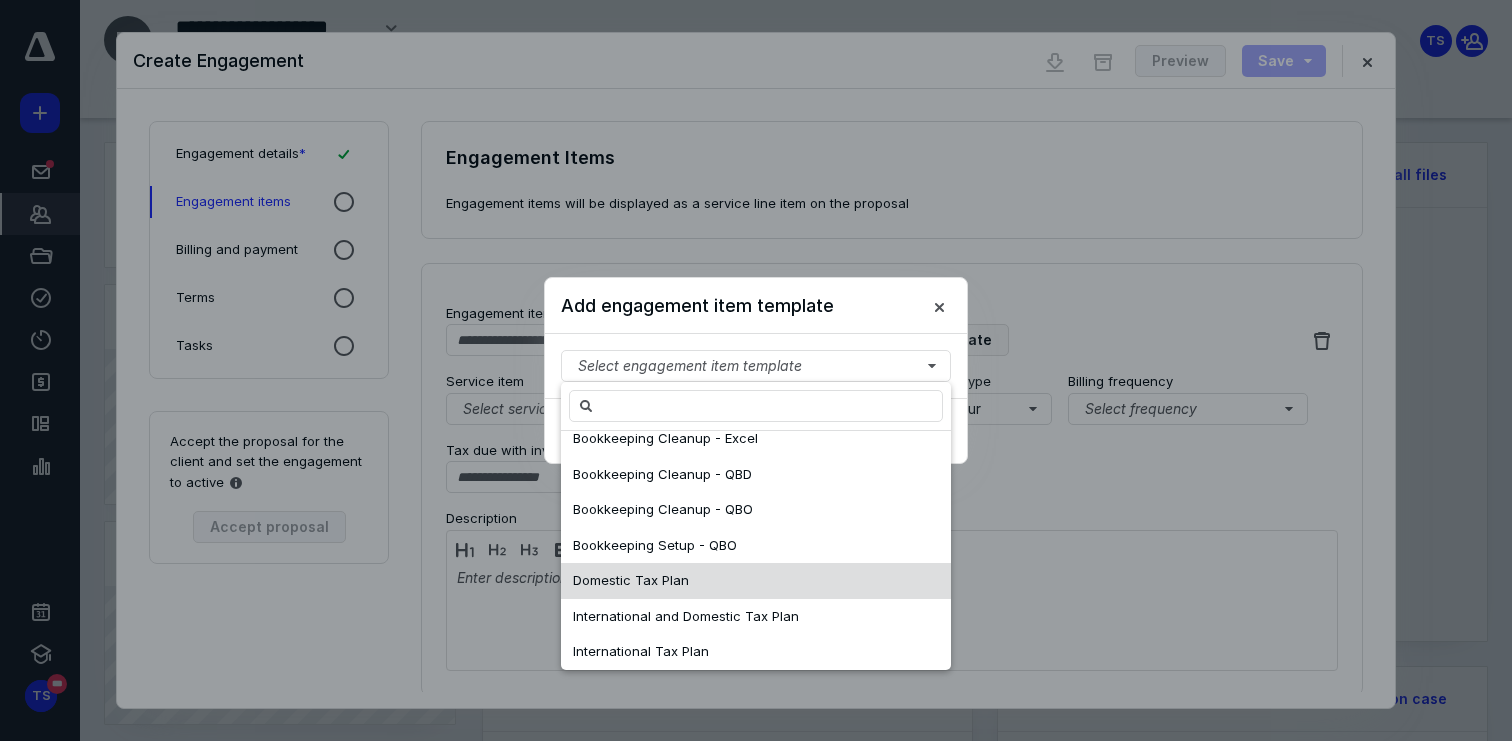 click on "Domestic Tax Plan" at bounding box center (631, 580) 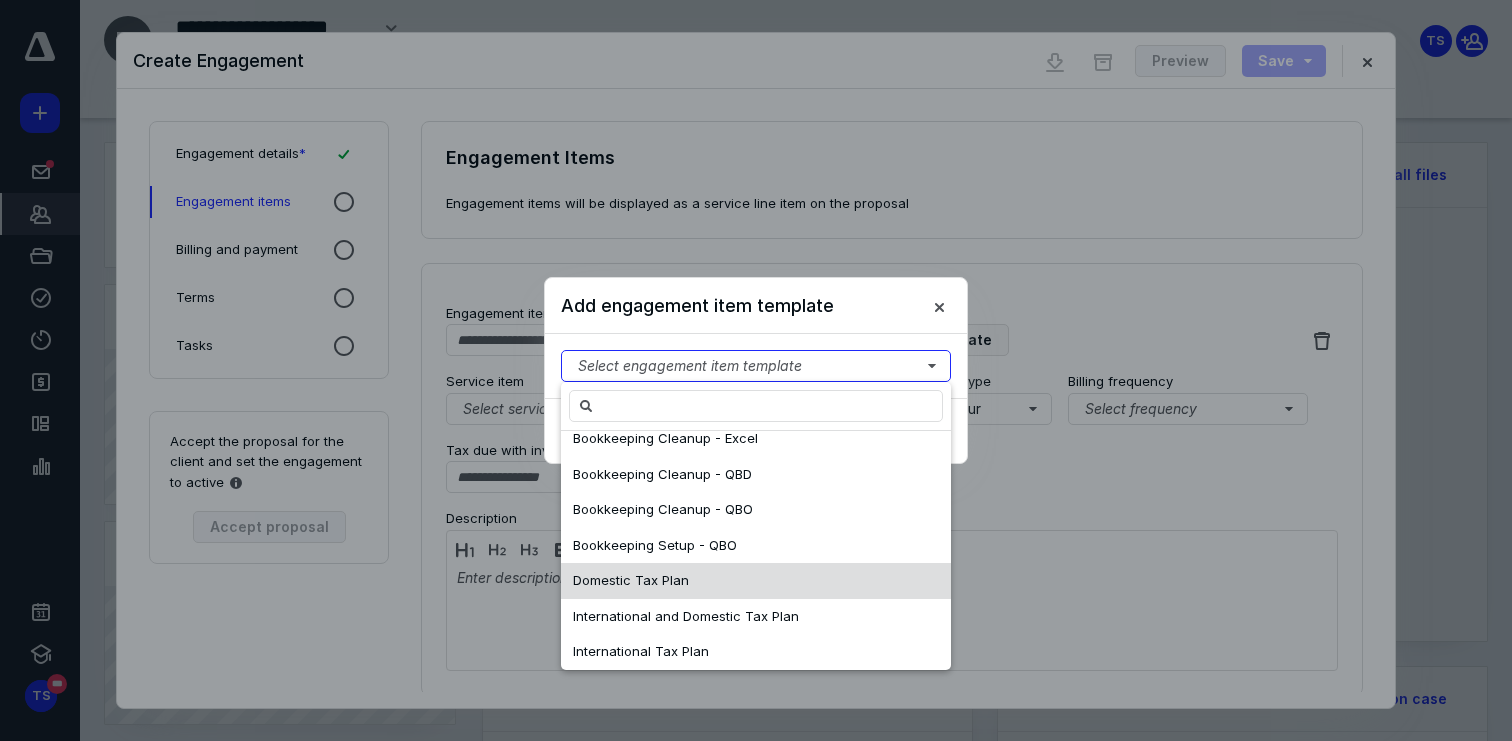 scroll, scrollTop: 0, scrollLeft: 0, axis: both 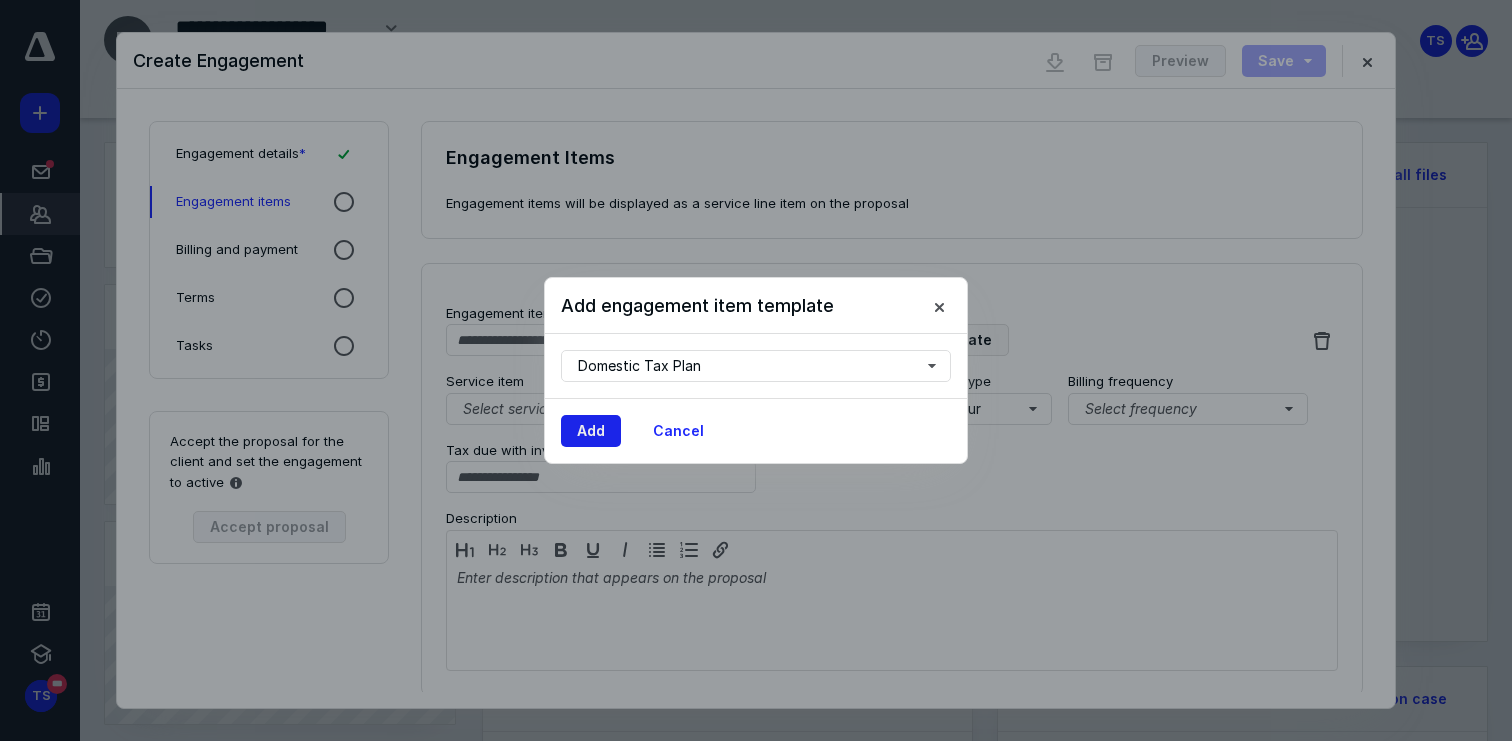 click on "Add" at bounding box center (591, 431) 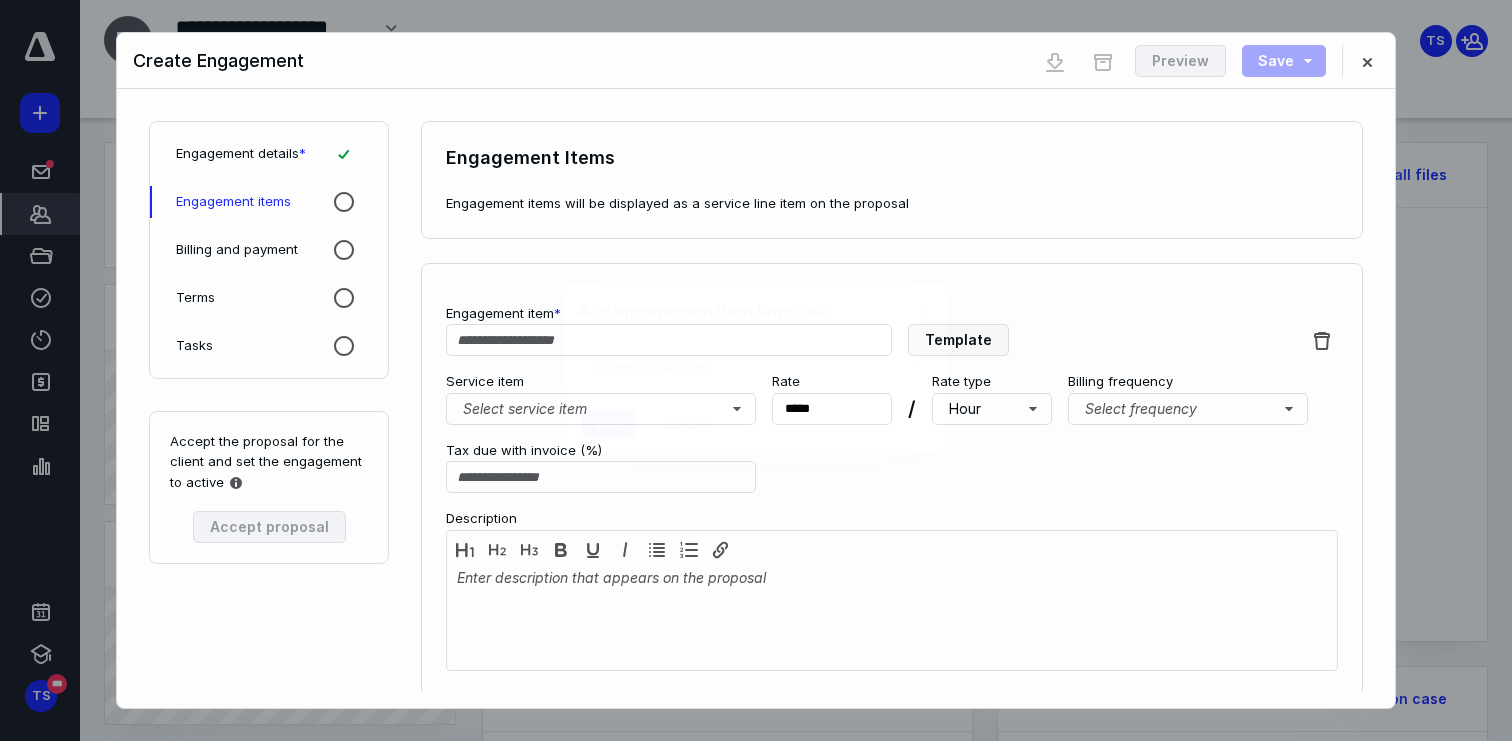 type on "**********" 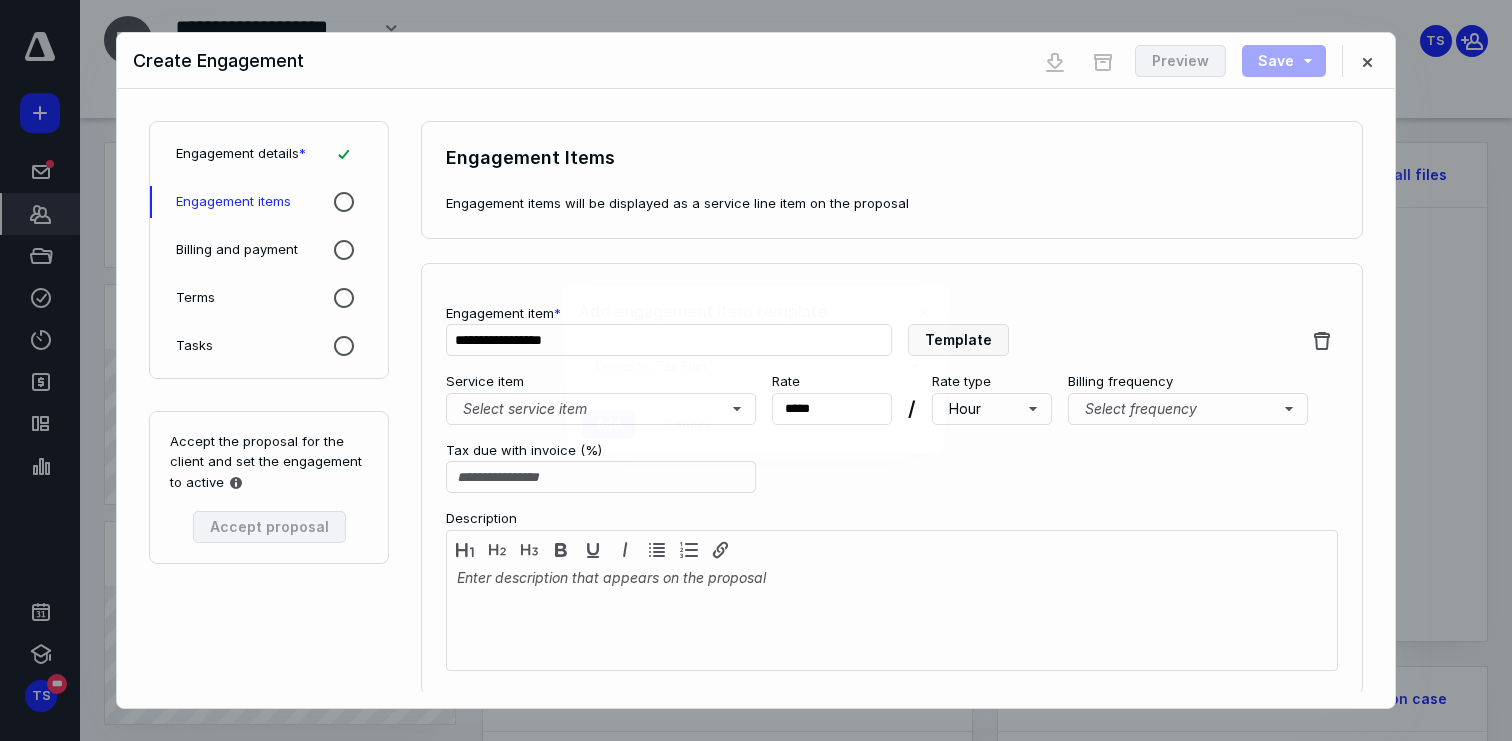 click on "Rate * *****" at bounding box center [832, 398] 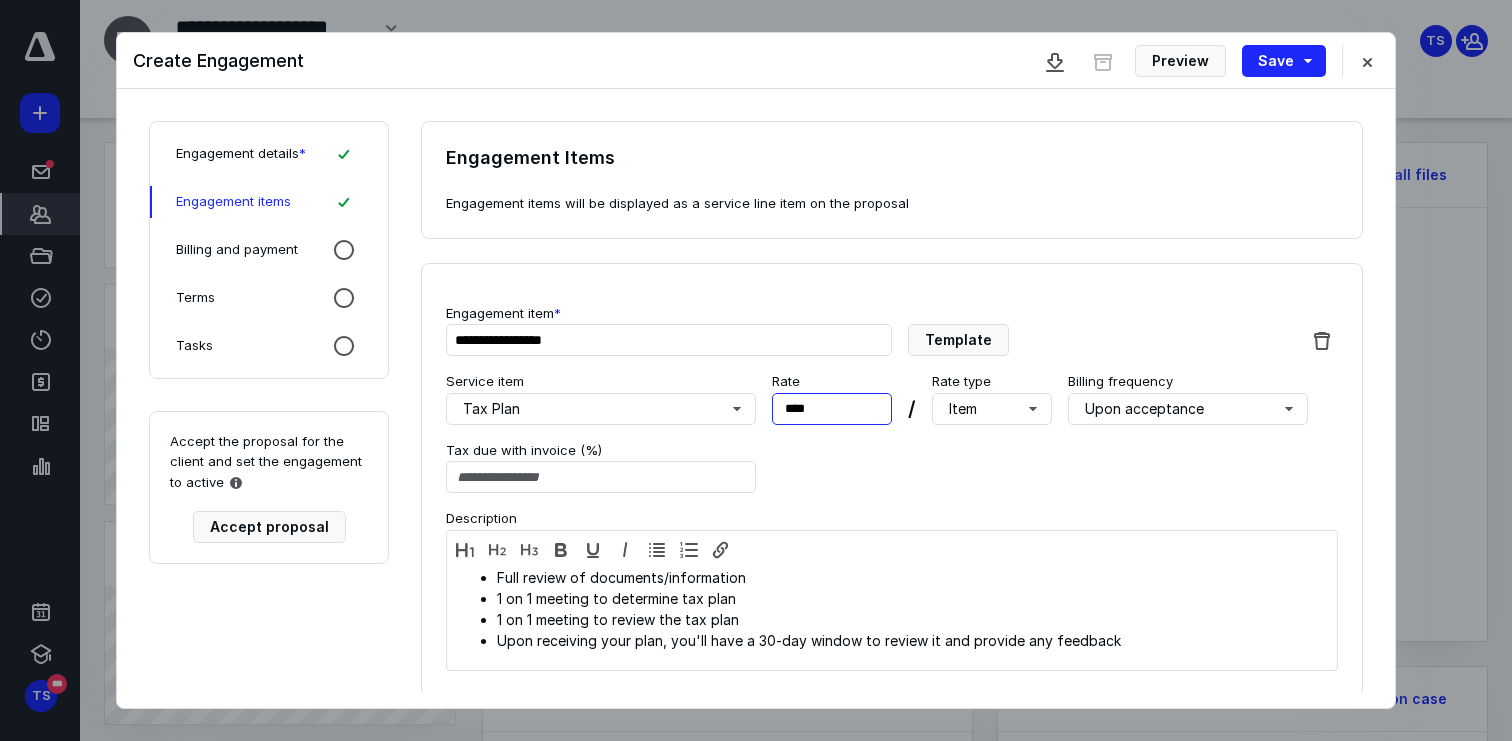 type on "*****" 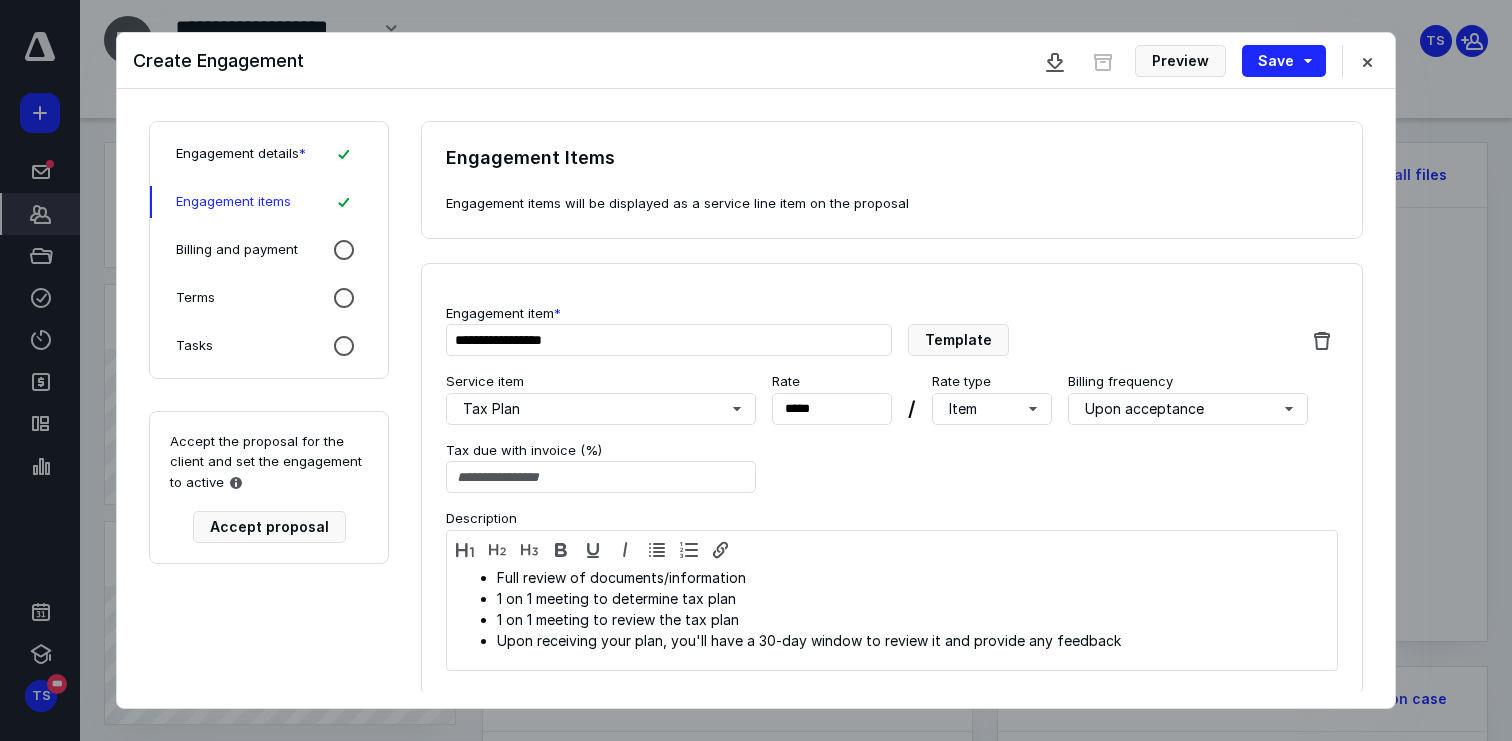 click on "**********" at bounding box center (892, 480) 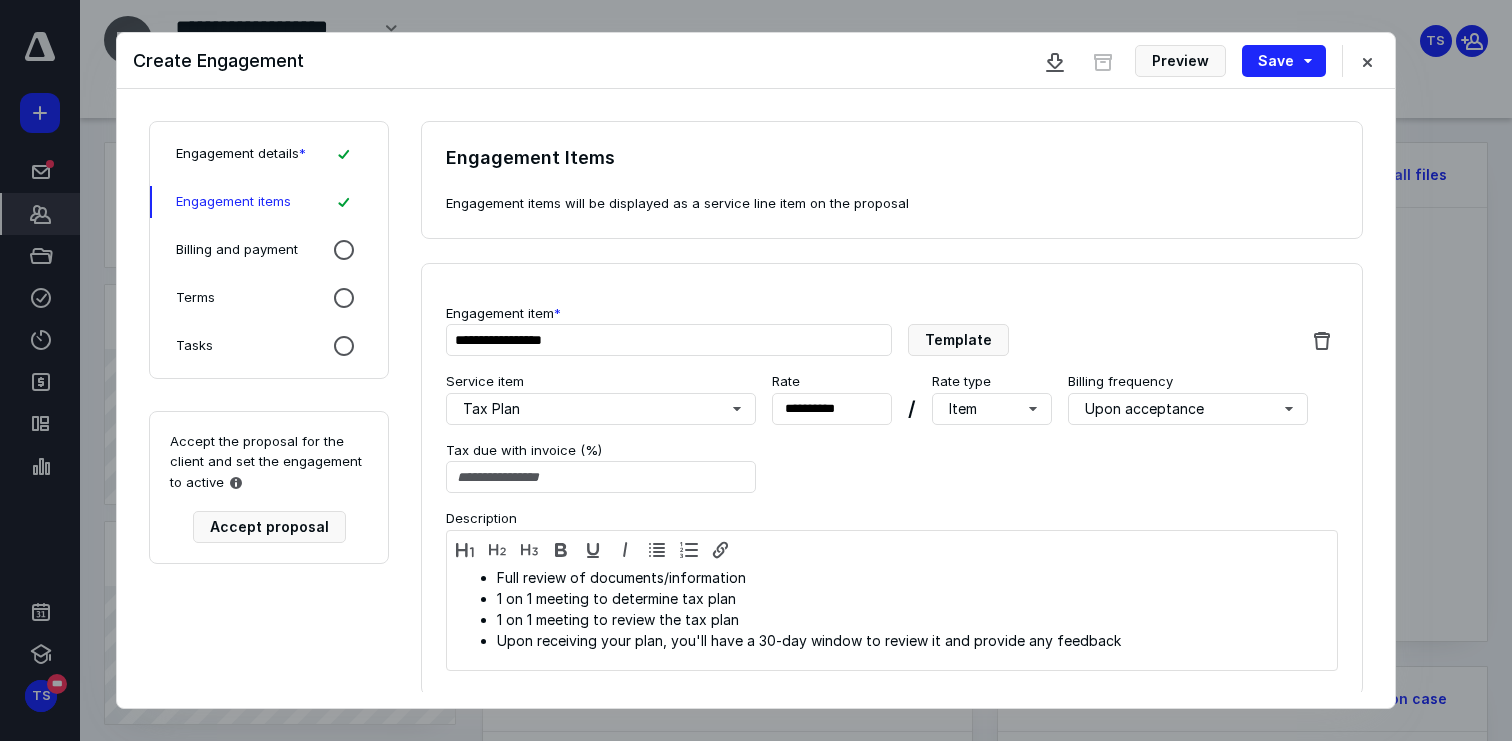 click on "Billing and payment" at bounding box center (237, 250) 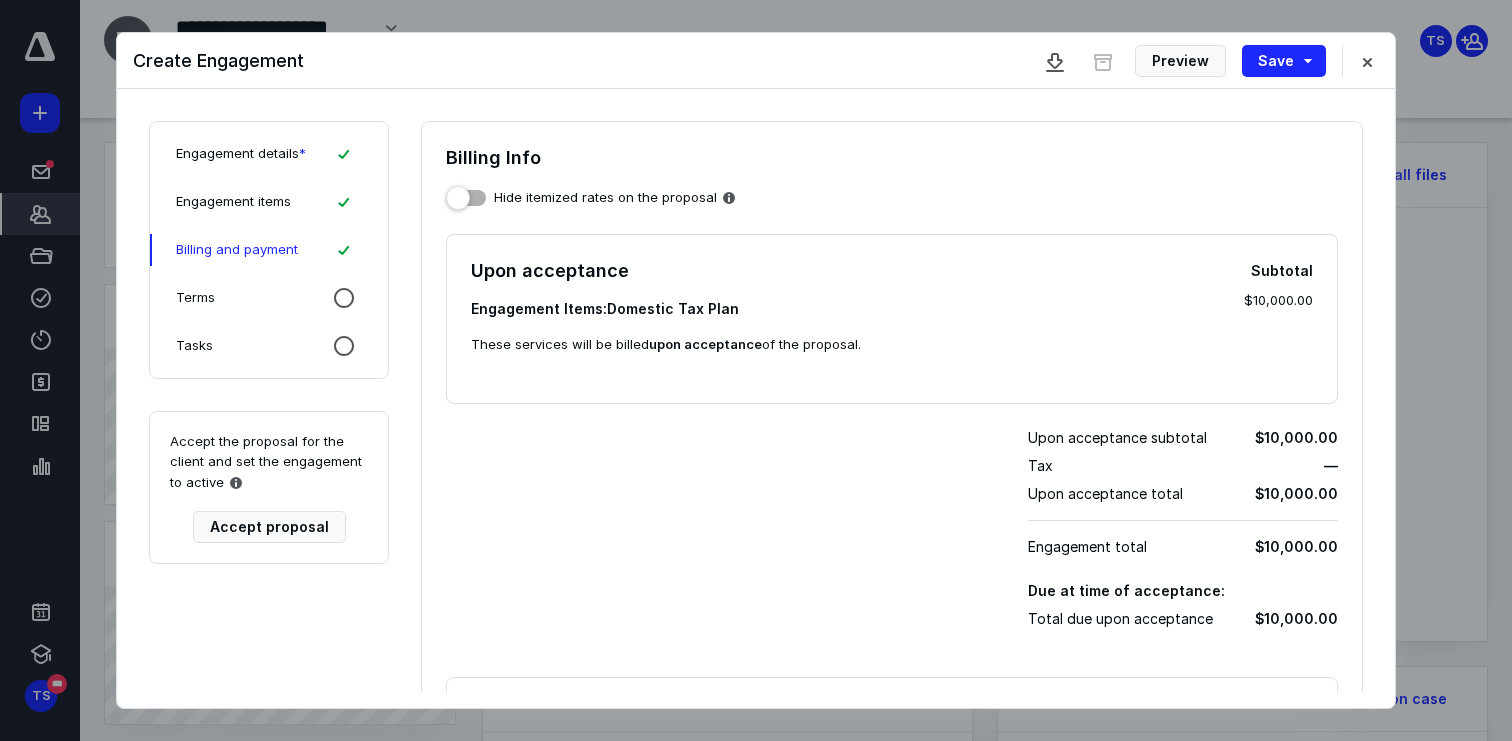 scroll, scrollTop: 269, scrollLeft: 0, axis: vertical 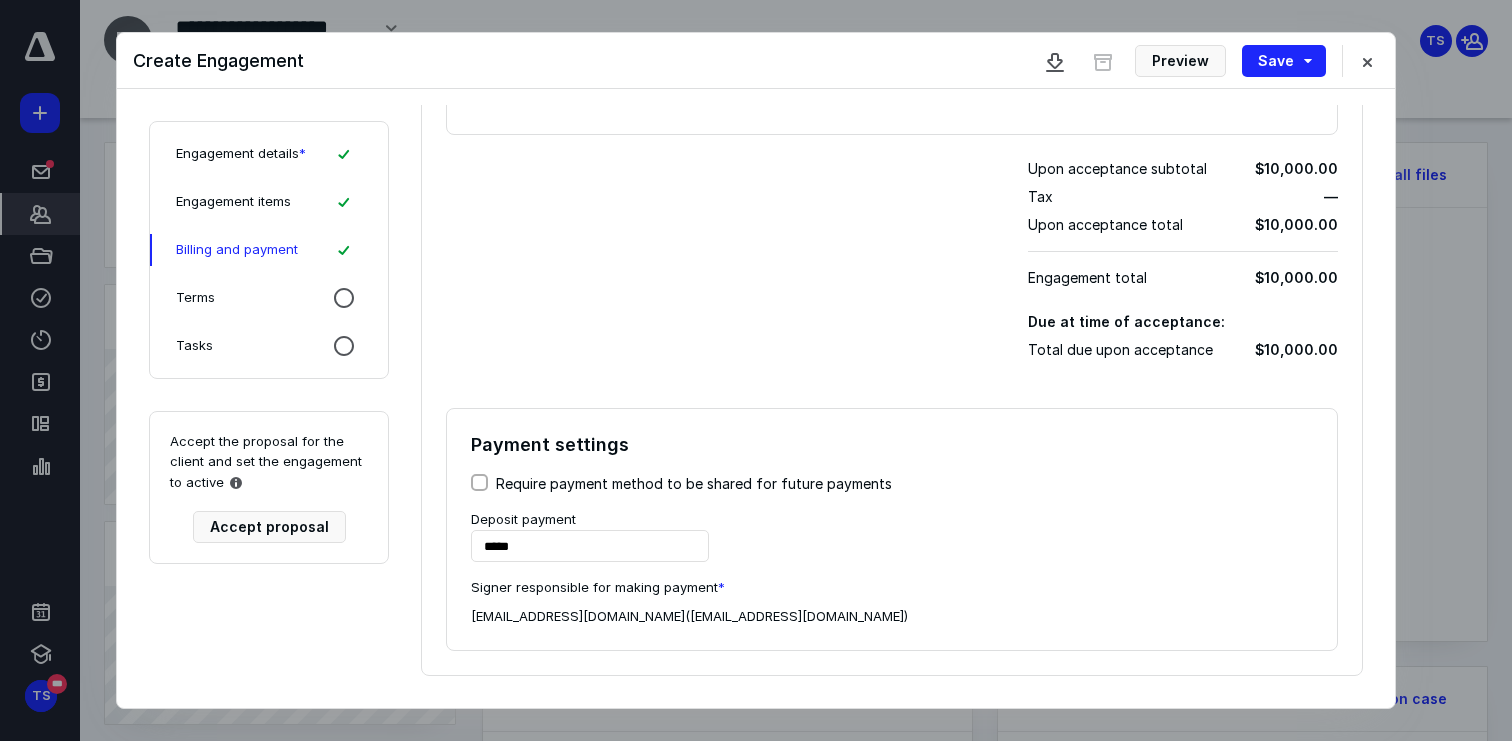 click on "Require payment method to be shared for future payments" at bounding box center (479, 483) 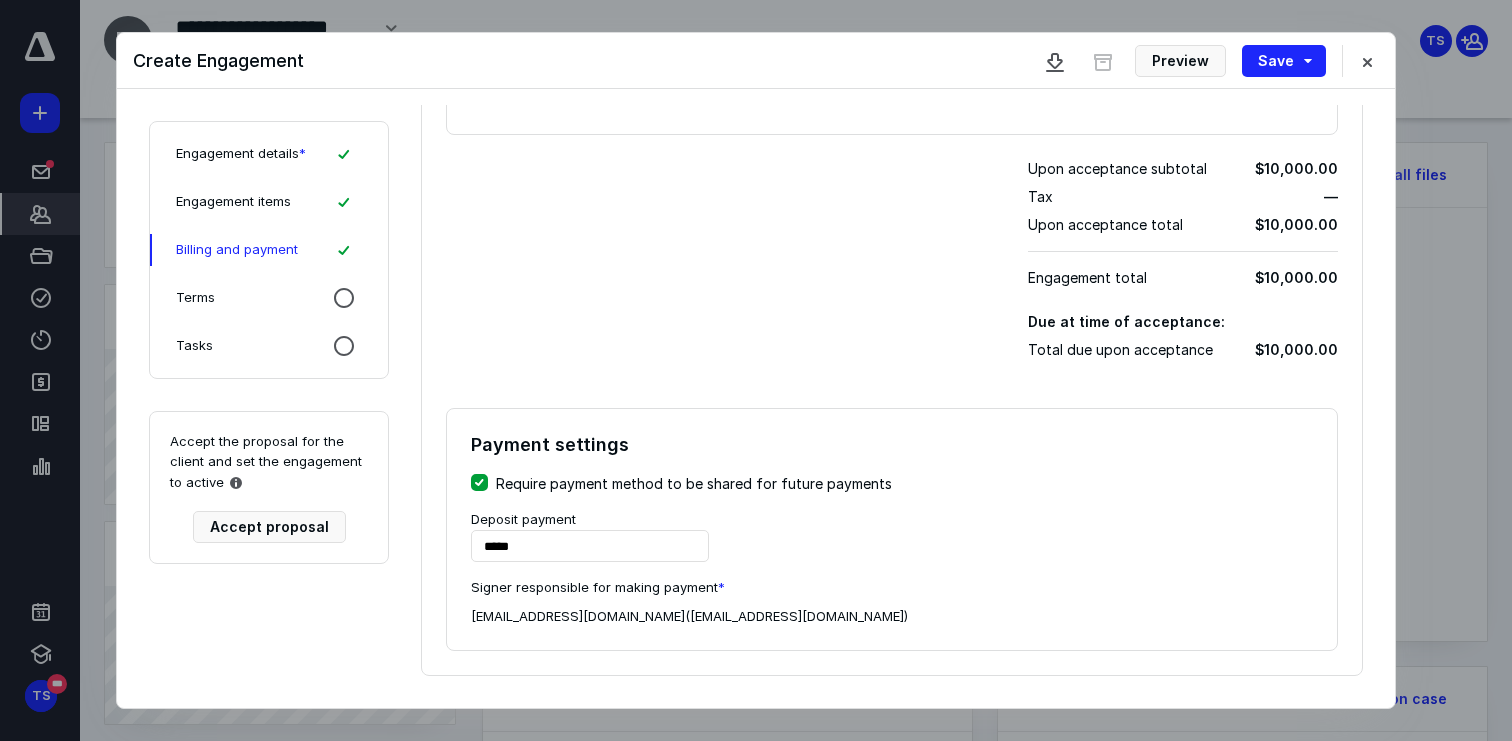 click on "Terms" at bounding box center [269, 298] 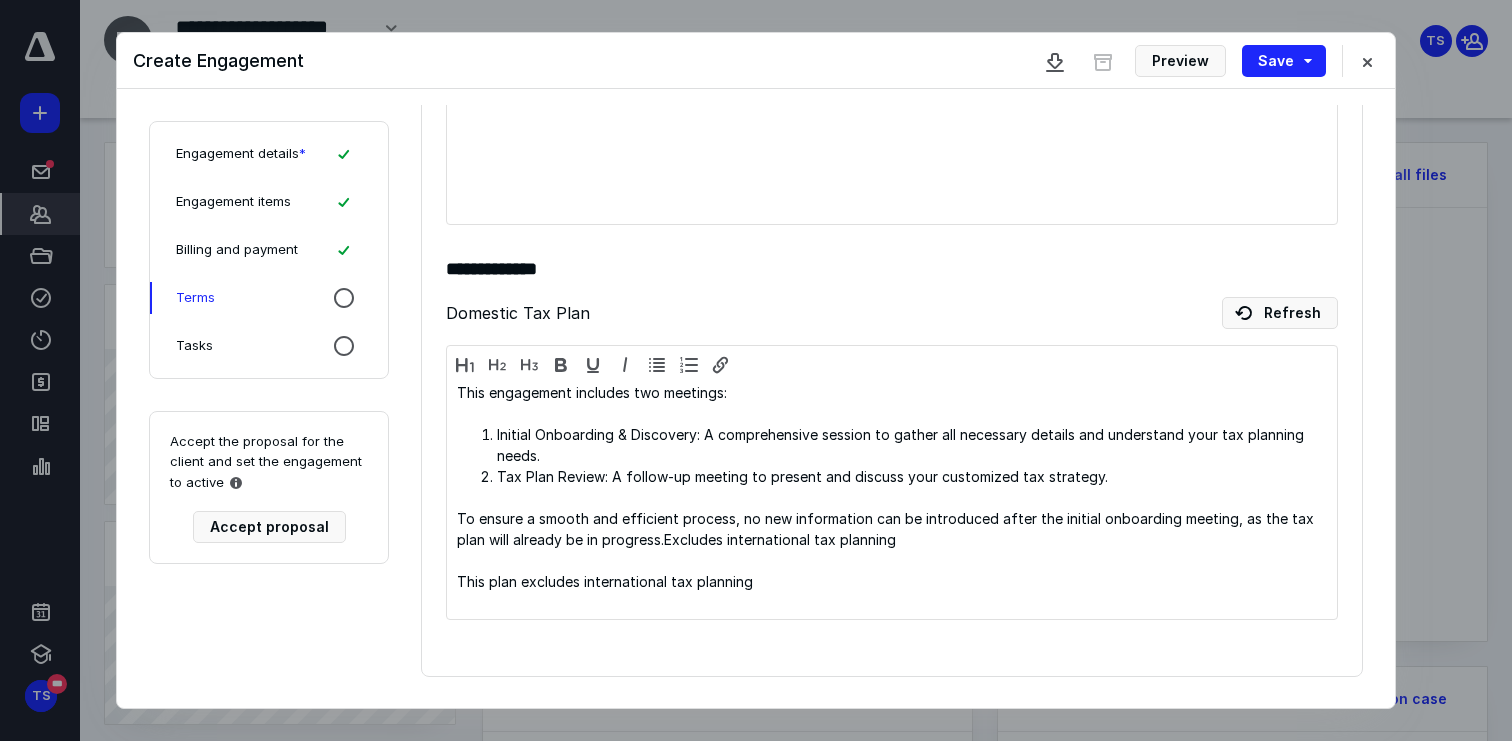 scroll, scrollTop: 0, scrollLeft: 0, axis: both 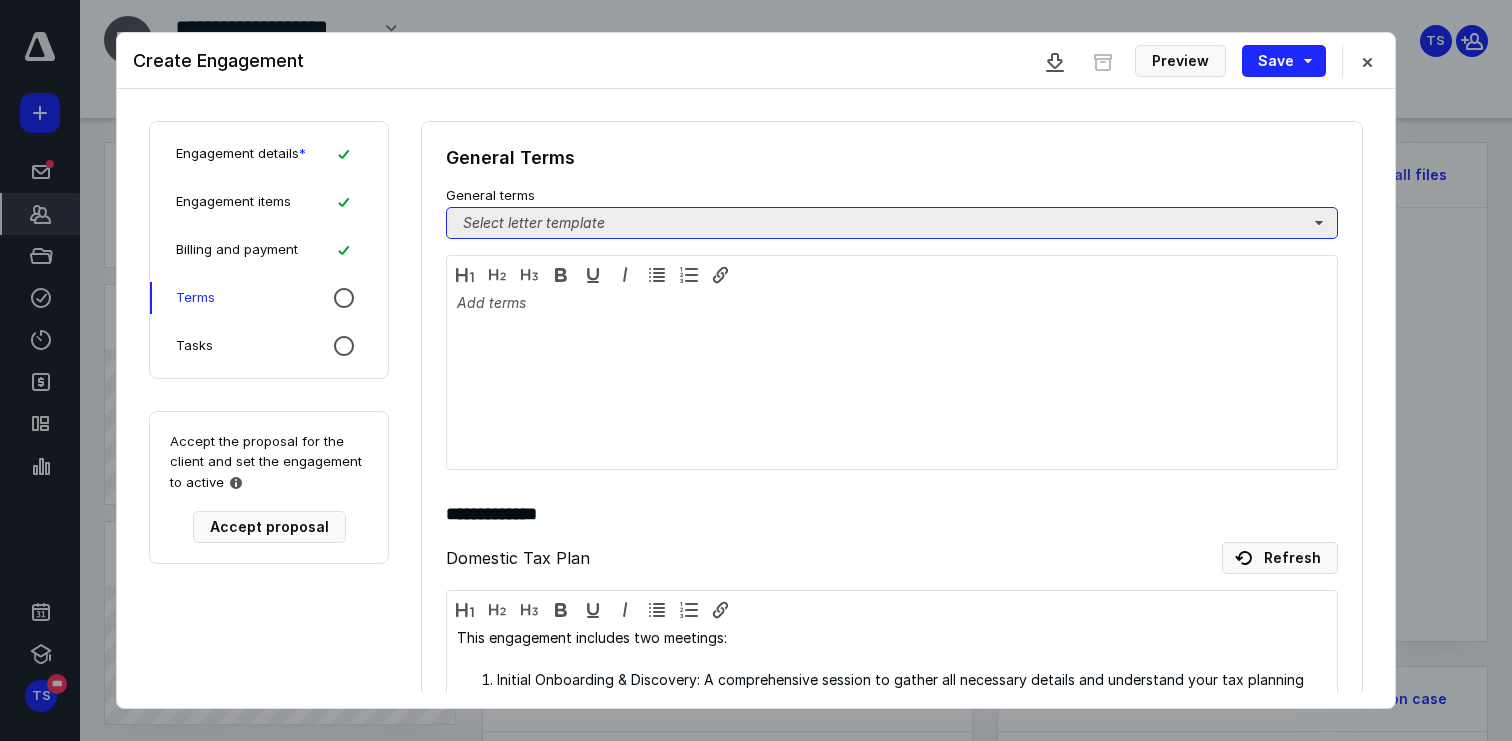 click on "Select letter template" at bounding box center [892, 223] 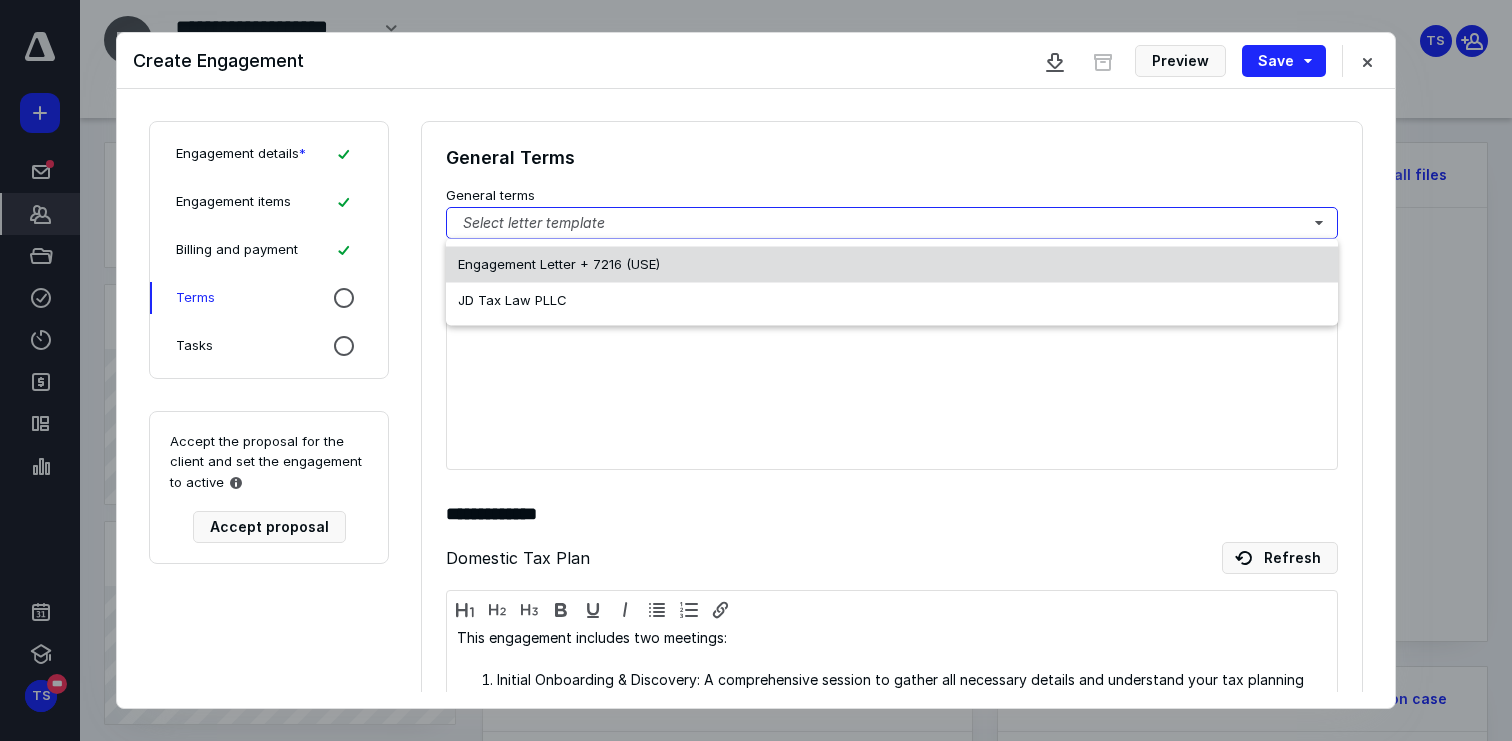 click on "Engagement Letter + 7216 (USE)" at bounding box center (892, 265) 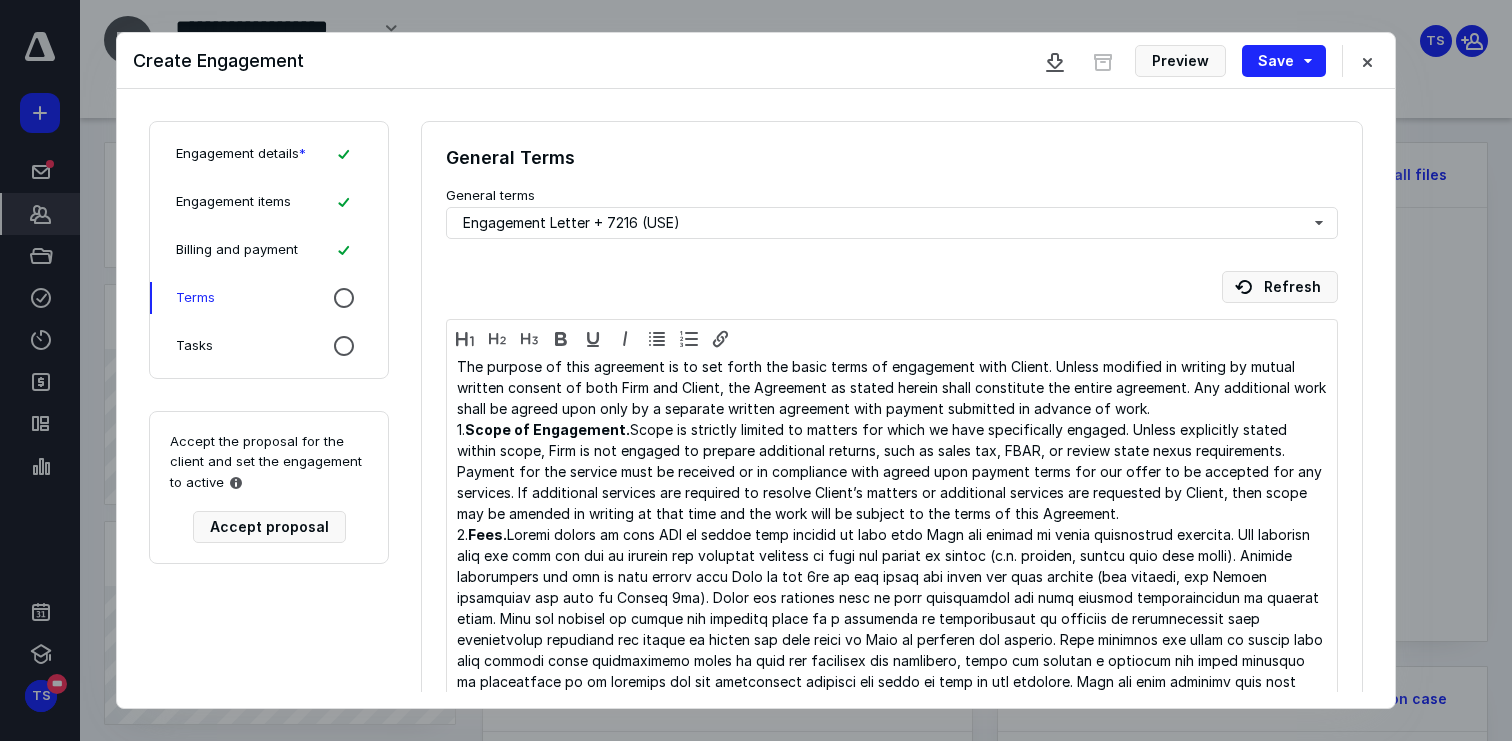 click on "Tasks" at bounding box center [269, 346] 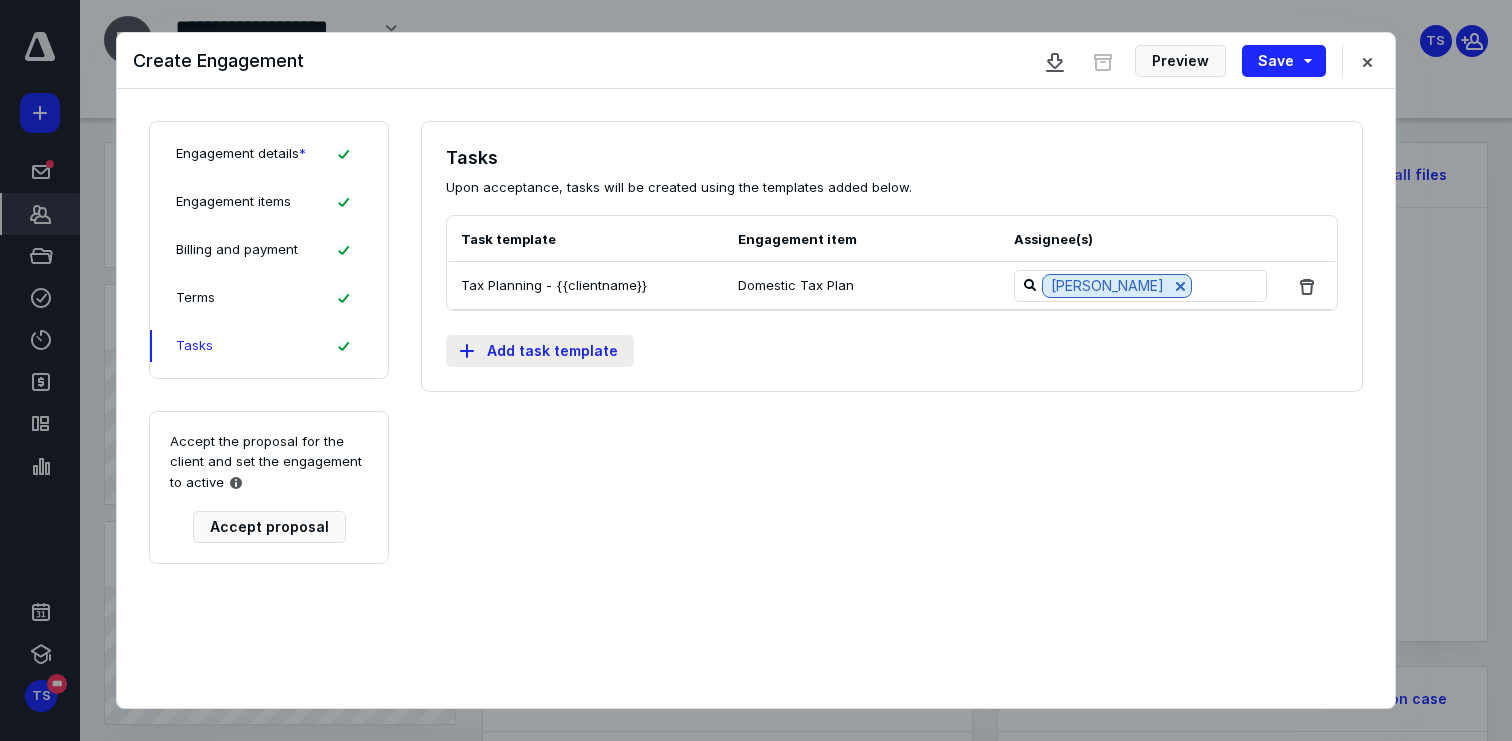 click on "Add task template" at bounding box center [540, 351] 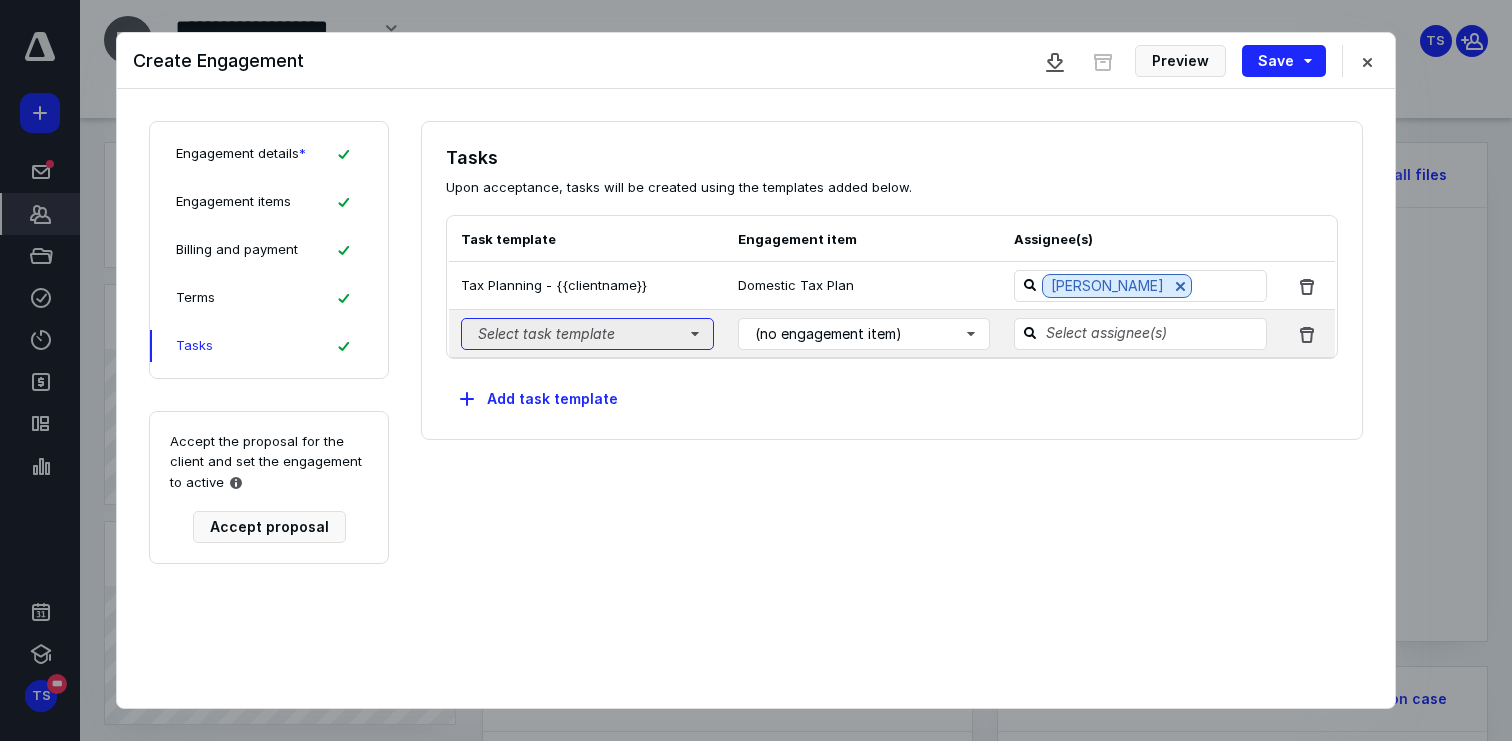 click on "Select task template" at bounding box center [587, 334] 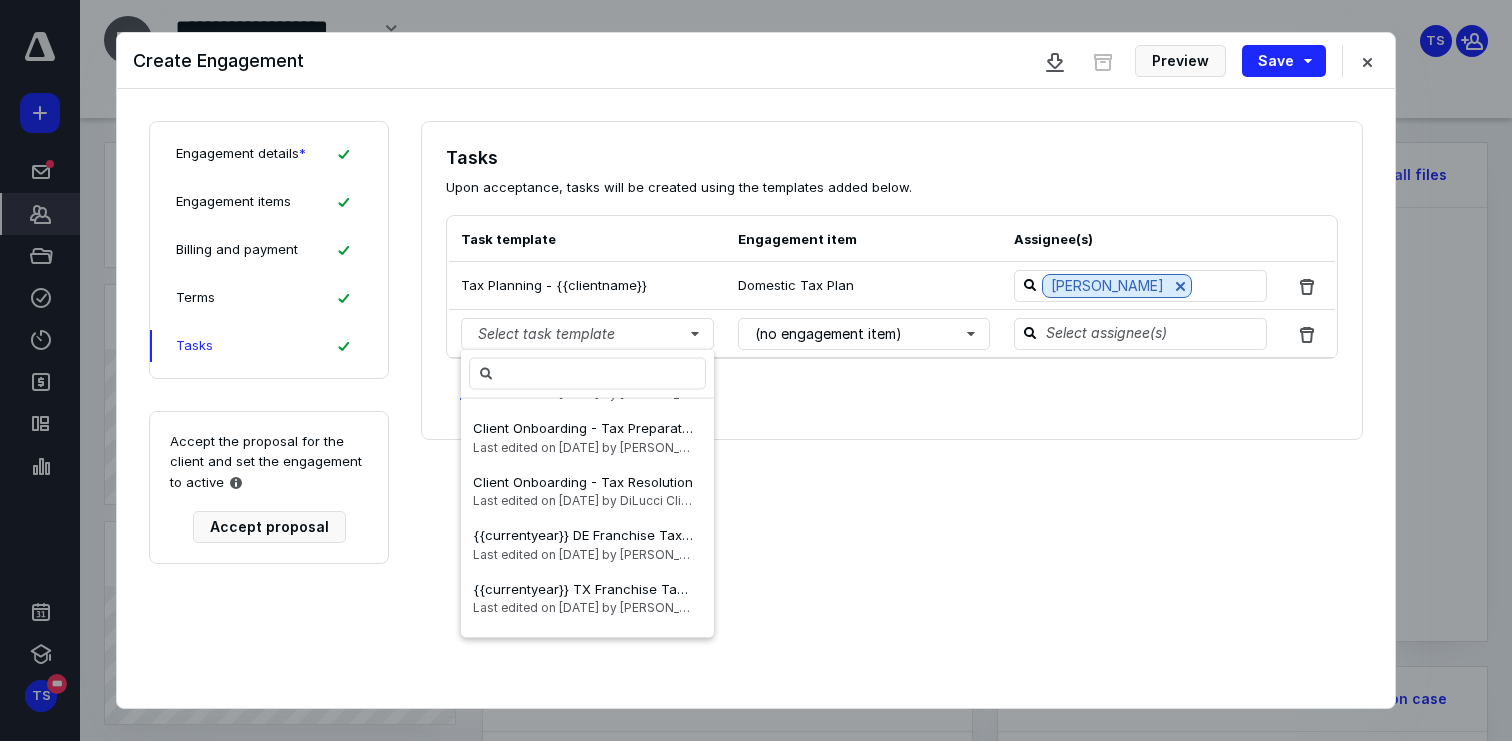 scroll, scrollTop: 1907, scrollLeft: 0, axis: vertical 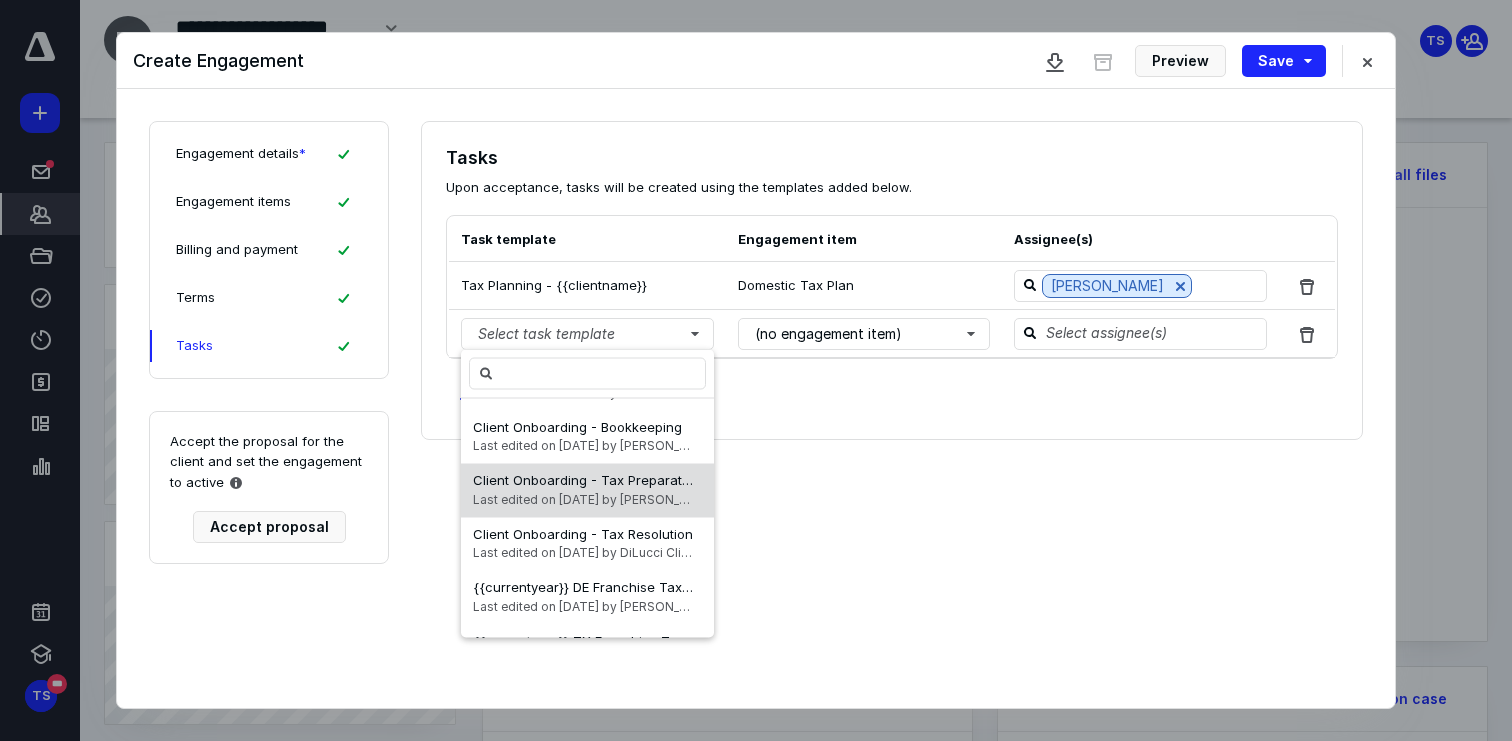 click on "Client Onboarding - Tax Preparation & Planning" at bounding box center (622, 481) 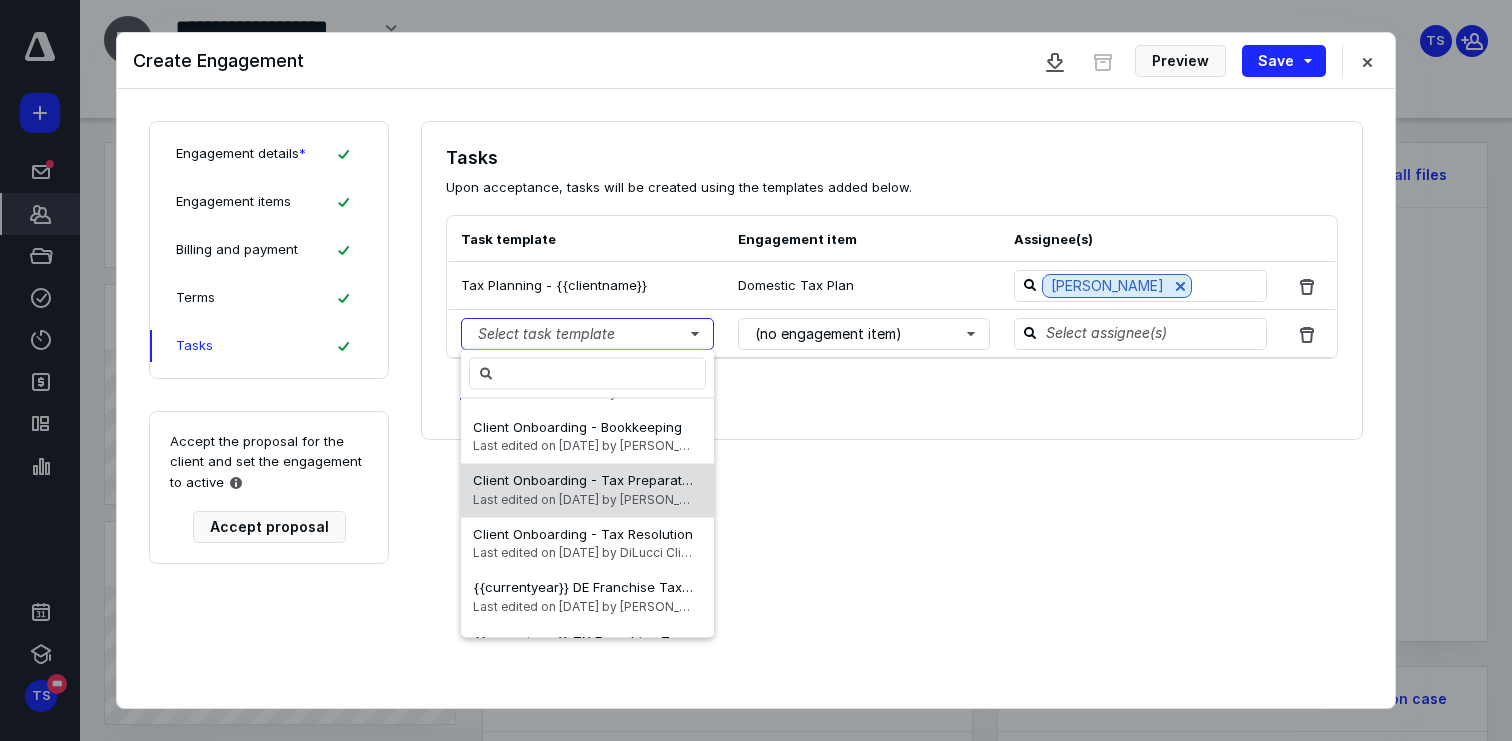 scroll, scrollTop: 0, scrollLeft: 0, axis: both 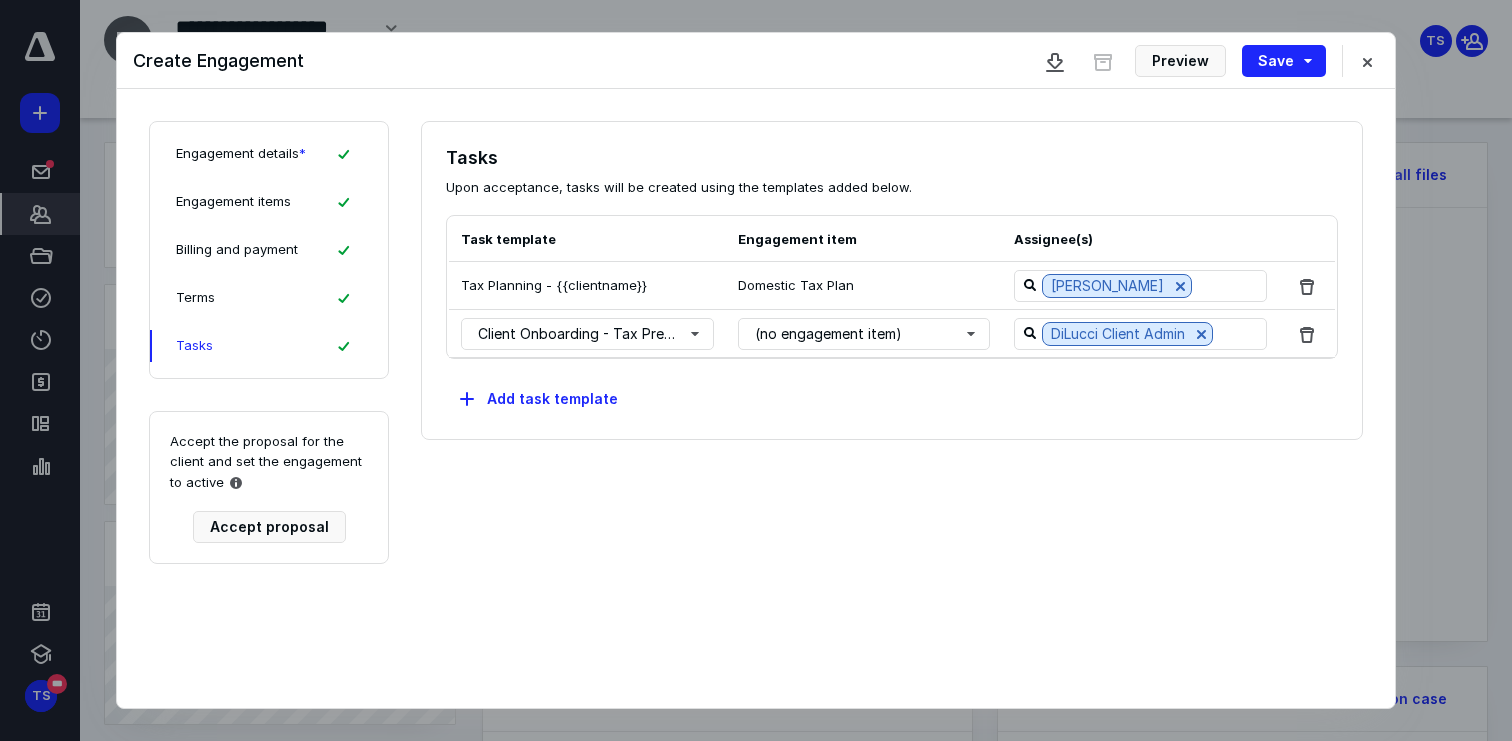 click on "**********" at bounding box center (892, 398) 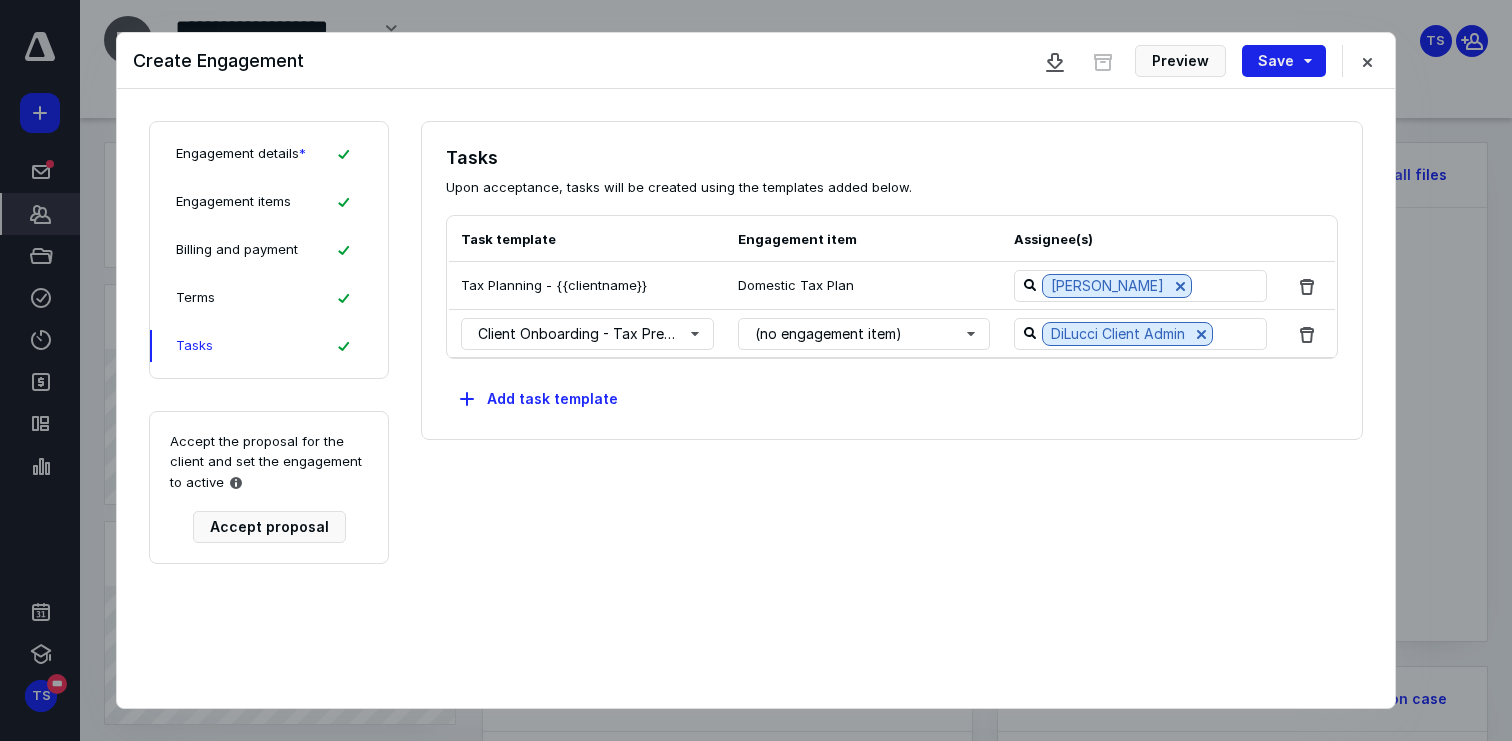 click on "Save" at bounding box center (1284, 61) 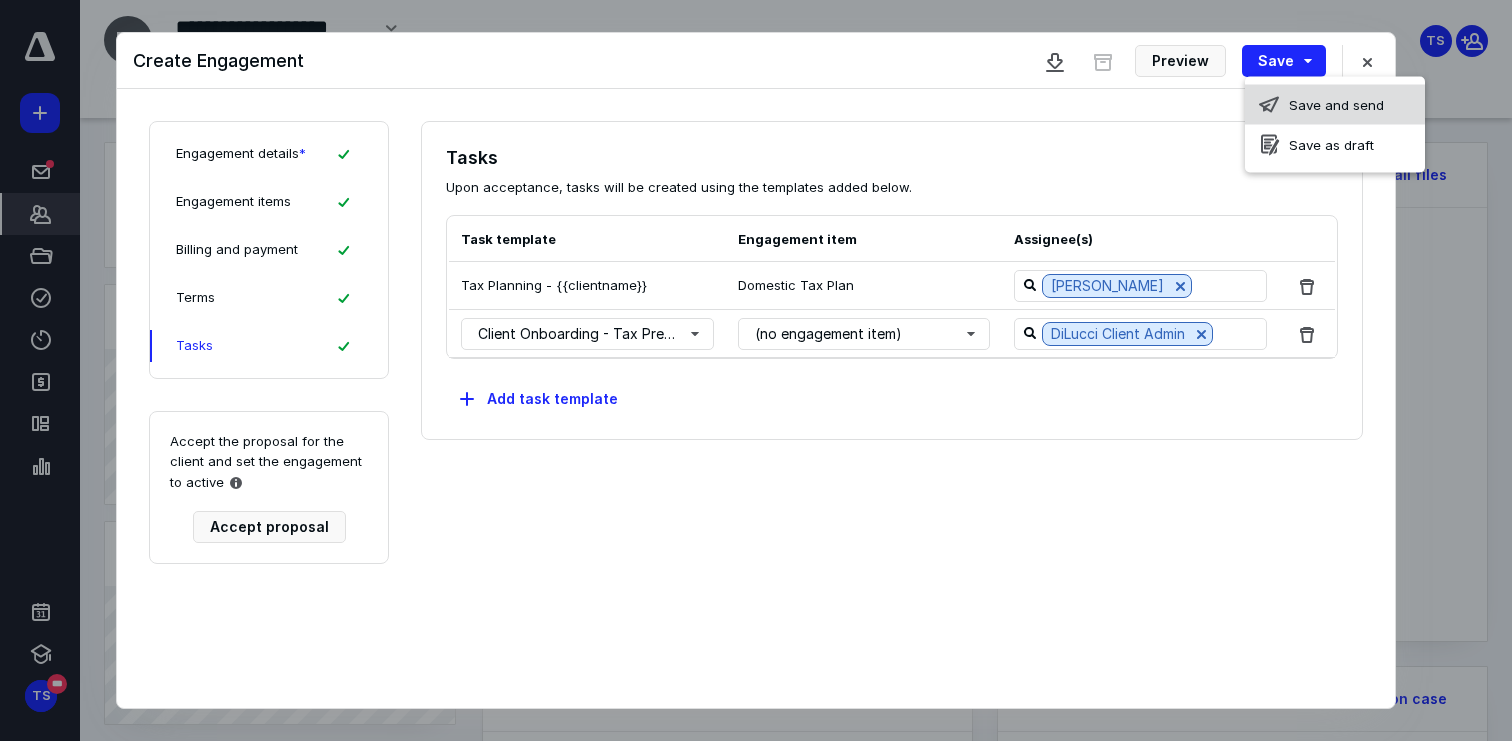 click 